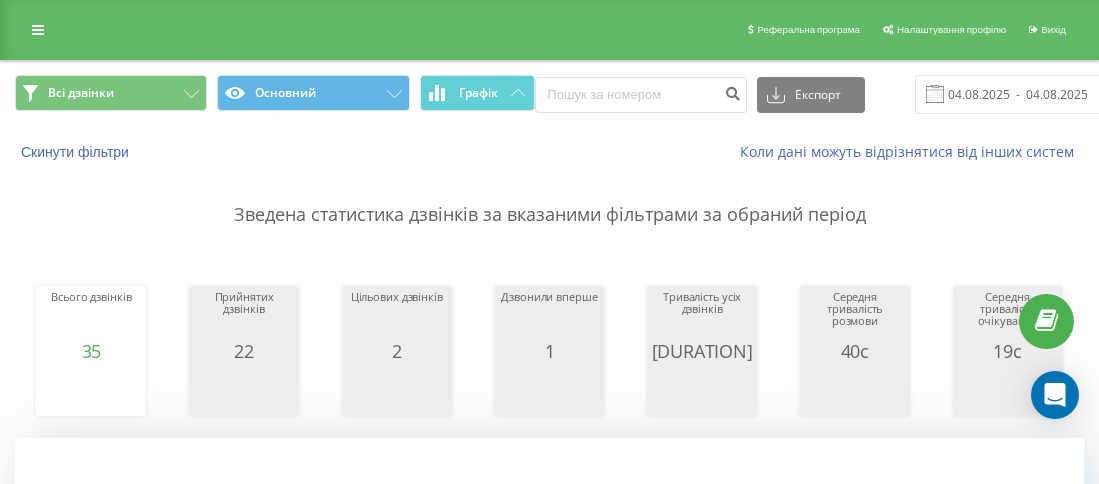 scroll, scrollTop: 0, scrollLeft: 0, axis: both 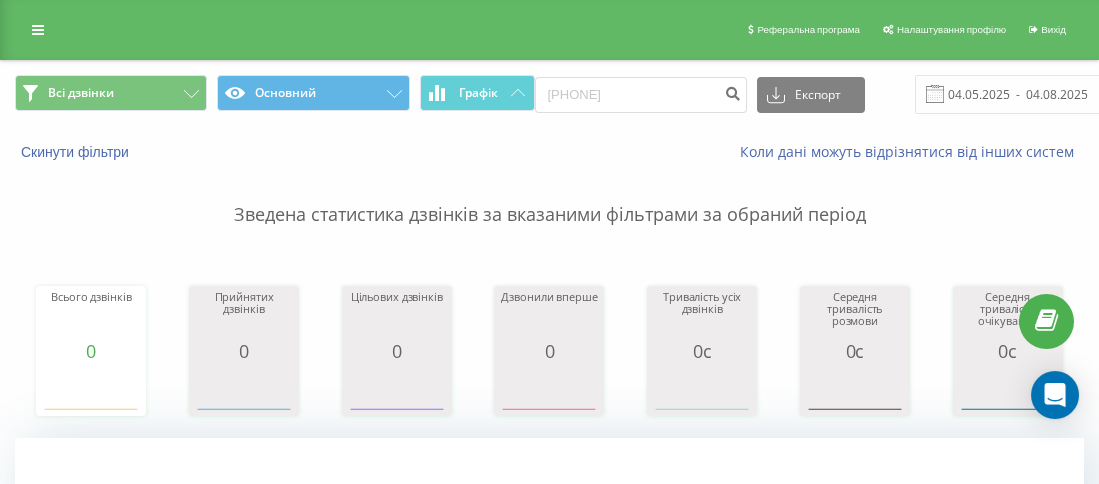click on "380978915882" at bounding box center (641, 95) 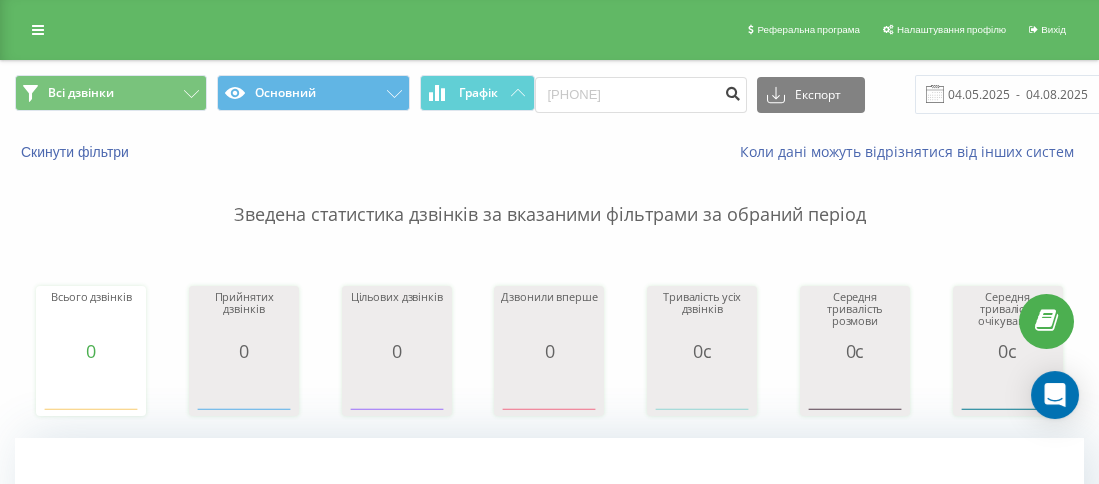 type on "380688943653" 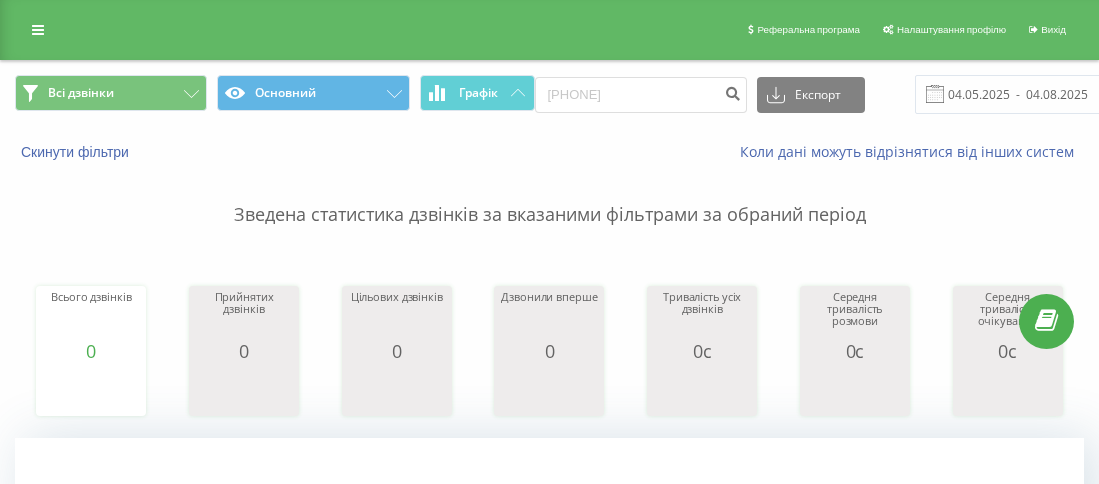 scroll, scrollTop: 0, scrollLeft: 0, axis: both 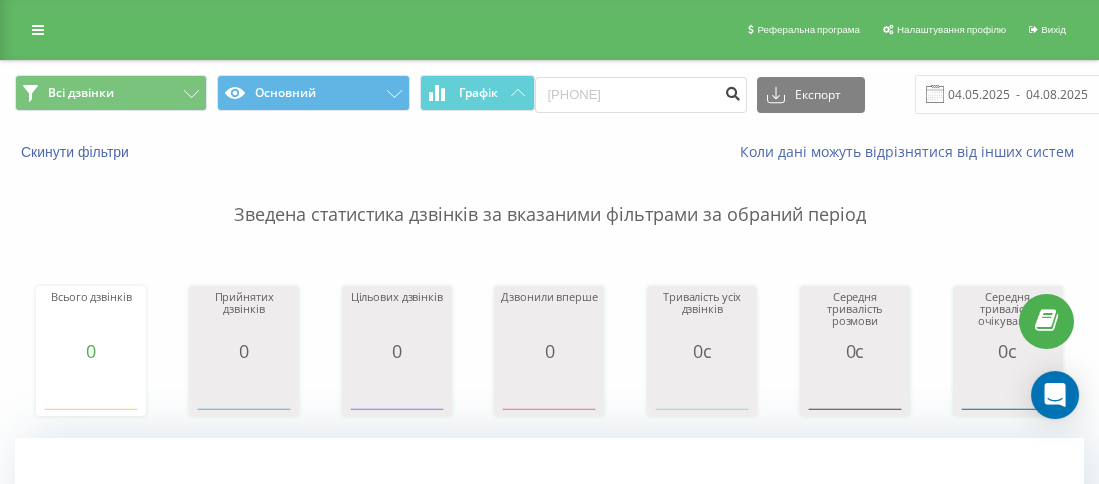 click at bounding box center [733, 91] 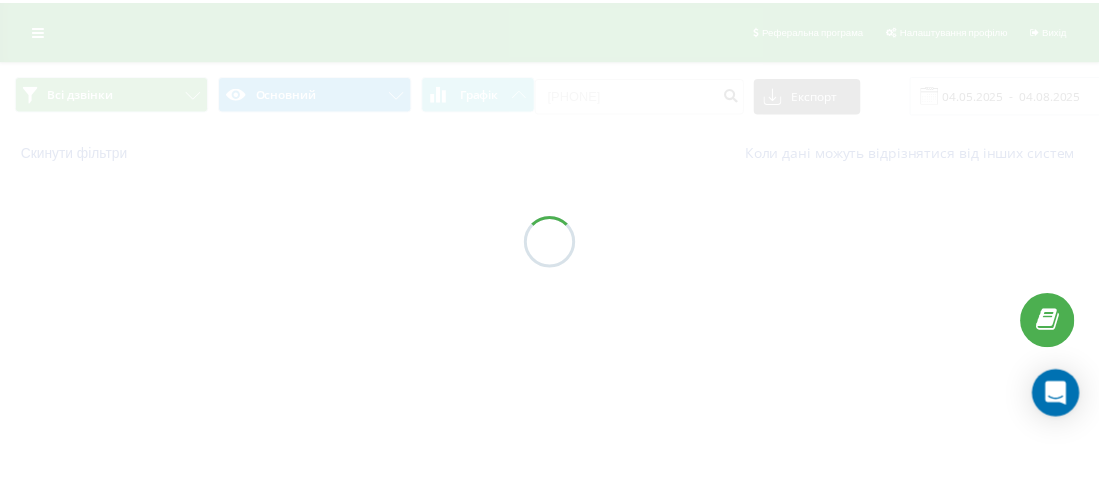 scroll, scrollTop: 0, scrollLeft: 0, axis: both 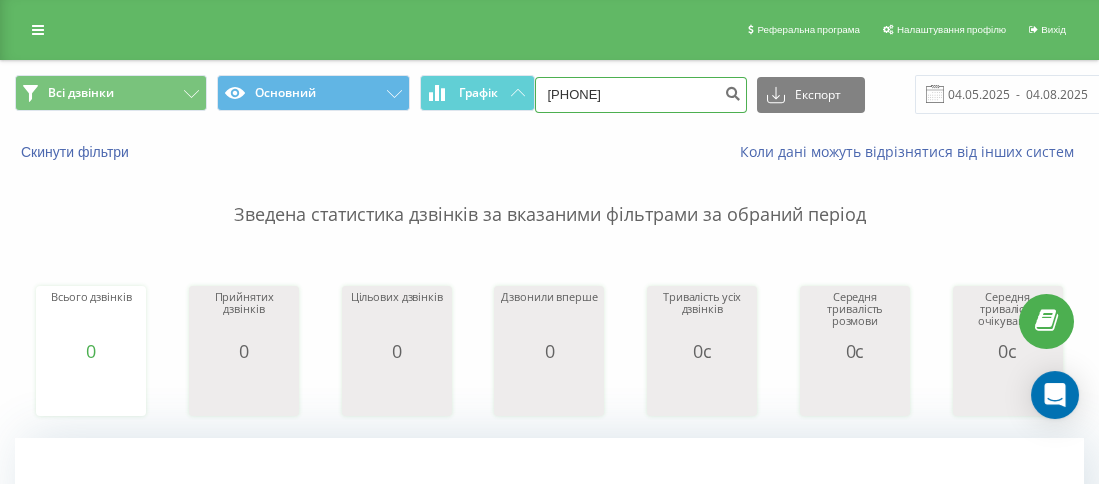 drag, startPoint x: 644, startPoint y: 91, endPoint x: 563, endPoint y: 91, distance: 81 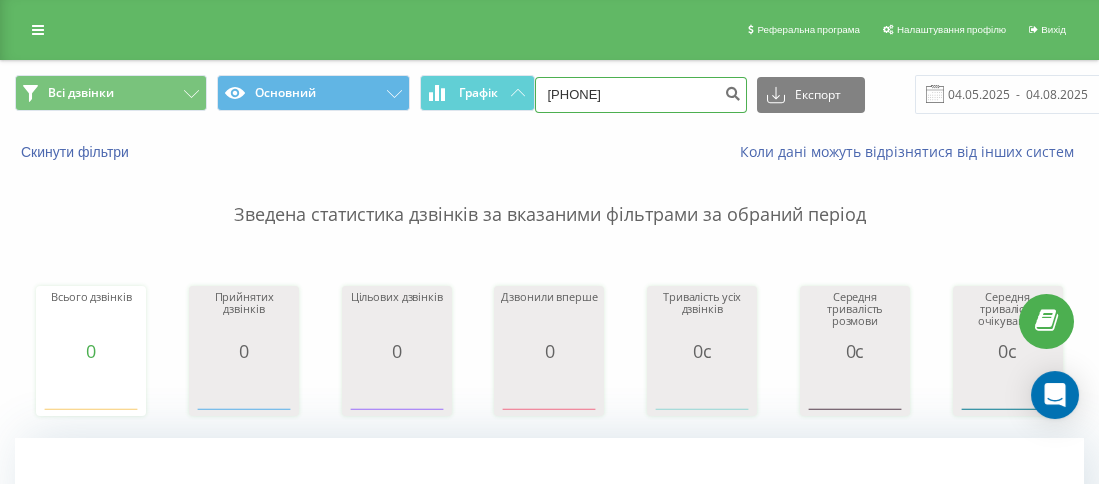 click on "380688943653" at bounding box center (641, 95) 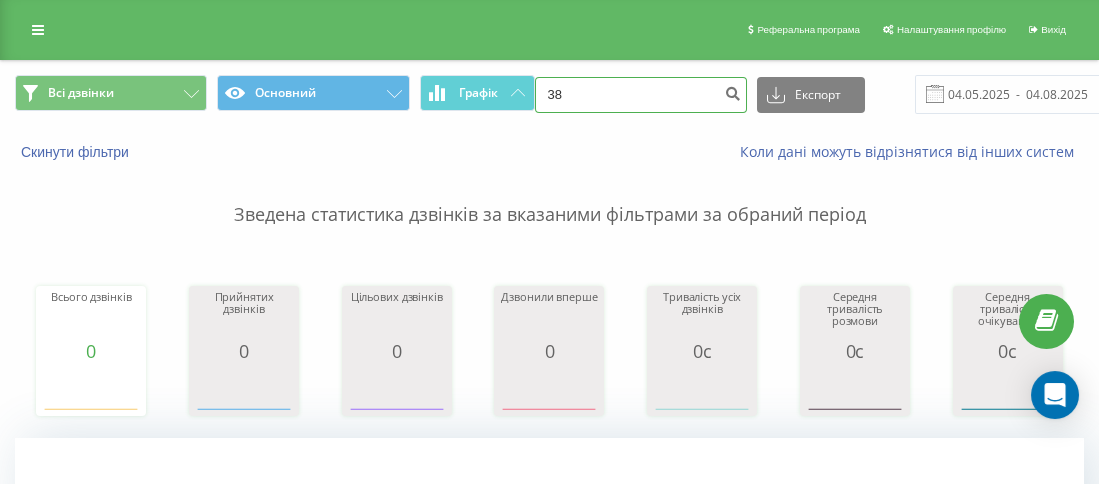 paste on "0974871937" 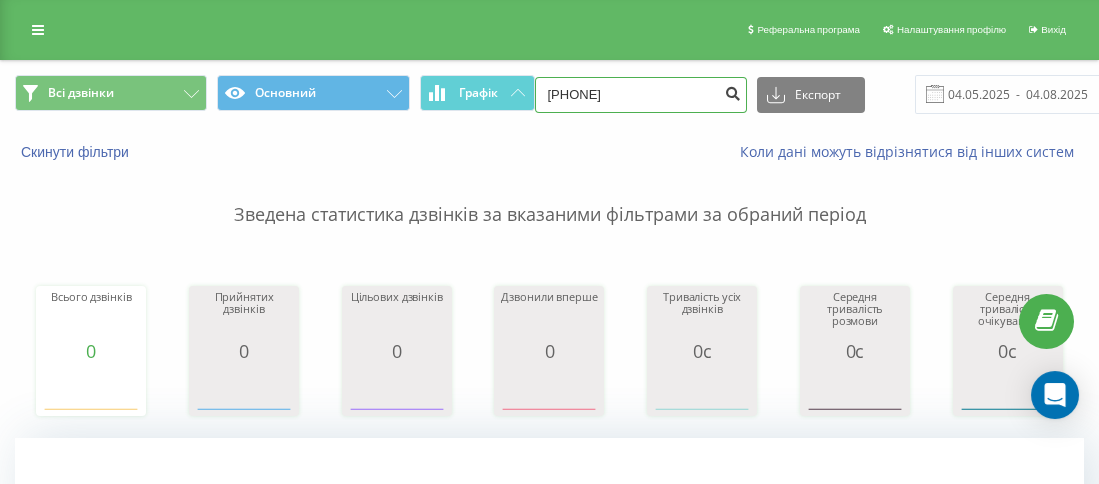 type on "380974871937" 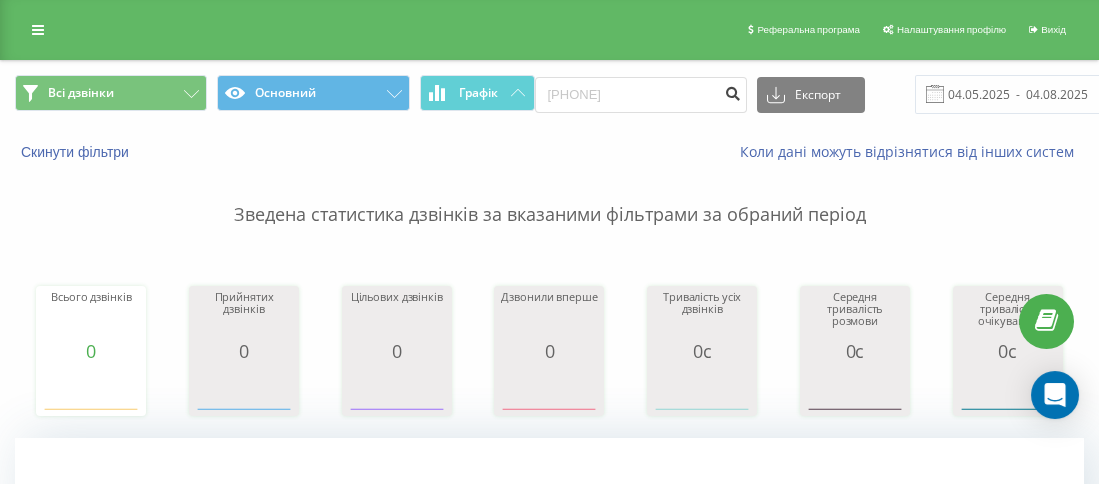 click at bounding box center (733, 91) 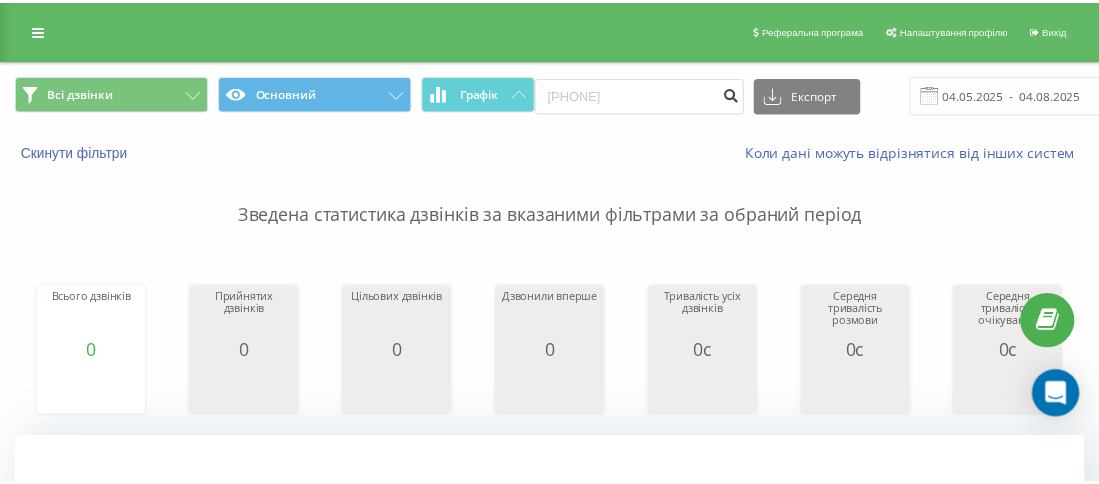 scroll, scrollTop: 0, scrollLeft: 0, axis: both 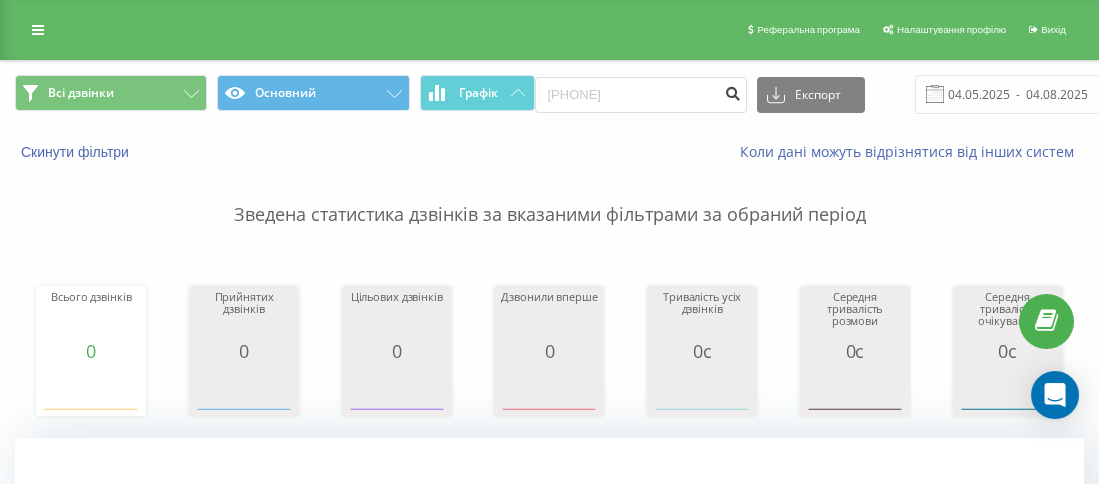 click at bounding box center (733, 91) 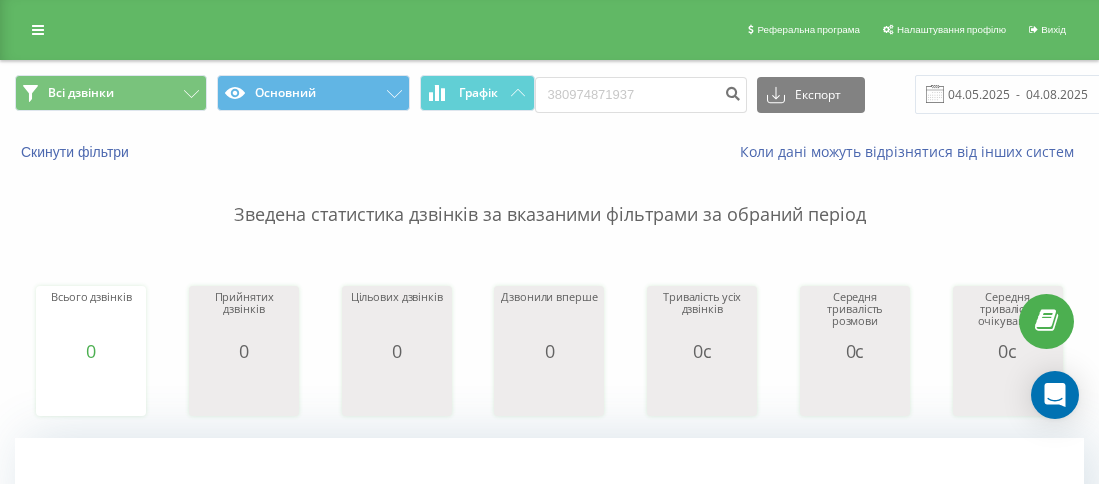 scroll, scrollTop: 0, scrollLeft: 0, axis: both 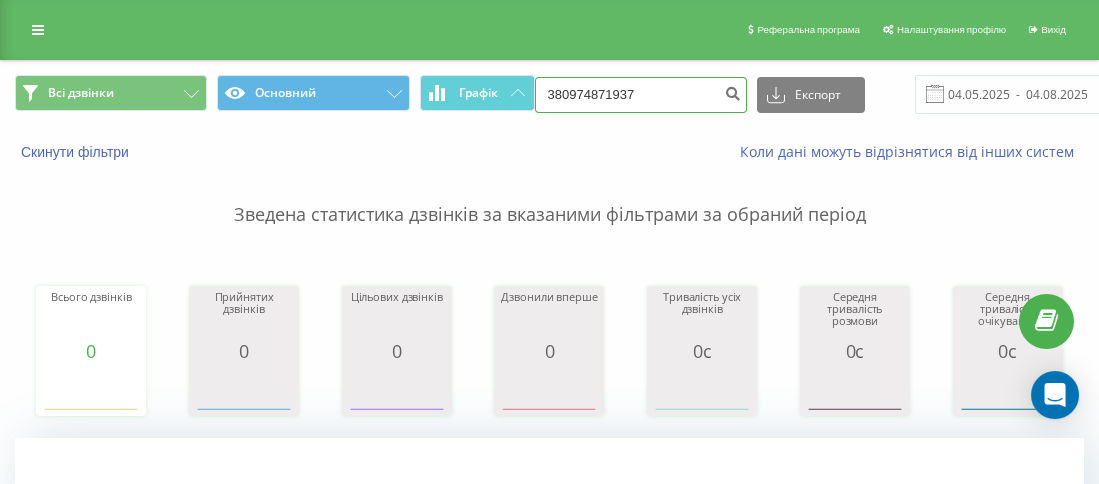 drag, startPoint x: 603, startPoint y: 87, endPoint x: 561, endPoint y: 90, distance: 42.107006 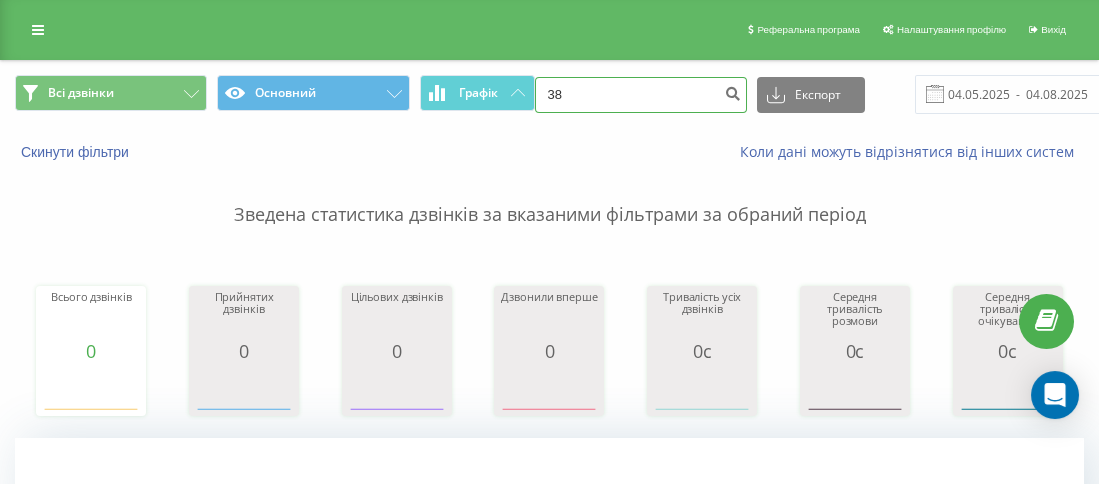 paste on "380737774044" 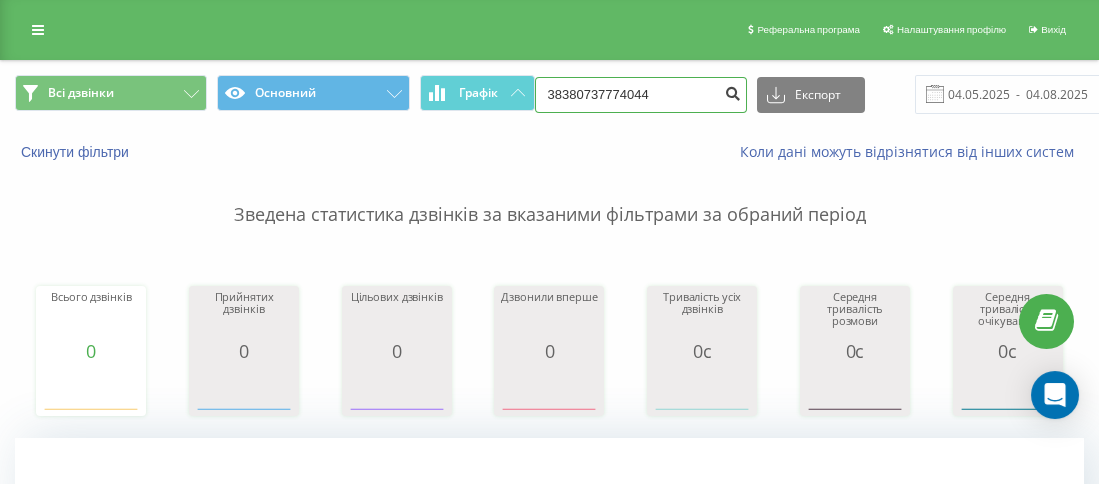 type on "38380737774044" 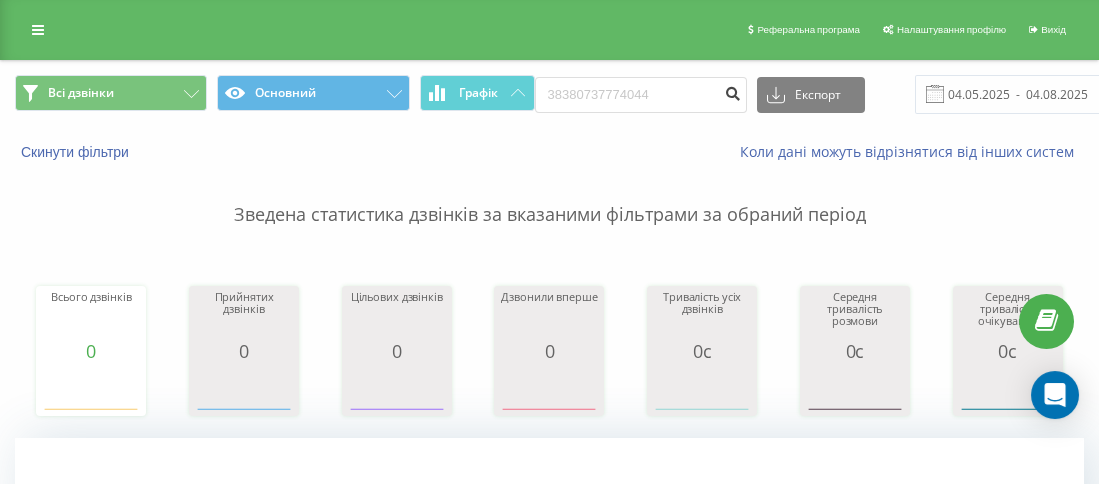 click at bounding box center [733, 91] 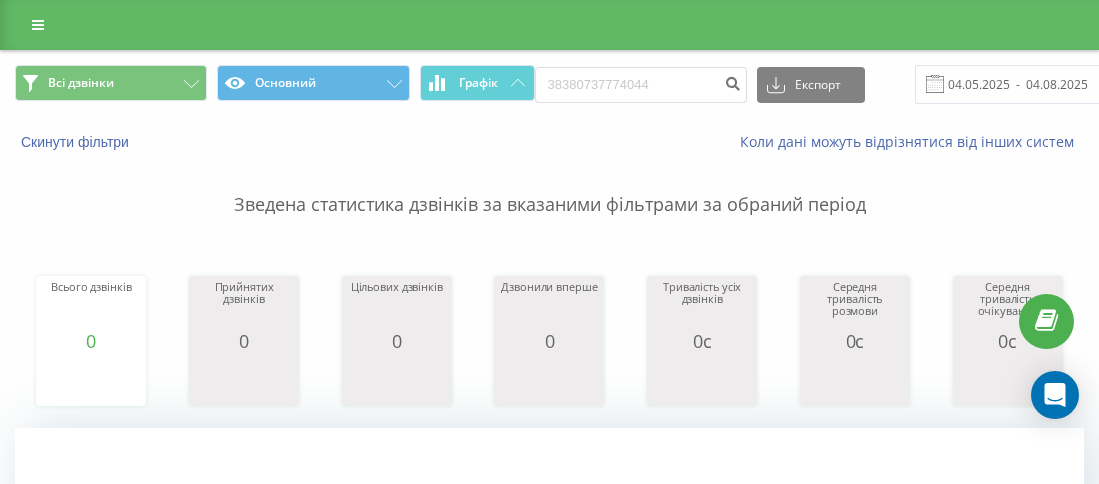 scroll, scrollTop: 0, scrollLeft: 0, axis: both 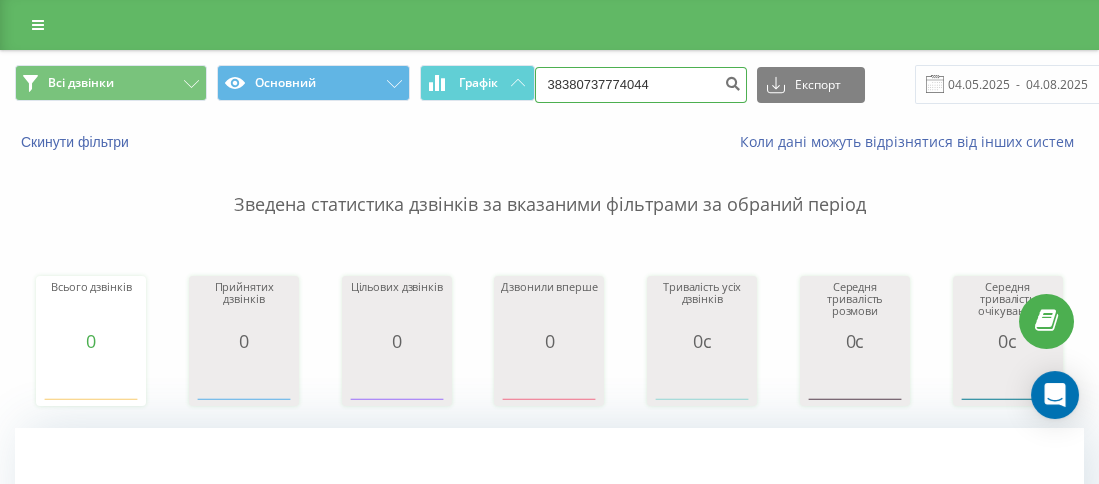 drag, startPoint x: 556, startPoint y: 75, endPoint x: 571, endPoint y: 95, distance: 25 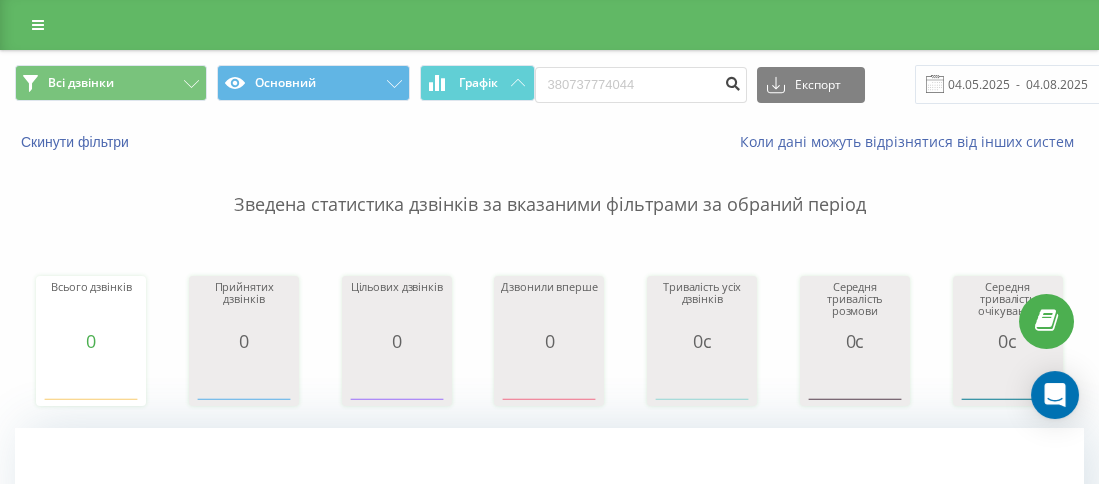 click at bounding box center [733, 81] 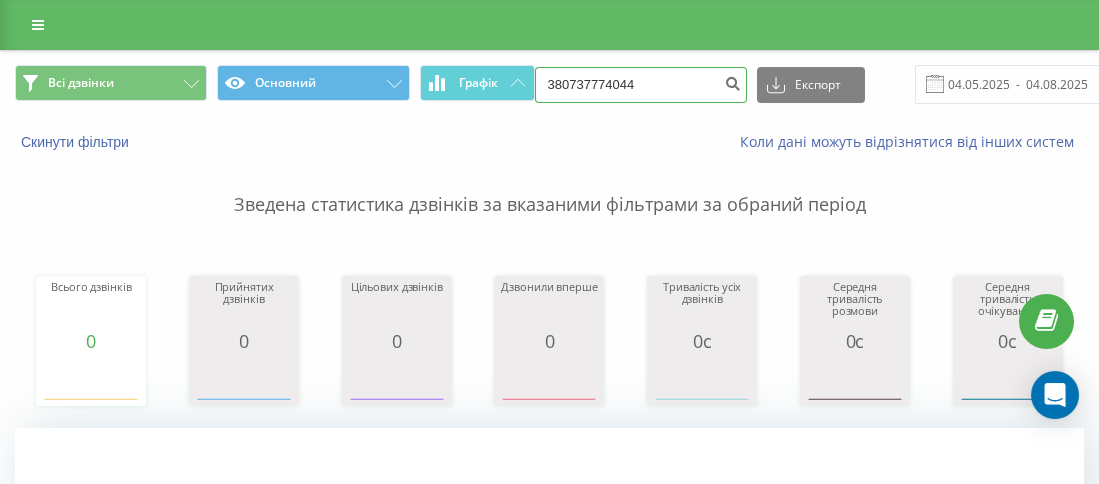 drag, startPoint x: 665, startPoint y: 77, endPoint x: 575, endPoint y: 77, distance: 90 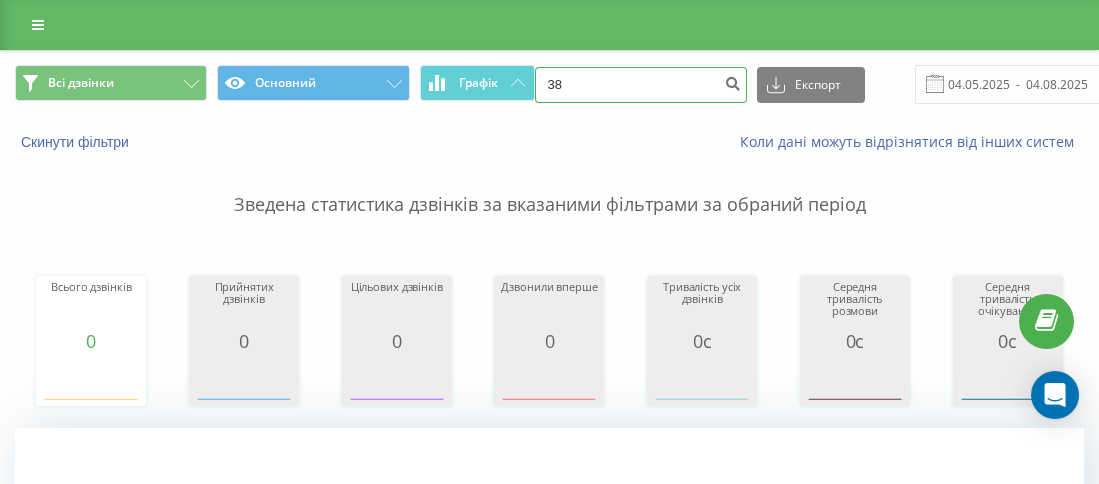 type on "3" 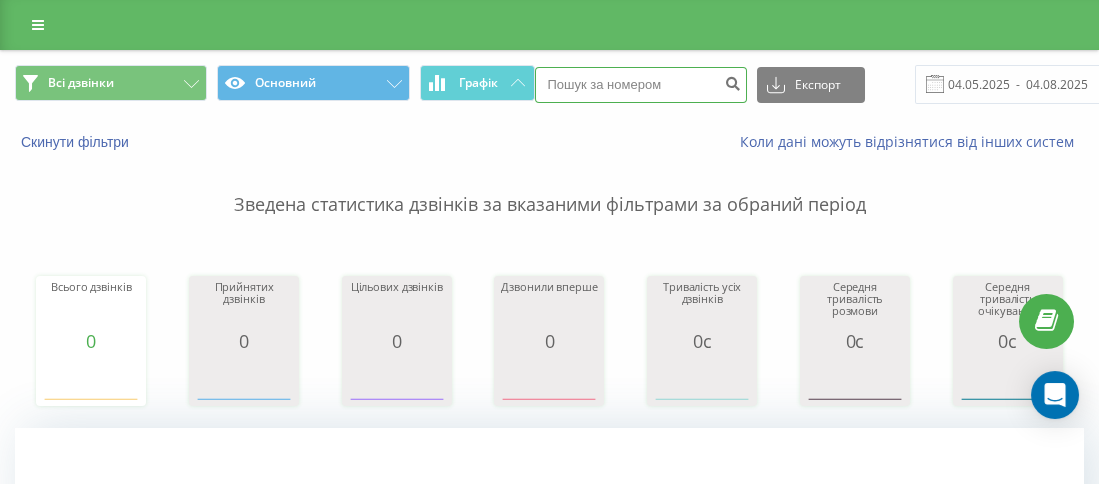 paste on "380671242753" 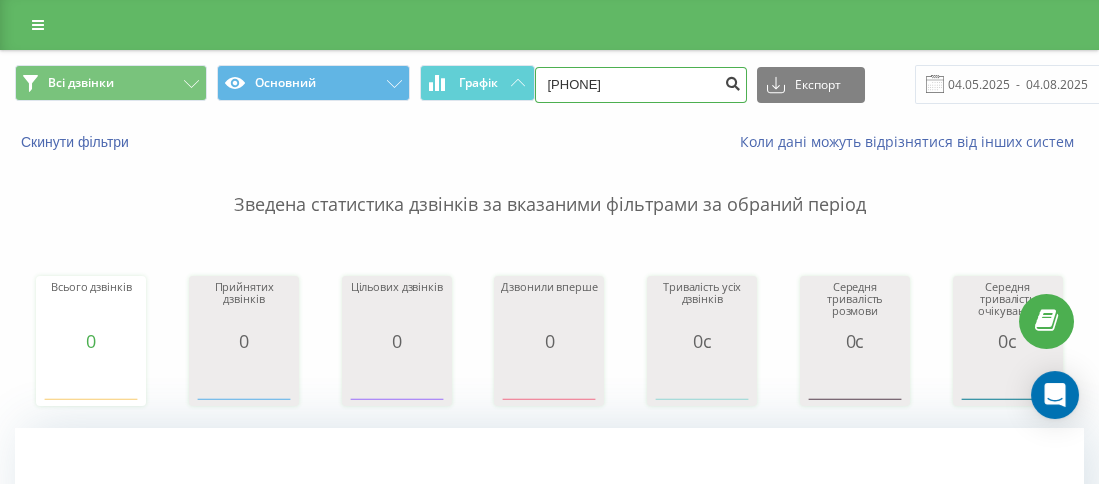 type on "380671242753" 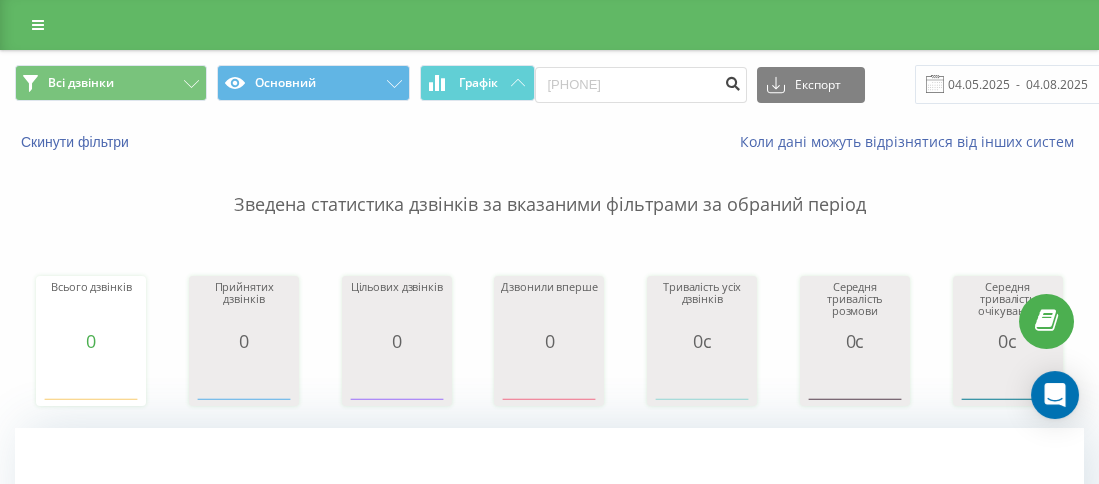 click at bounding box center [733, 81] 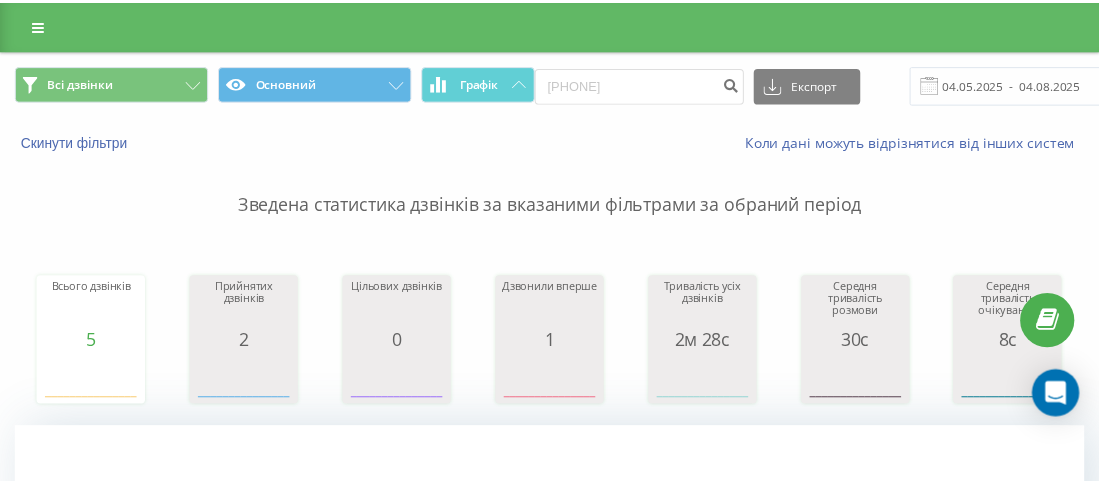 scroll, scrollTop: 700, scrollLeft: 0, axis: vertical 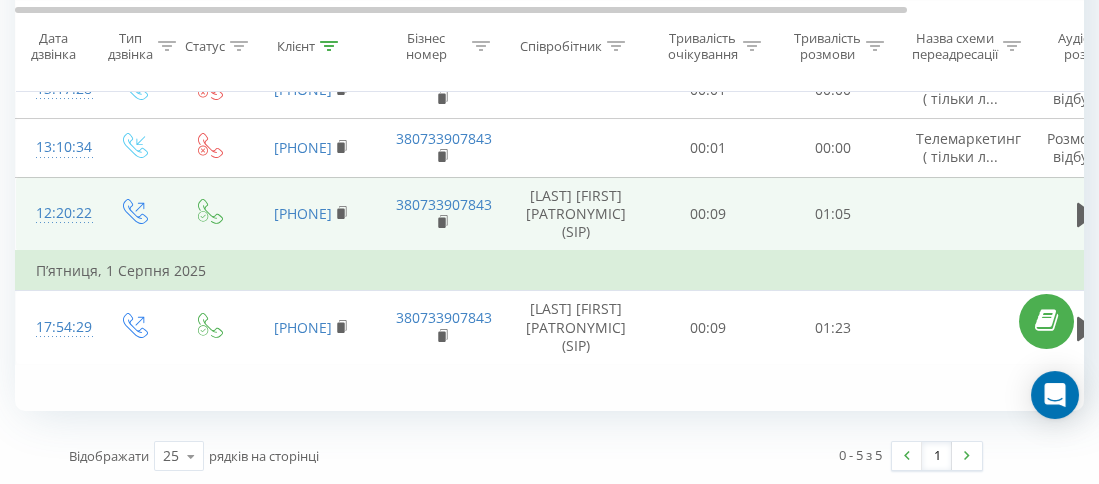 click at bounding box center [1086, 215] 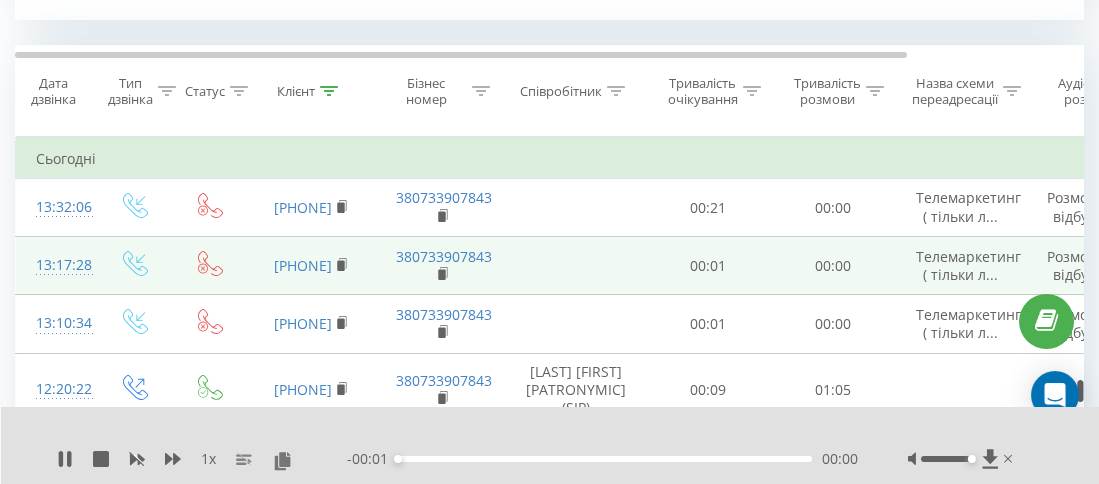 scroll, scrollTop: 784, scrollLeft: 0, axis: vertical 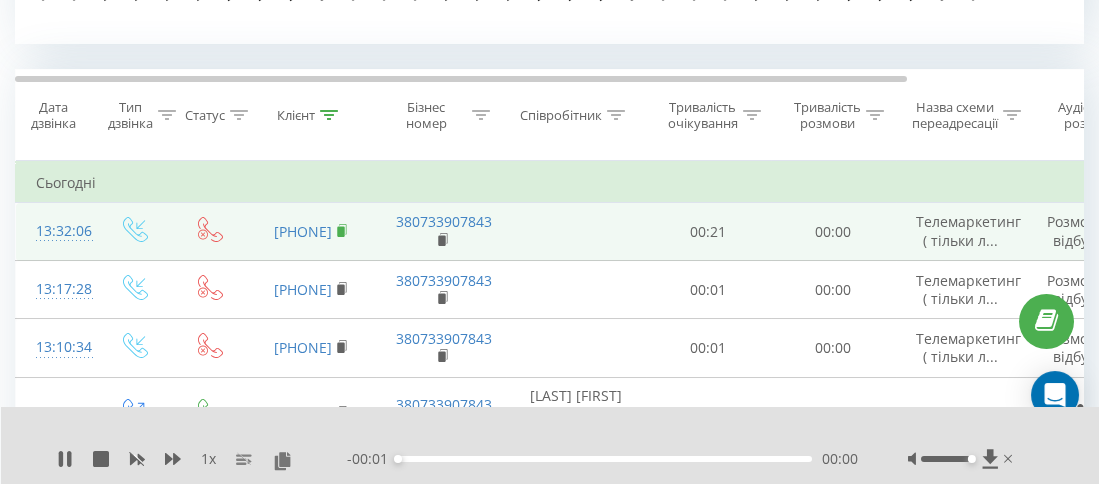 click 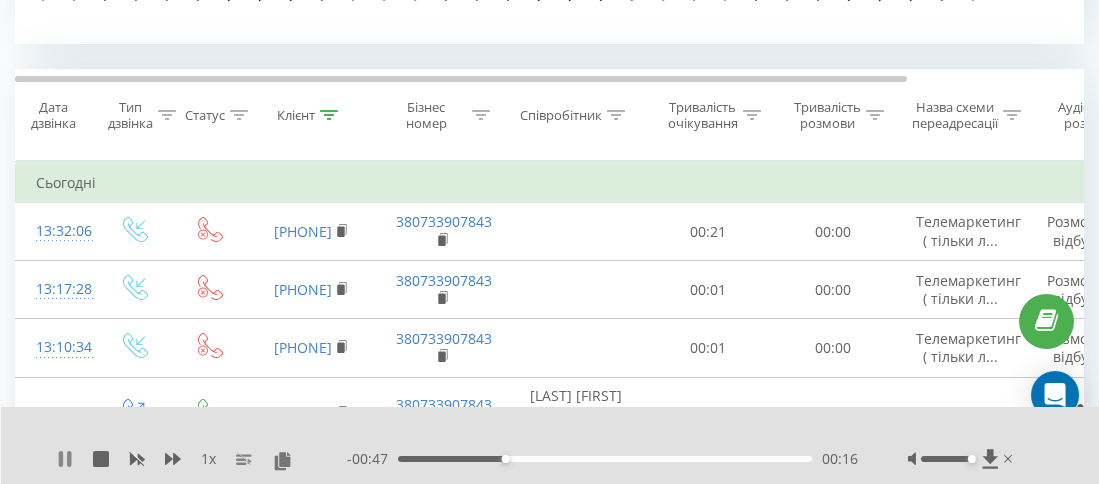 click 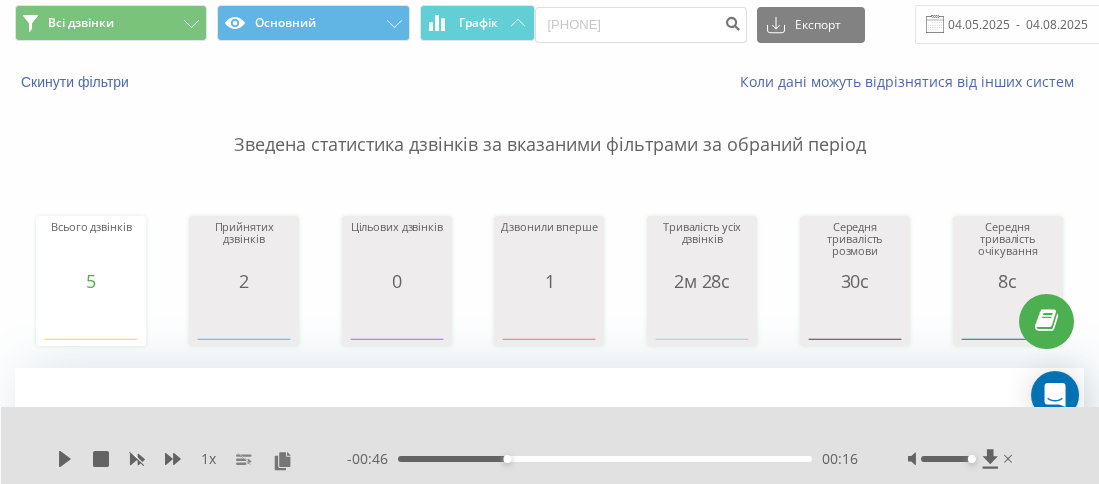 scroll, scrollTop: 0, scrollLeft: 0, axis: both 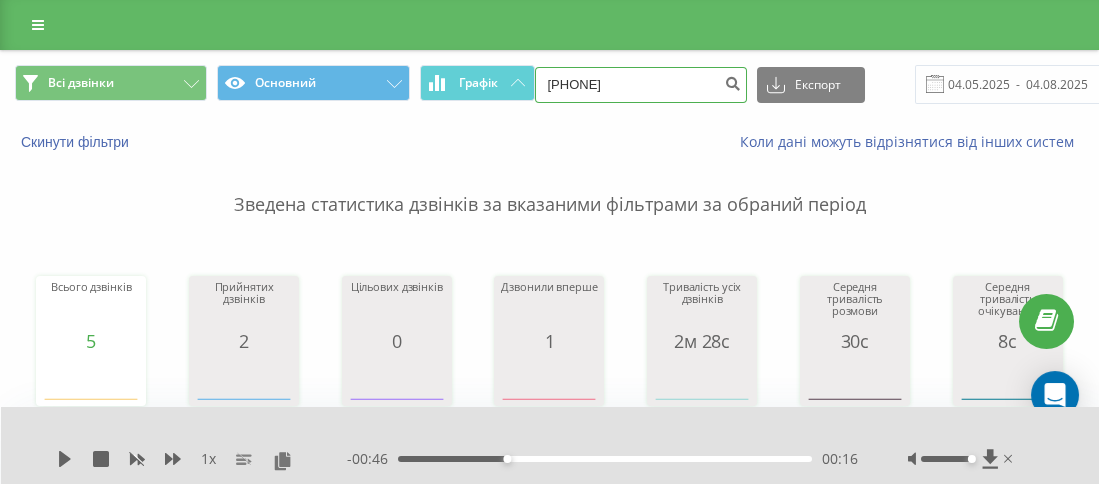 drag, startPoint x: 668, startPoint y: 96, endPoint x: 563, endPoint y: 87, distance: 105.38501 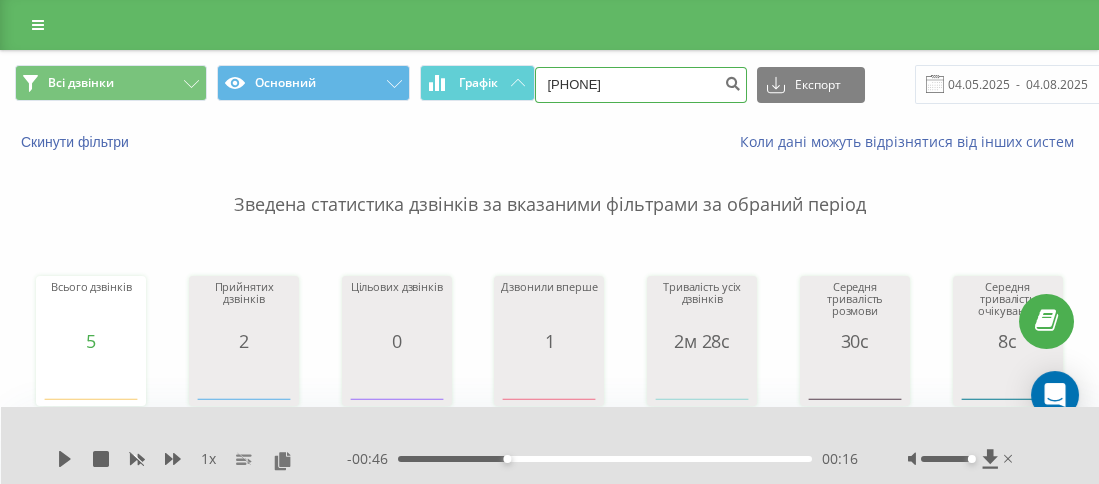 click on "380671242753" at bounding box center (641, 85) 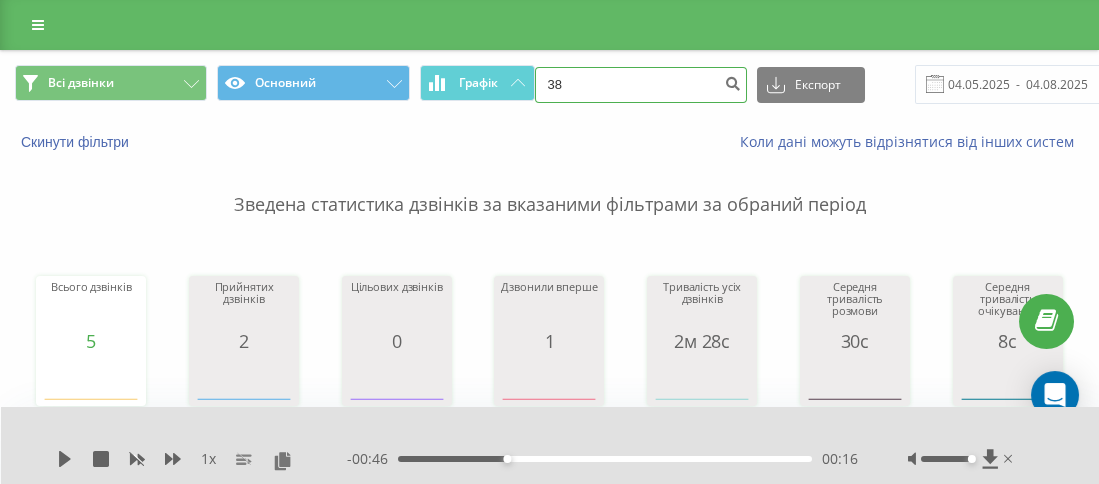 paste on "0961115409" 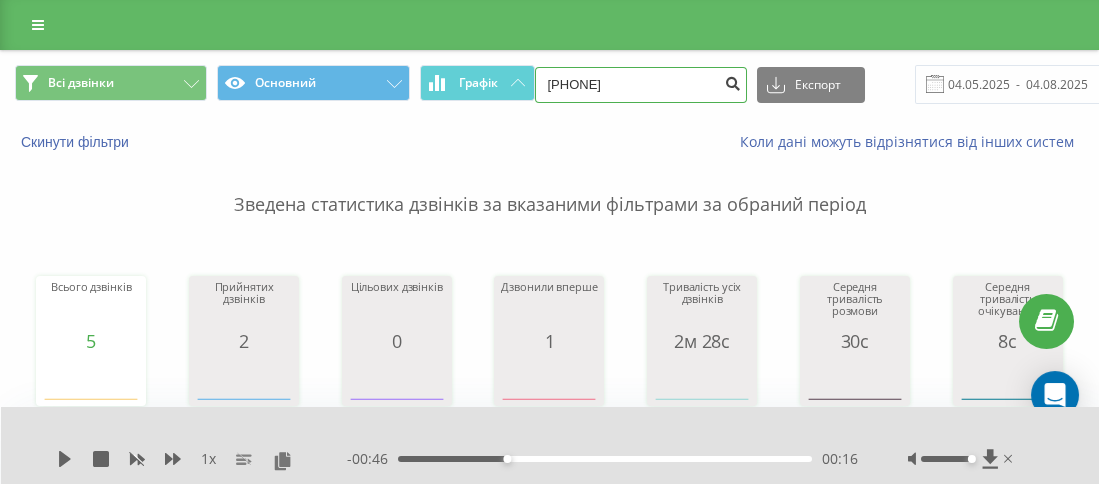 type on "380961115409" 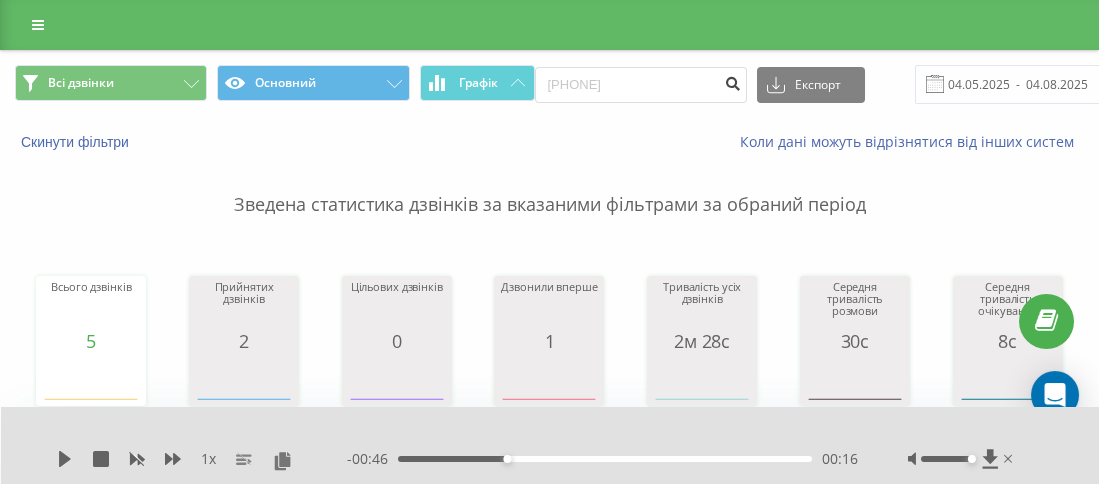 click at bounding box center (733, 85) 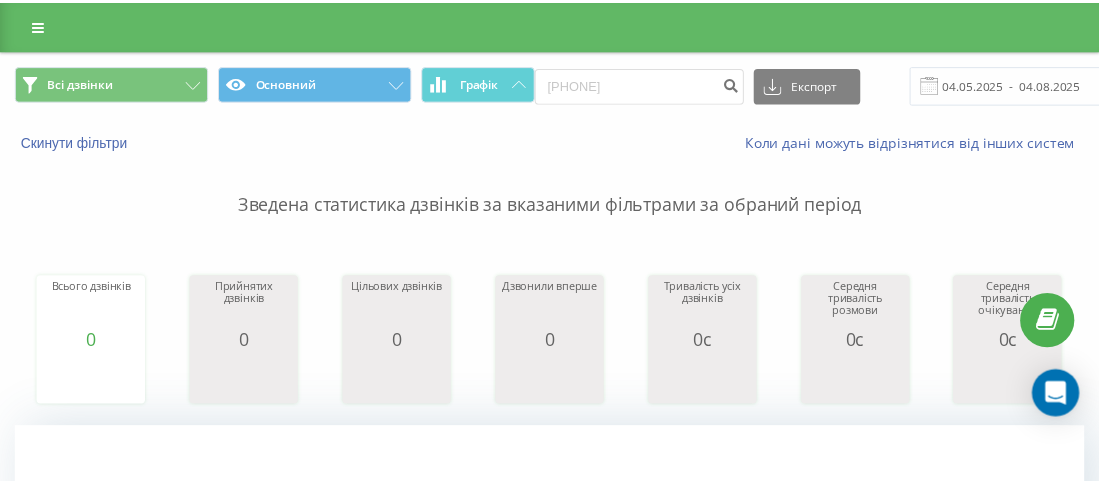 scroll, scrollTop: 0, scrollLeft: 0, axis: both 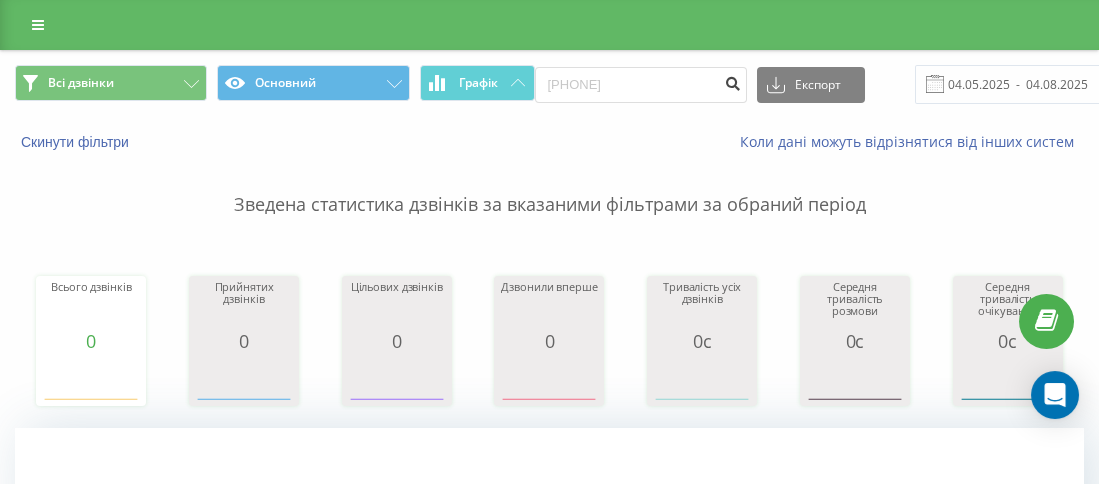 click at bounding box center [733, 85] 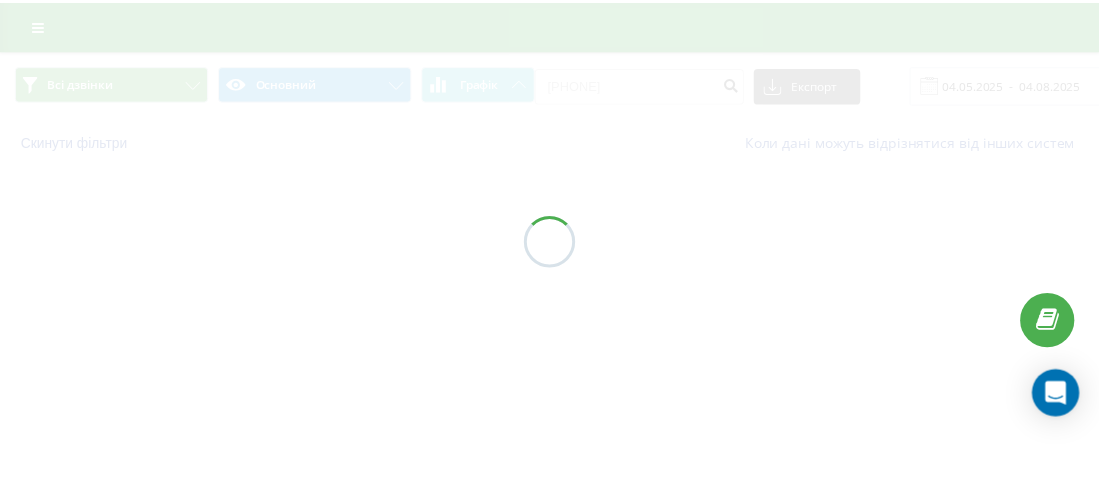 scroll, scrollTop: 0, scrollLeft: 0, axis: both 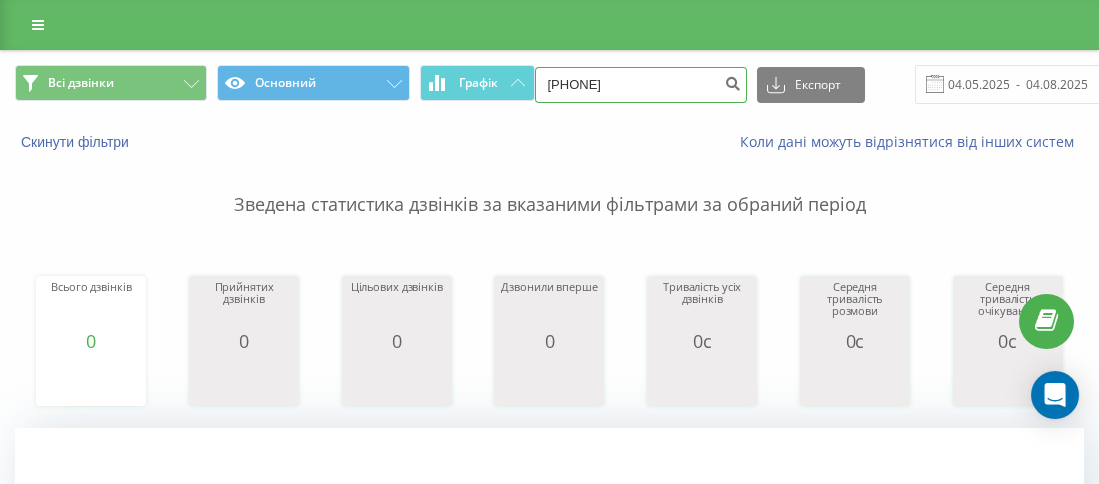 drag, startPoint x: 669, startPoint y: 78, endPoint x: 565, endPoint y: 88, distance: 104.47966 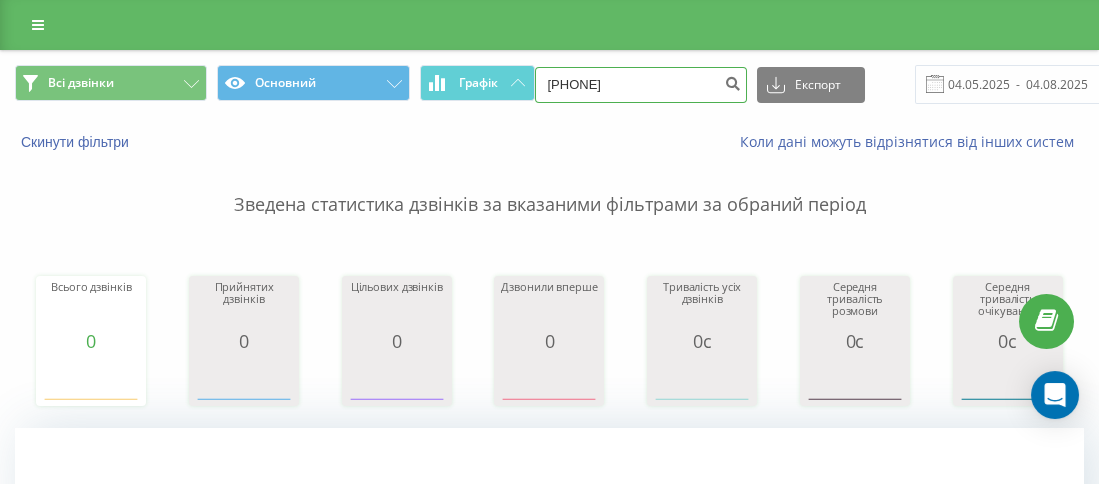 click on "[PHONE]" at bounding box center [641, 85] 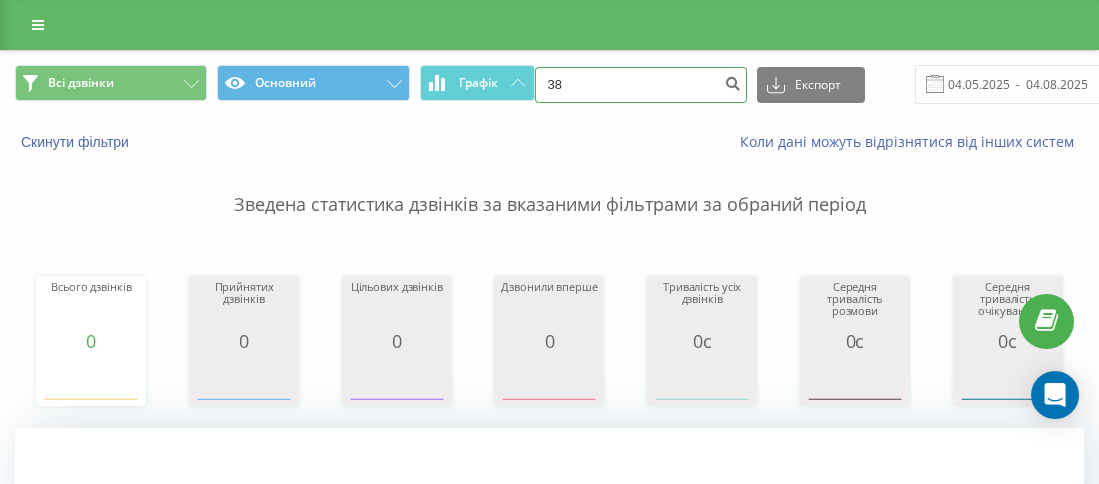 paste on "0933838038" 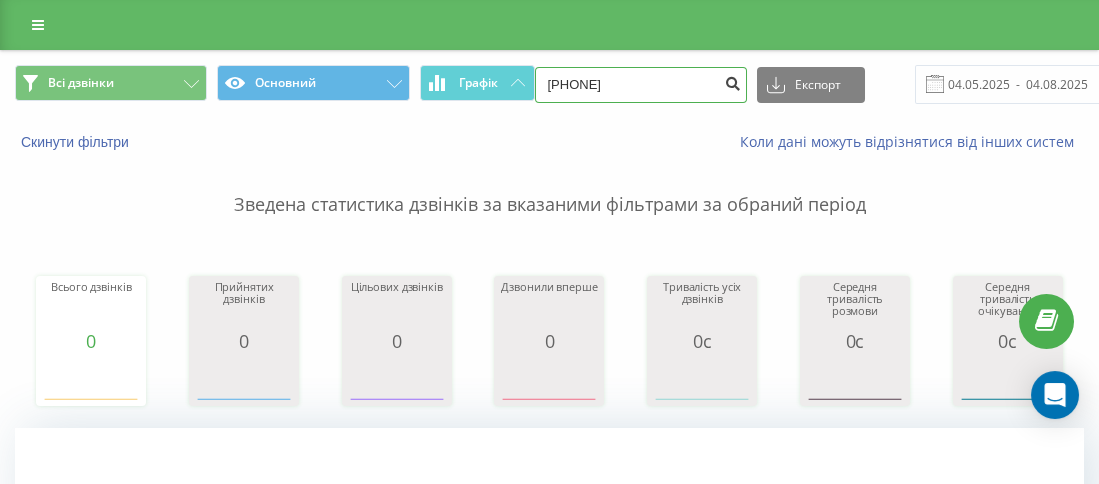 type on "380933838038" 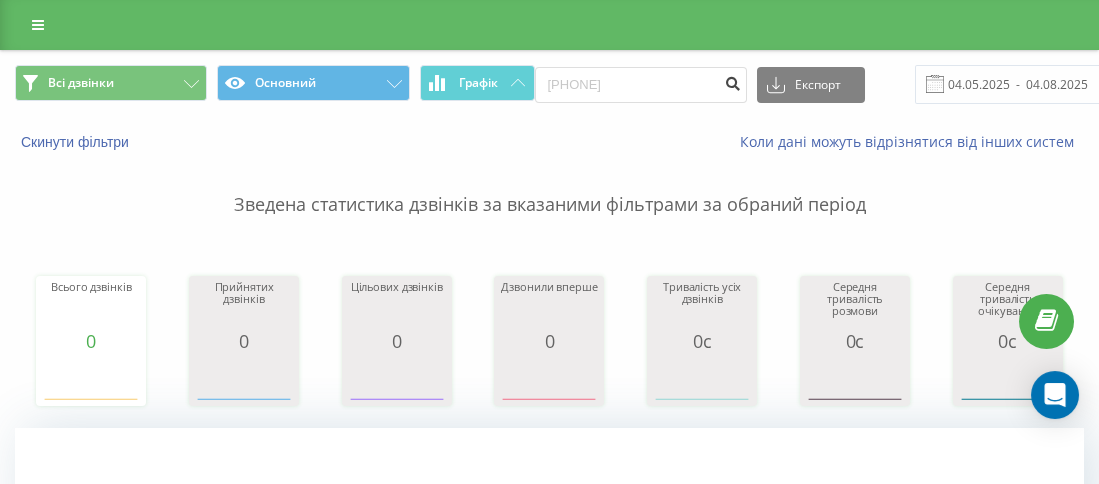click at bounding box center (733, 81) 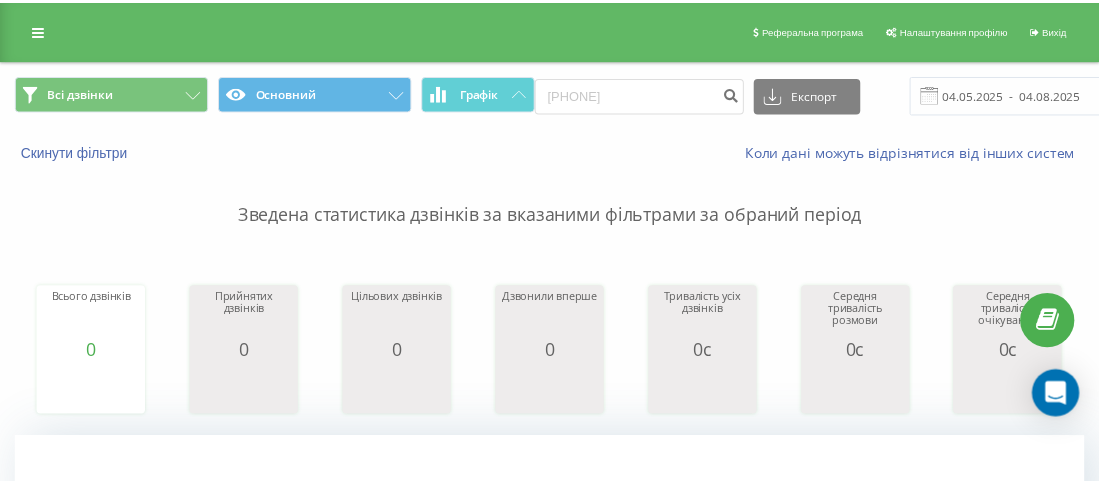 scroll, scrollTop: 0, scrollLeft: 0, axis: both 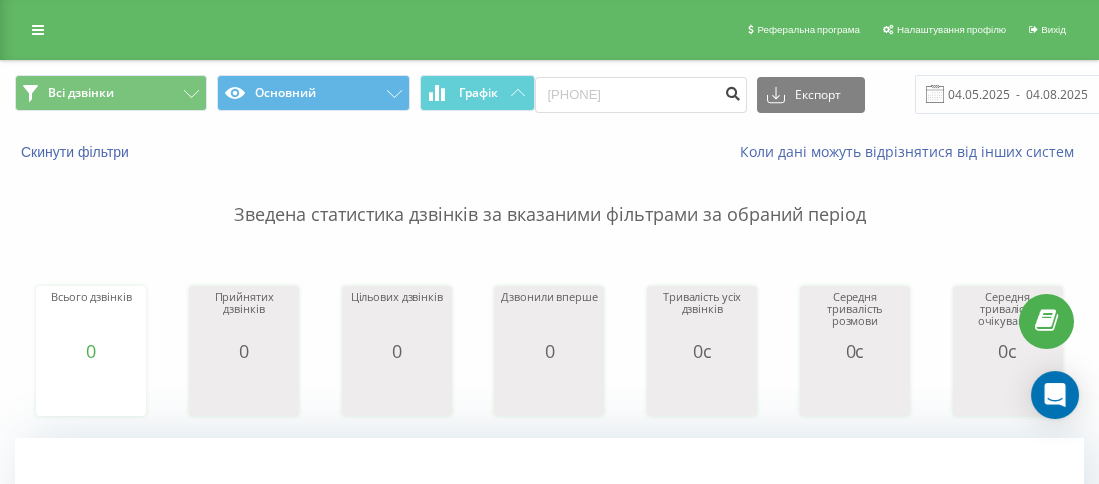 click at bounding box center [733, 91] 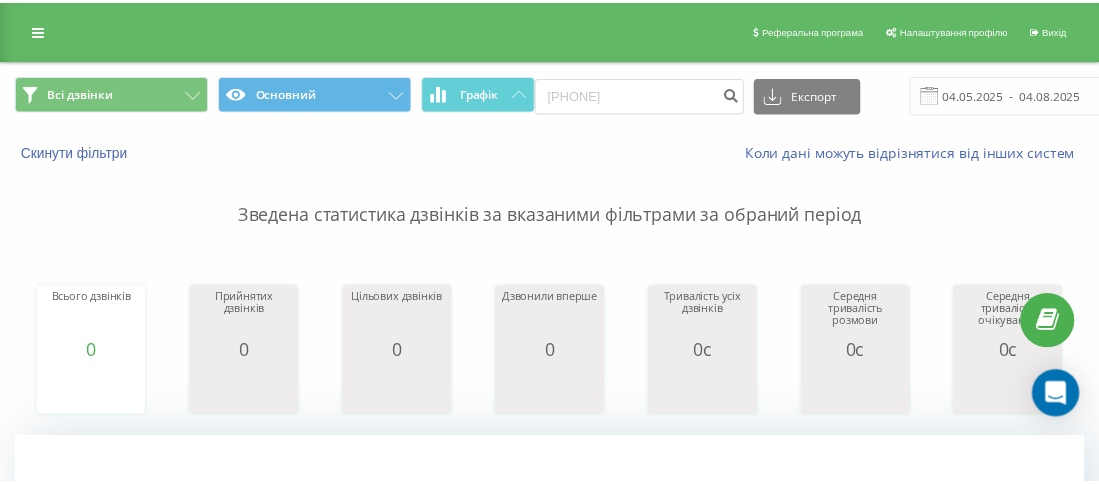 scroll, scrollTop: 0, scrollLeft: 0, axis: both 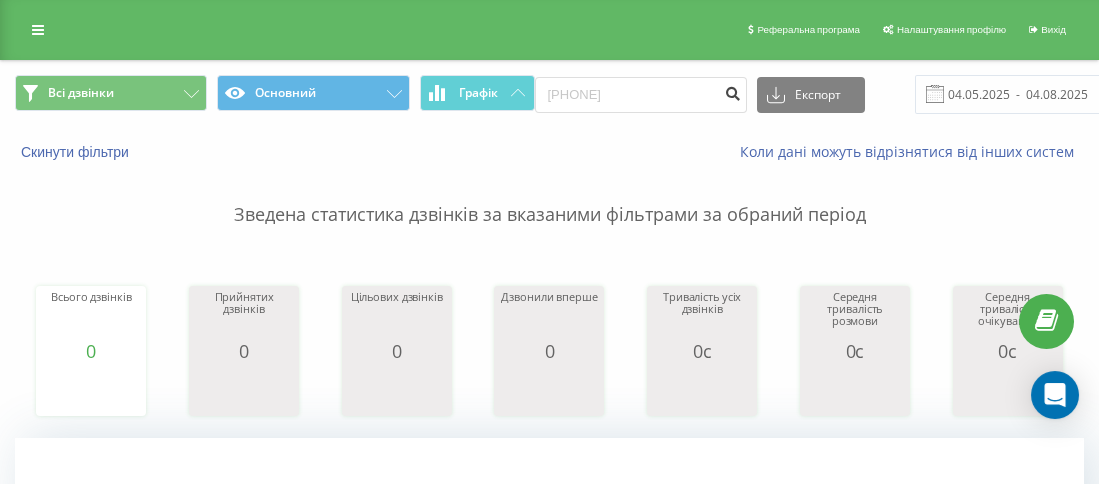 click at bounding box center (733, 91) 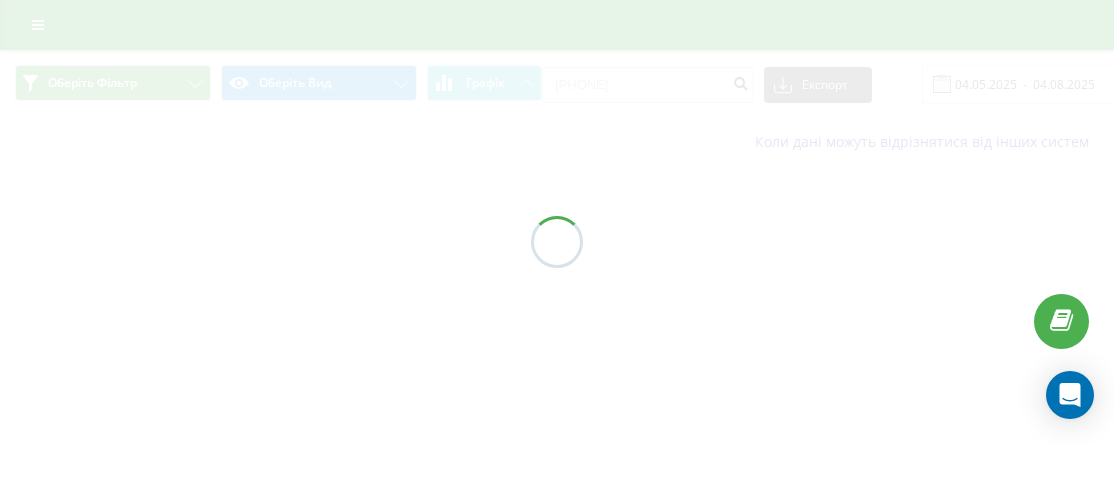 scroll, scrollTop: 0, scrollLeft: 0, axis: both 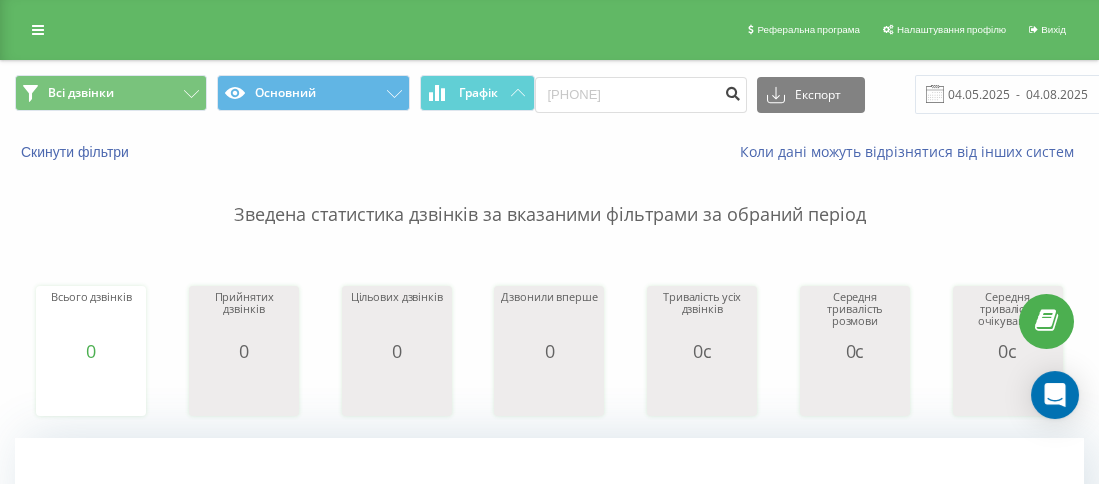 click at bounding box center [733, 91] 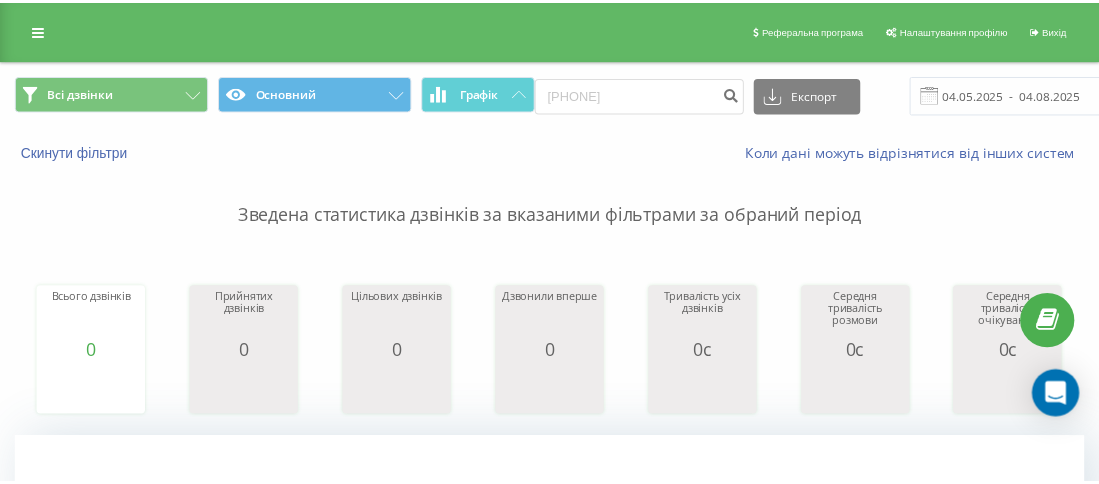 scroll, scrollTop: 0, scrollLeft: 0, axis: both 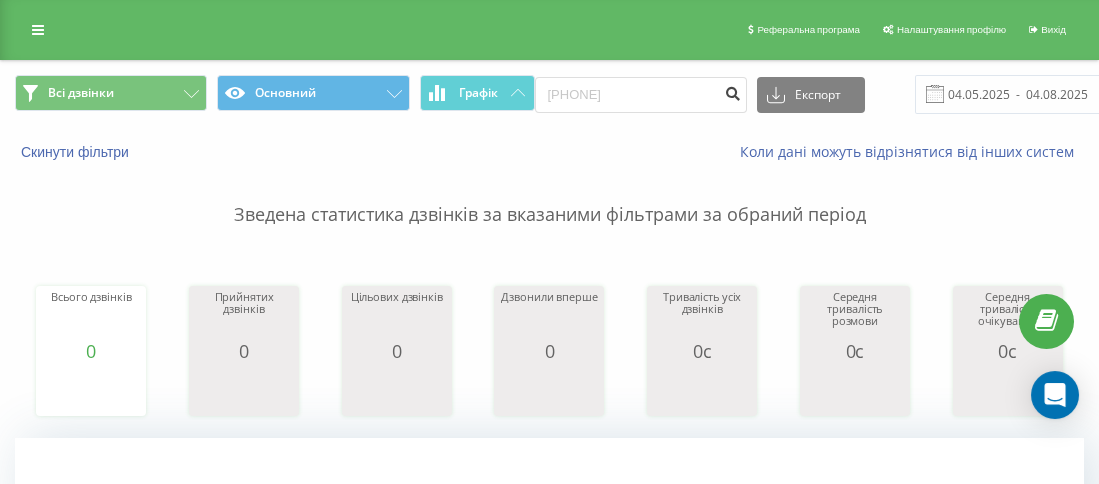 click at bounding box center (733, 91) 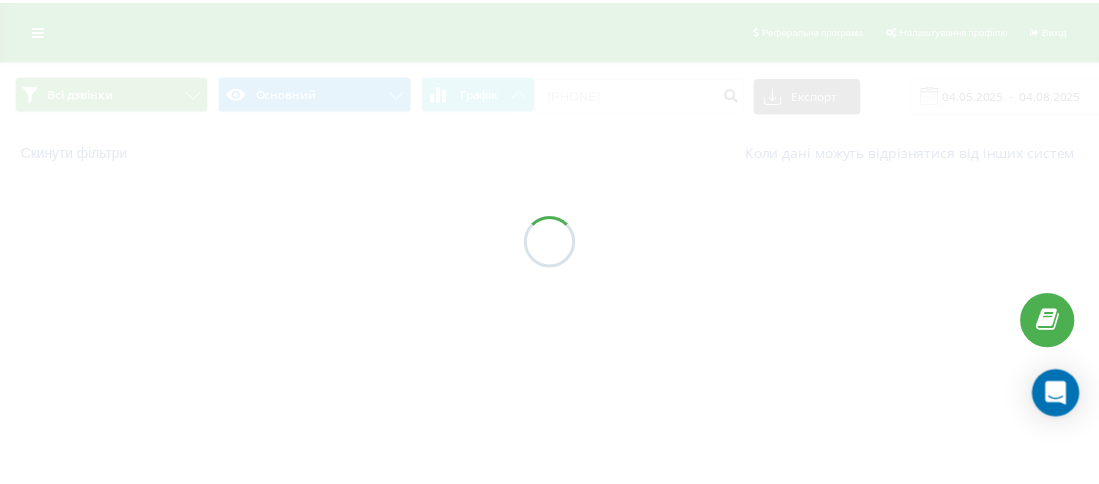 scroll, scrollTop: 0, scrollLeft: 0, axis: both 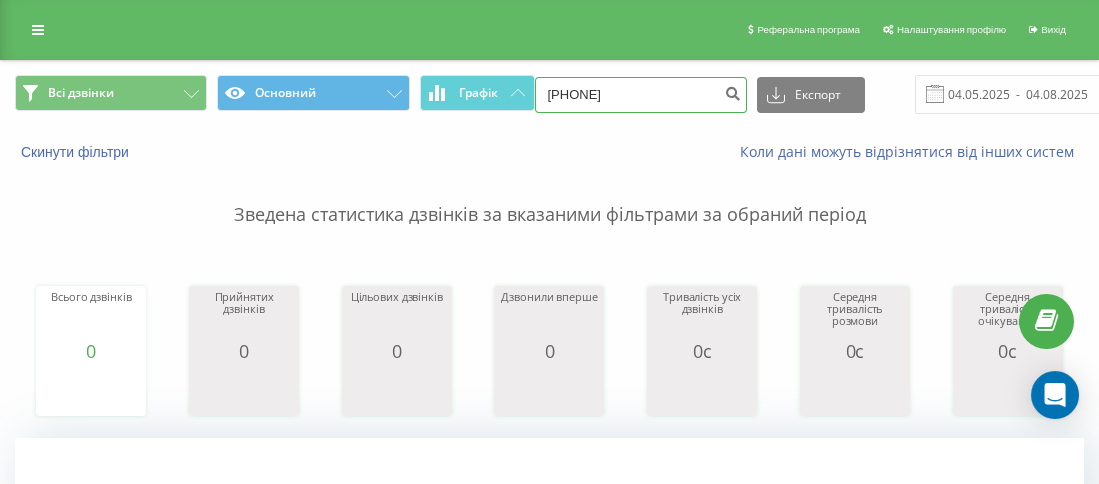 click on "[PHONE]" at bounding box center [641, 95] 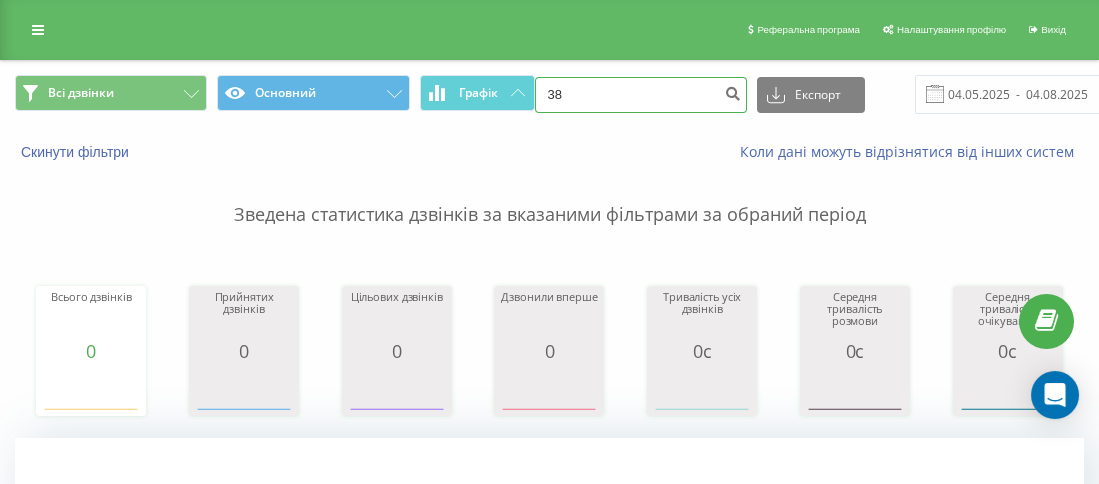paste on "[PHONE]" 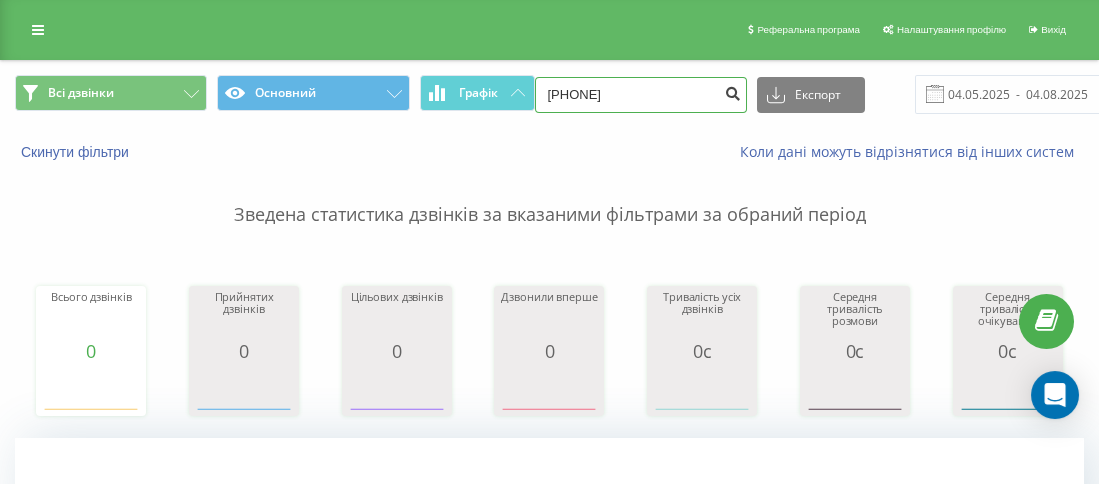 type on "[PHONE]" 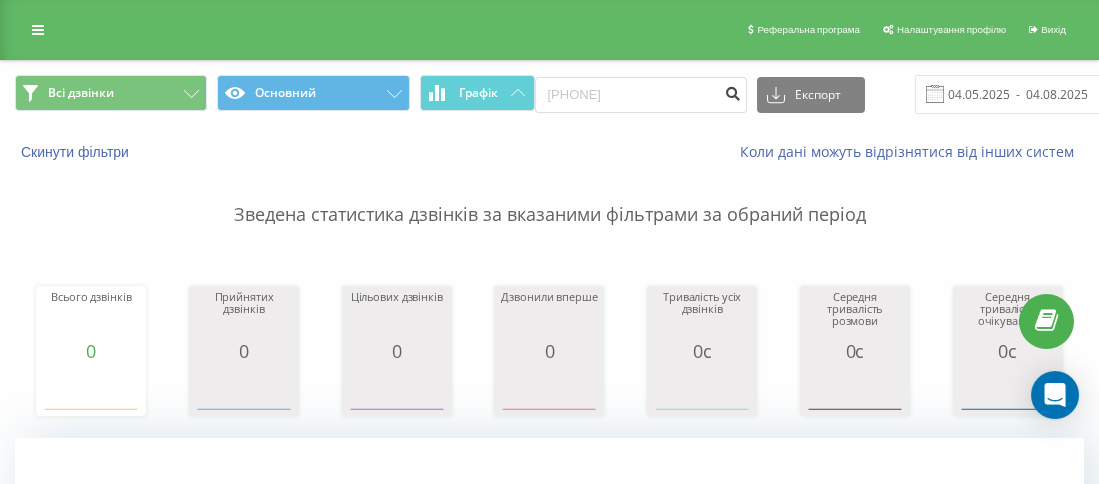 click at bounding box center (733, 91) 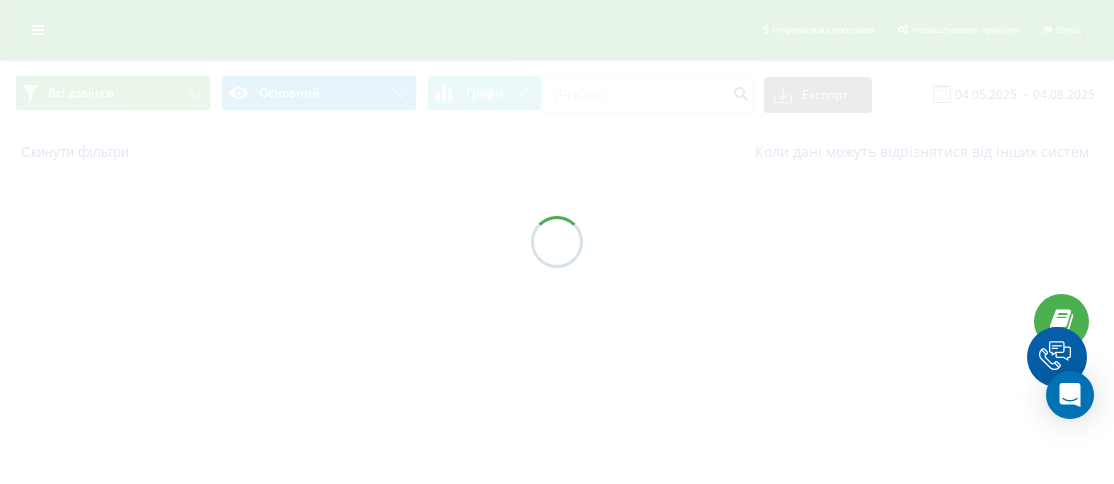 scroll, scrollTop: 0, scrollLeft: 0, axis: both 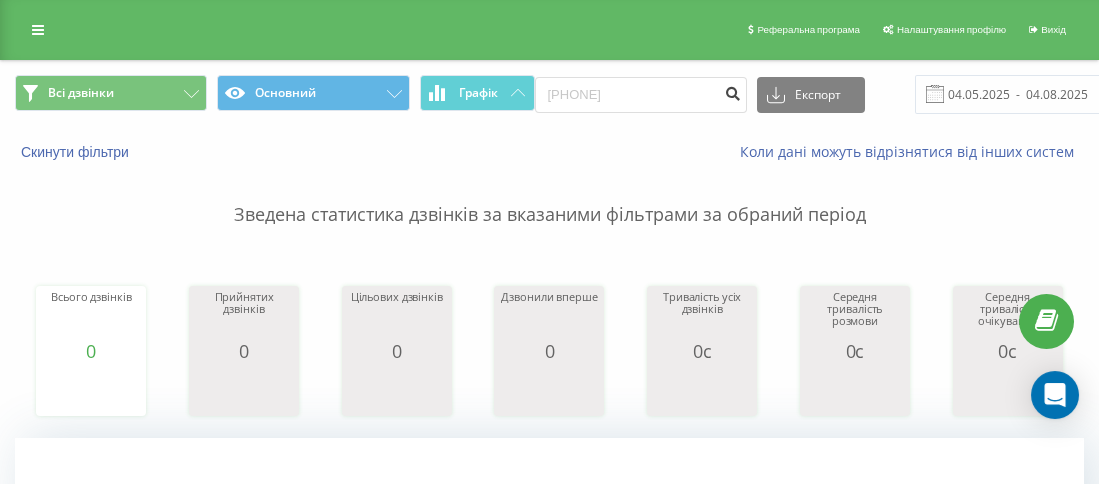 click at bounding box center (733, 91) 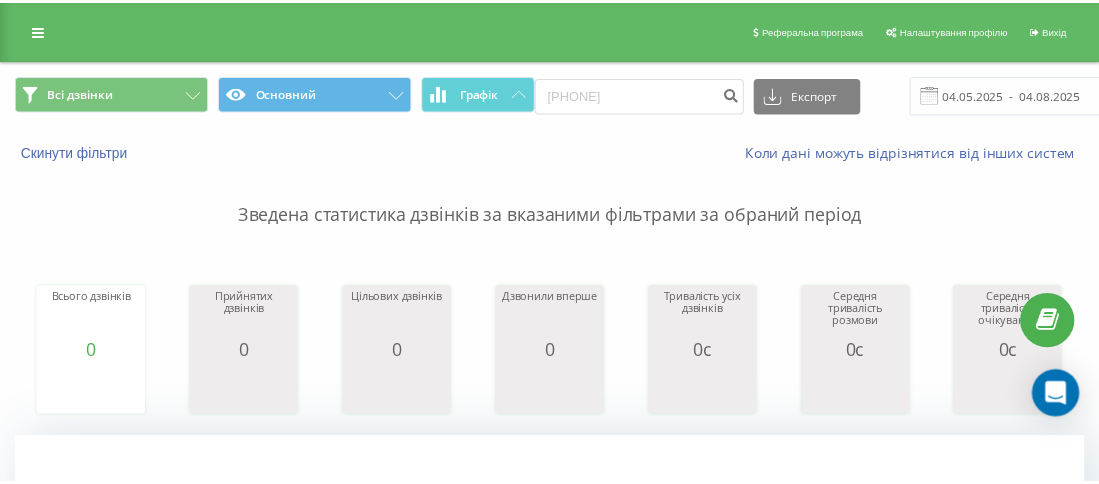 scroll, scrollTop: 0, scrollLeft: 0, axis: both 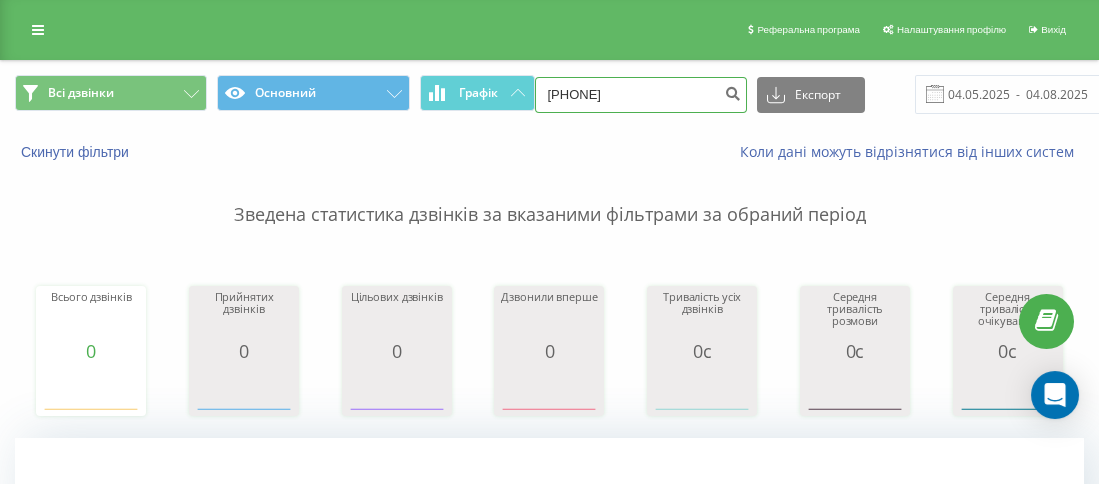 drag, startPoint x: 691, startPoint y: 101, endPoint x: 566, endPoint y: 89, distance: 125.57468 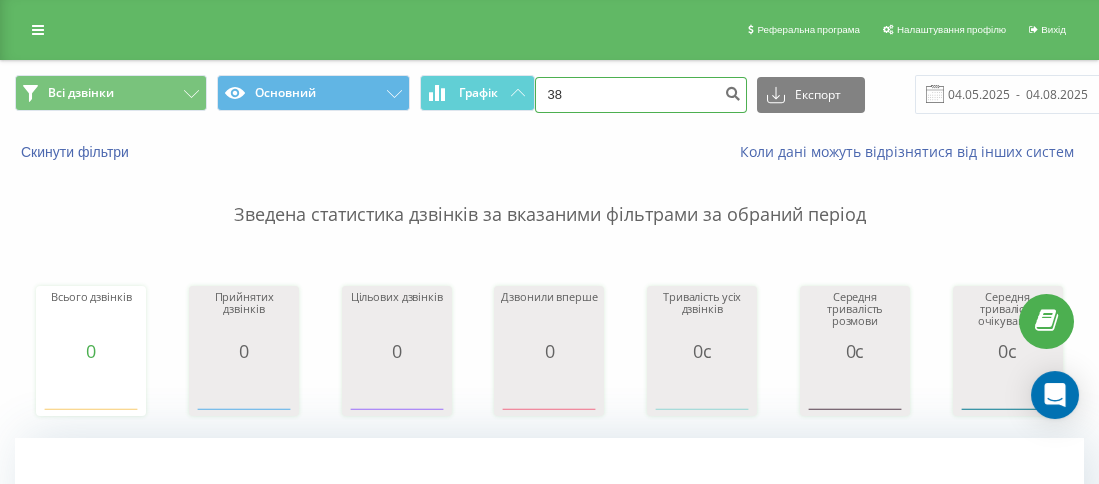 paste on "[PHONE]" 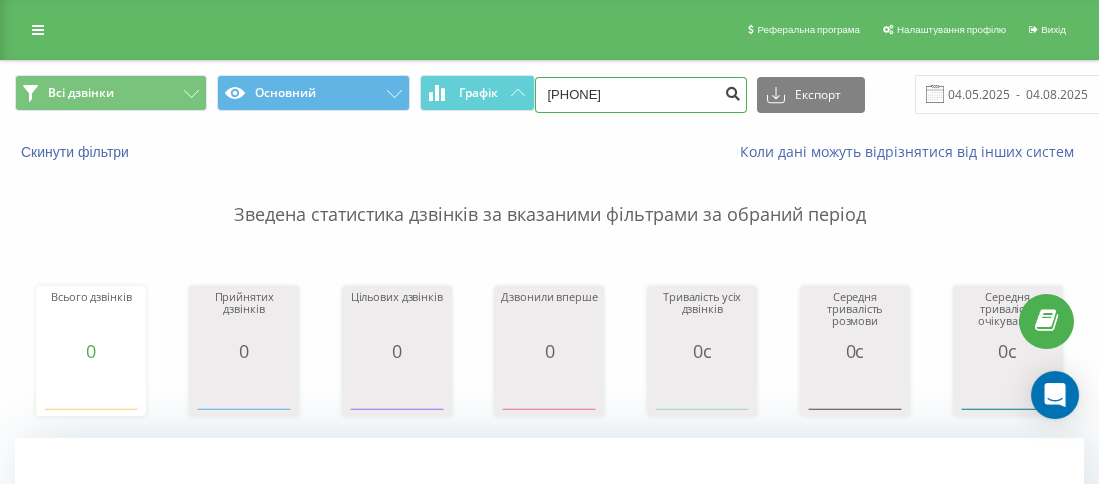 type on "[PHONE]" 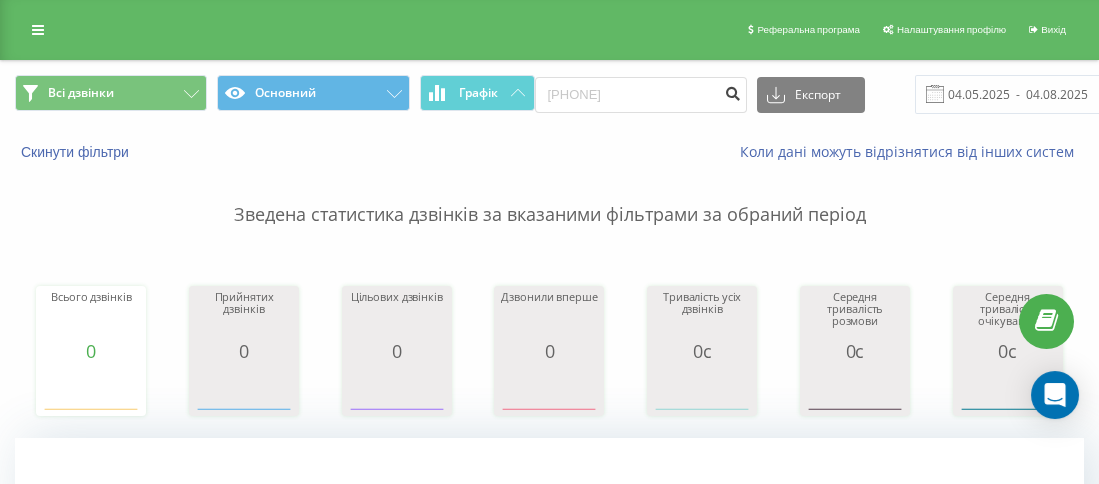 click at bounding box center [733, 95] 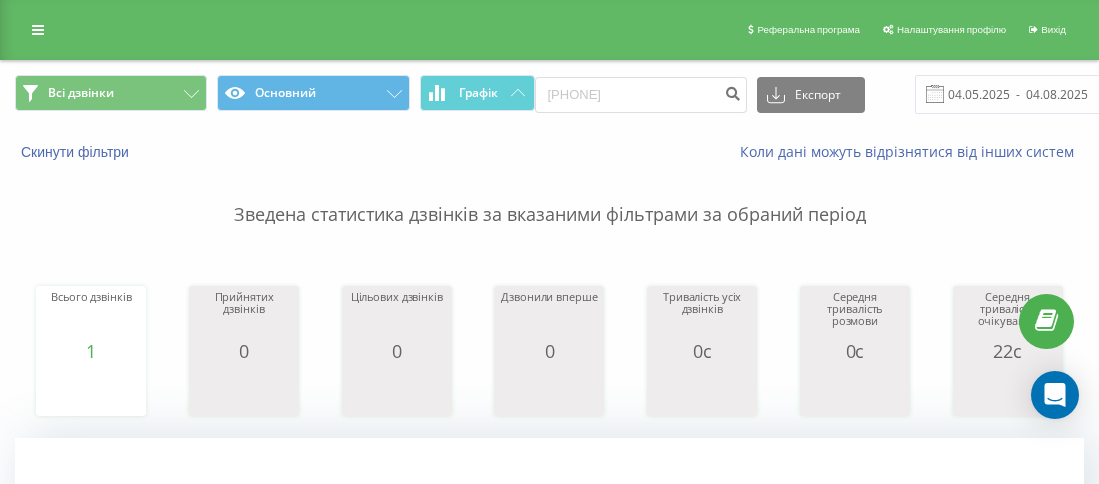 scroll, scrollTop: 0, scrollLeft: 0, axis: both 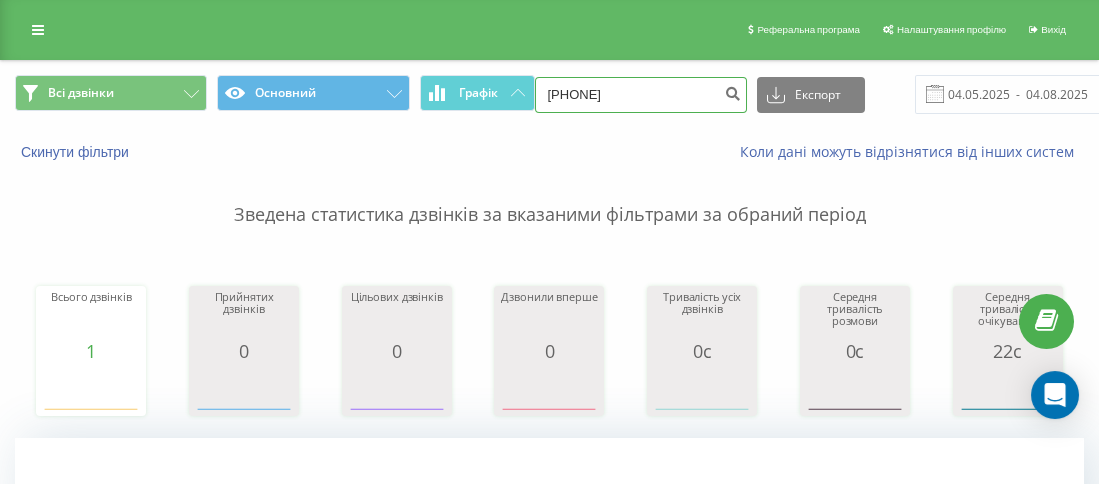 drag, startPoint x: 669, startPoint y: 101, endPoint x: 561, endPoint y: 90, distance: 108.55874 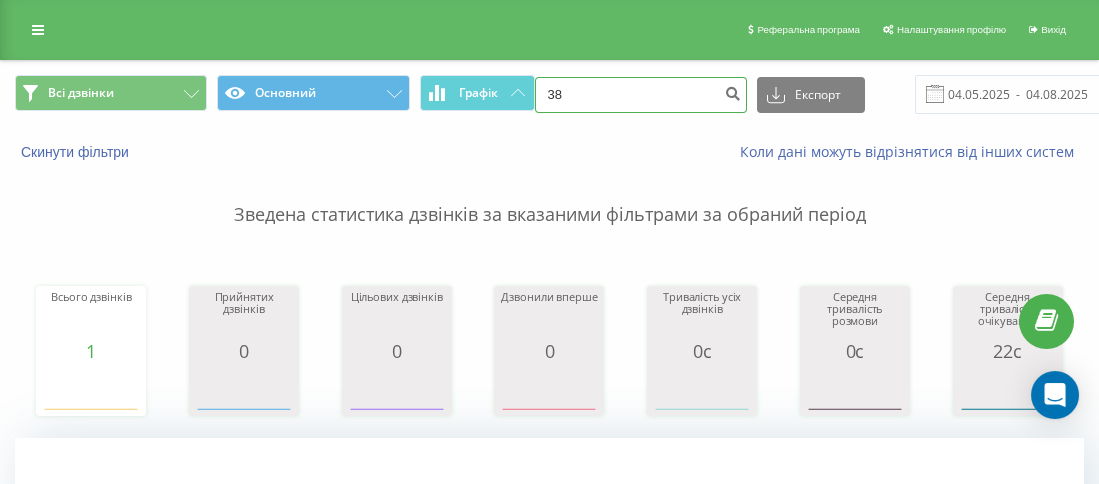 paste on "[PHONE]" 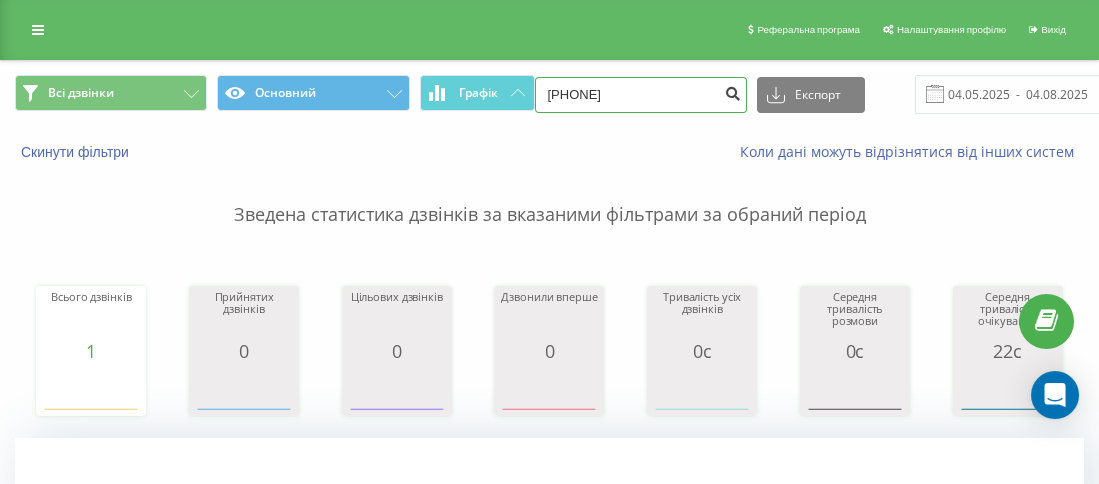 type on "[PHONE]" 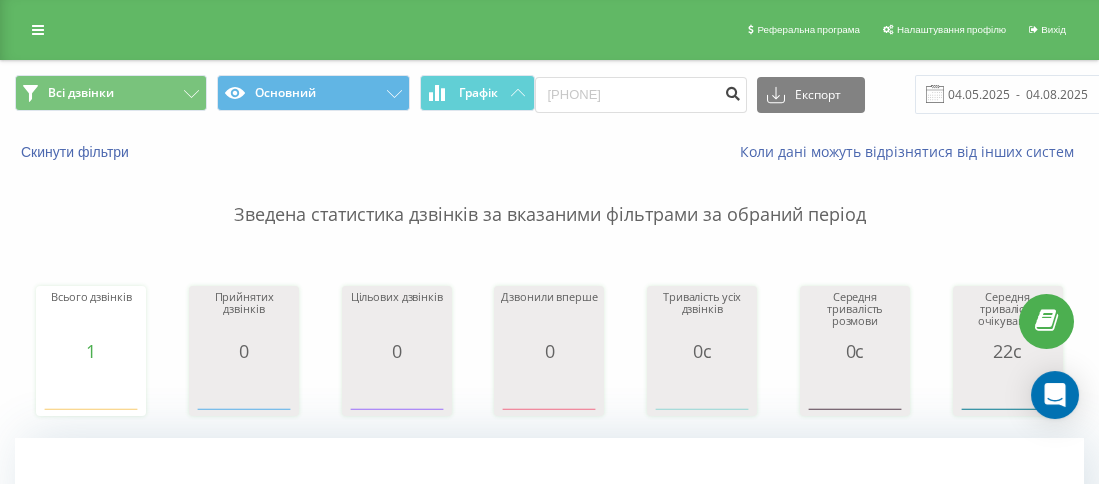 click at bounding box center (733, 95) 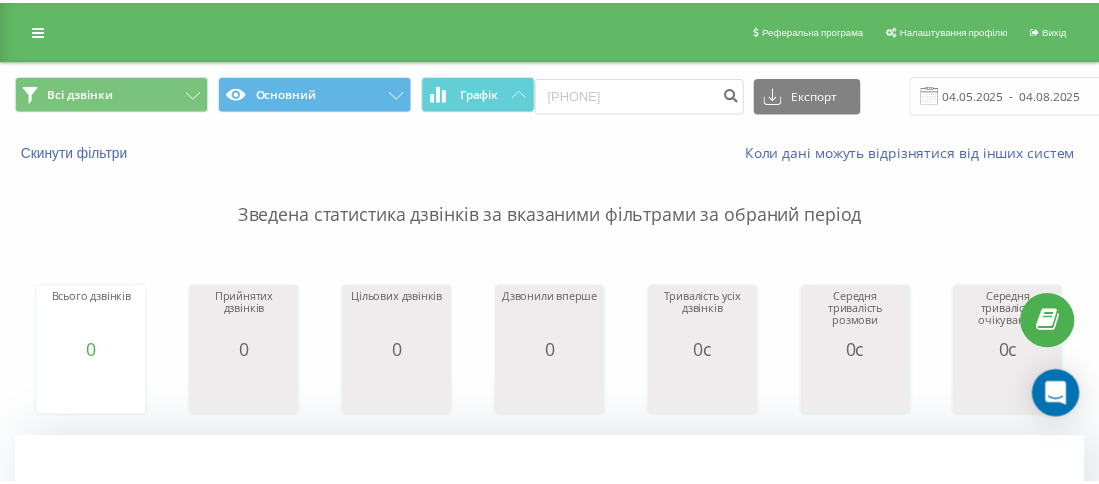 scroll, scrollTop: 0, scrollLeft: 0, axis: both 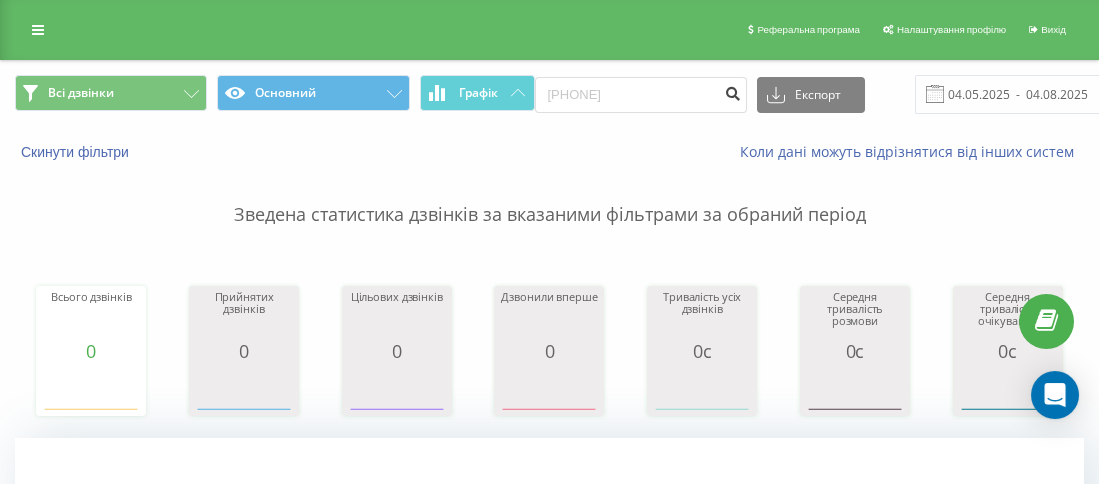 click at bounding box center (733, 91) 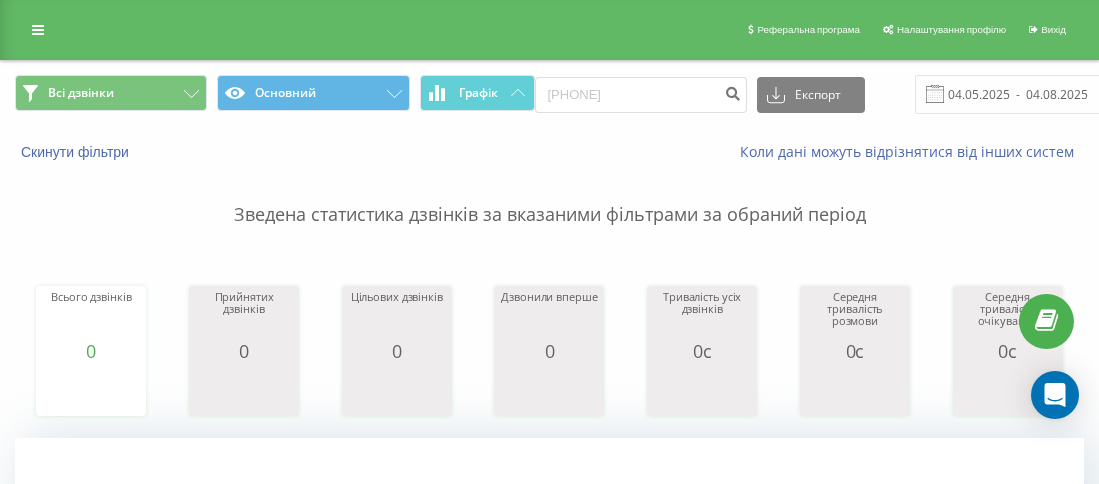 scroll, scrollTop: 0, scrollLeft: 0, axis: both 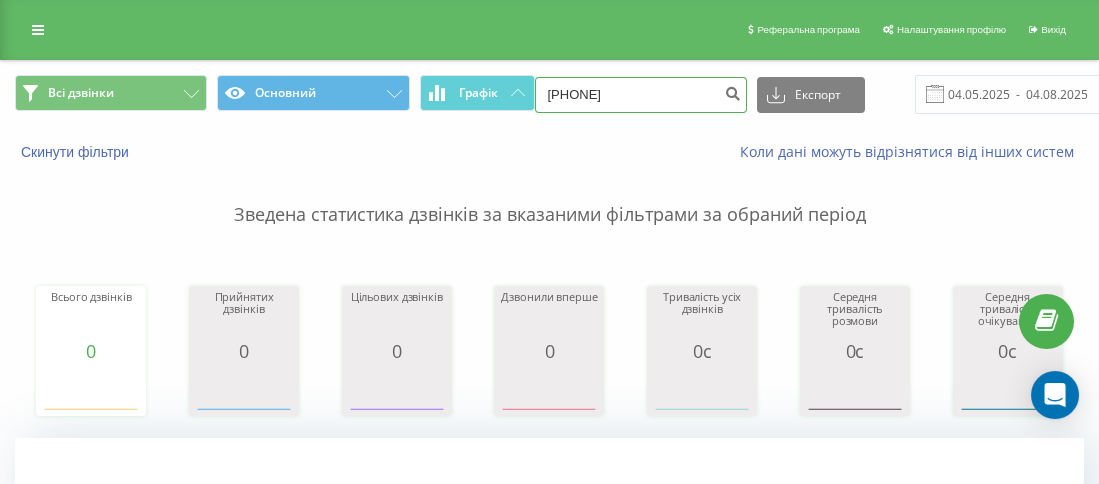 drag, startPoint x: 602, startPoint y: 101, endPoint x: 565, endPoint y: 95, distance: 37.48333 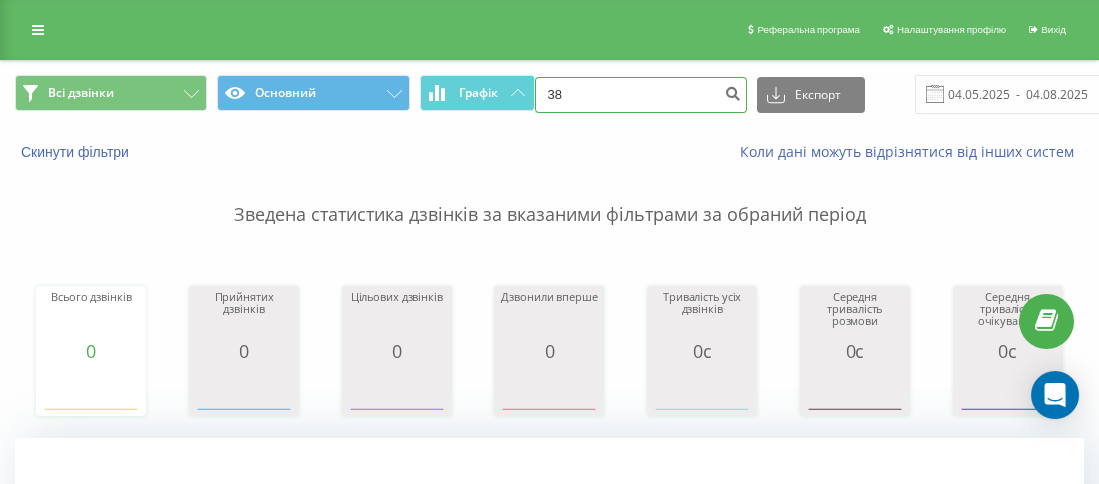 paste on "[PHONE]" 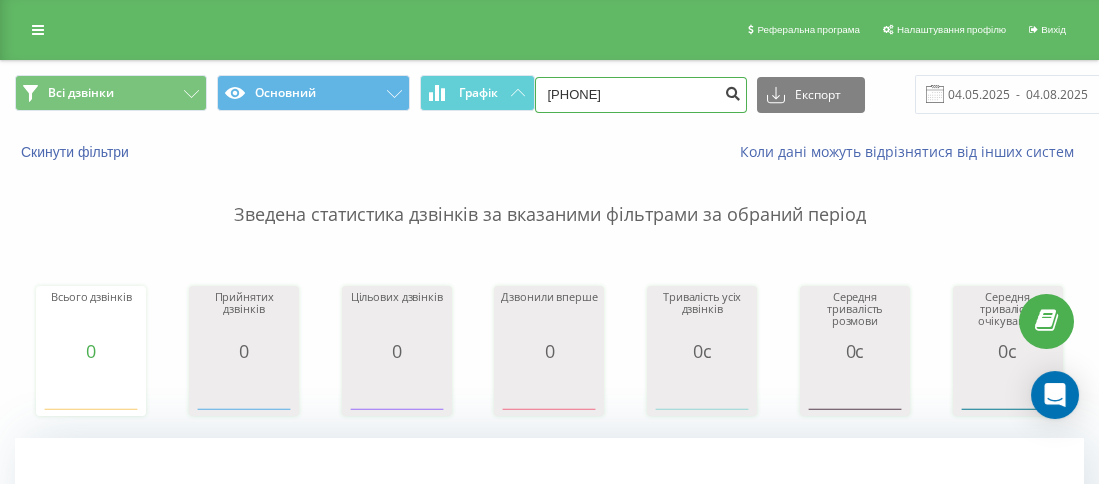 type on "[PHONE]" 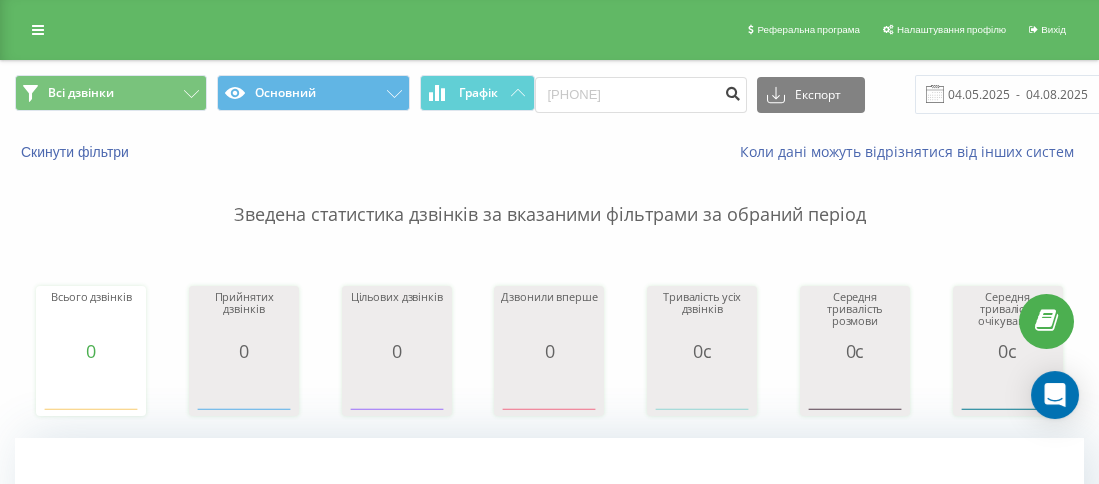 click at bounding box center [733, 91] 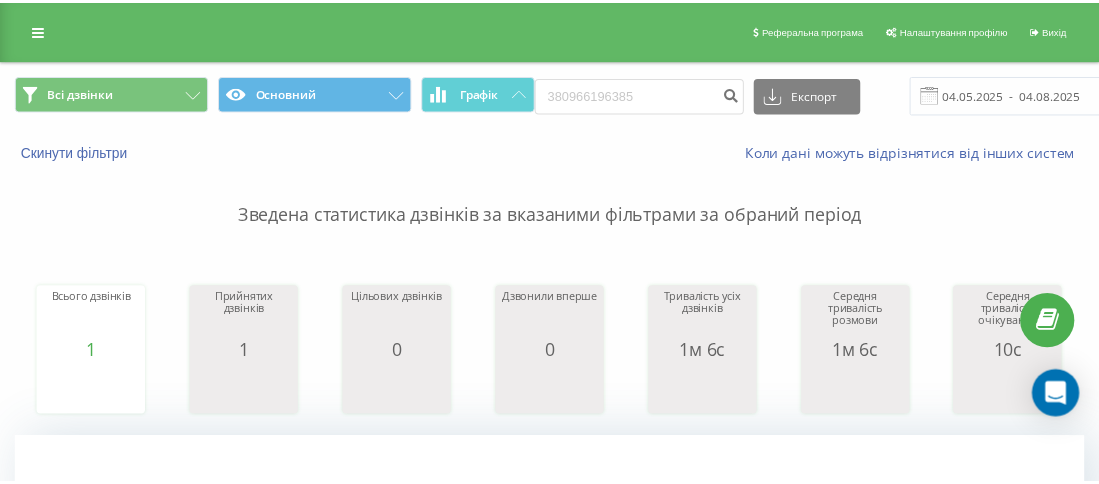 scroll, scrollTop: 0, scrollLeft: 0, axis: both 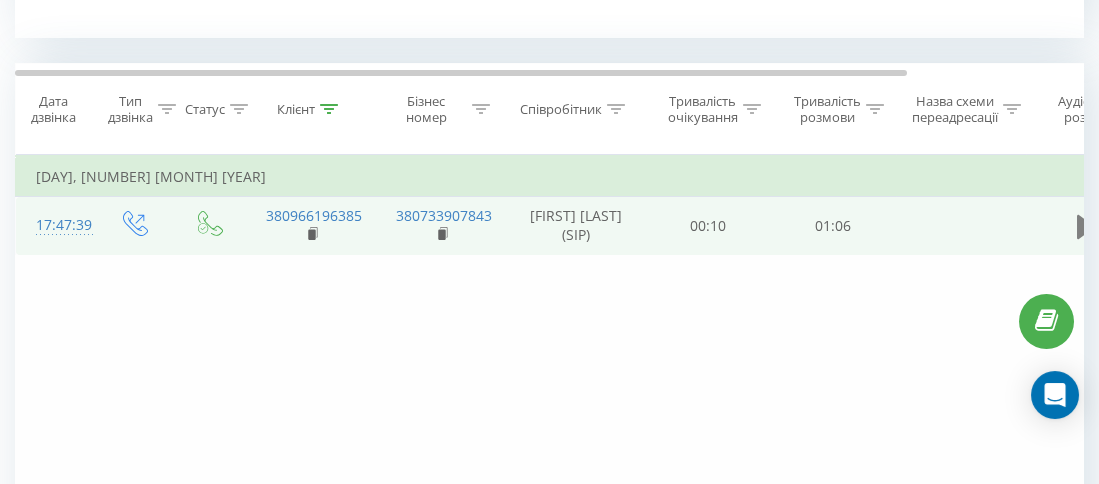 click at bounding box center [1086, 227] 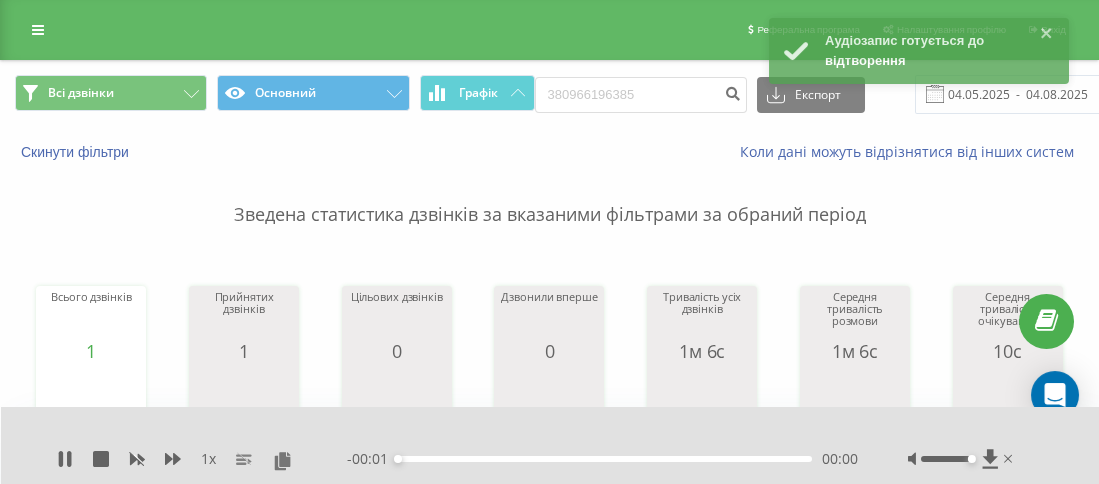 scroll, scrollTop: 0, scrollLeft: 0, axis: both 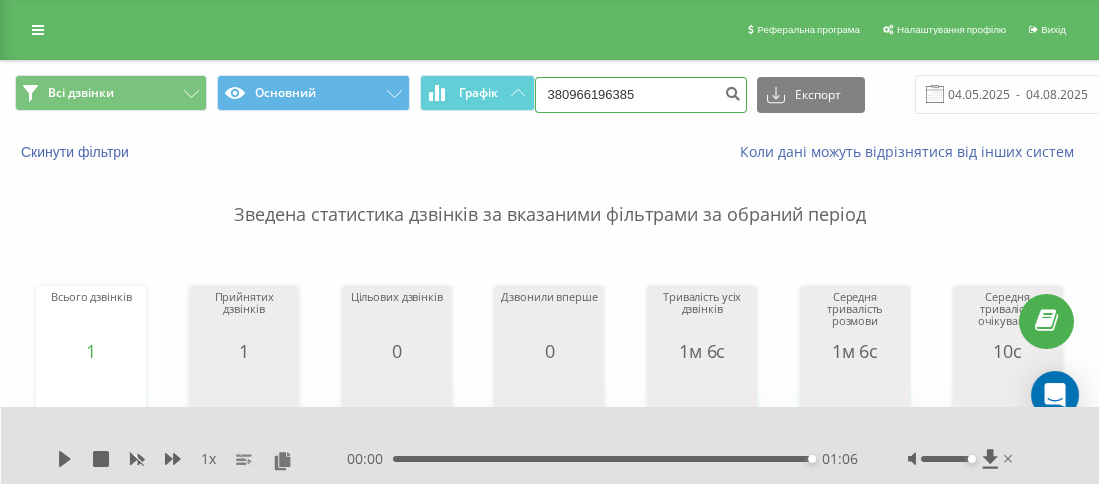 drag, startPoint x: 658, startPoint y: 98, endPoint x: 555, endPoint y: 92, distance: 103.17461 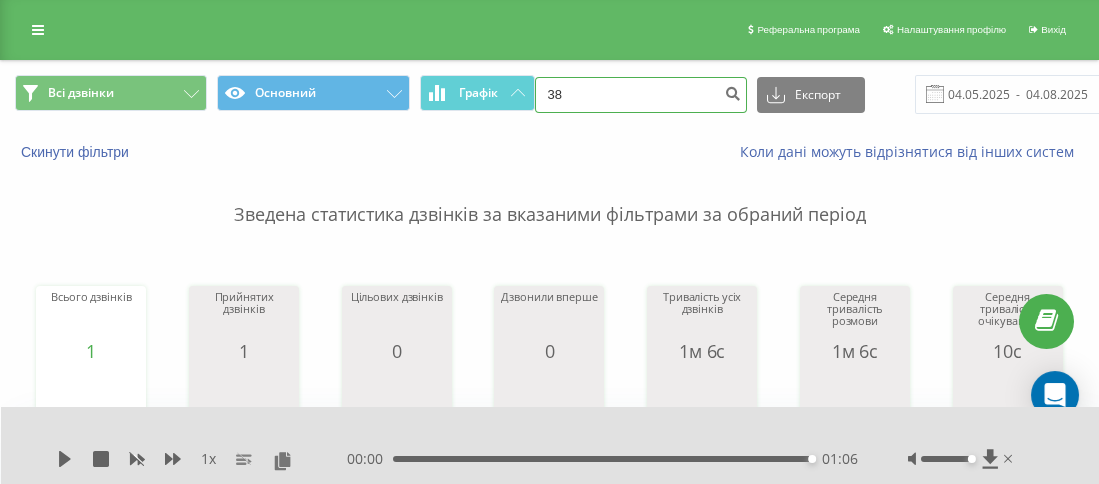 paste on "0970204005" 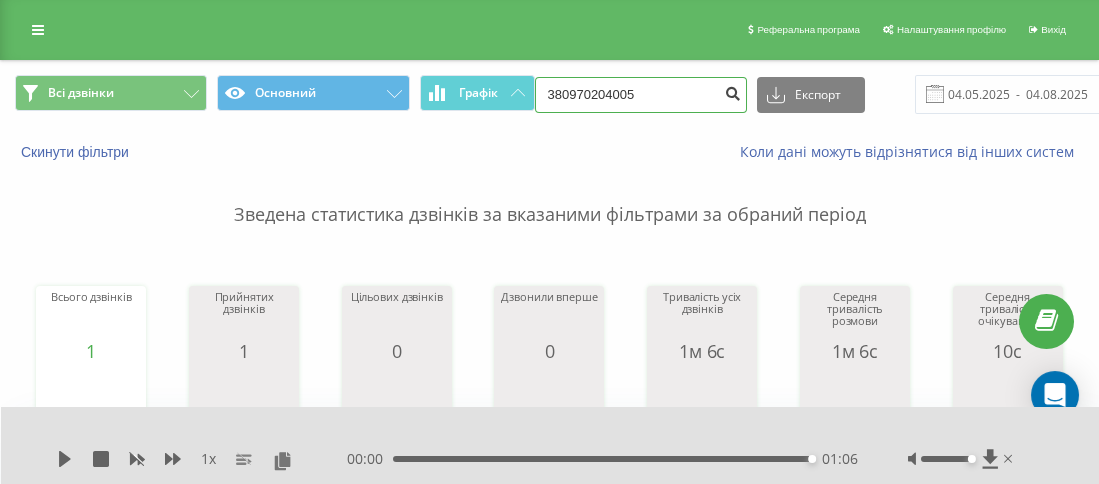 type on "380970204005" 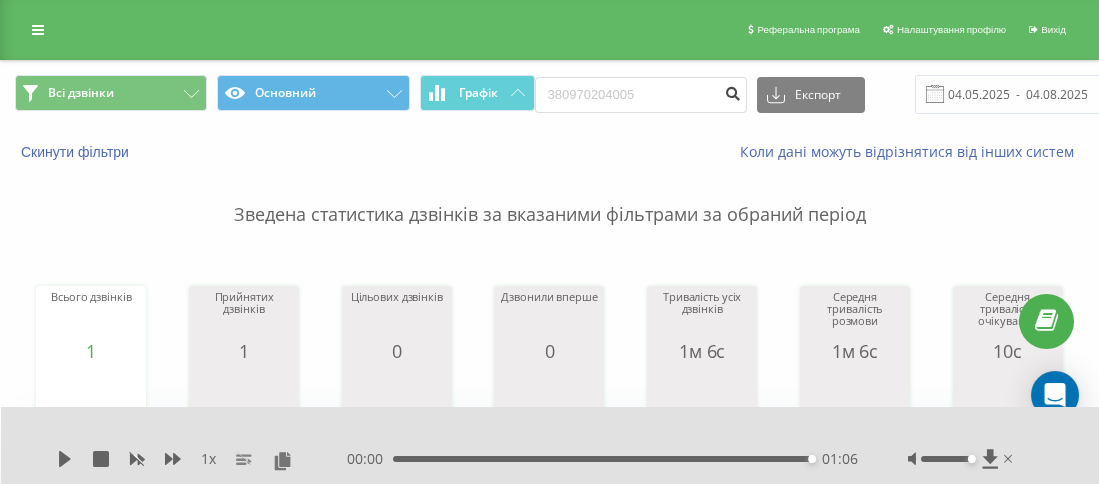 click at bounding box center (733, 91) 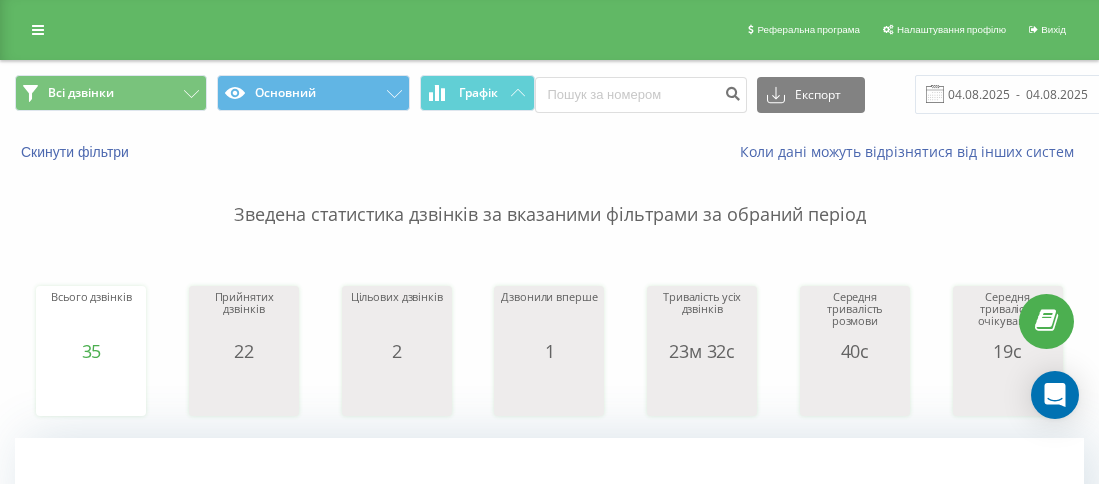 scroll, scrollTop: 0, scrollLeft: 0, axis: both 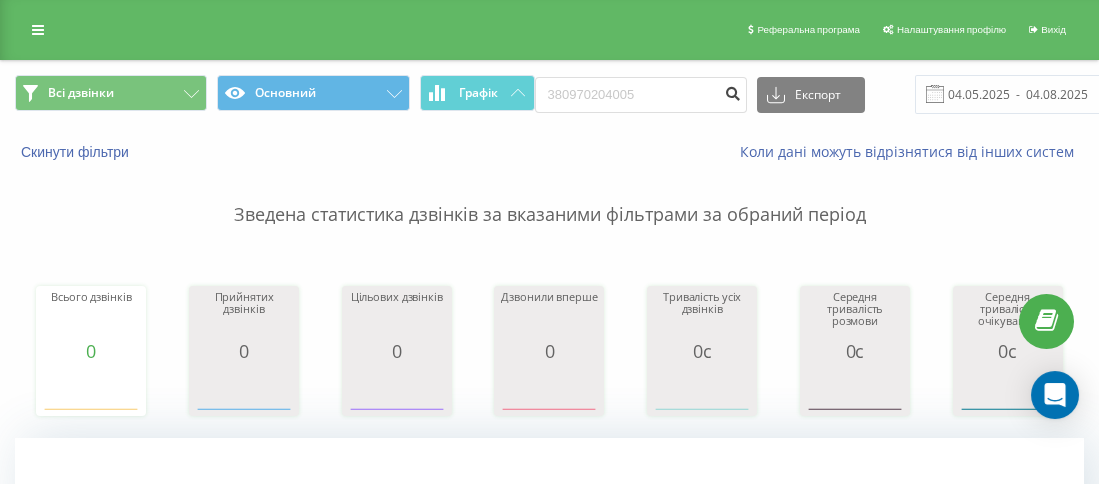 click at bounding box center (733, 95) 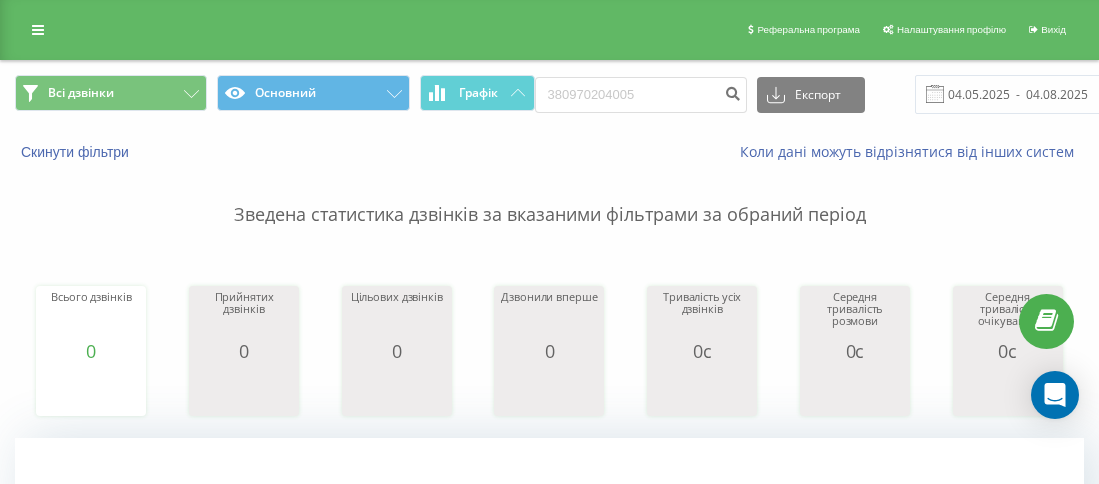 scroll, scrollTop: 0, scrollLeft: 0, axis: both 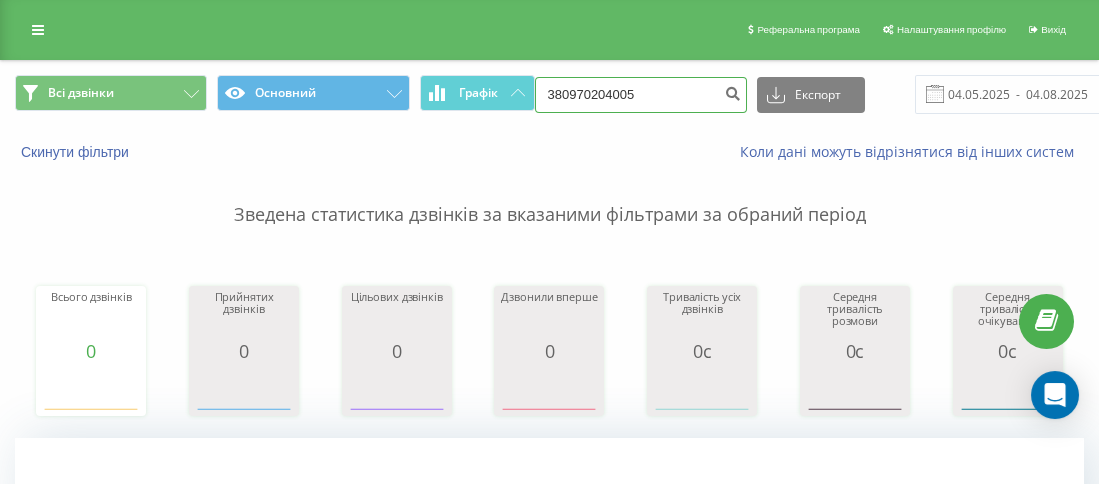drag, startPoint x: 629, startPoint y: 95, endPoint x: 568, endPoint y: 94, distance: 61.008198 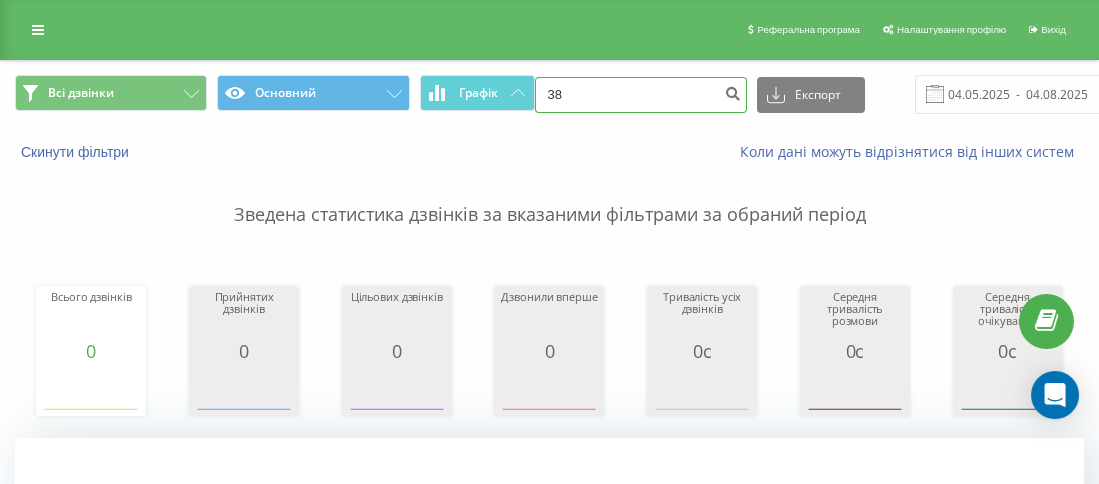 paste on "[PHONE]" 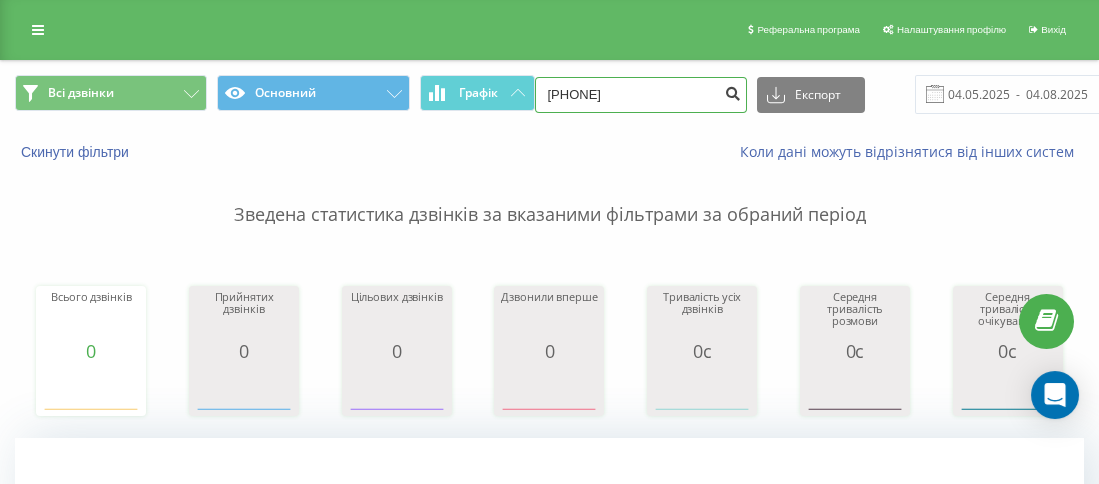 type on "[PHONE]" 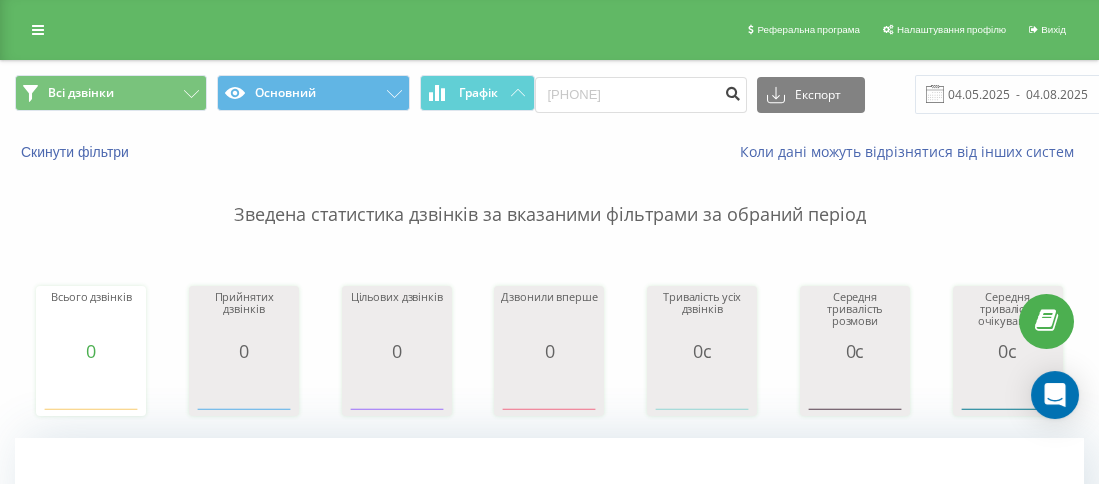 click at bounding box center (733, 91) 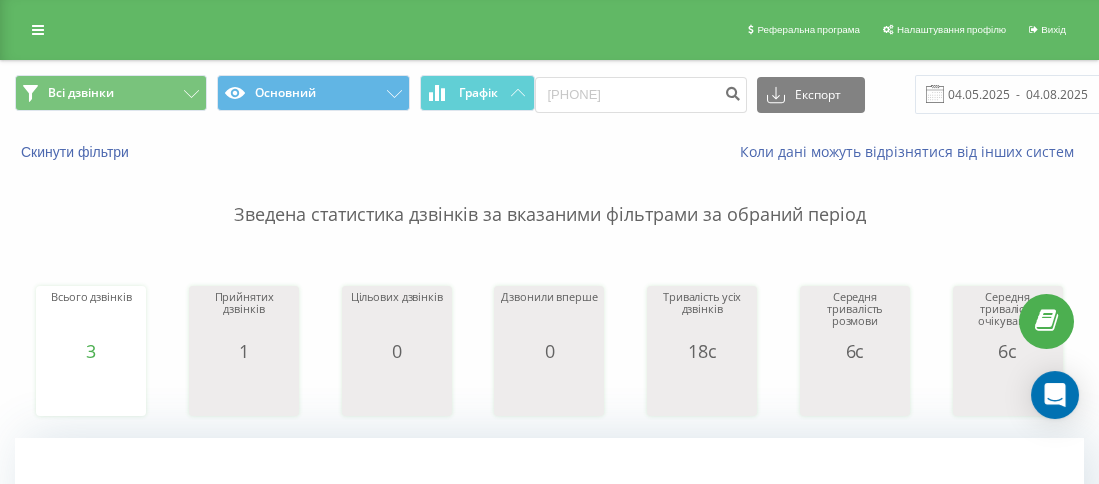 scroll, scrollTop: 700, scrollLeft: 0, axis: vertical 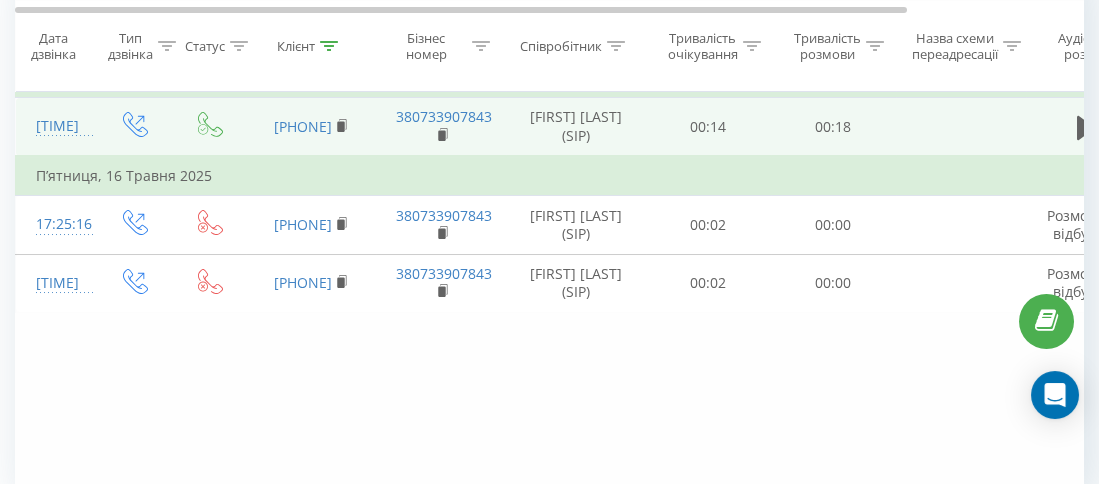 drag, startPoint x: 1073, startPoint y: 138, endPoint x: 1007, endPoint y: 182, distance: 79.32213 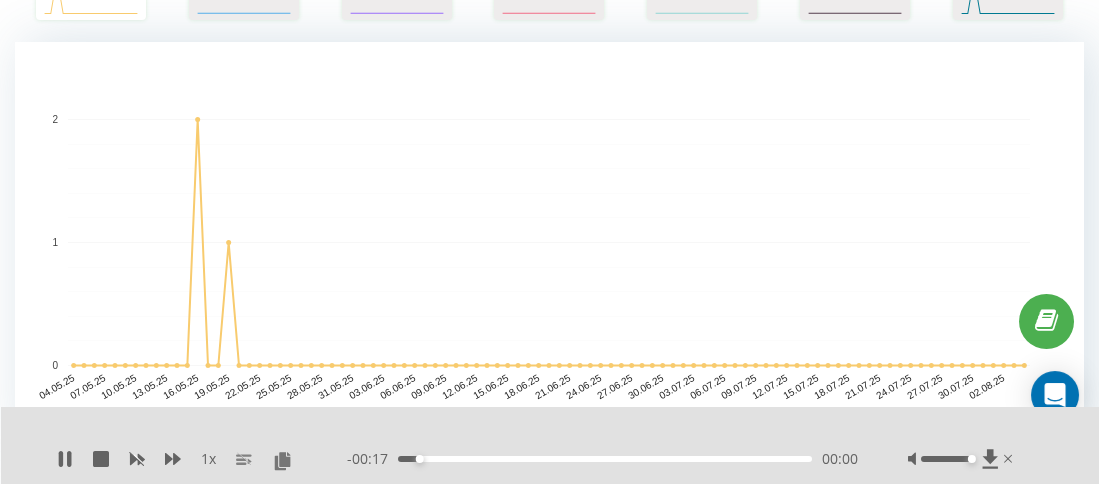scroll, scrollTop: 0, scrollLeft: 0, axis: both 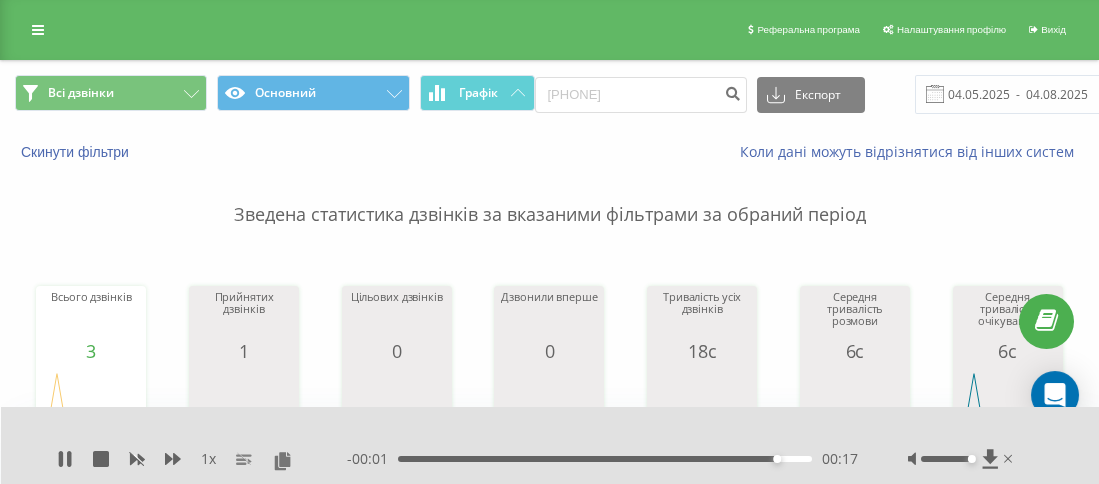 drag, startPoint x: 532, startPoint y: 459, endPoint x: 546, endPoint y: 459, distance: 14 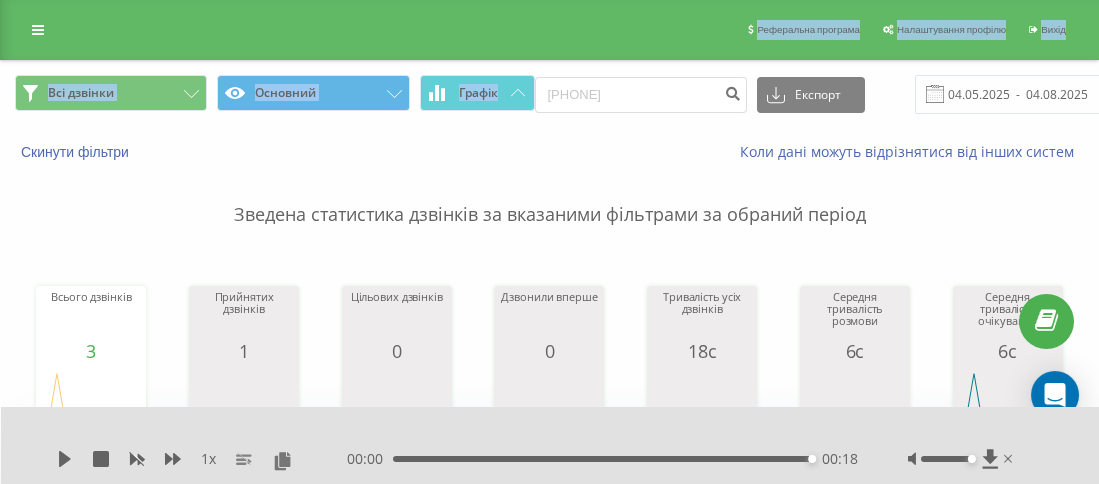 drag, startPoint x: 722, startPoint y: 57, endPoint x: 635, endPoint y: 81, distance: 90.24966 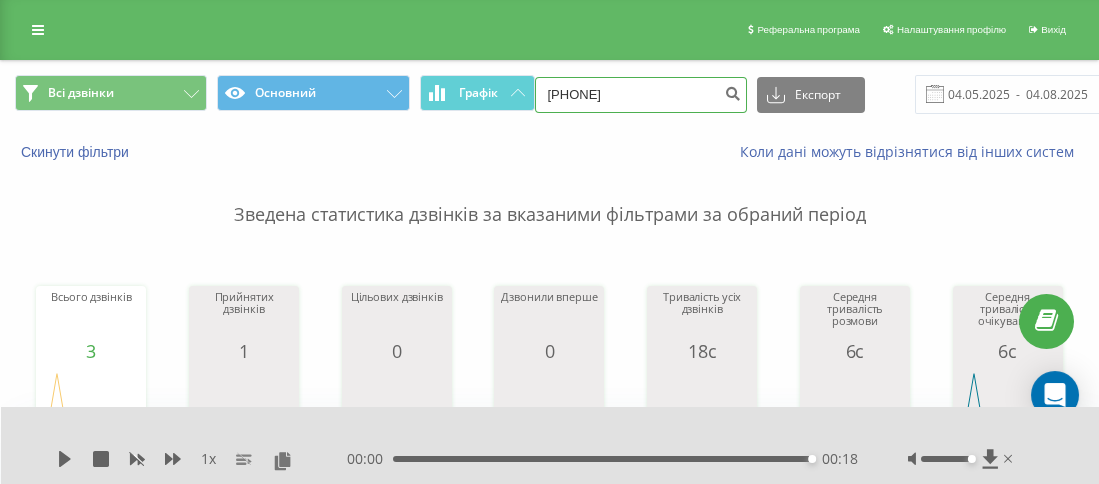drag, startPoint x: 613, startPoint y: 94, endPoint x: 577, endPoint y: 96, distance: 36.05551 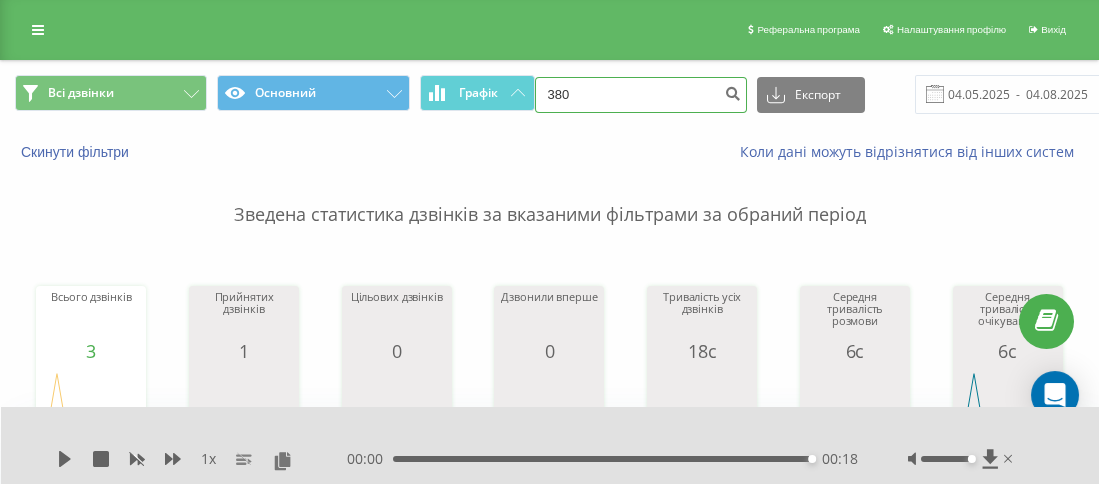 drag, startPoint x: 594, startPoint y: 91, endPoint x: 583, endPoint y: 98, distance: 13.038404 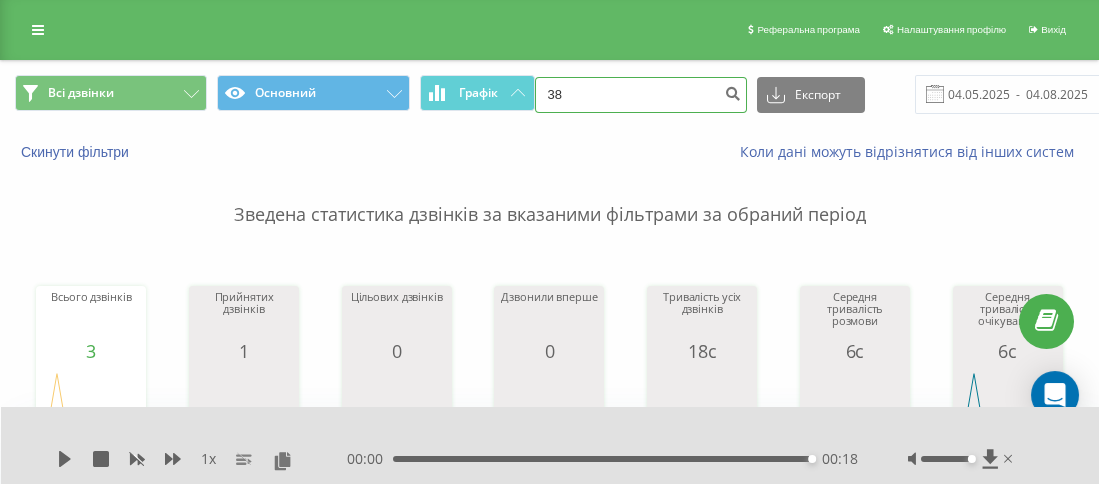 paste on "0679328591" 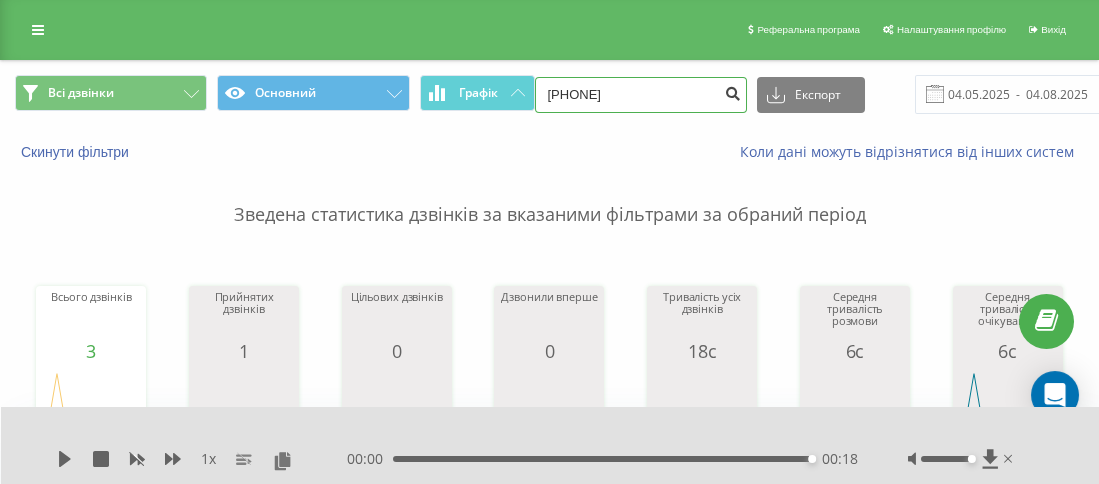 type on "[PHONE]" 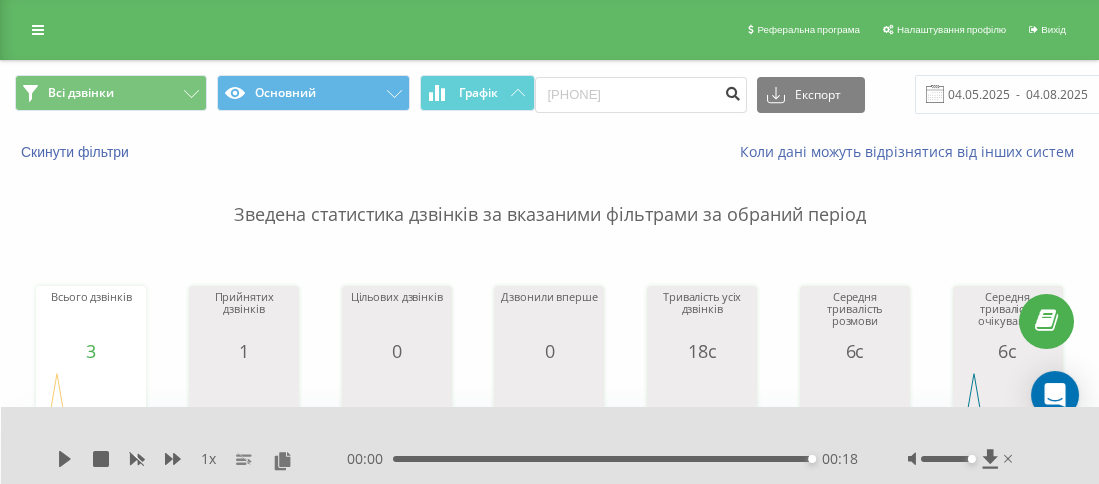 click at bounding box center [733, 91] 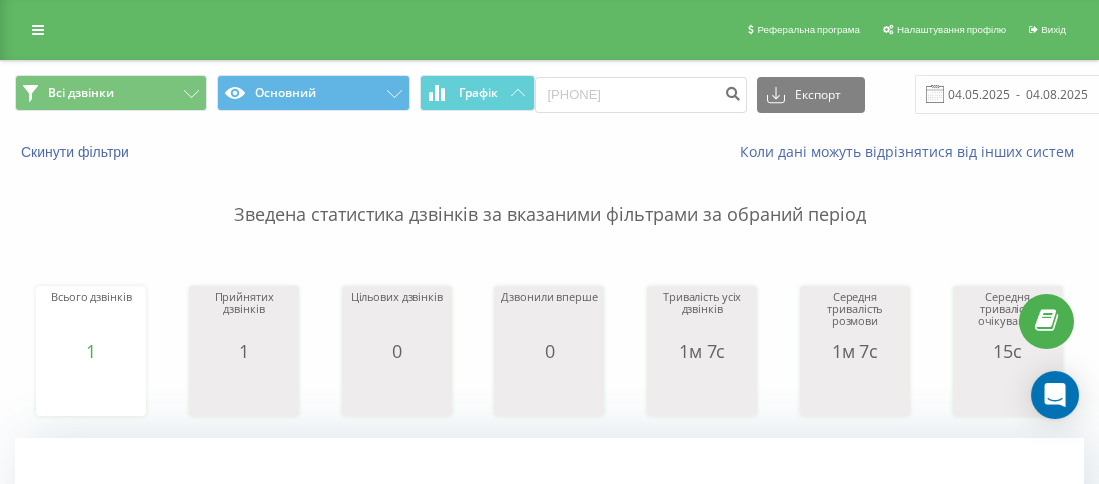scroll, scrollTop: 696, scrollLeft: 0, axis: vertical 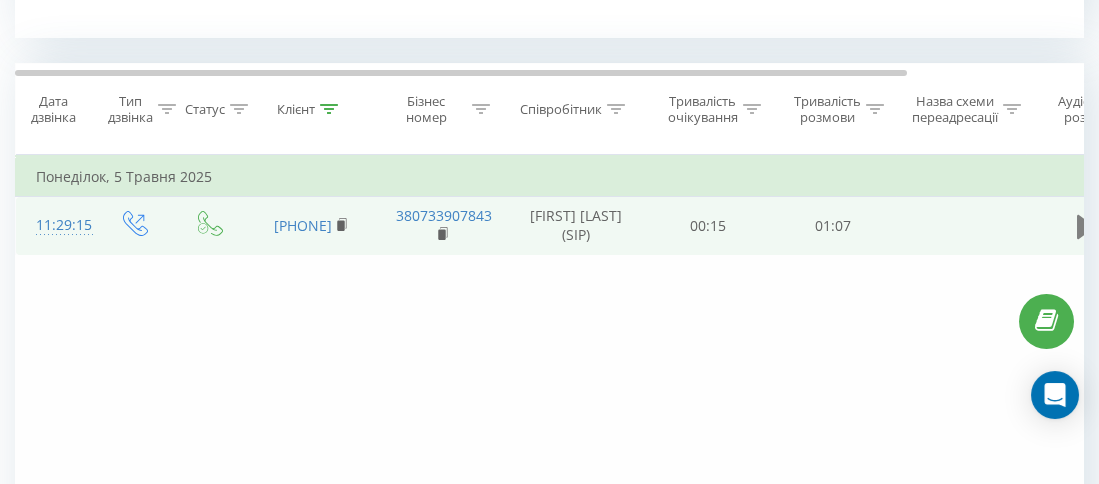 click 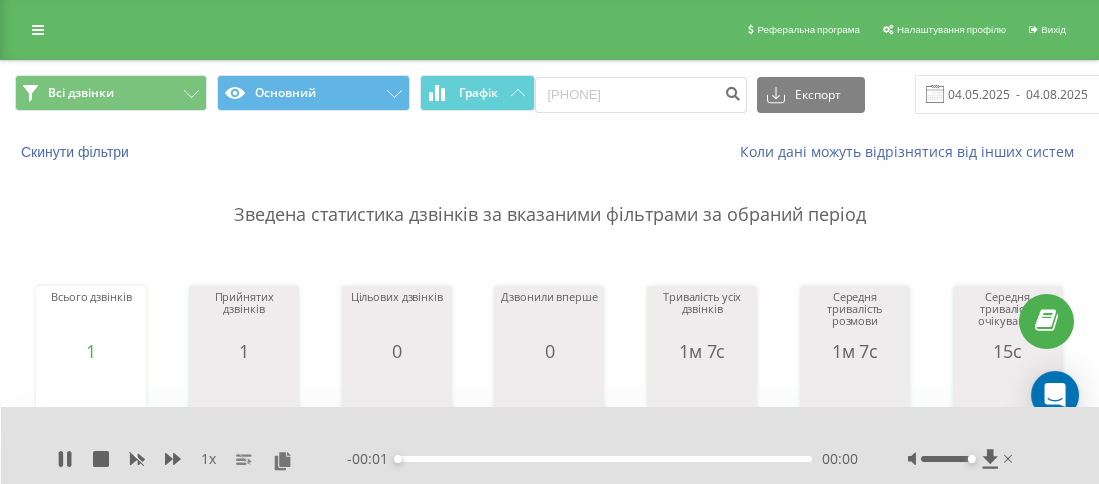 scroll, scrollTop: 0, scrollLeft: 0, axis: both 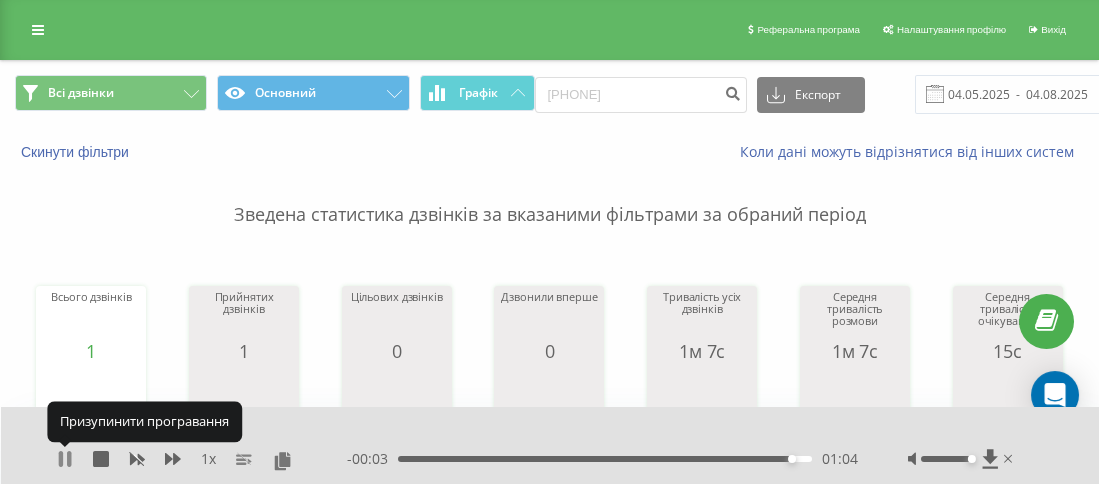 click 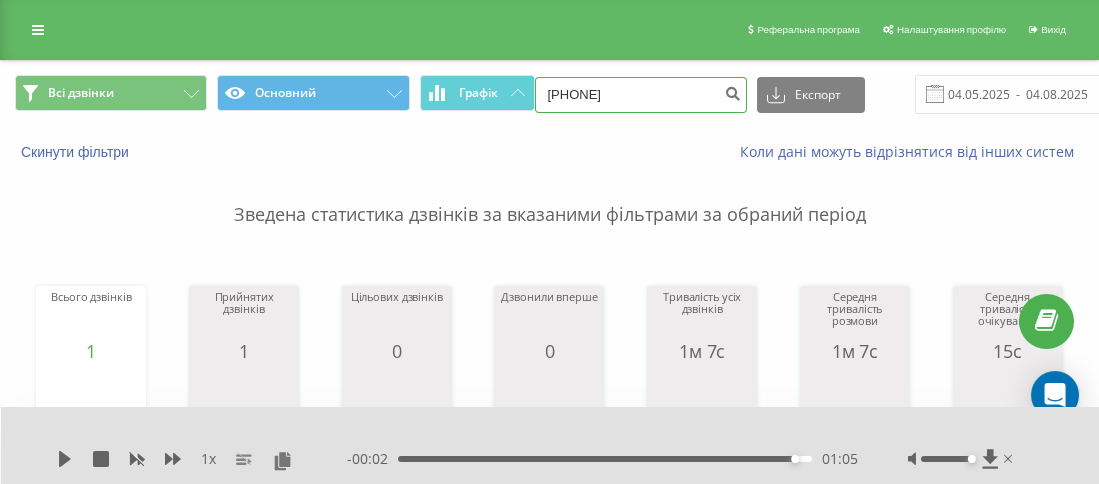 drag, startPoint x: 592, startPoint y: 91, endPoint x: 560, endPoint y: 90, distance: 32.01562 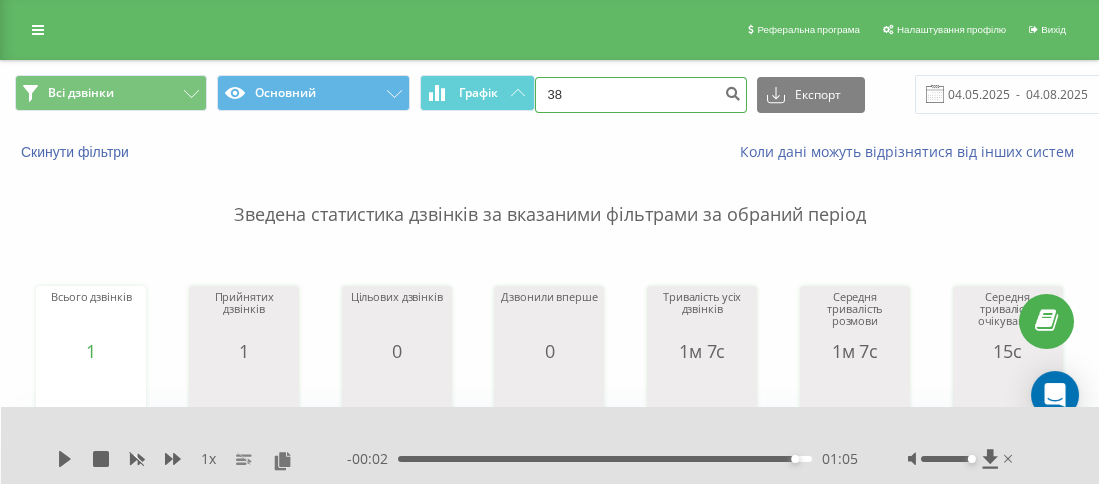 paste on "0672982094" 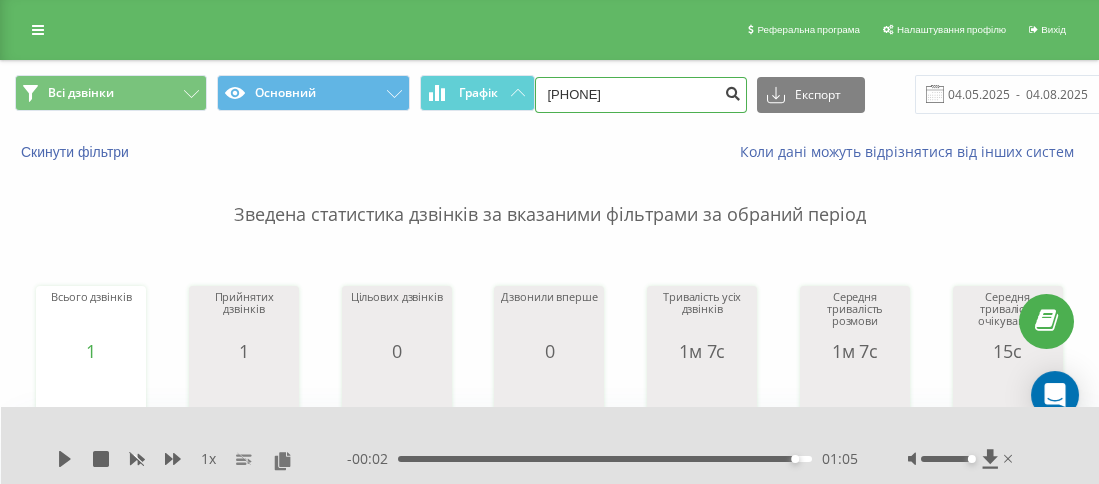 type on "[PHONE]" 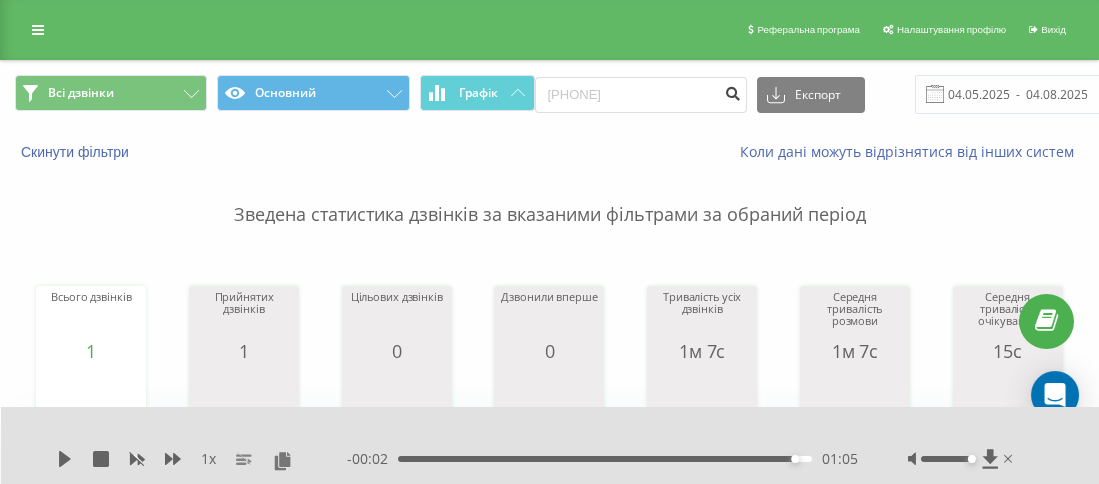 click at bounding box center (733, 95) 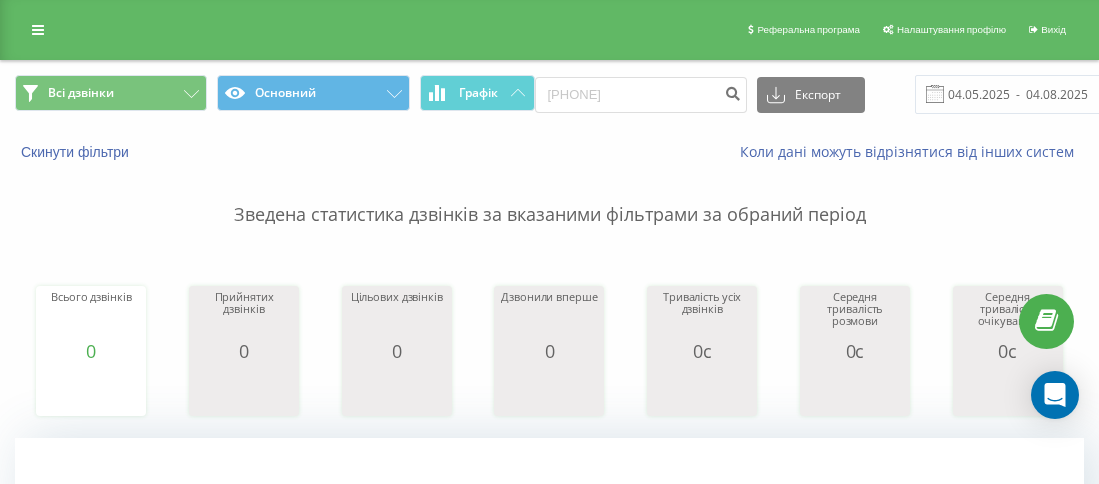 scroll, scrollTop: 0, scrollLeft: 0, axis: both 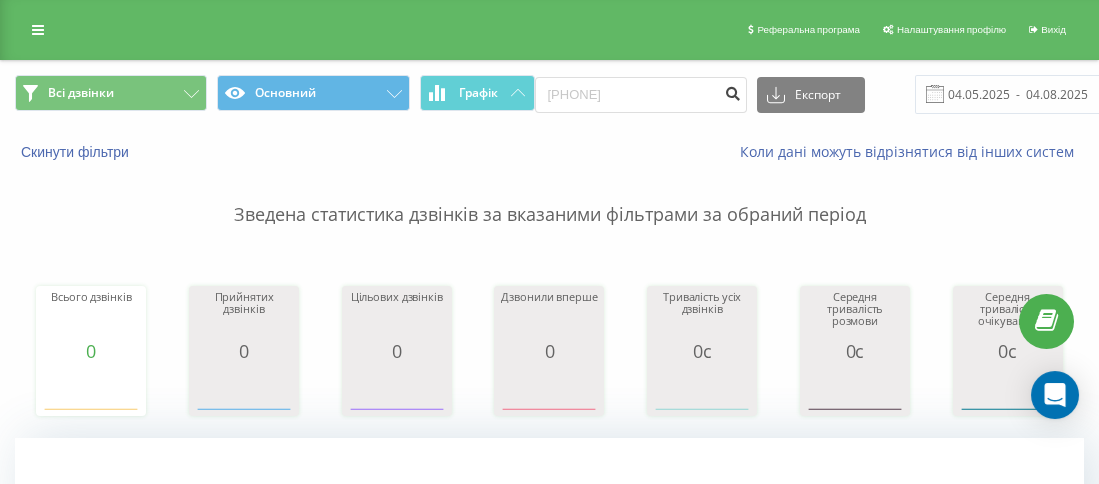 click at bounding box center [733, 91] 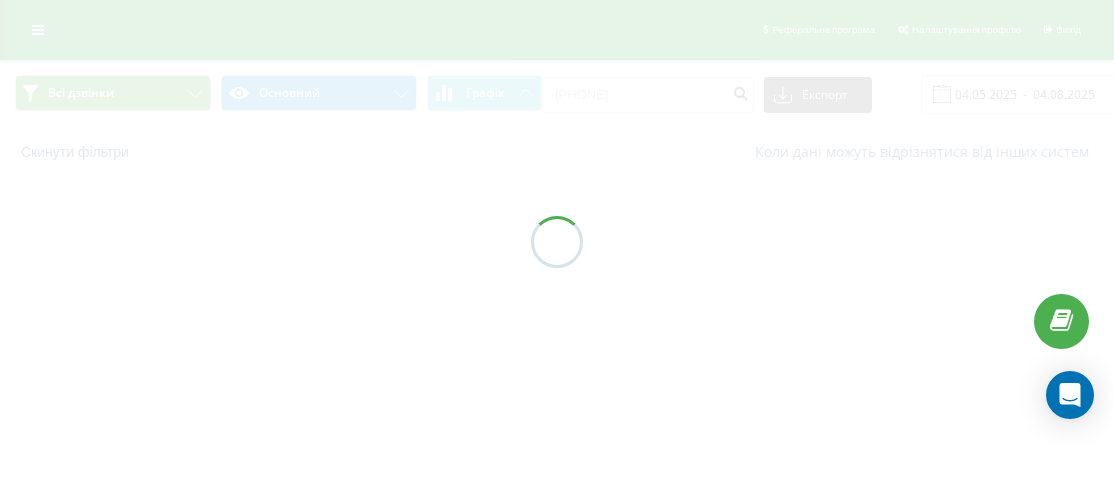 scroll, scrollTop: 0, scrollLeft: 0, axis: both 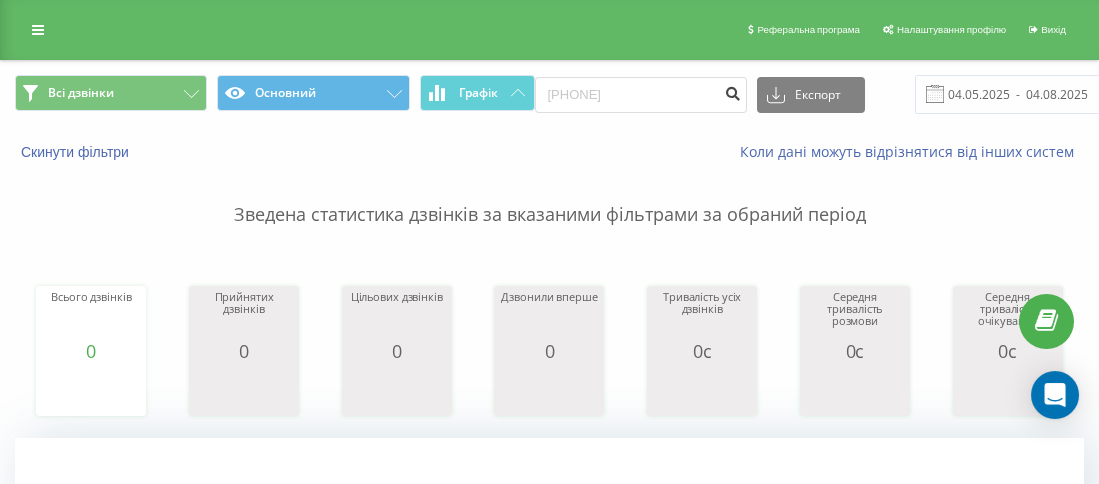 click at bounding box center (733, 91) 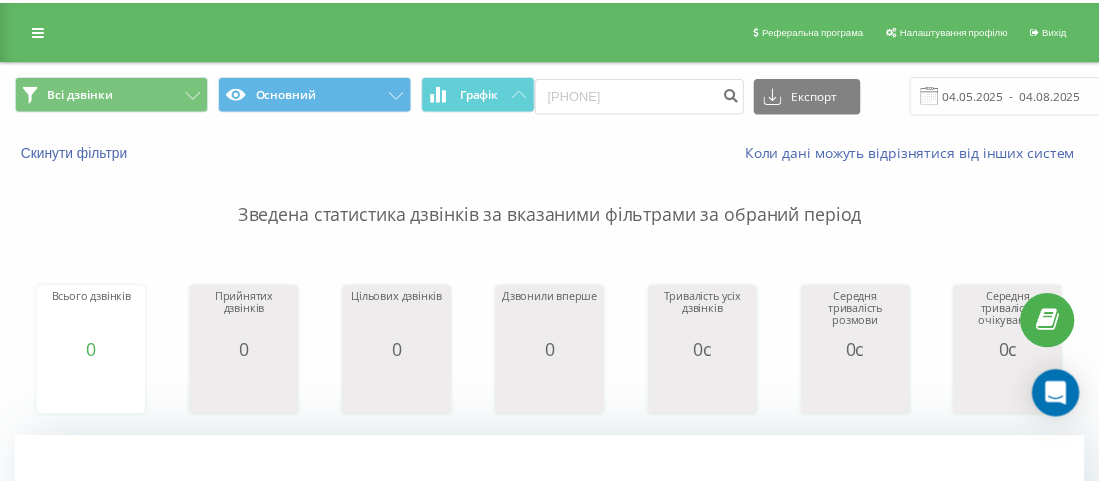 scroll, scrollTop: 0, scrollLeft: 0, axis: both 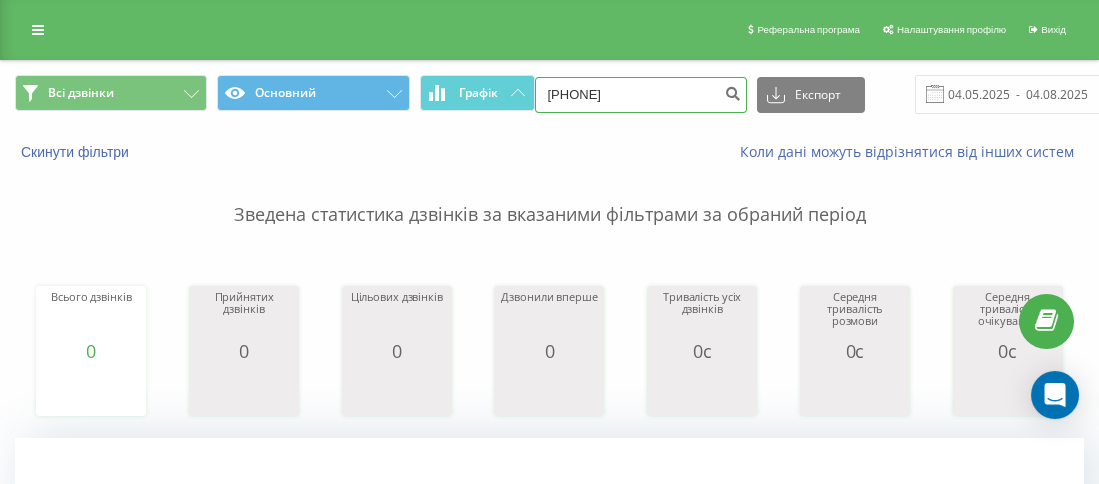 drag, startPoint x: 642, startPoint y: 88, endPoint x: 568, endPoint y: 90, distance: 74.02702 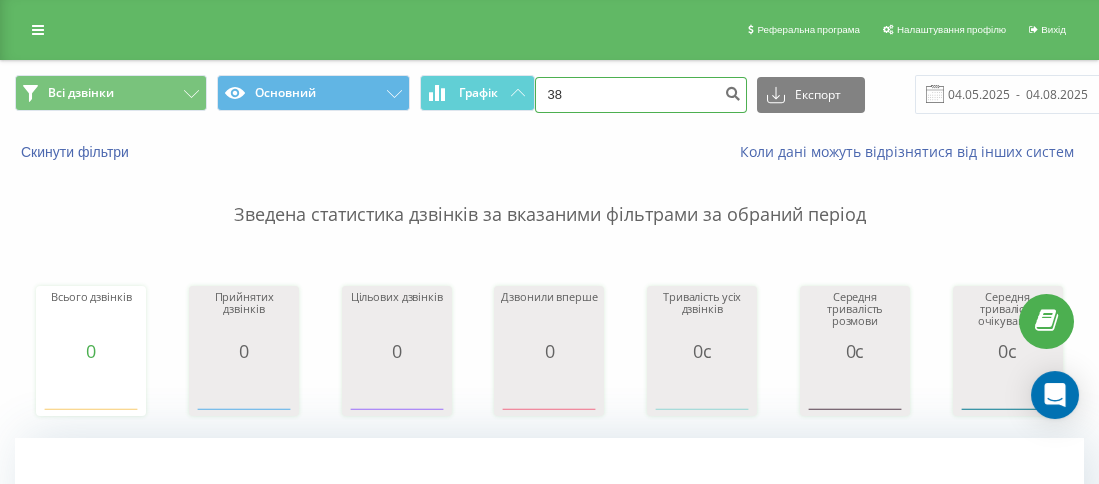 paste on "0675963731" 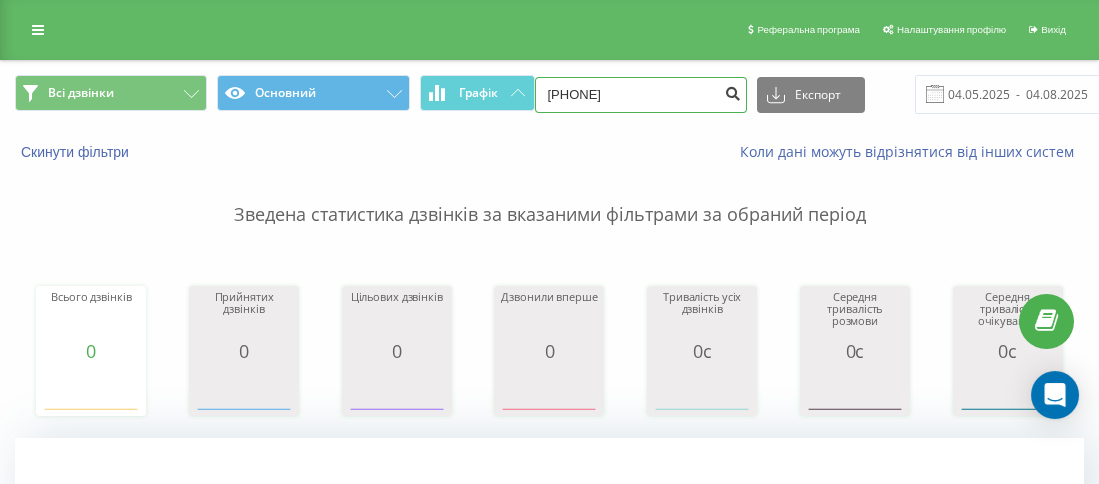 type on "380675963731" 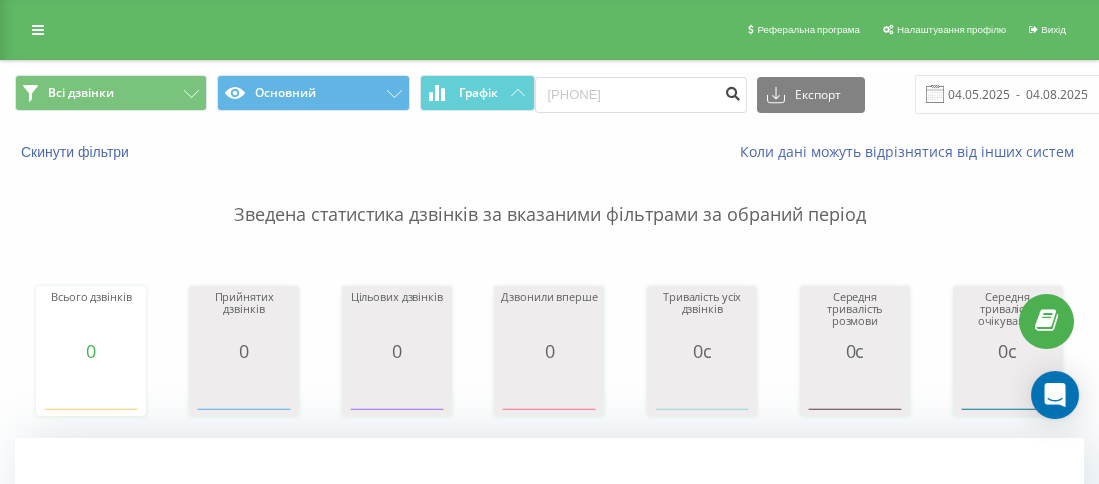 click at bounding box center [733, 95] 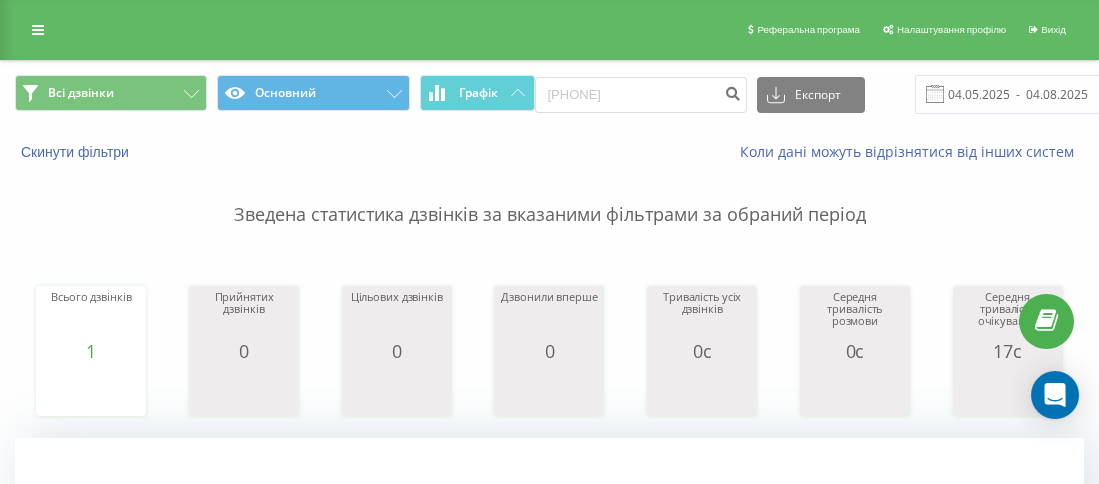 scroll, scrollTop: 571, scrollLeft: 0, axis: vertical 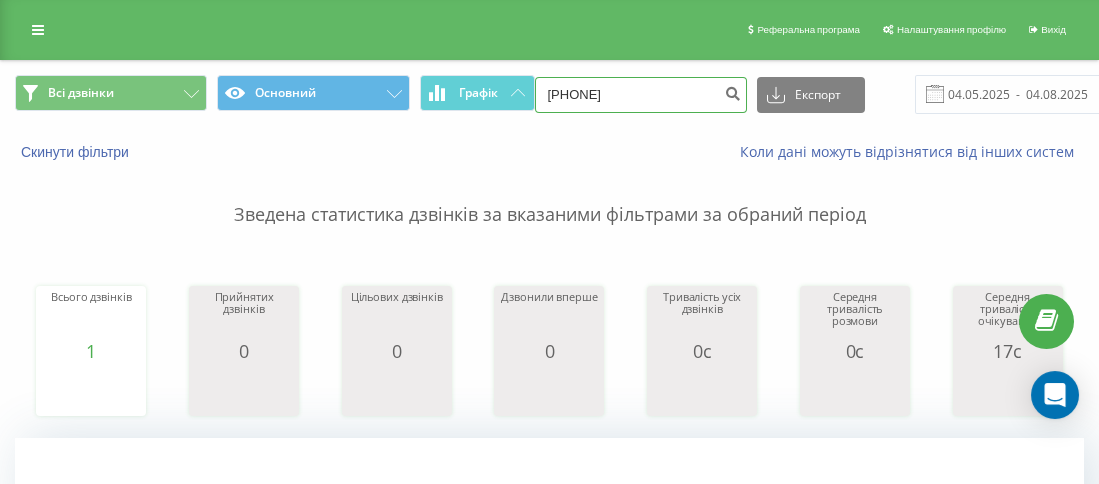 drag, startPoint x: 605, startPoint y: 87, endPoint x: 567, endPoint y: 92, distance: 38.327538 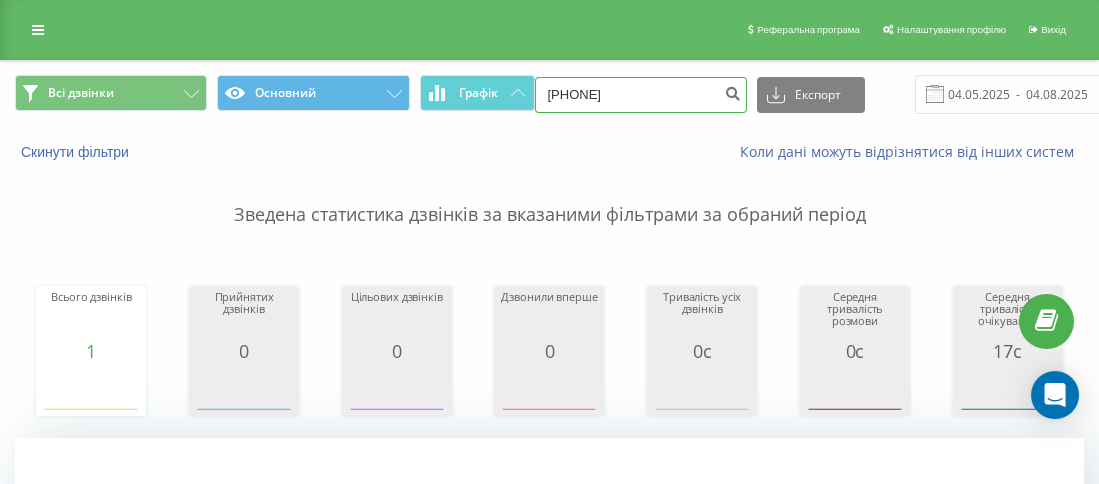 click on "380675963731" at bounding box center [641, 95] 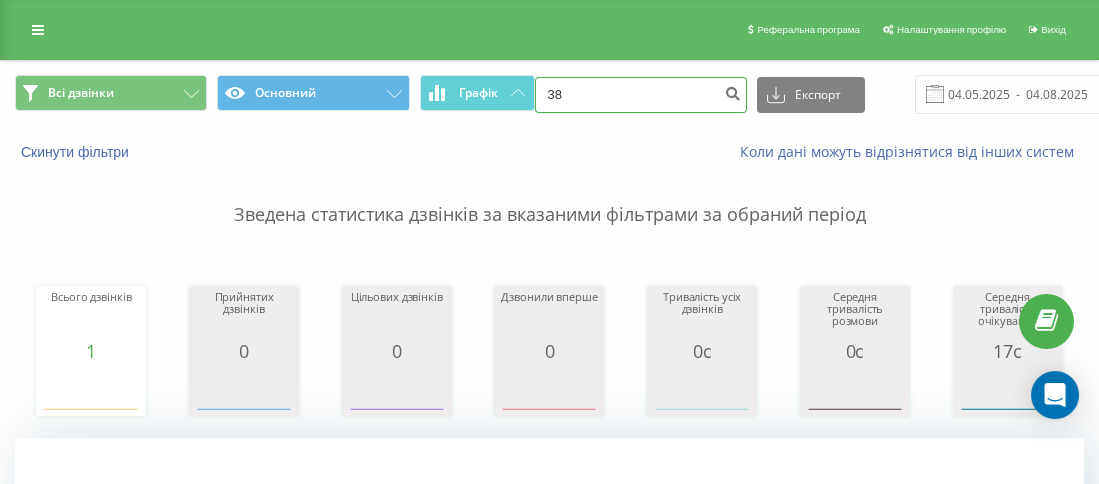 paste on "0991440717" 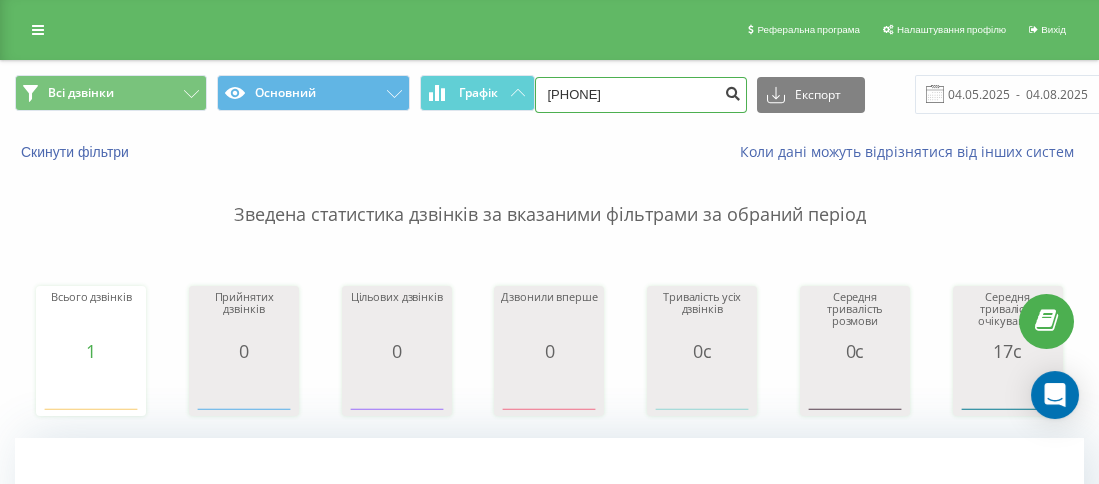 type on "[PHONE]" 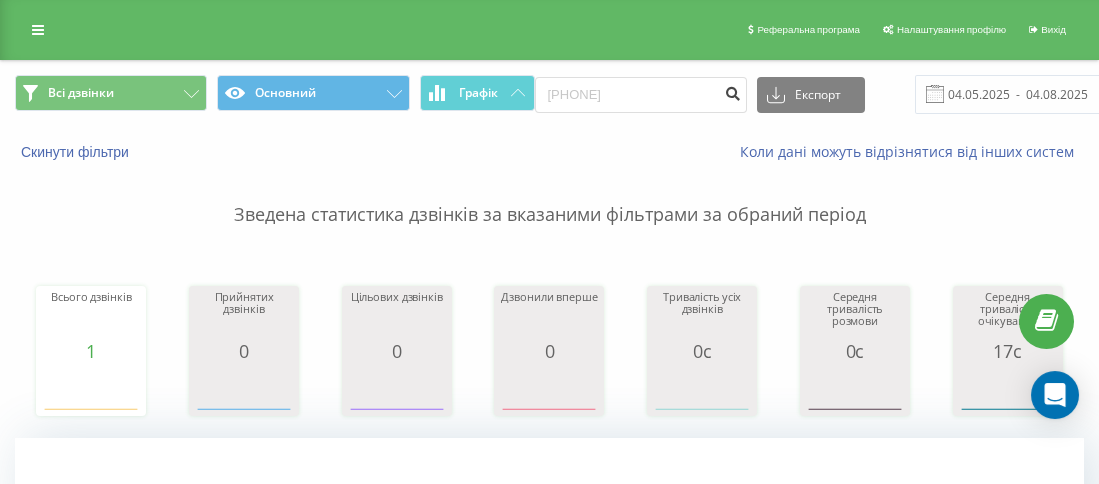 click at bounding box center [733, 95] 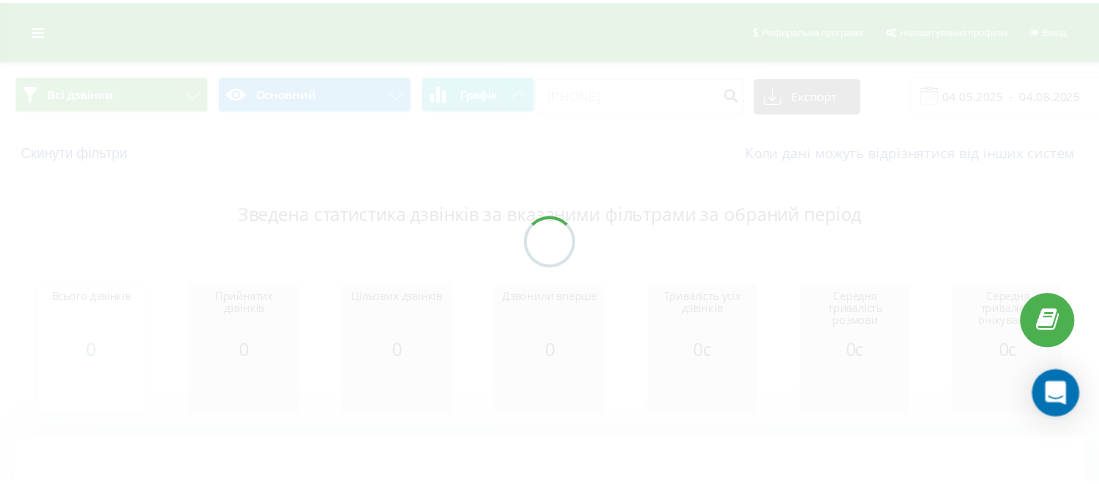 scroll, scrollTop: 0, scrollLeft: 0, axis: both 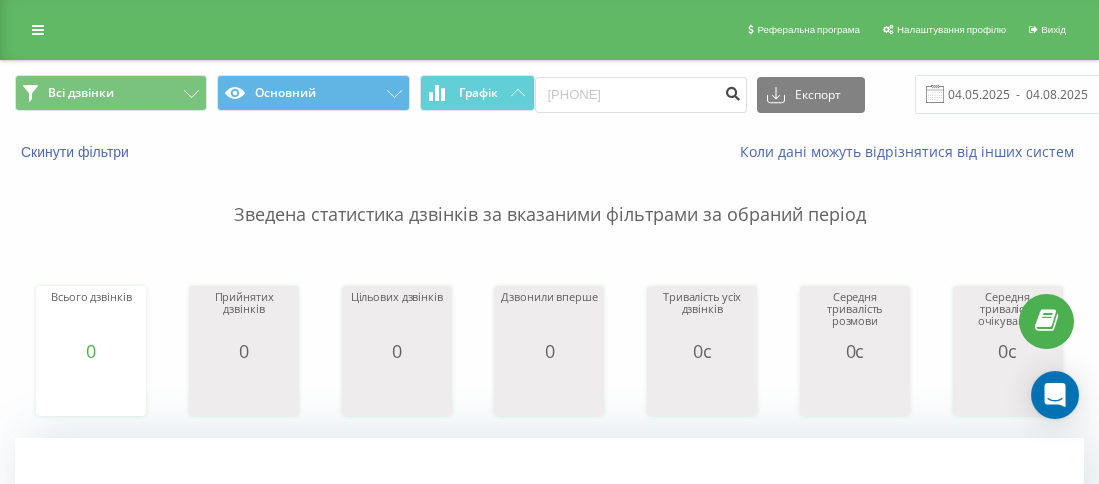 click at bounding box center [733, 91] 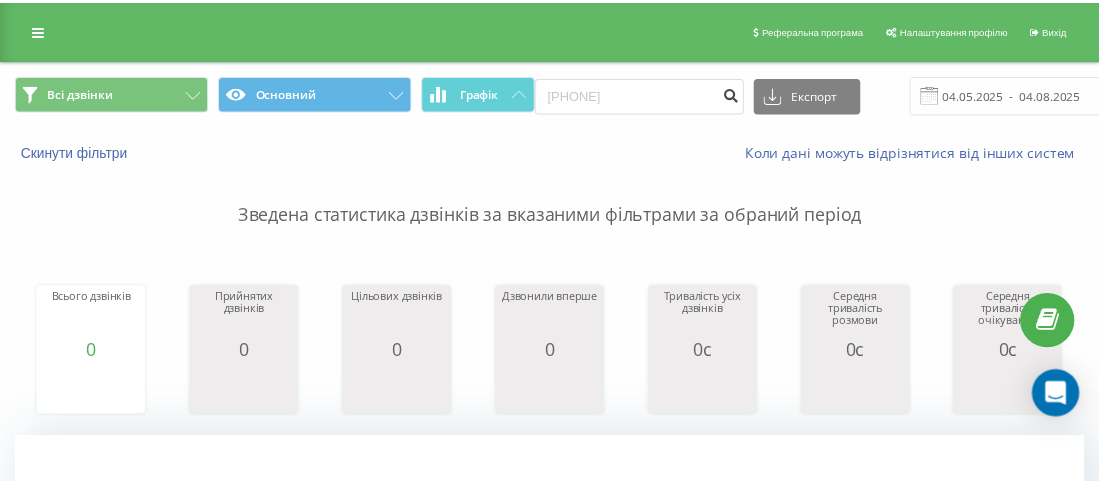 scroll, scrollTop: 0, scrollLeft: 0, axis: both 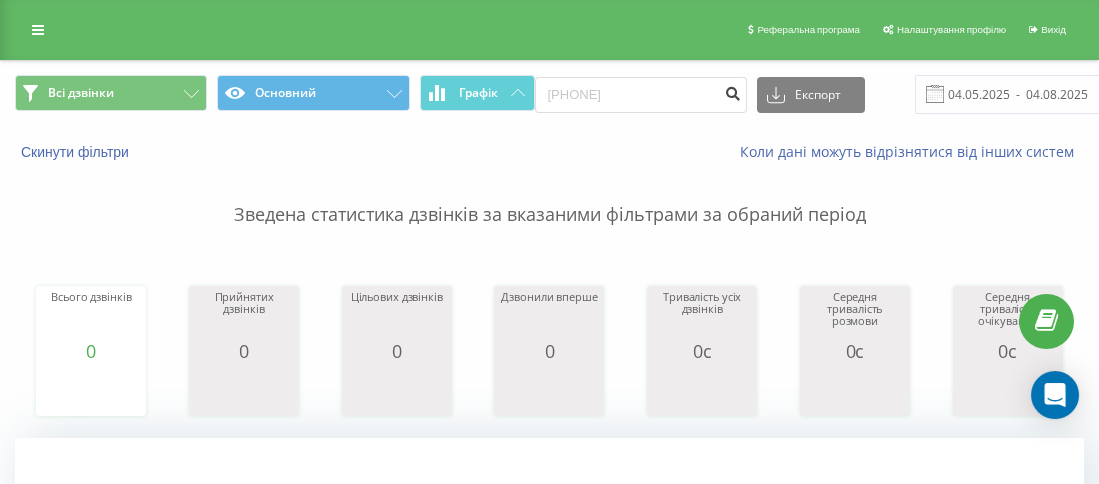 click at bounding box center (733, 91) 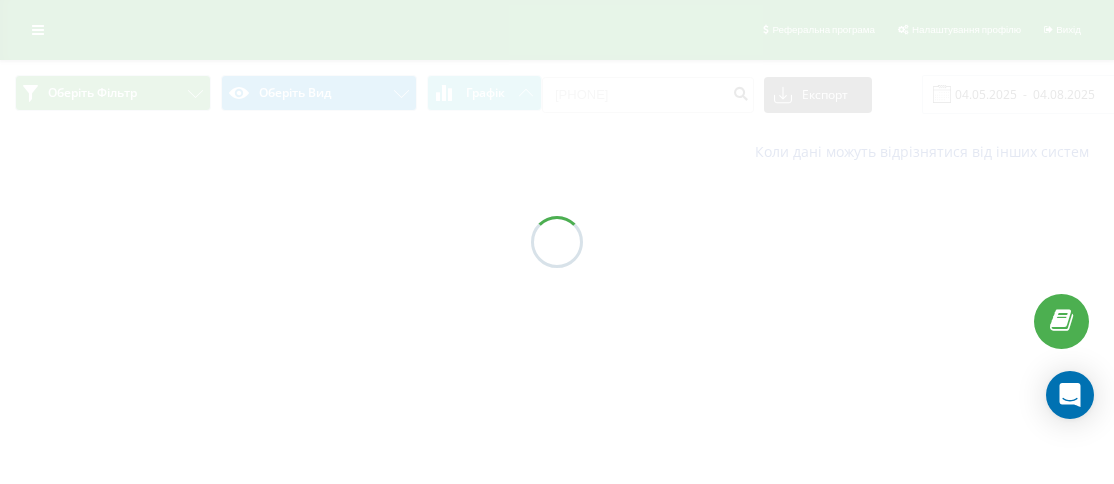 scroll, scrollTop: 0, scrollLeft: 0, axis: both 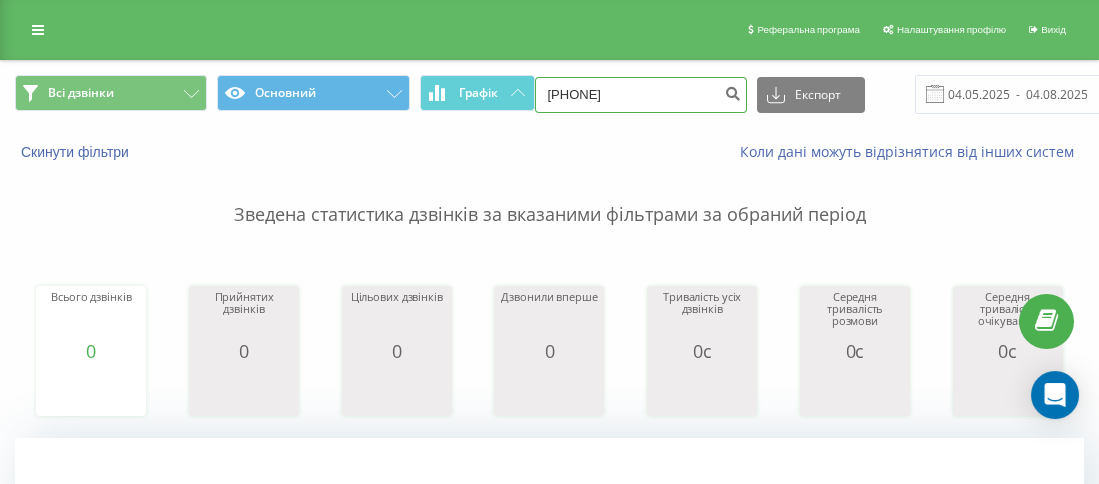 drag, startPoint x: 630, startPoint y: 91, endPoint x: 563, endPoint y: 90, distance: 67.00746 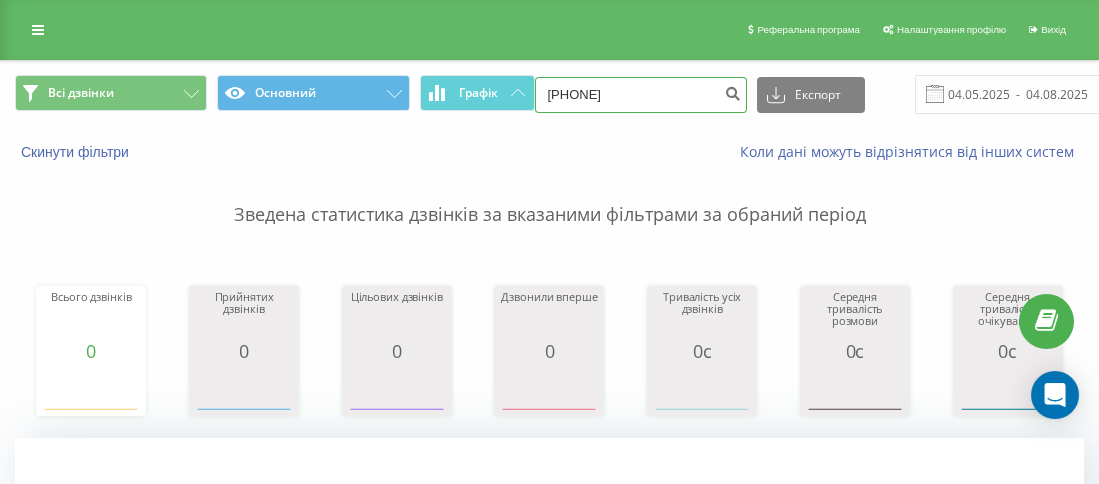 click on "[PHONE]" at bounding box center (641, 95) 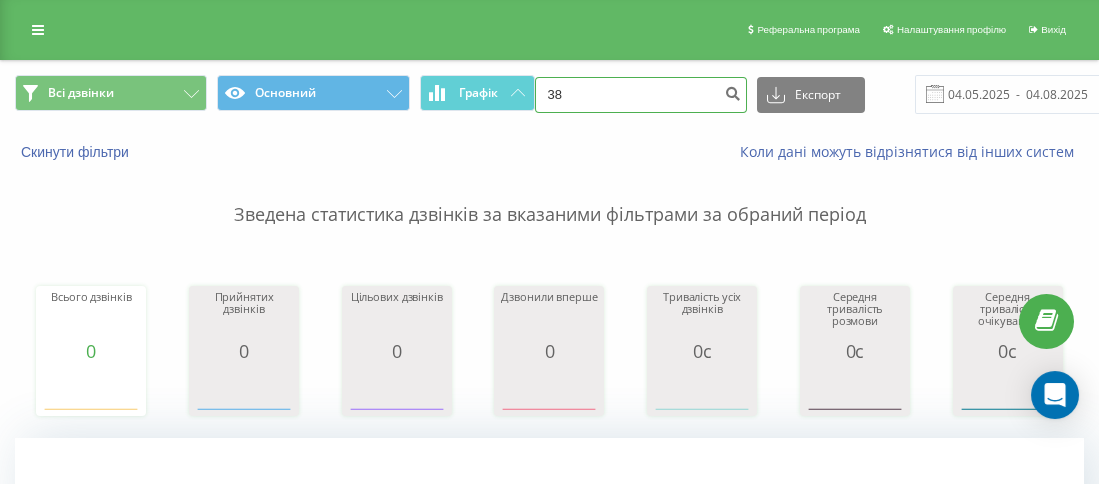 paste on "0685503000" 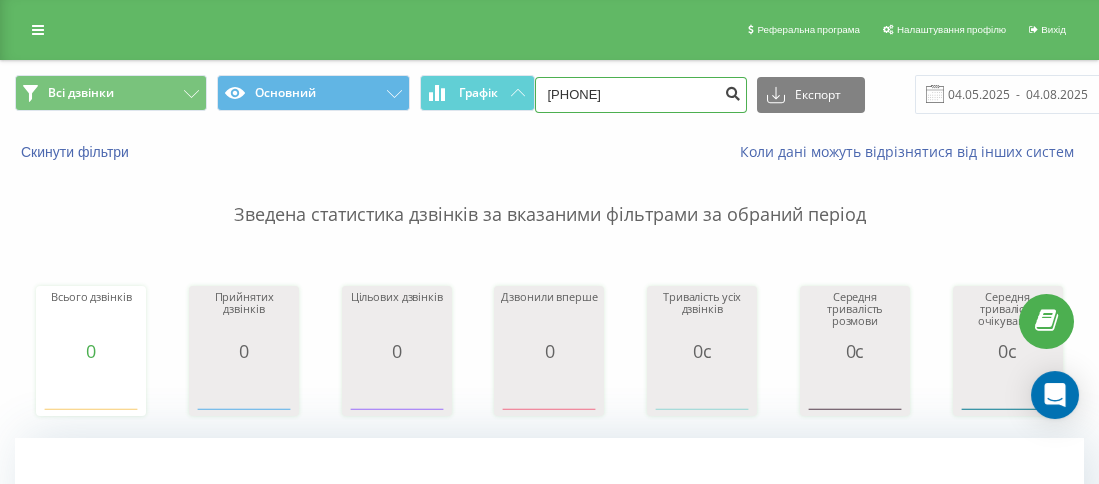 type on "[PHONE]" 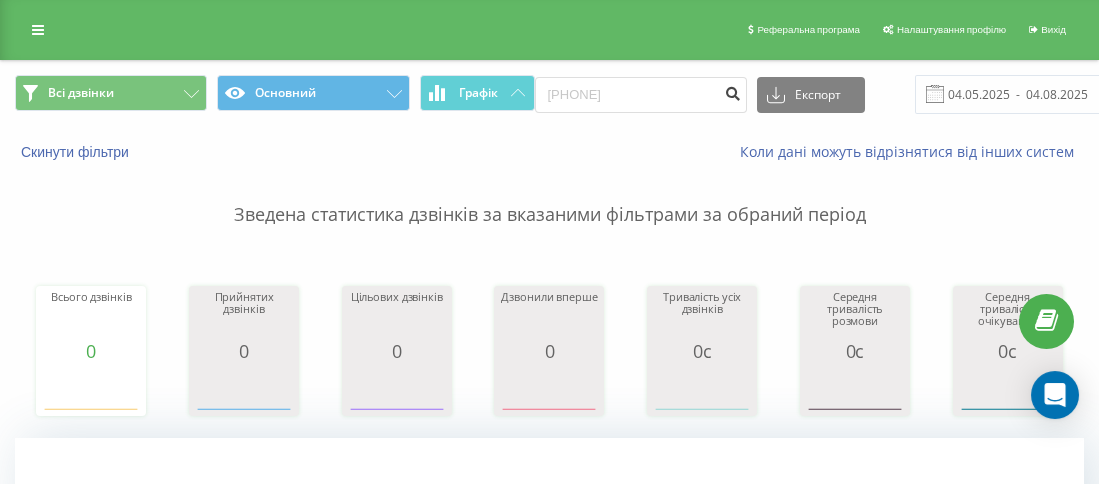 click at bounding box center (733, 91) 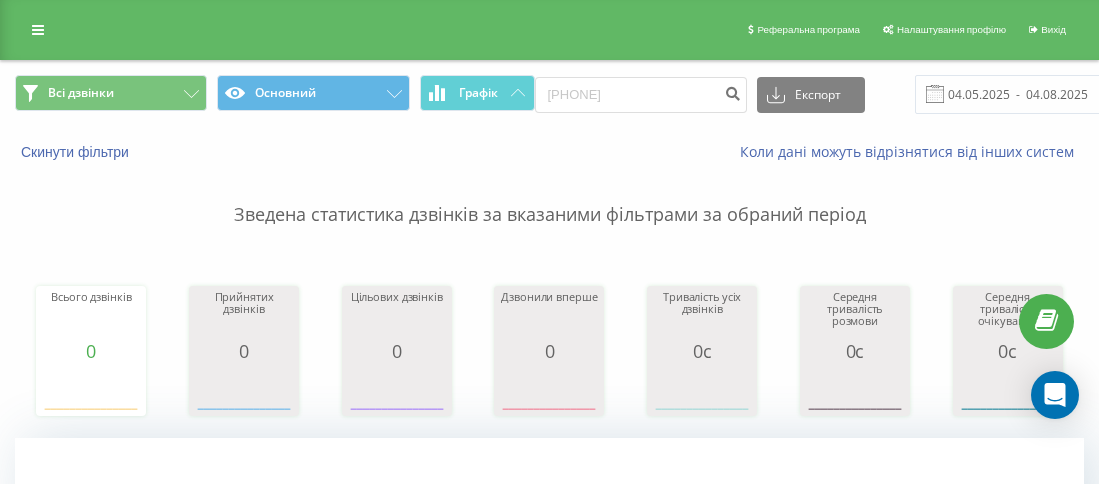 scroll, scrollTop: 0, scrollLeft: 0, axis: both 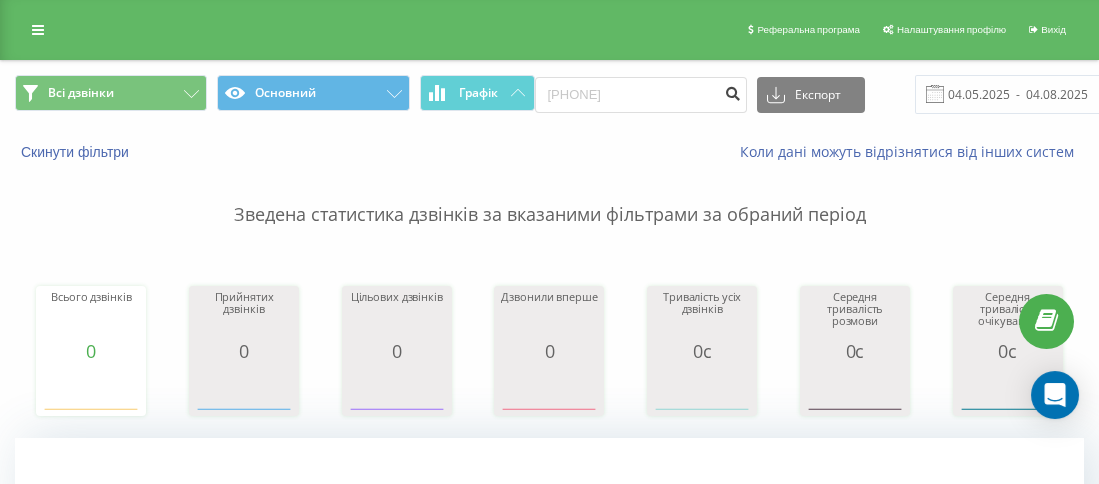 click at bounding box center (733, 91) 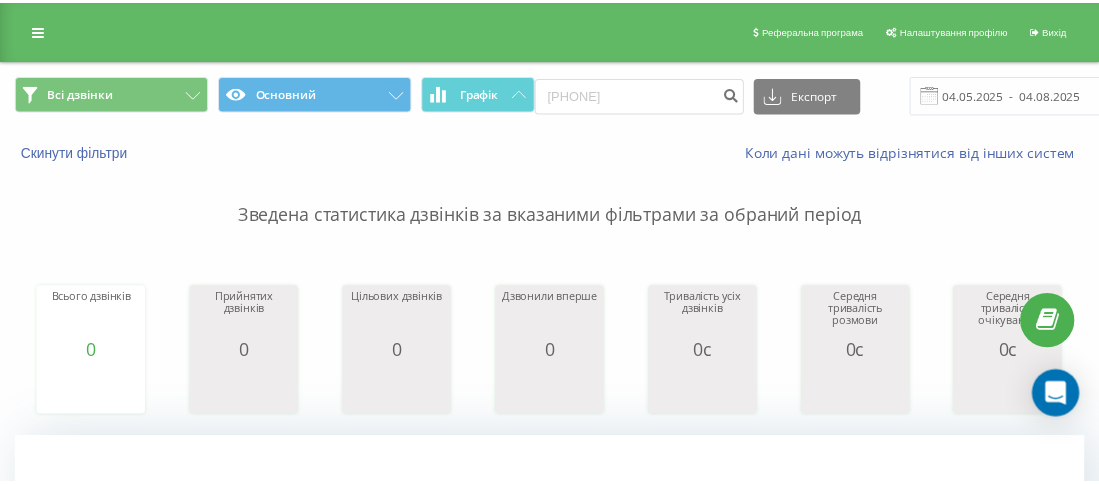 scroll, scrollTop: 0, scrollLeft: 0, axis: both 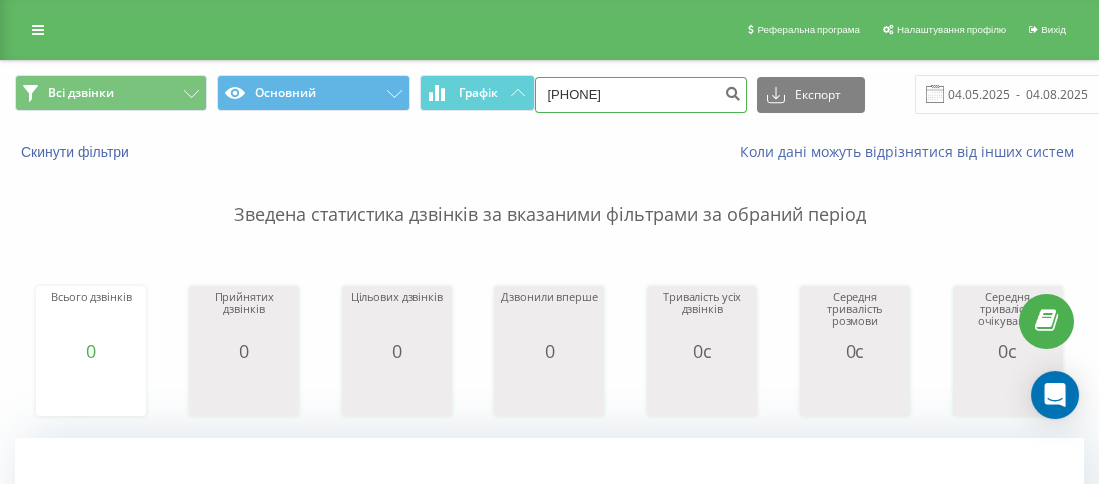 drag, startPoint x: 627, startPoint y: 98, endPoint x: 558, endPoint y: 98, distance: 69 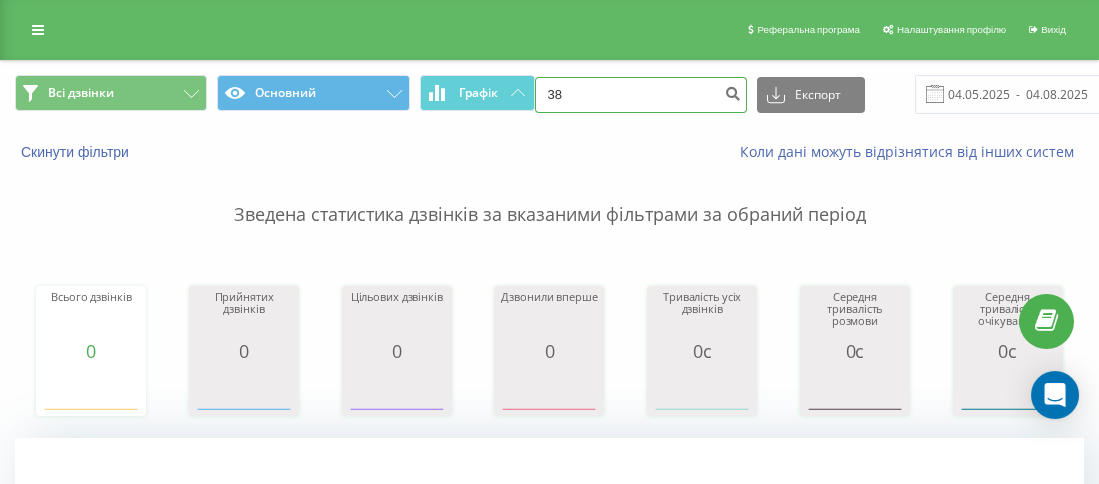 paste on "0503381999" 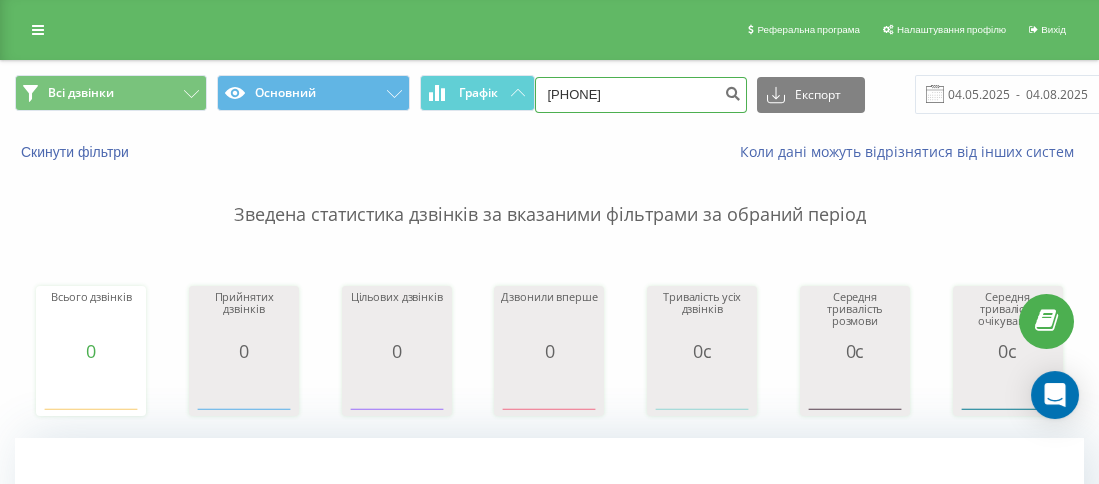 type on "380503381999" 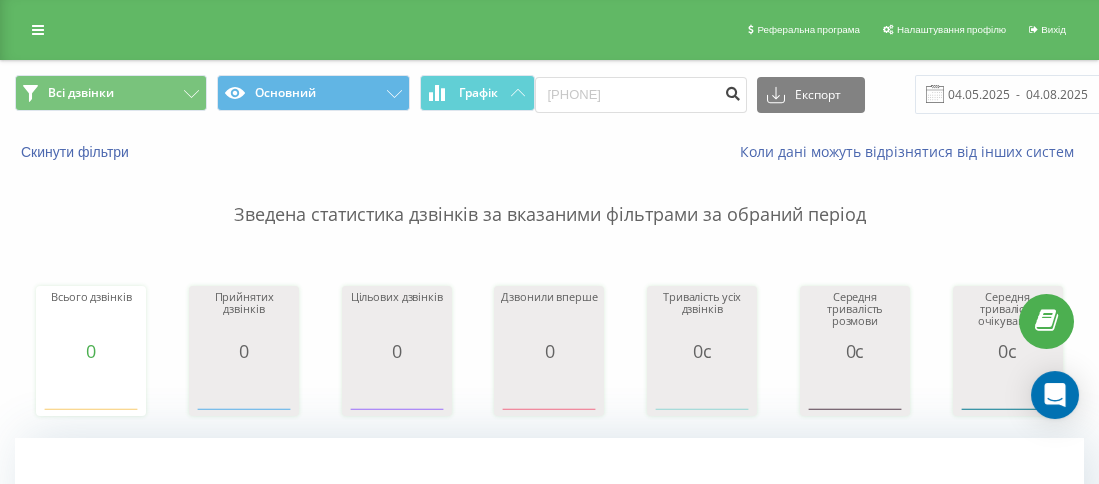 drag, startPoint x: 737, startPoint y: 82, endPoint x: 718, endPoint y: 107, distance: 31.400637 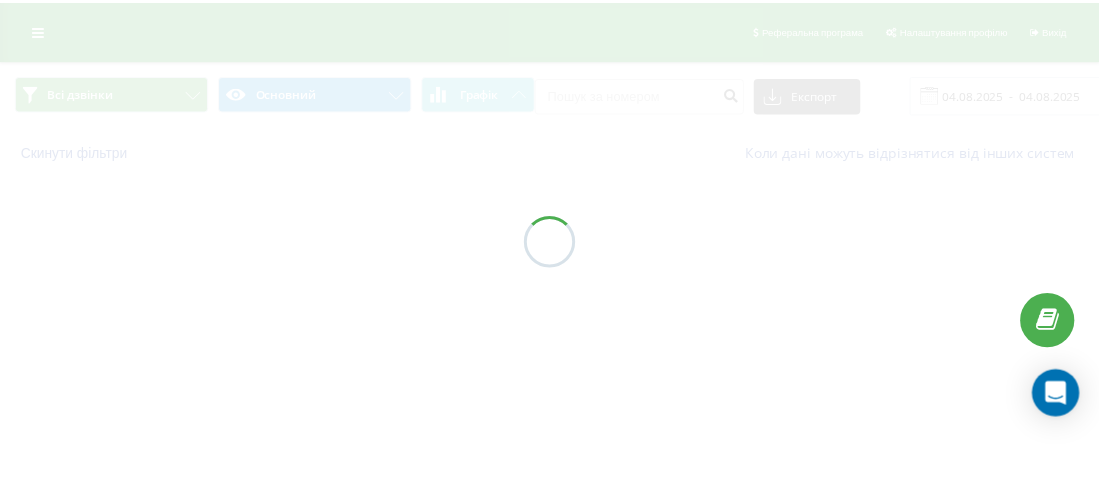 scroll, scrollTop: 0, scrollLeft: 0, axis: both 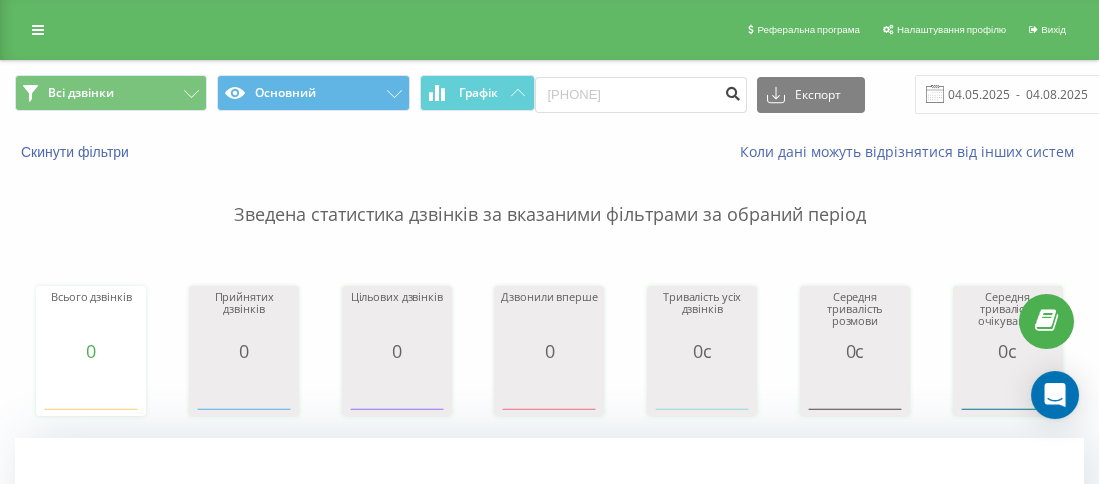 click at bounding box center [733, 91] 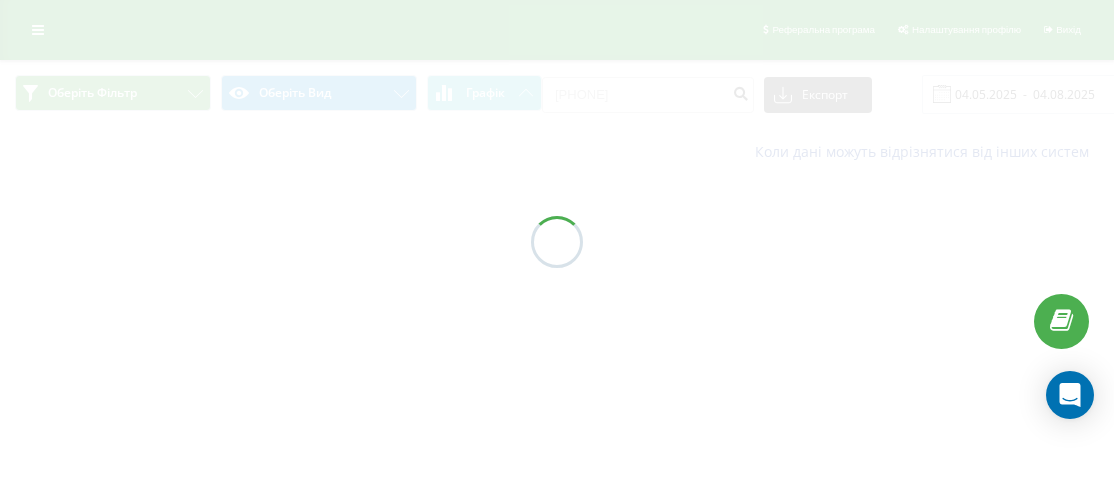 scroll, scrollTop: 0, scrollLeft: 0, axis: both 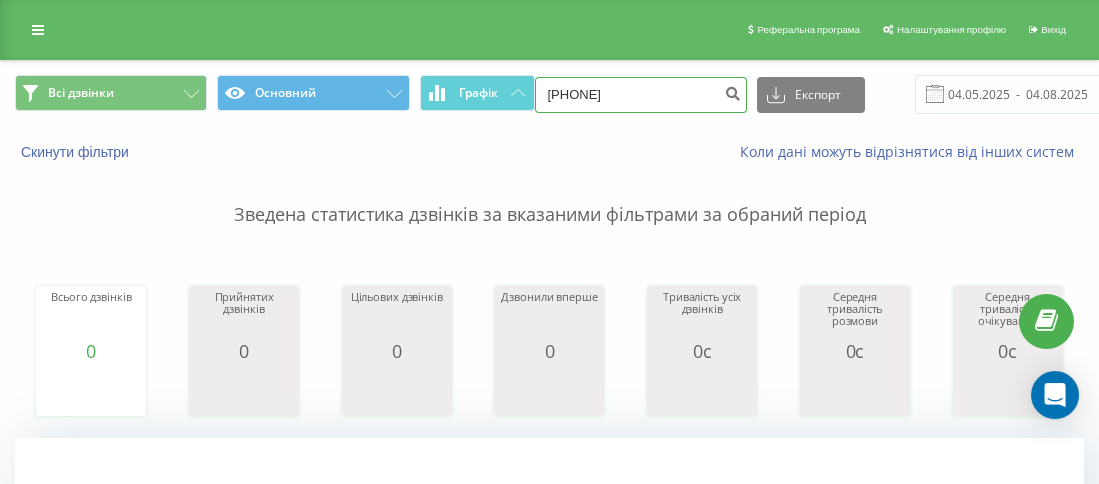 drag, startPoint x: 634, startPoint y: 103, endPoint x: 563, endPoint y: 94, distance: 71.568146 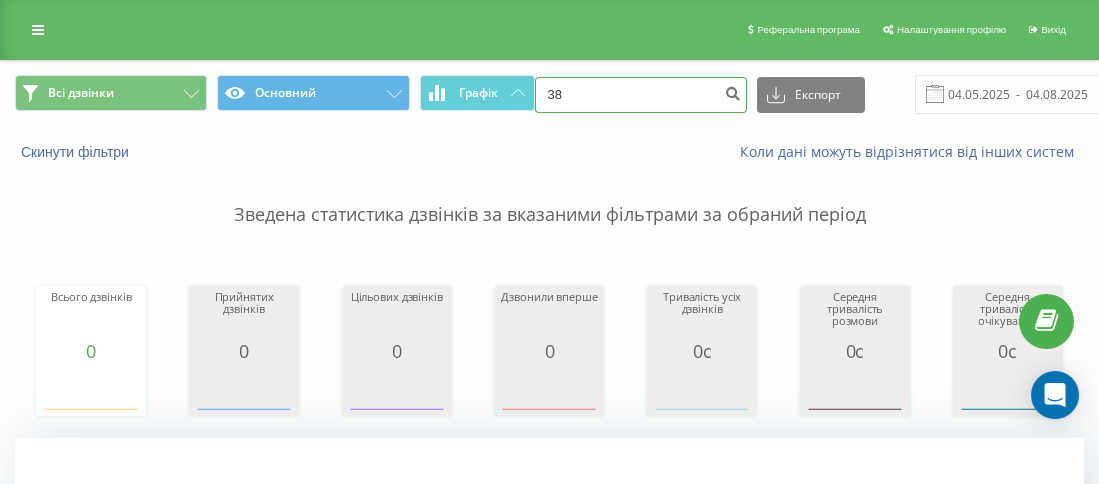 paste on "[PHONE]" 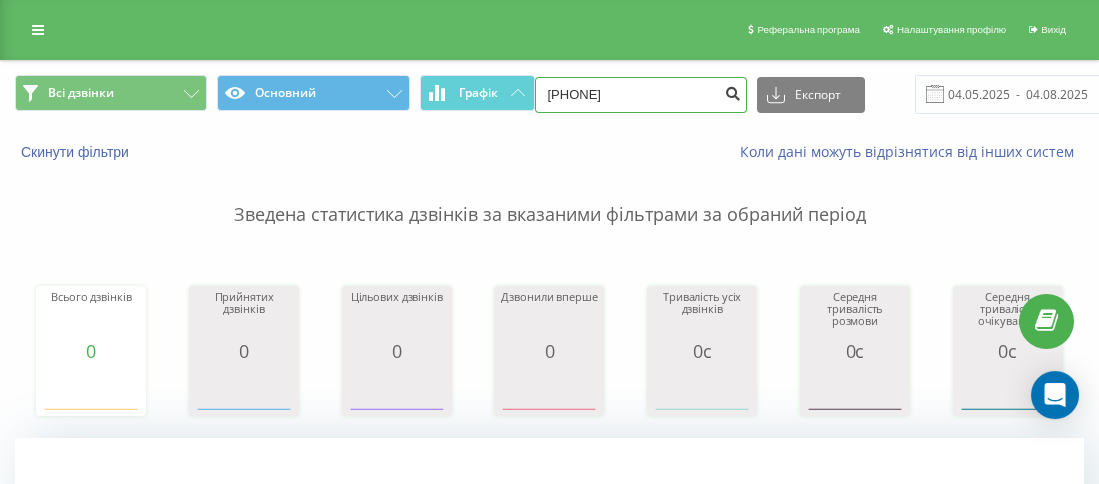 type on "[PHONE]" 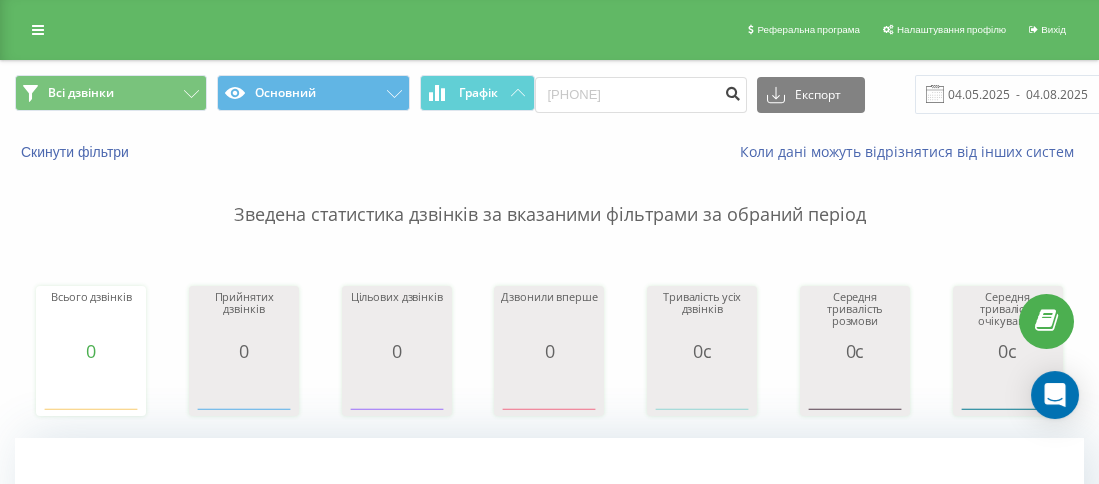 click at bounding box center [733, 91] 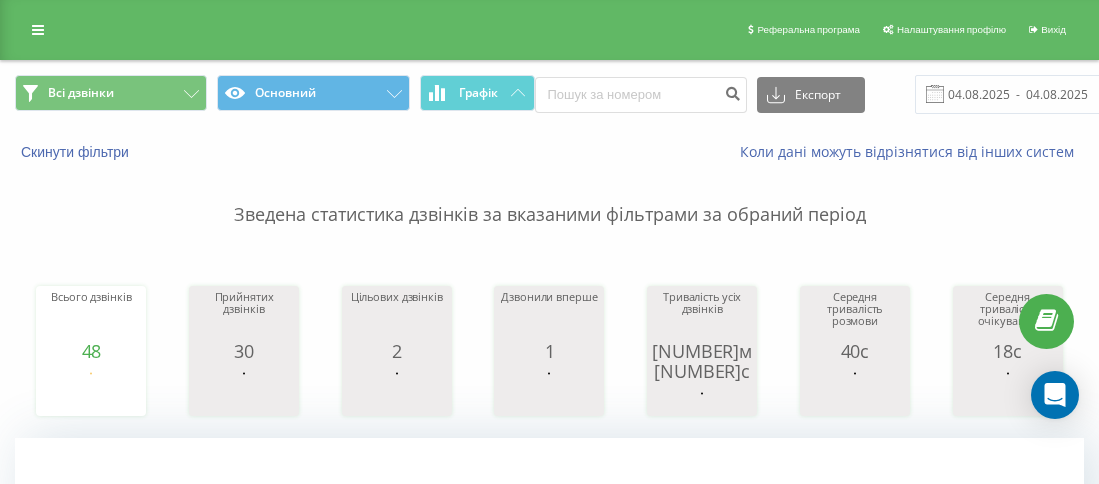 scroll, scrollTop: 0, scrollLeft: 0, axis: both 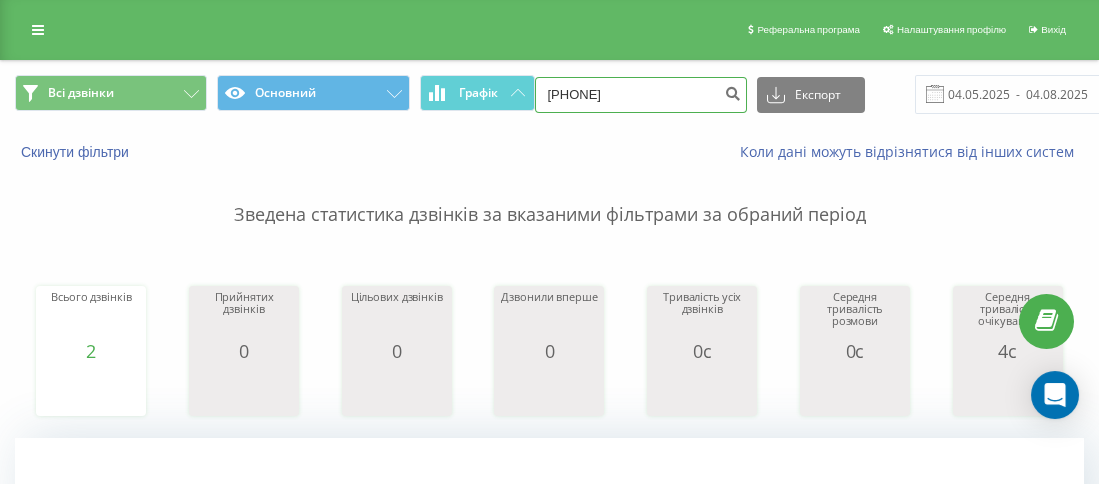 drag, startPoint x: 628, startPoint y: 89, endPoint x: 563, endPoint y: 87, distance: 65.03076 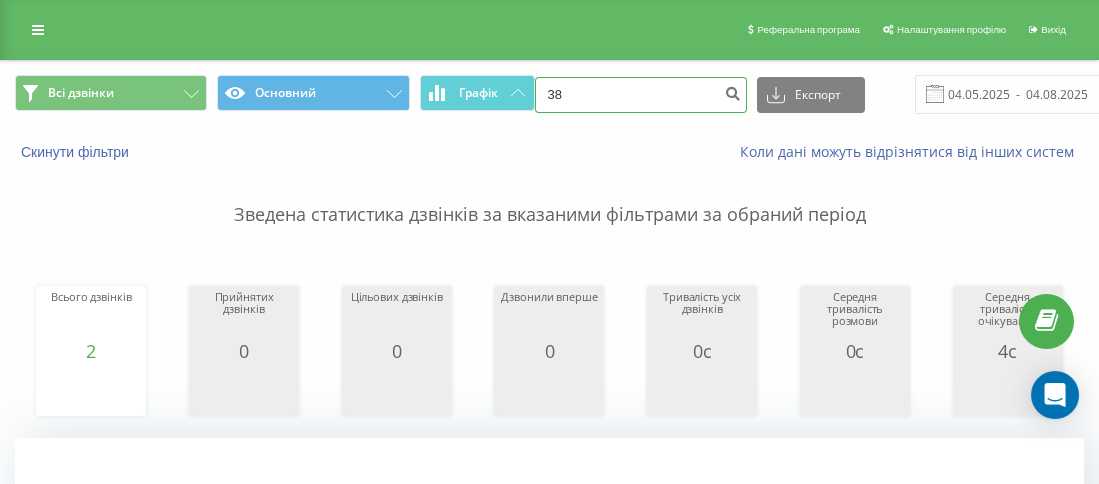 paste on "0665471082" 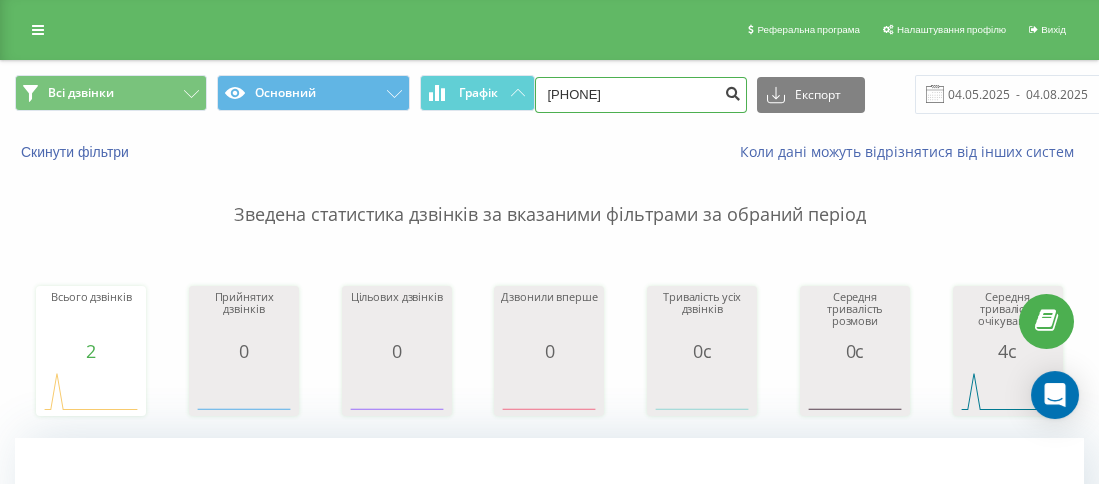 type on "[PHONE]" 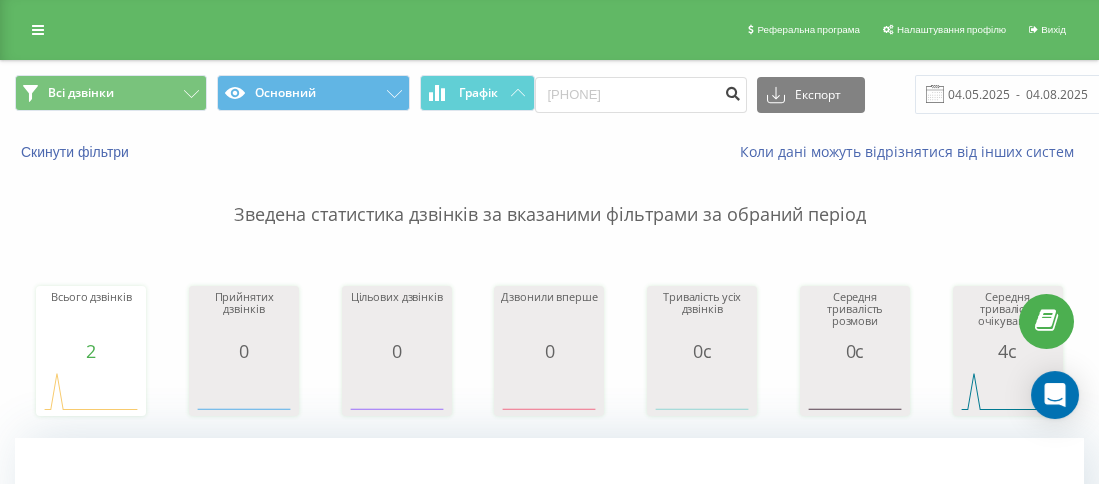 click at bounding box center [733, 91] 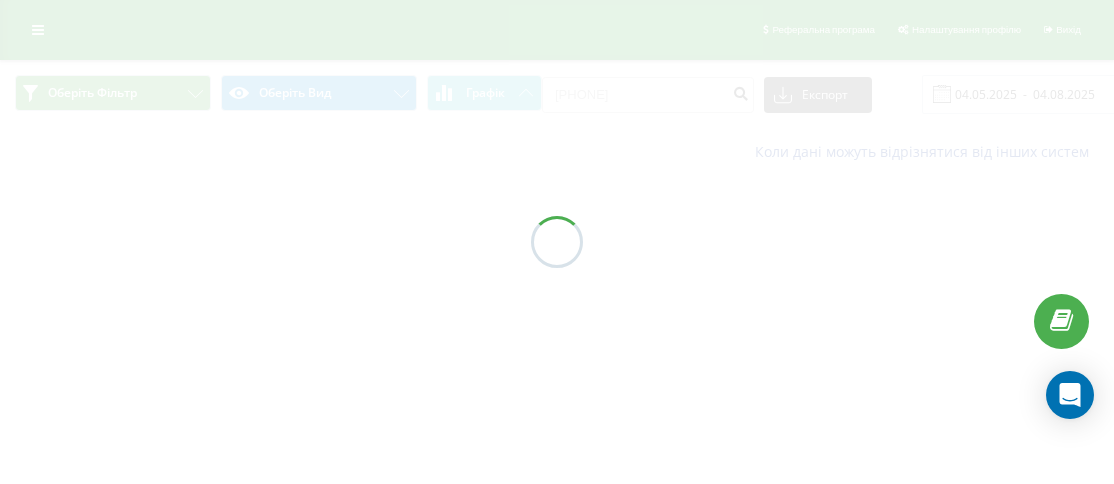 scroll, scrollTop: 0, scrollLeft: 0, axis: both 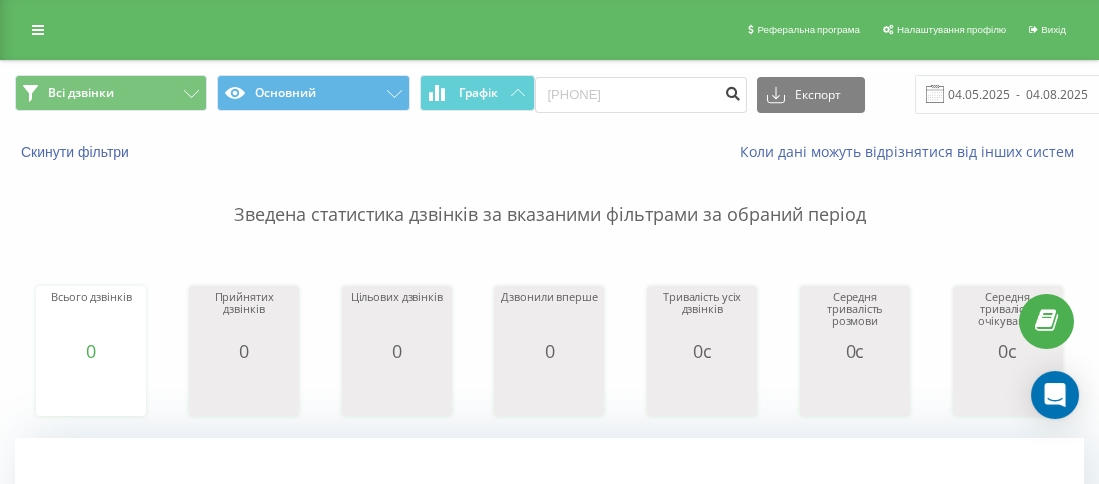 click at bounding box center (733, 91) 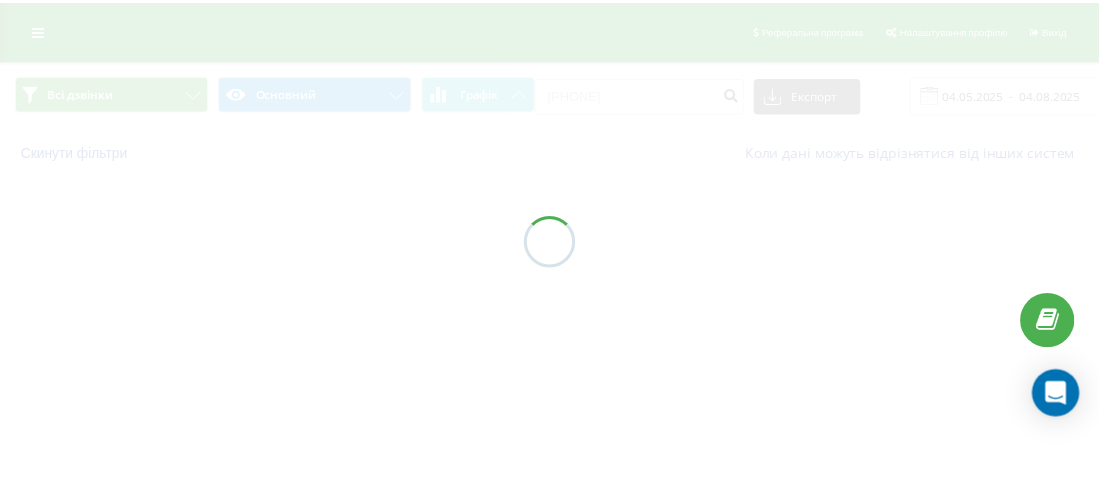 scroll, scrollTop: 0, scrollLeft: 0, axis: both 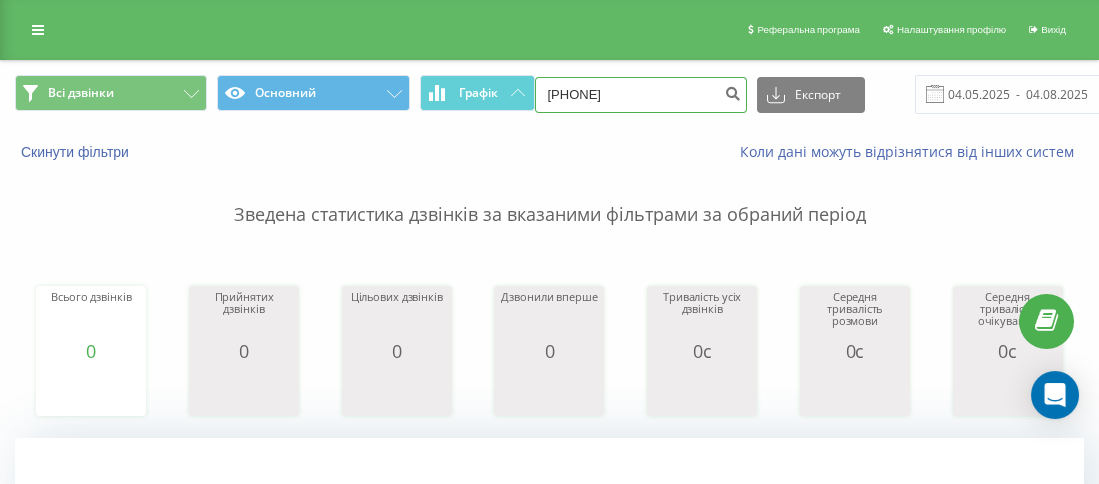 drag, startPoint x: 671, startPoint y: 88, endPoint x: 561, endPoint y: 91, distance: 110.0409 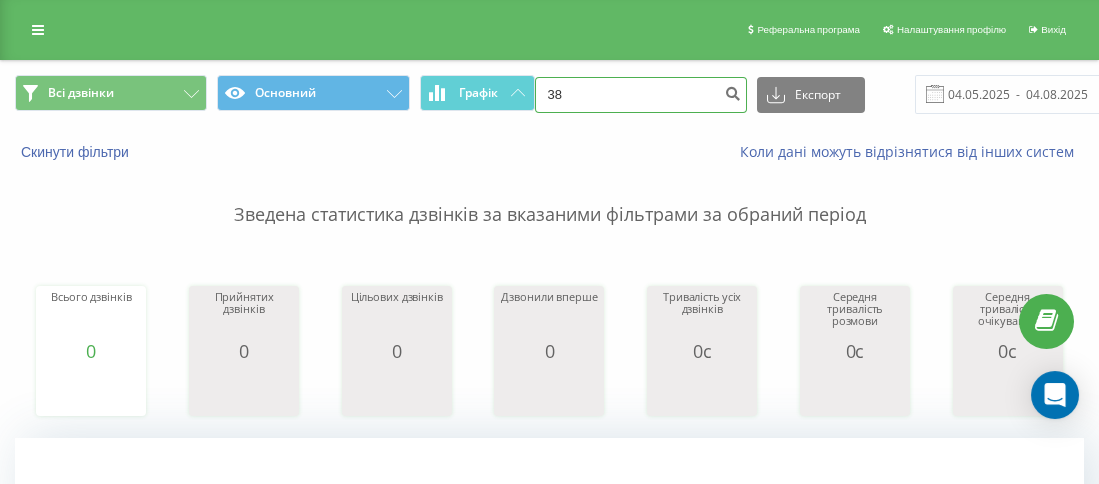 paste on "[PHONE]" 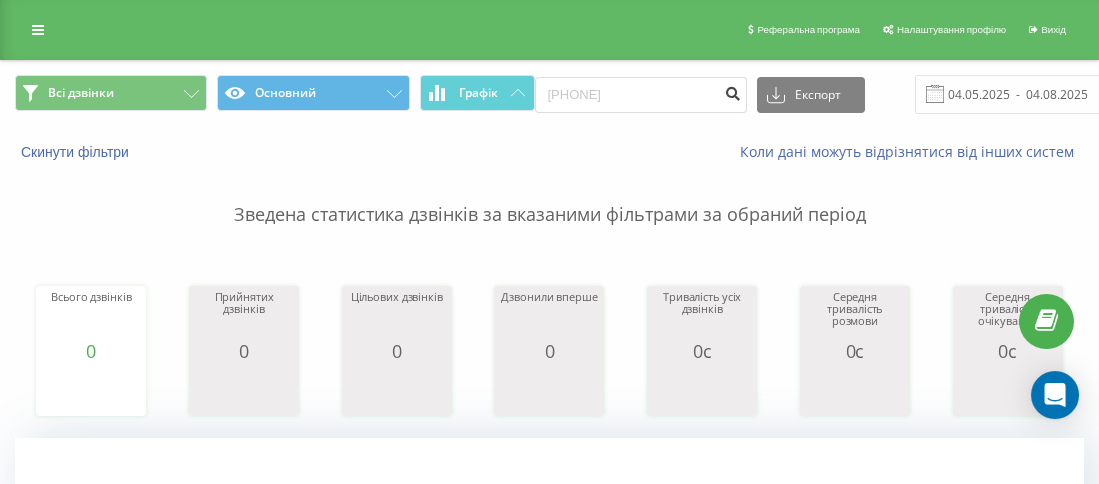 drag, startPoint x: 737, startPoint y: 89, endPoint x: 724, endPoint y: 91, distance: 13.152946 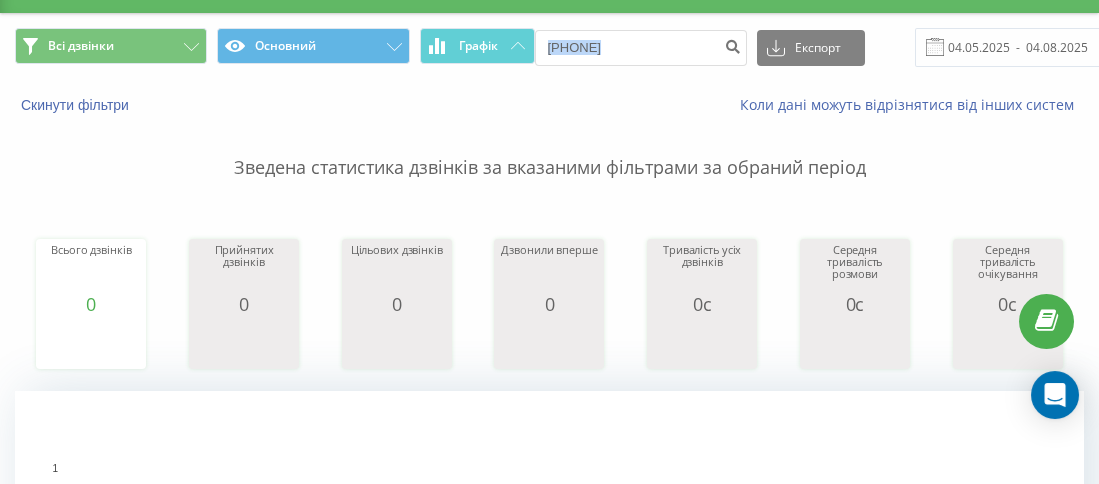 scroll, scrollTop: 0, scrollLeft: 0, axis: both 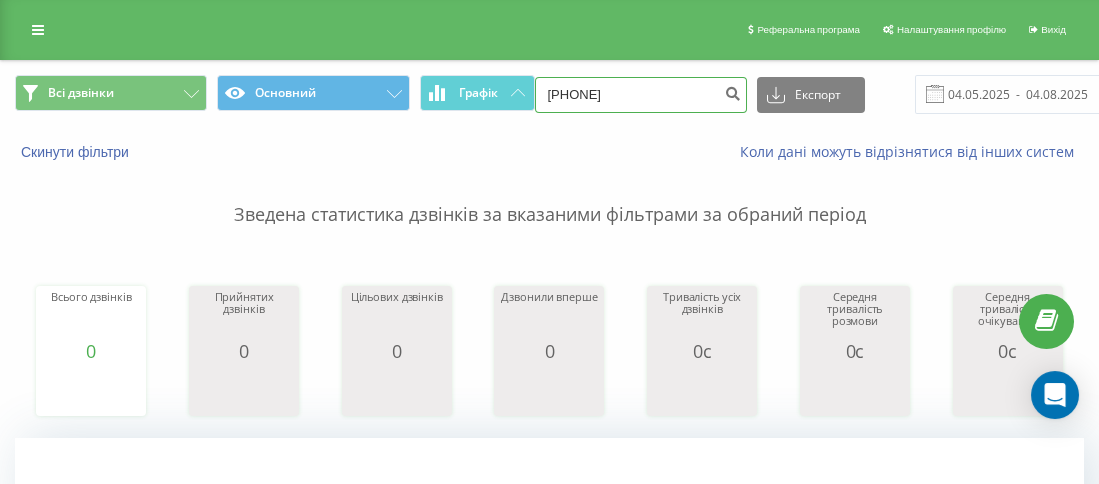 drag, startPoint x: 620, startPoint y: 91, endPoint x: 562, endPoint y: 90, distance: 58.00862 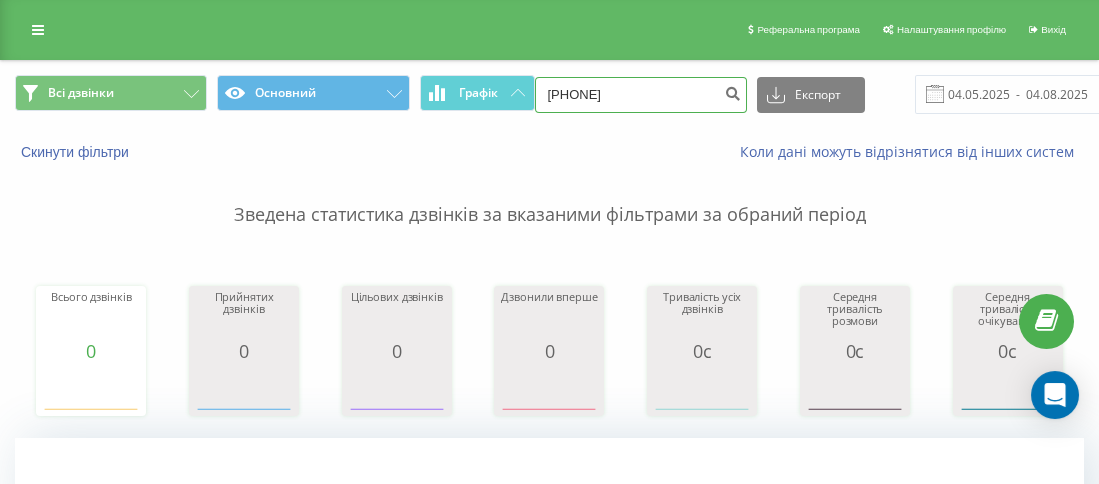 click on "380504147075" at bounding box center [641, 95] 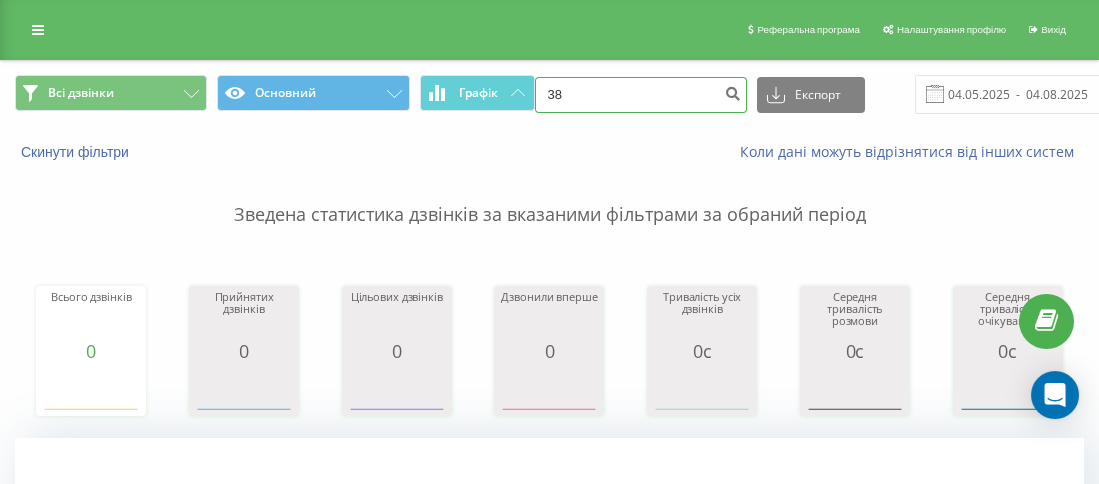 paste on "0637690673" 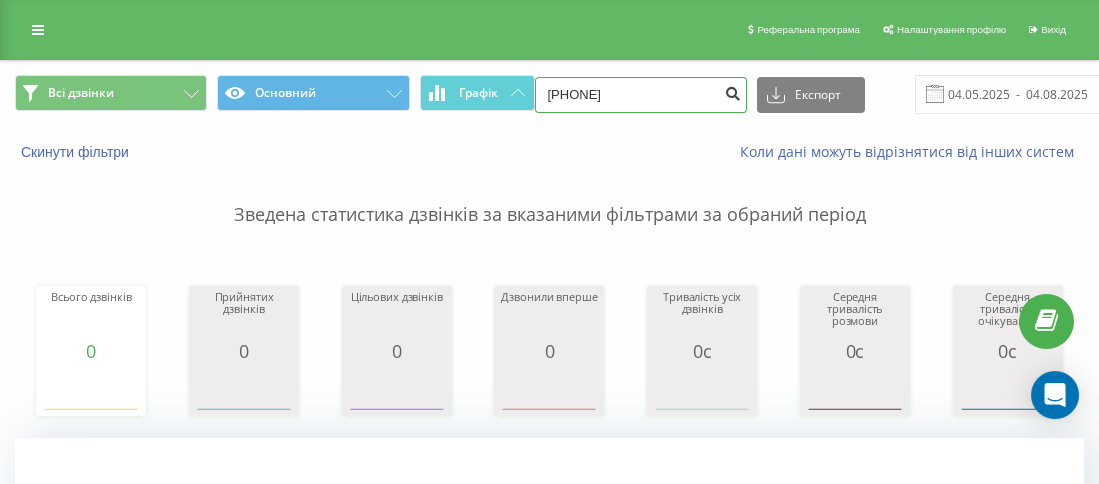 type on "380637690673" 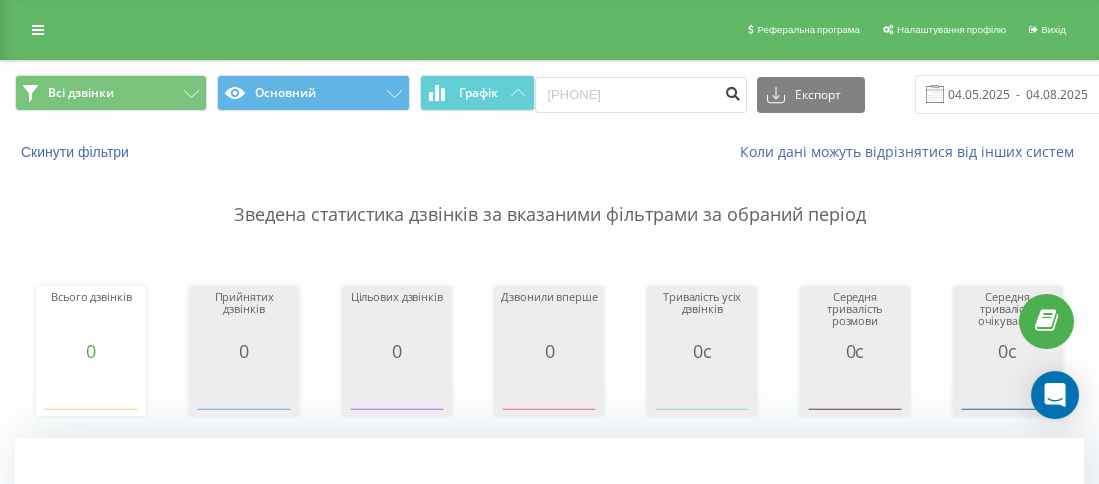 click at bounding box center (733, 91) 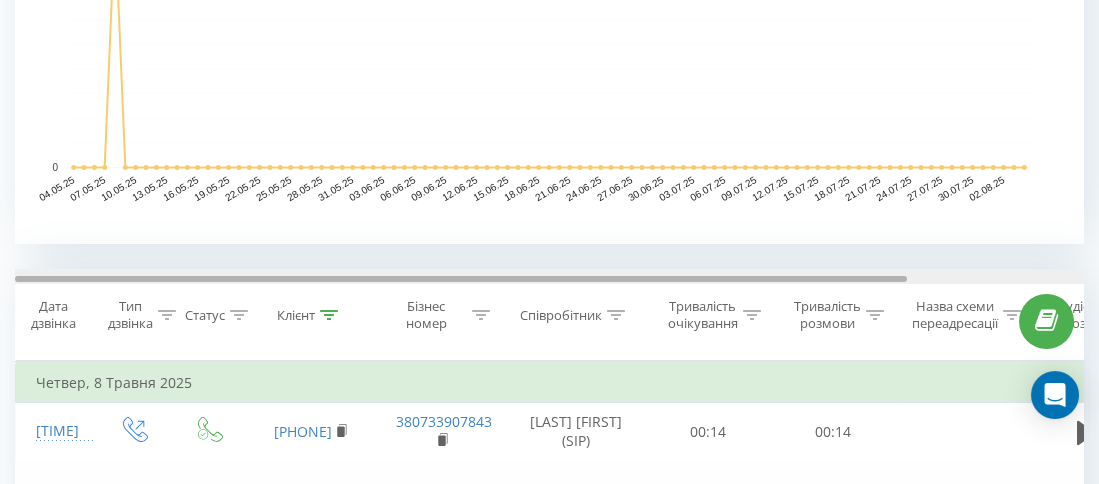 scroll, scrollTop: 0, scrollLeft: 0, axis: both 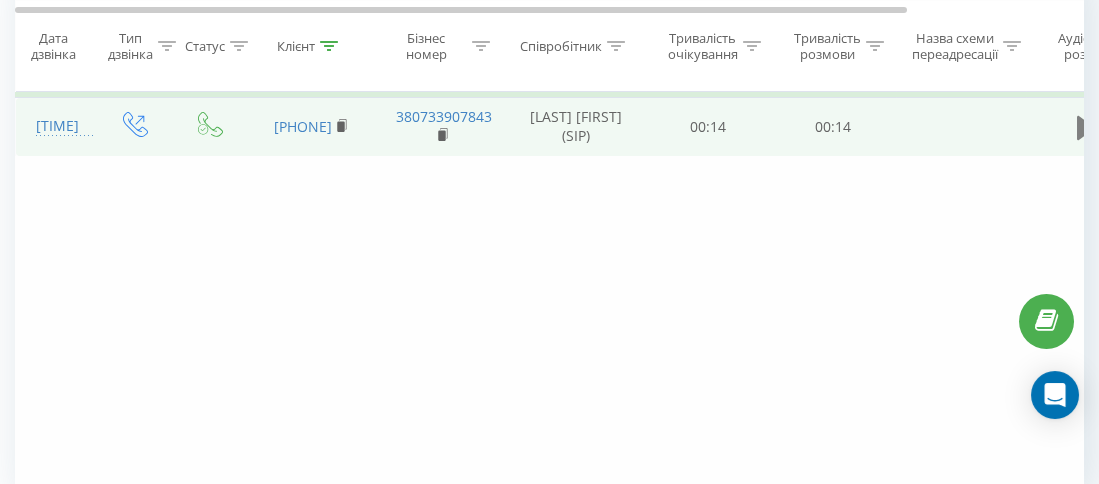 click 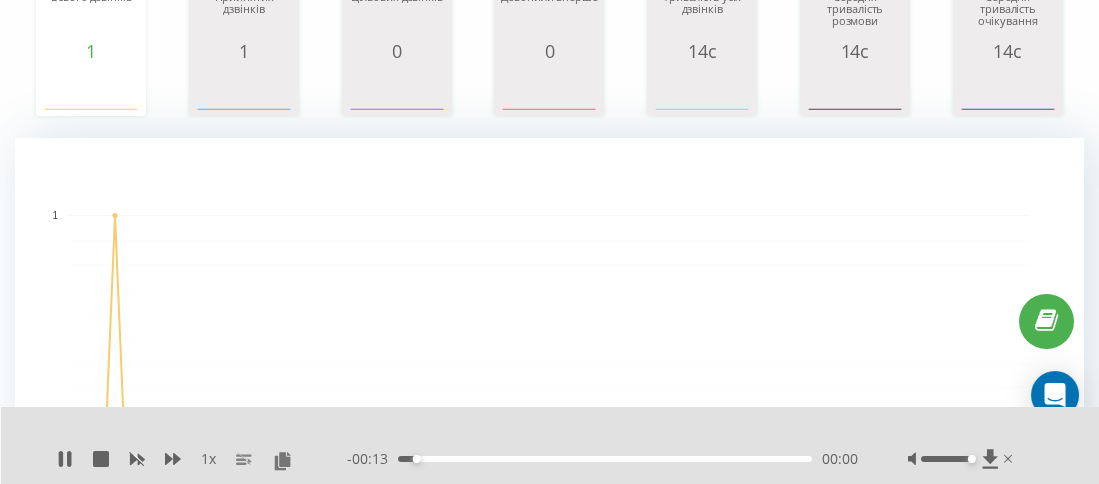 scroll, scrollTop: 0, scrollLeft: 0, axis: both 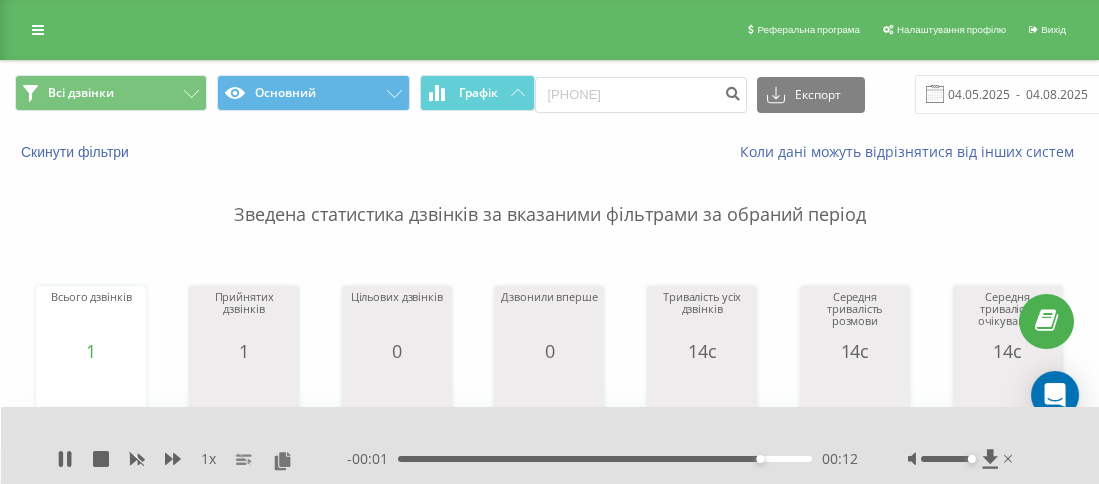 click on "00:12" at bounding box center [605, 459] 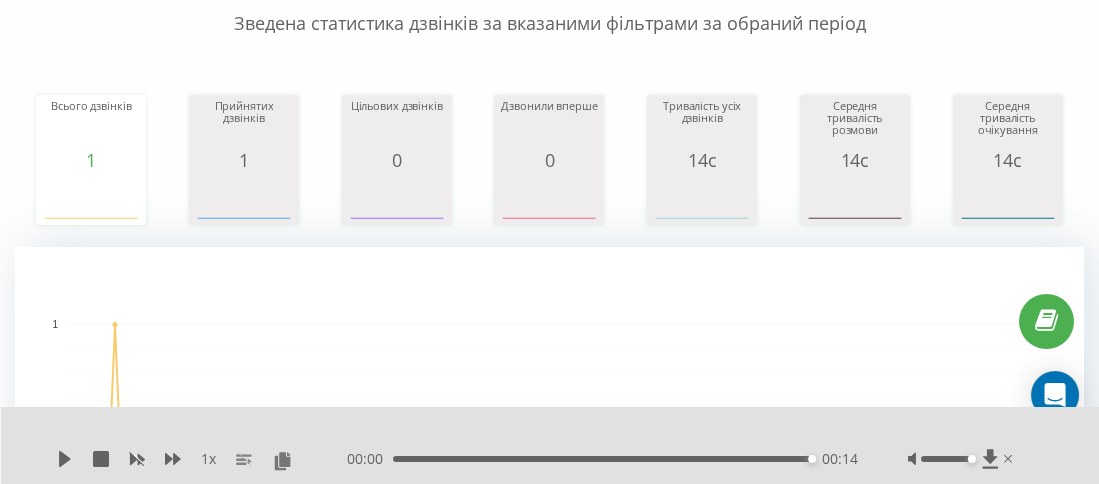 scroll, scrollTop: 0, scrollLeft: 0, axis: both 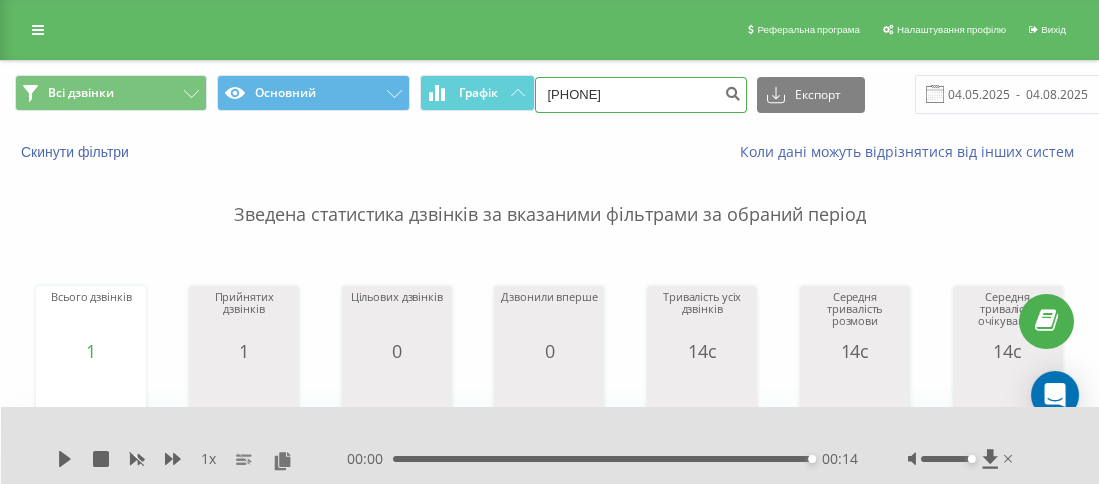 drag, startPoint x: 627, startPoint y: 82, endPoint x: 562, endPoint y: 86, distance: 65.12296 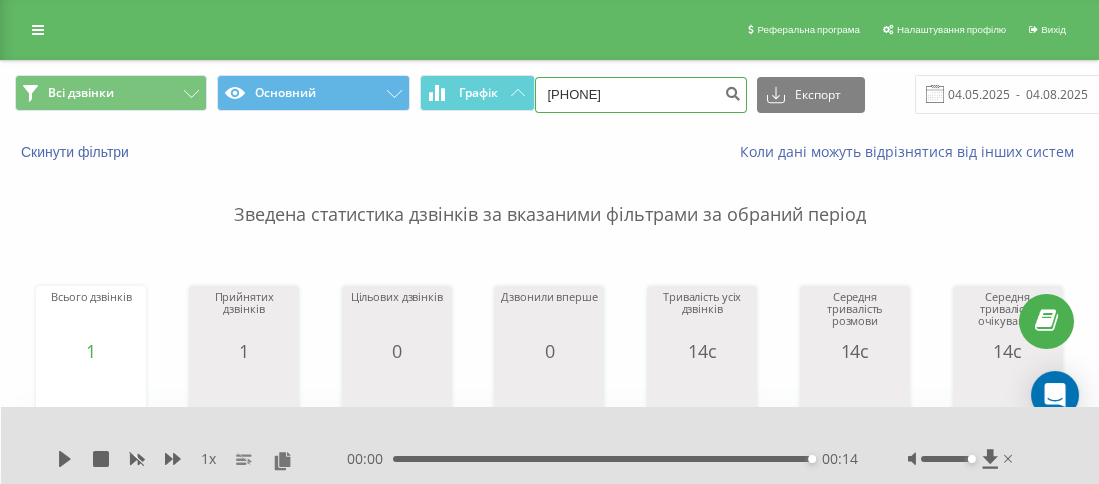 click on "380637690673" at bounding box center (641, 95) 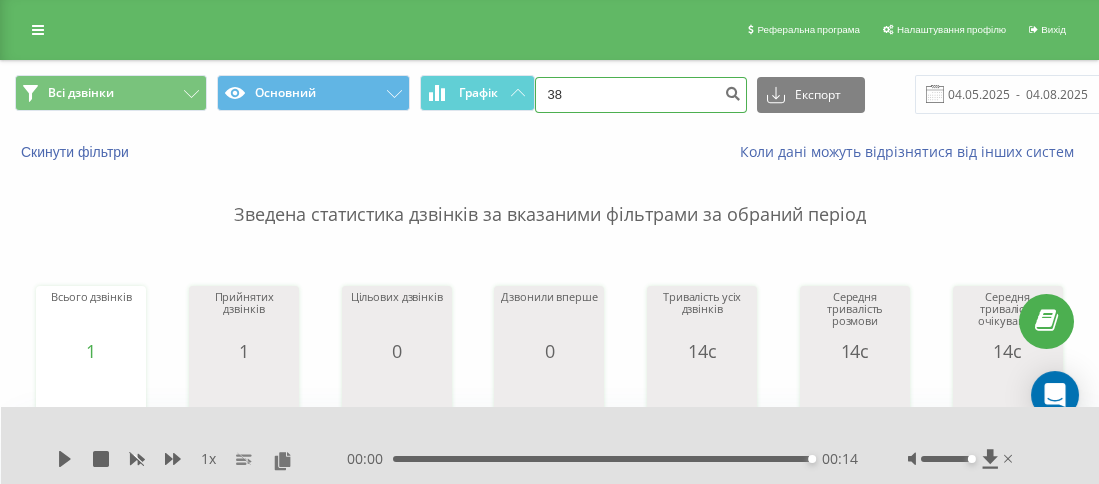 paste on "0686142909" 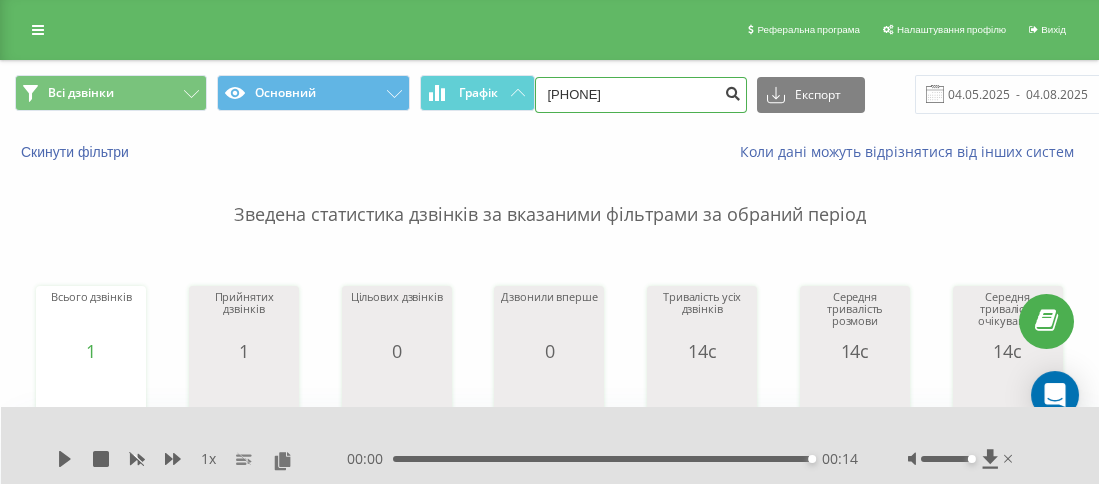 type on "380686142909" 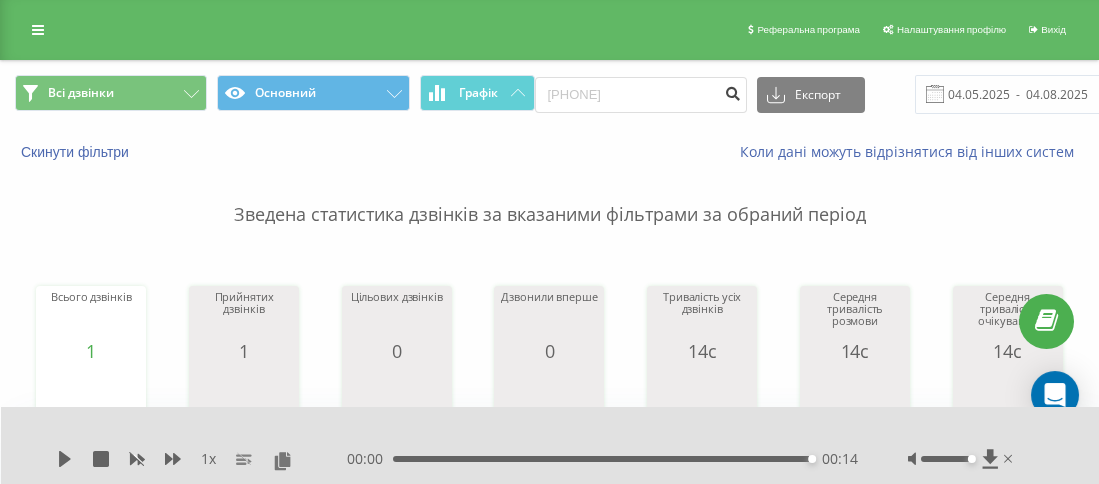 click at bounding box center (733, 95) 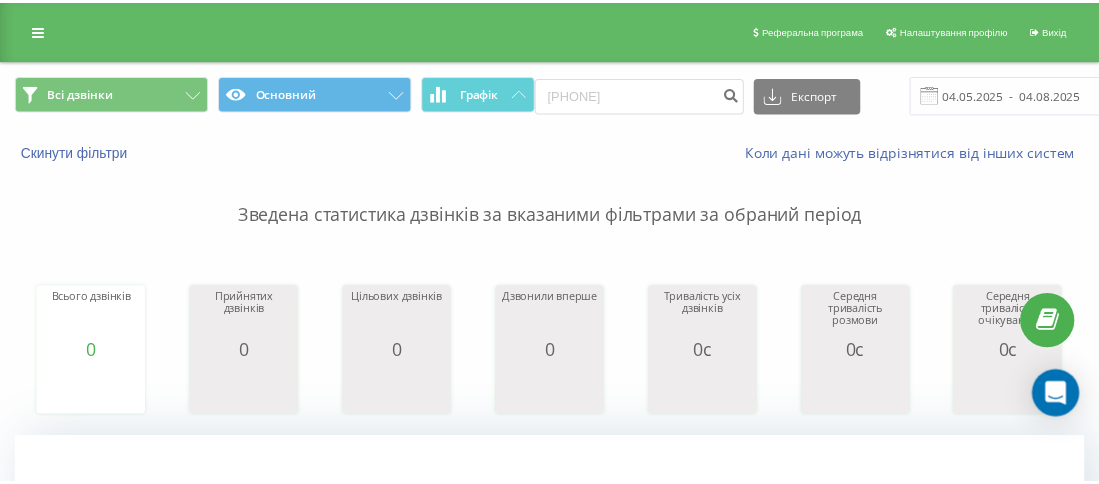 scroll, scrollTop: 0, scrollLeft: 0, axis: both 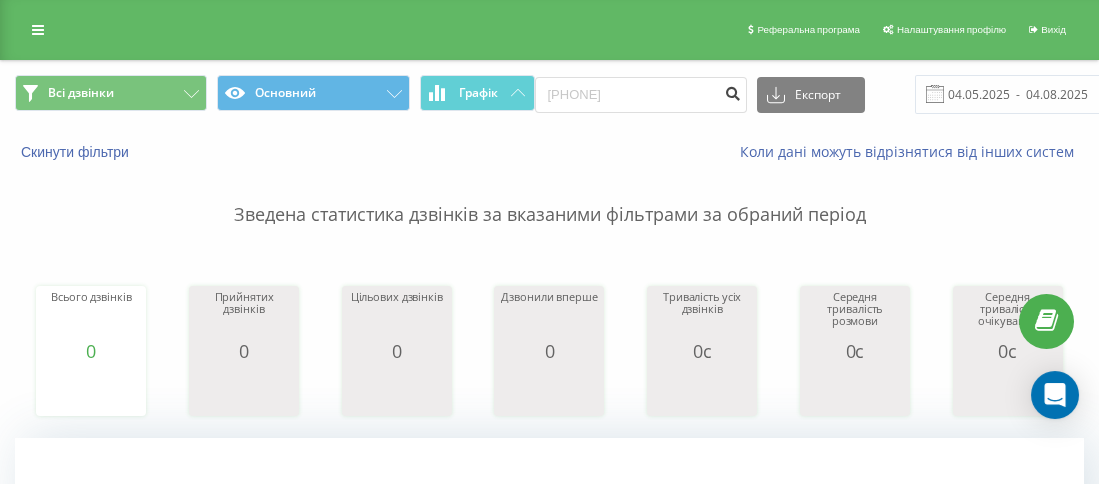 click at bounding box center [733, 91] 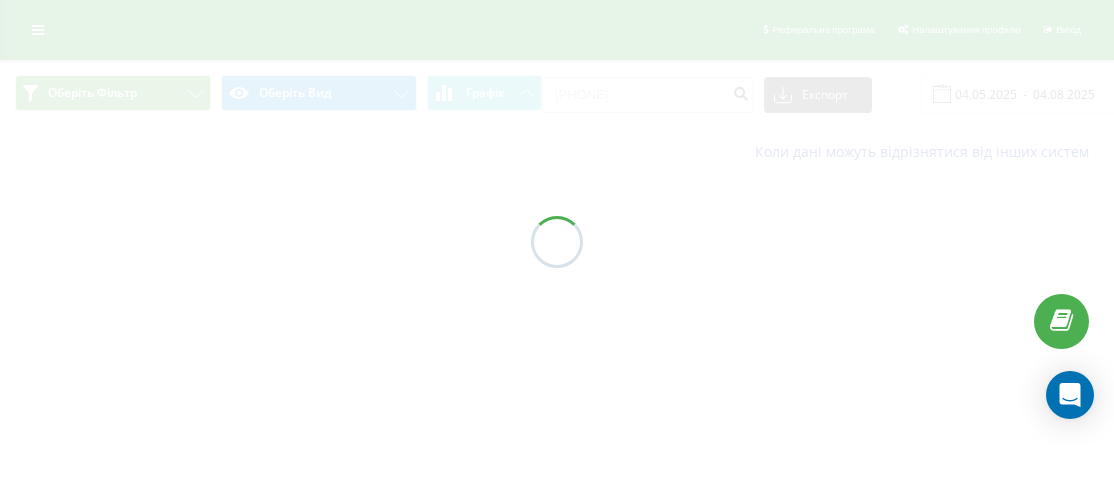 scroll, scrollTop: 0, scrollLeft: 0, axis: both 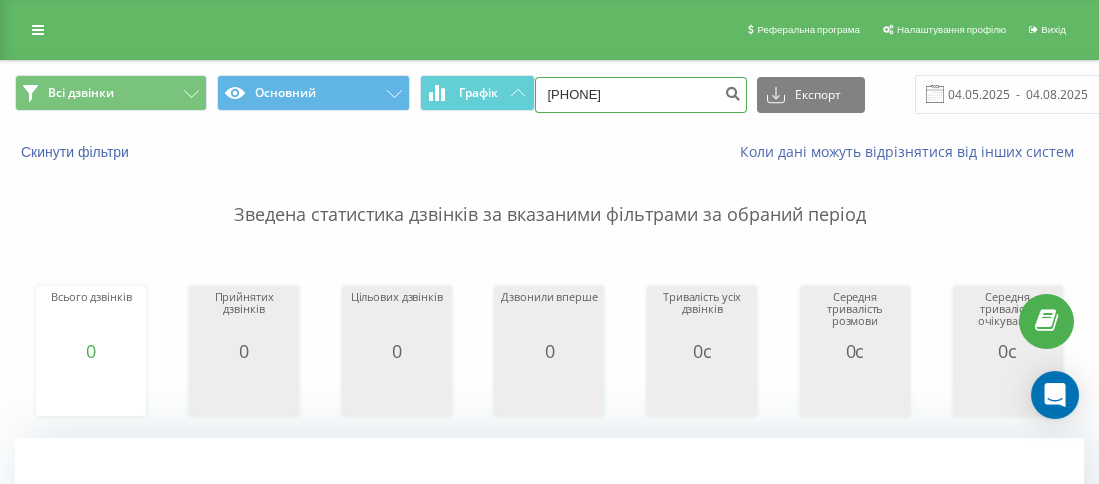 drag, startPoint x: 597, startPoint y: 91, endPoint x: 567, endPoint y: 92, distance: 30.016663 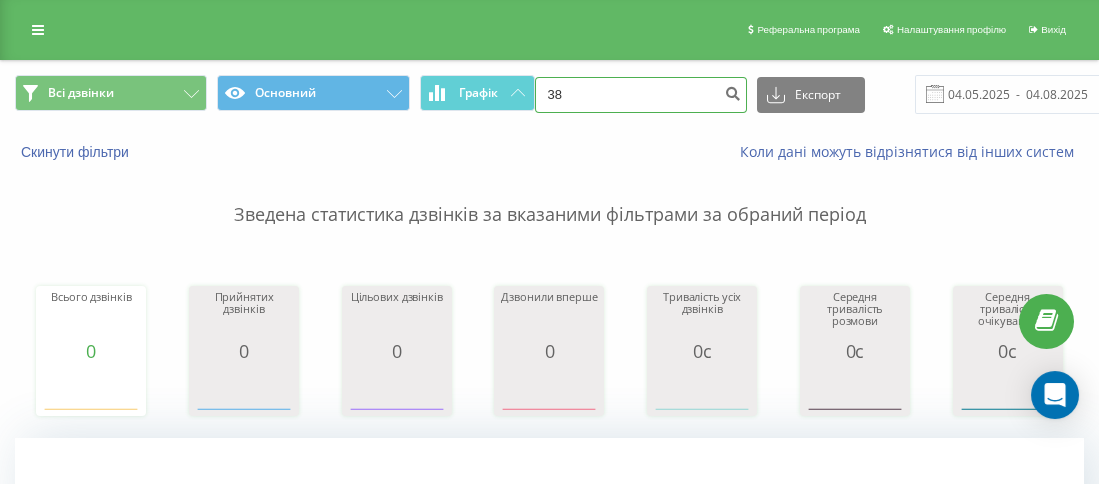 paste on "0980322677" 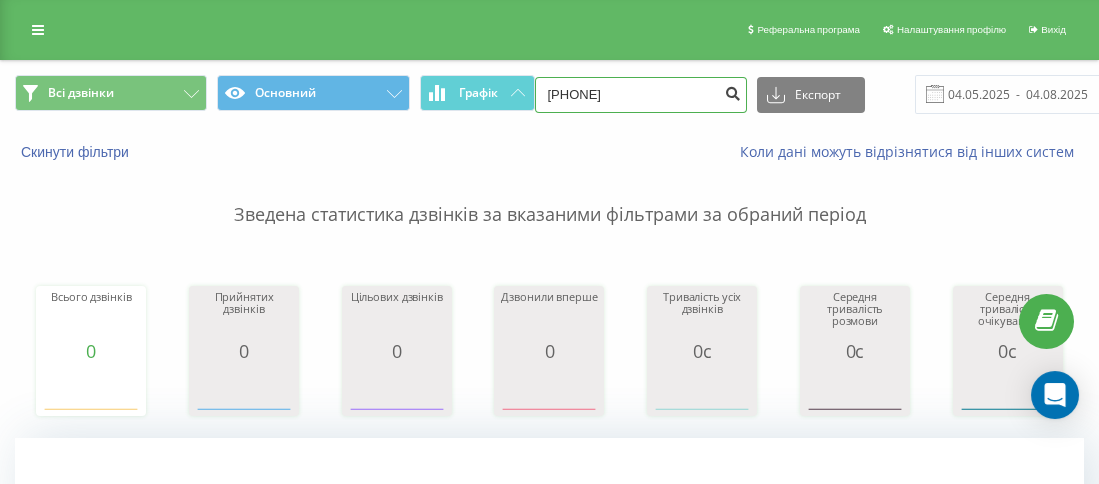type on "380980322677" 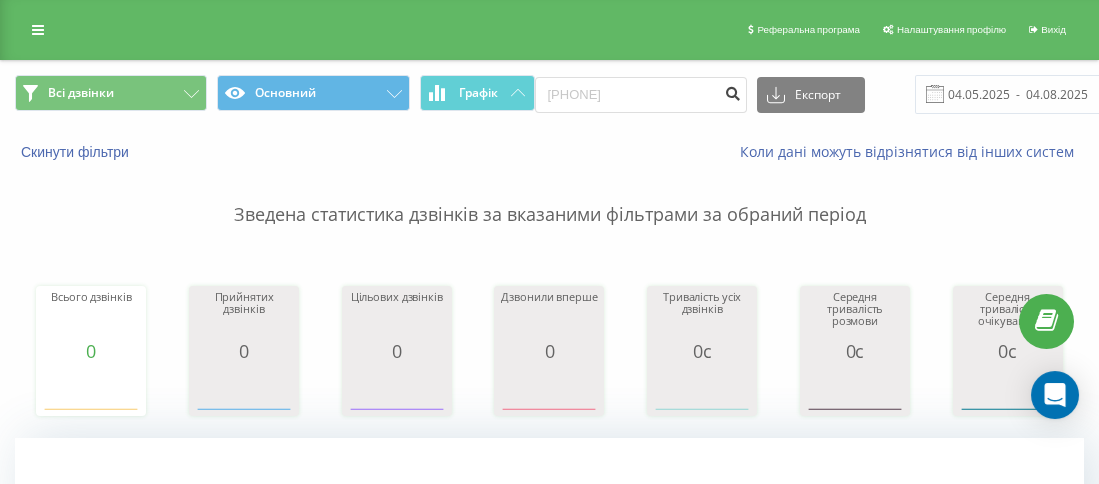 click at bounding box center (733, 91) 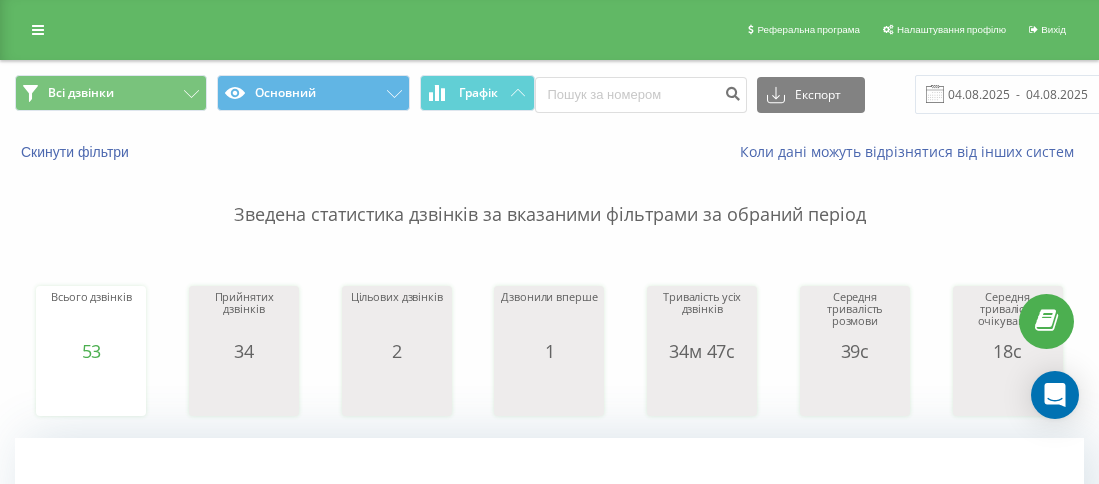 scroll, scrollTop: 0, scrollLeft: 0, axis: both 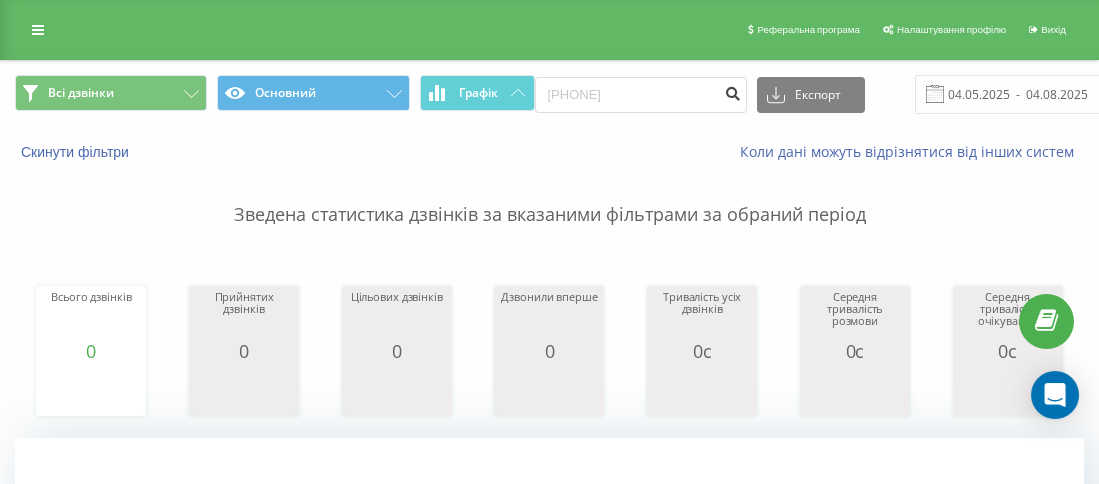 click at bounding box center [733, 95] 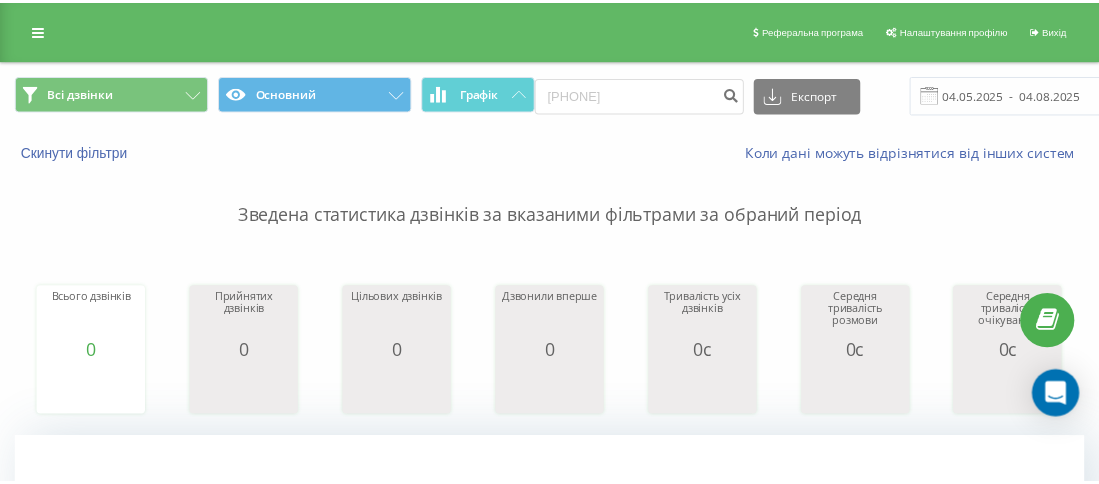 scroll, scrollTop: 0, scrollLeft: 0, axis: both 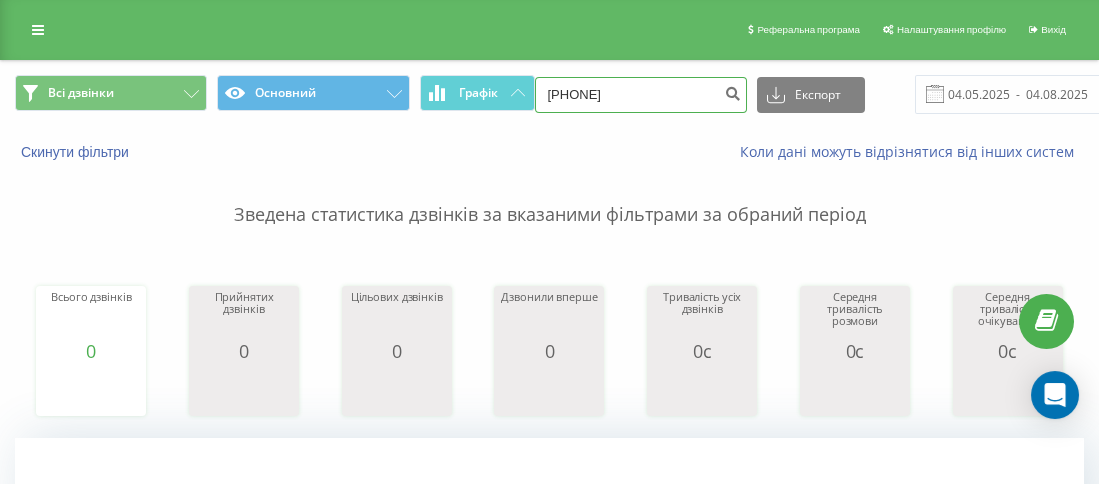 click on "380980322677" at bounding box center [641, 95] 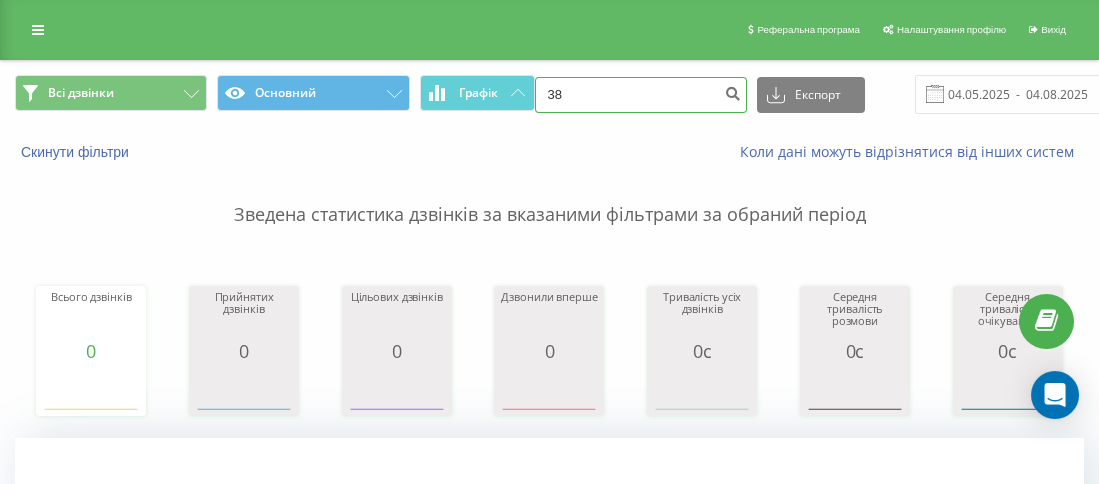 paste on "0671117979" 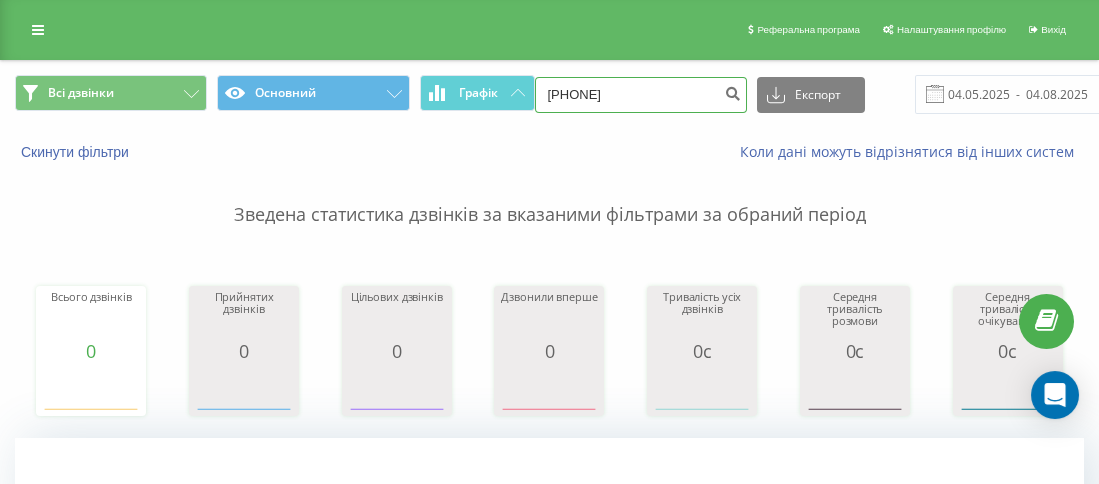 type on "[PHONE]" 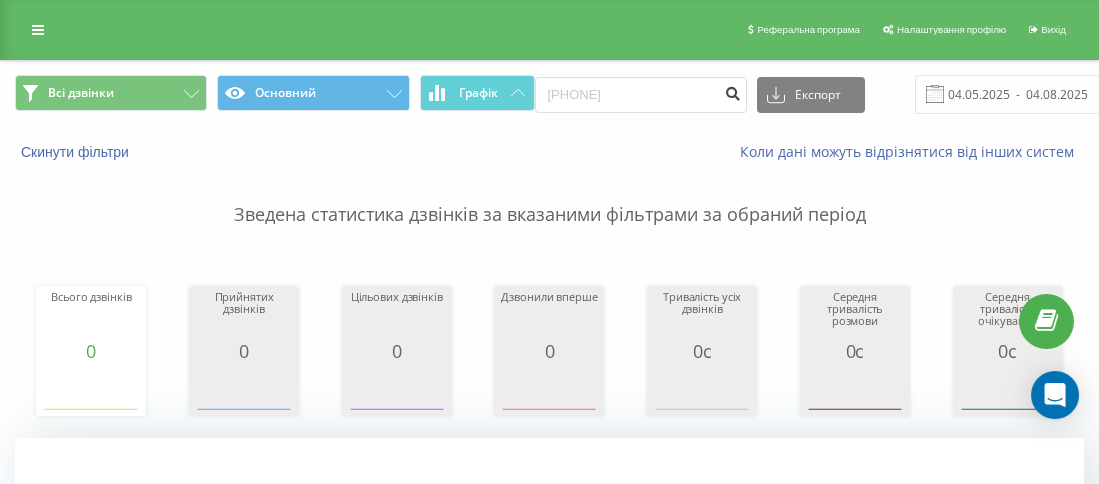 click at bounding box center [733, 95] 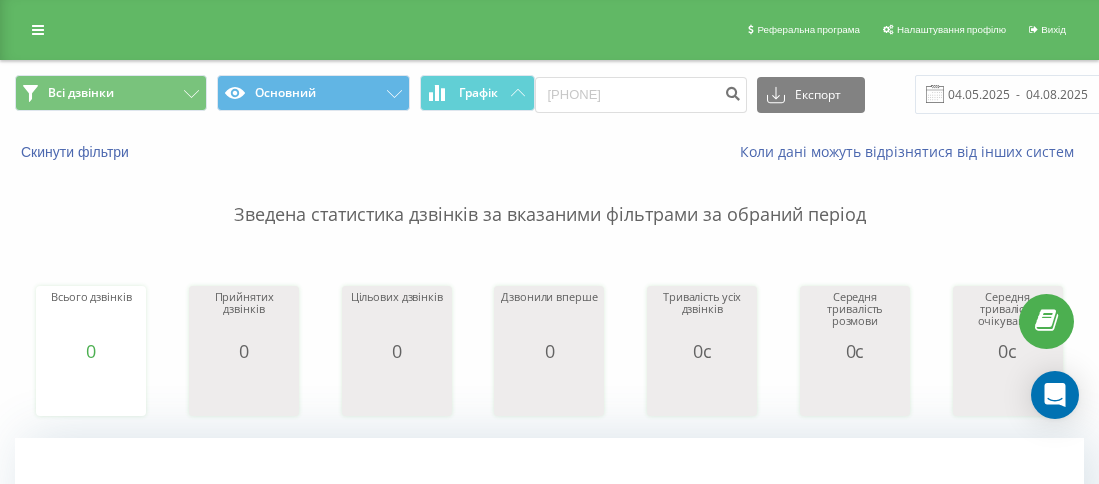 scroll, scrollTop: 0, scrollLeft: 0, axis: both 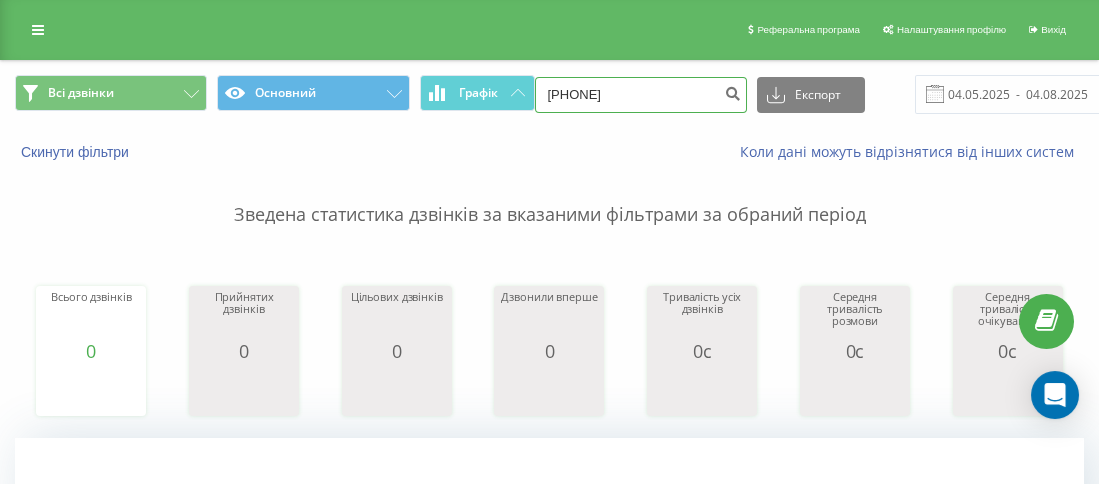 drag, startPoint x: 649, startPoint y: 101, endPoint x: 561, endPoint y: 98, distance: 88.051125 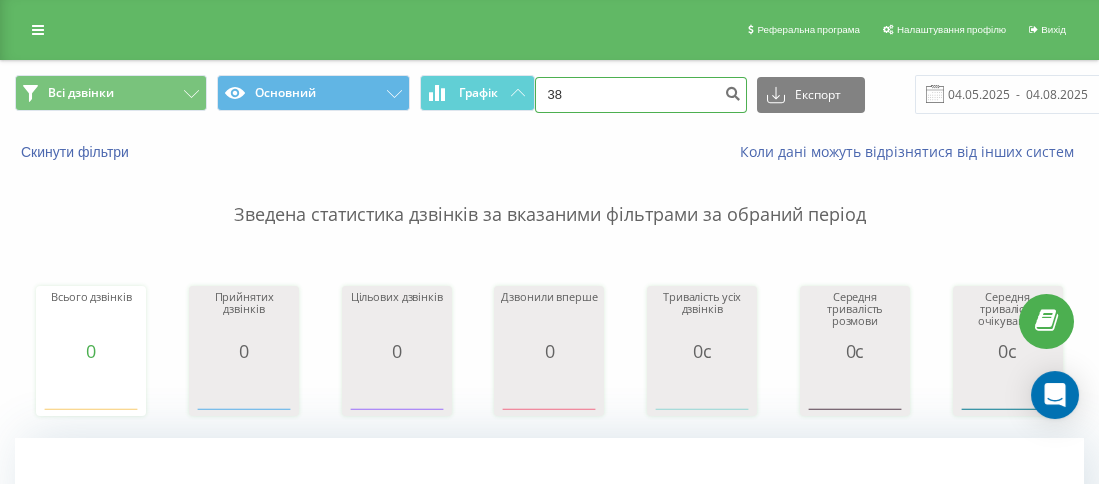 paste on "[PHONE]" 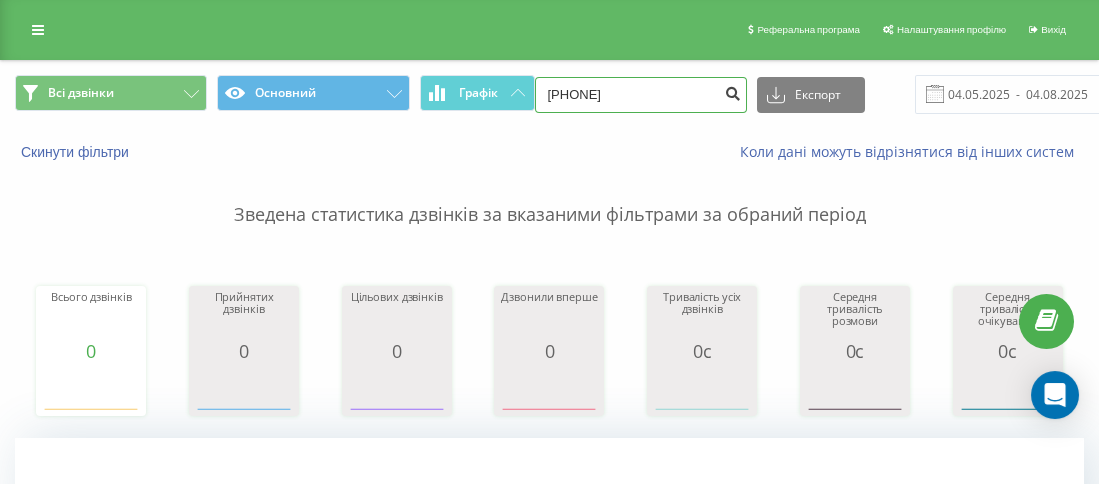 type on "[PHONE]" 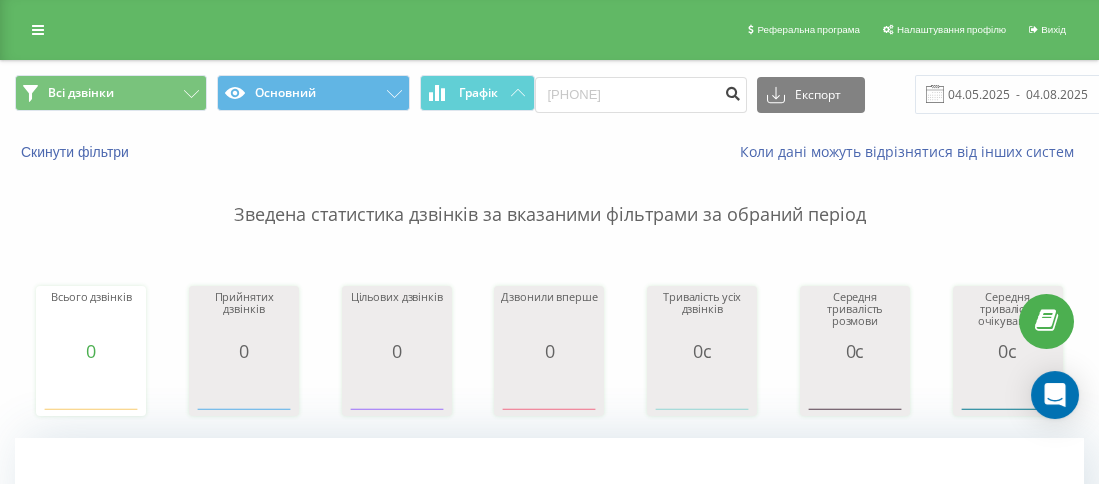 click at bounding box center [733, 91] 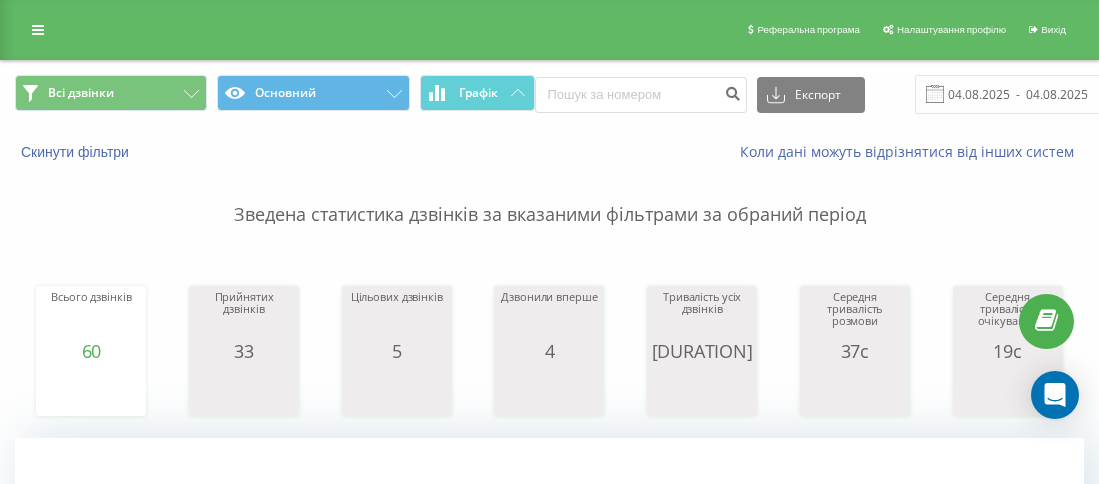 scroll, scrollTop: 0, scrollLeft: 0, axis: both 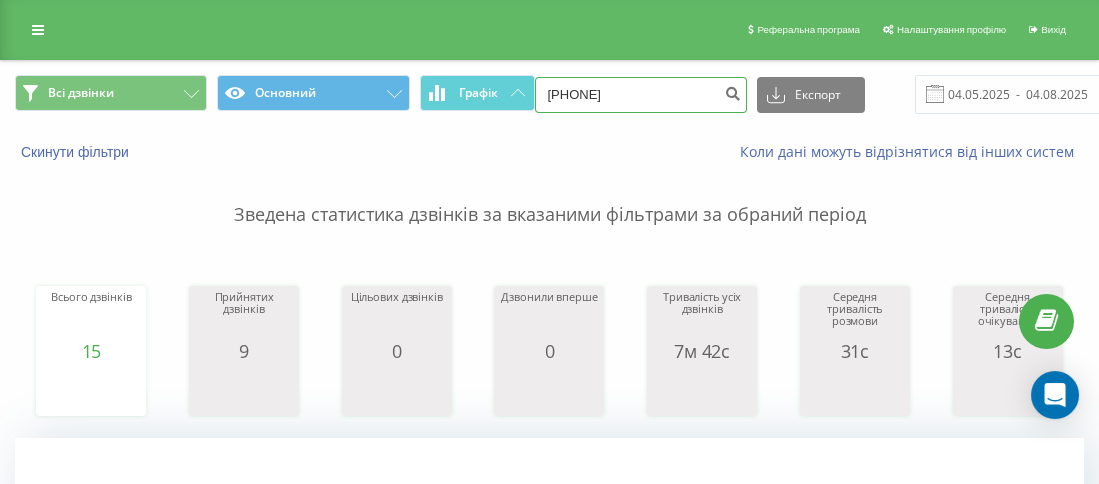 drag, startPoint x: 669, startPoint y: 94, endPoint x: 557, endPoint y: 96, distance: 112.01785 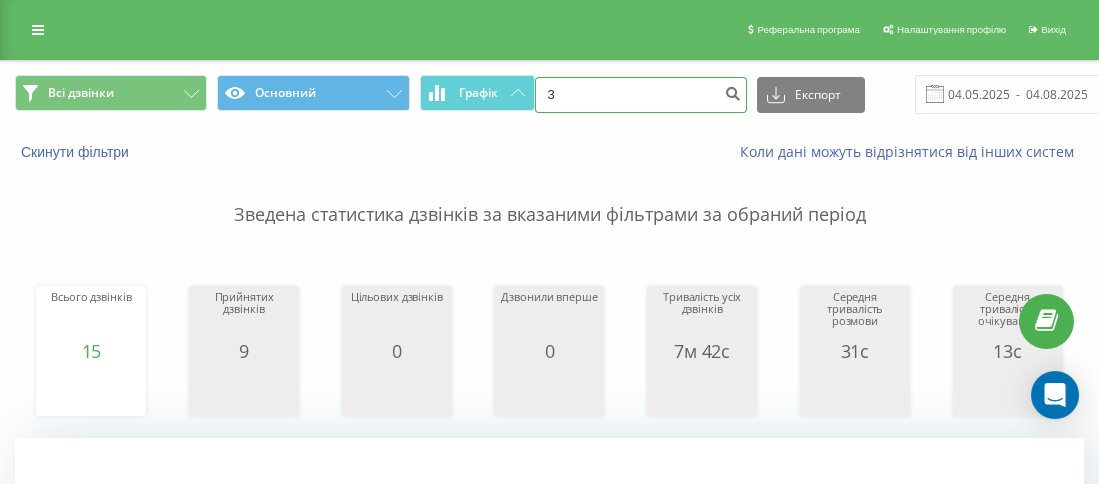 drag, startPoint x: 577, startPoint y: 92, endPoint x: 554, endPoint y: 89, distance: 23.194826 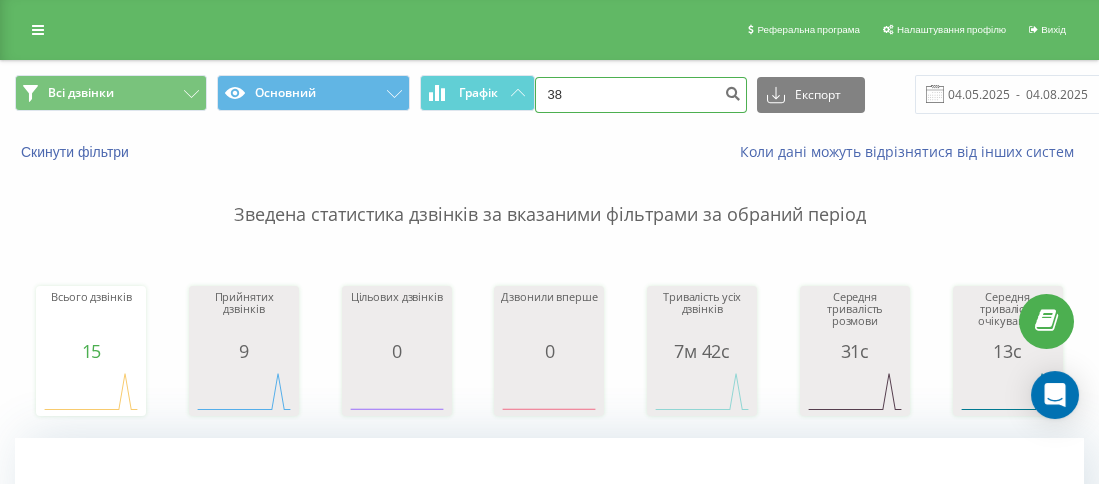 paste on "0686823445" 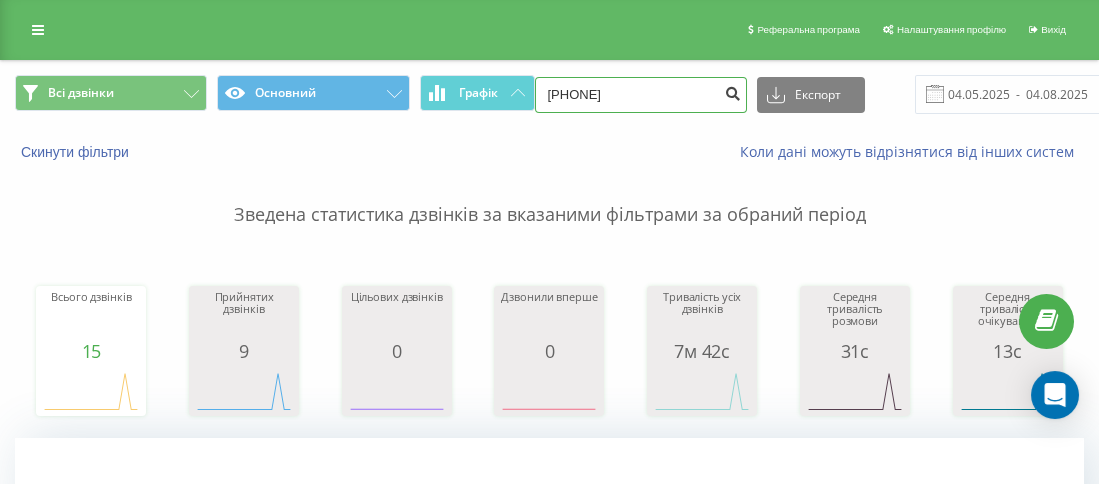 drag, startPoint x: 704, startPoint y: 106, endPoint x: 714, endPoint y: 98, distance: 12.806249 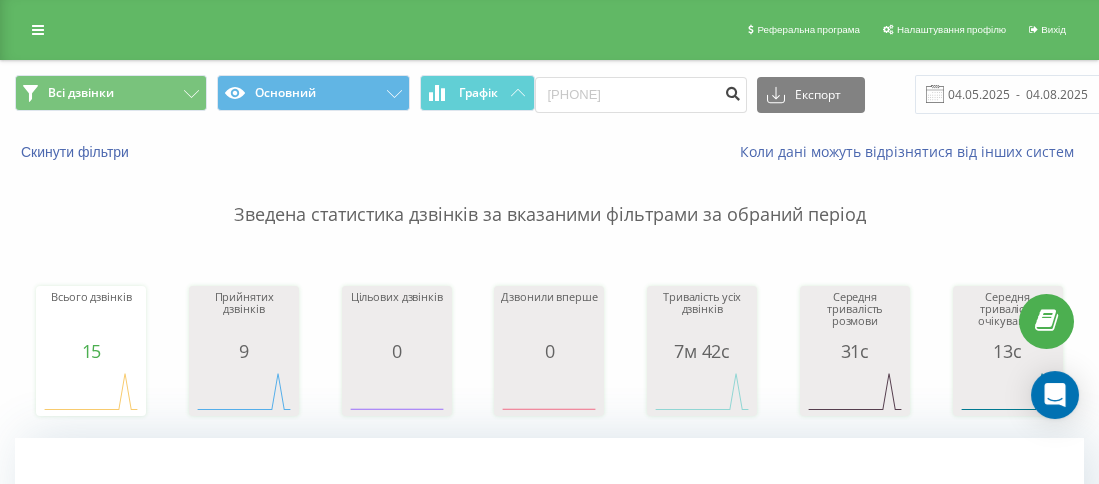 click at bounding box center (733, 95) 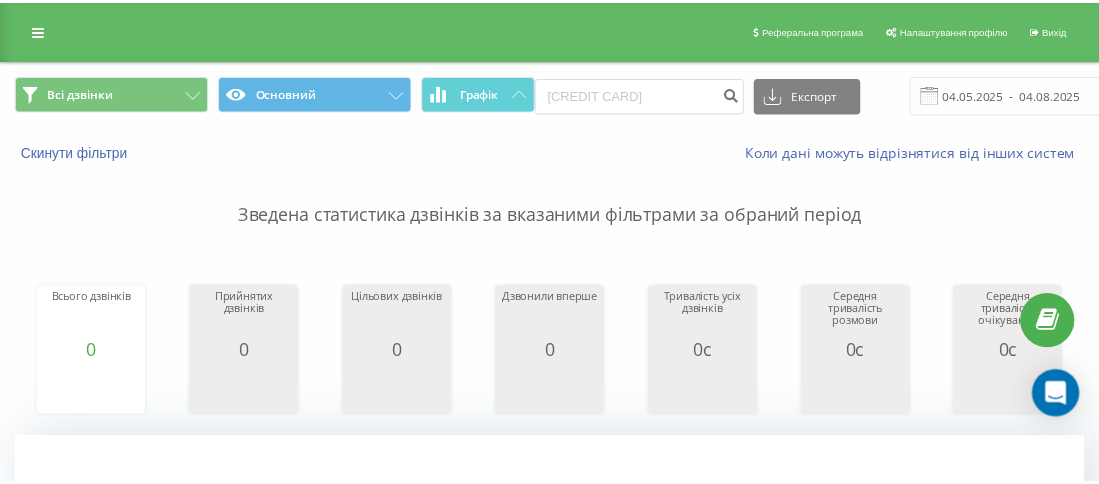 scroll, scrollTop: 0, scrollLeft: 0, axis: both 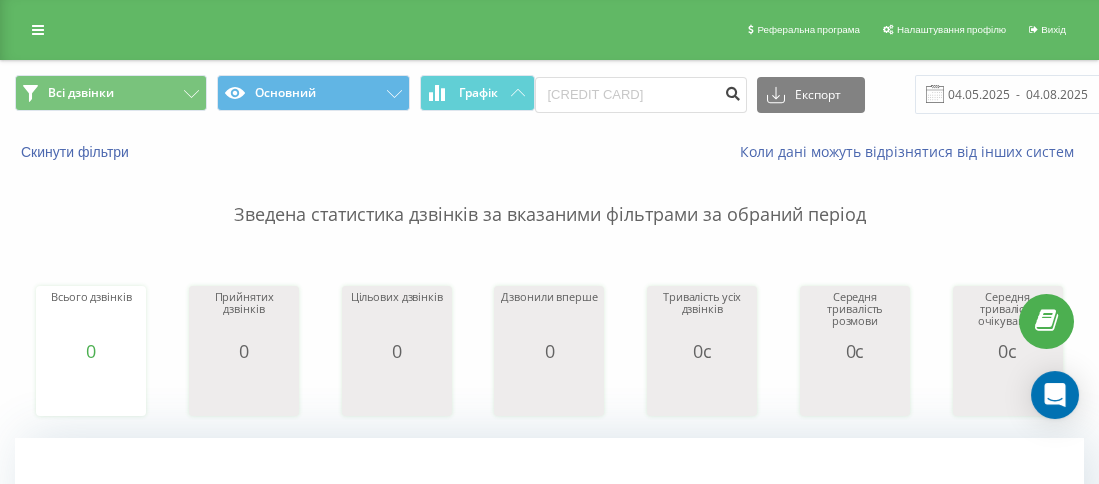 click at bounding box center (733, 91) 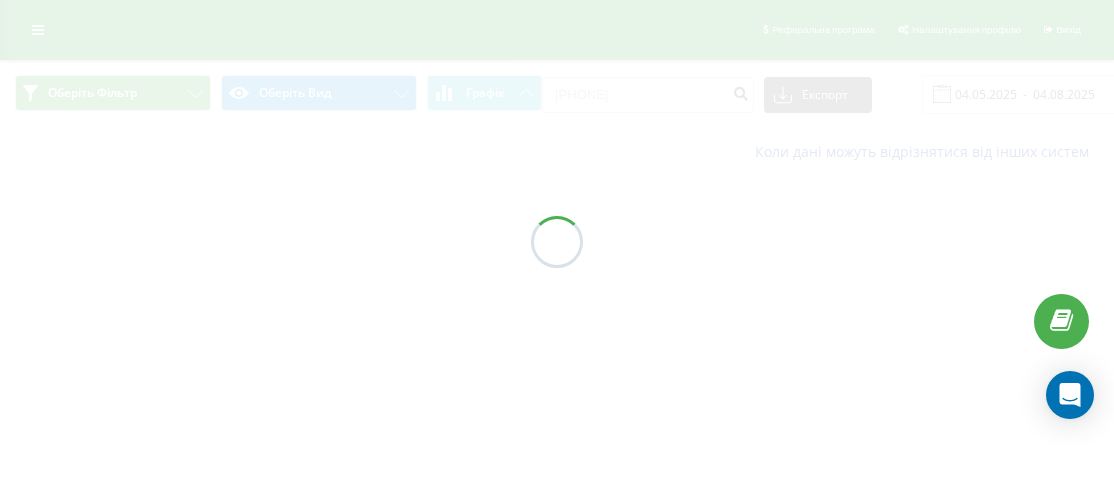 scroll, scrollTop: 0, scrollLeft: 0, axis: both 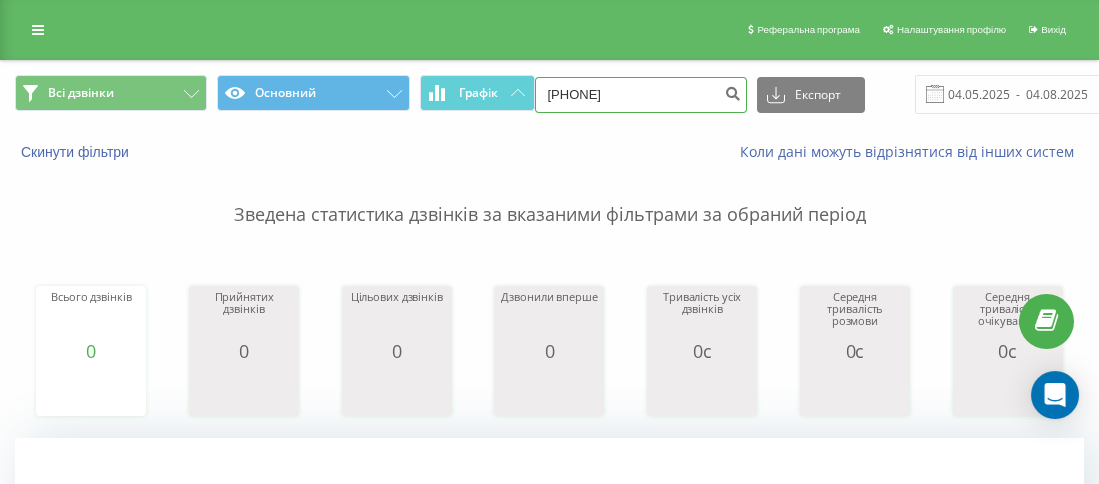 drag, startPoint x: 582, startPoint y: 85, endPoint x: 564, endPoint y: 89, distance: 18.439089 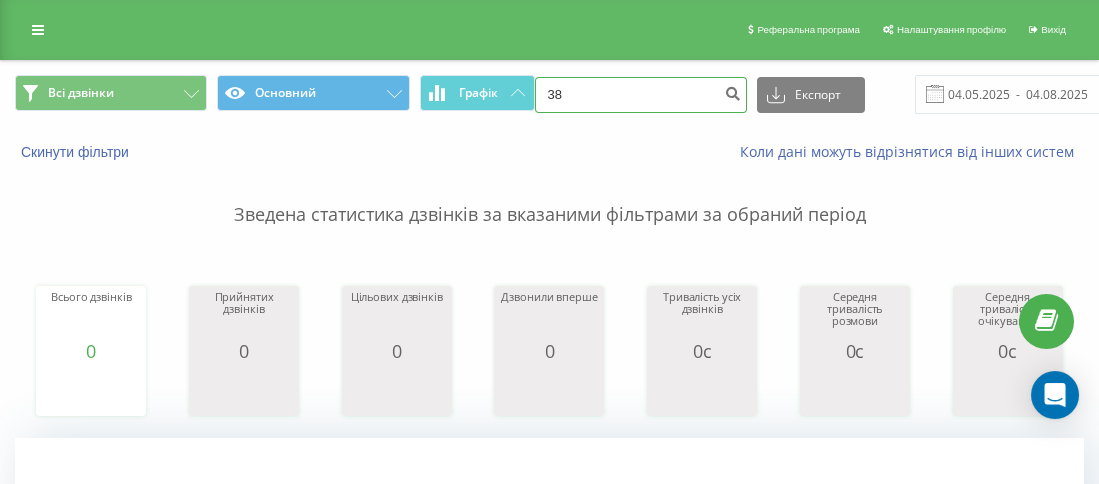 paste on "[PHONE]" 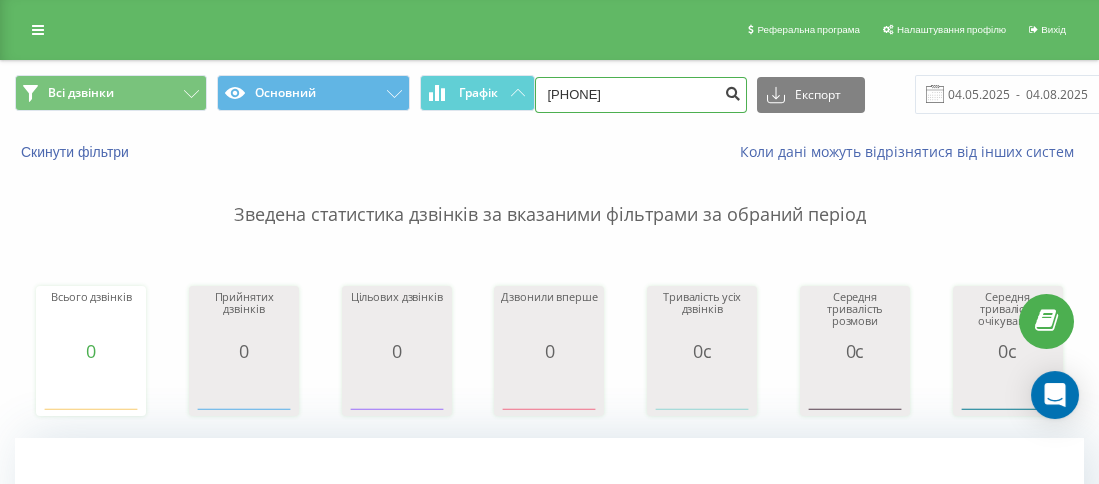 type on "[PHONE]" 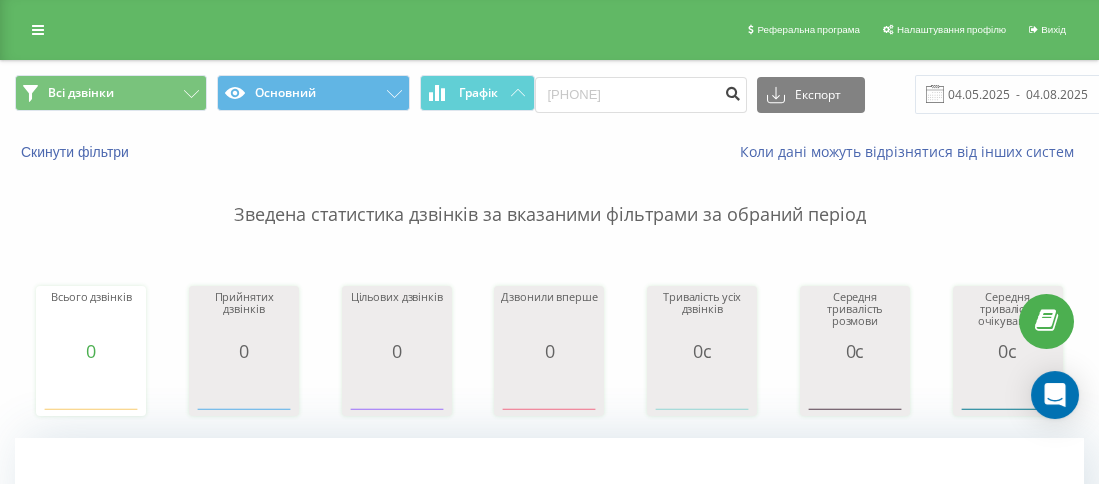 click at bounding box center (733, 91) 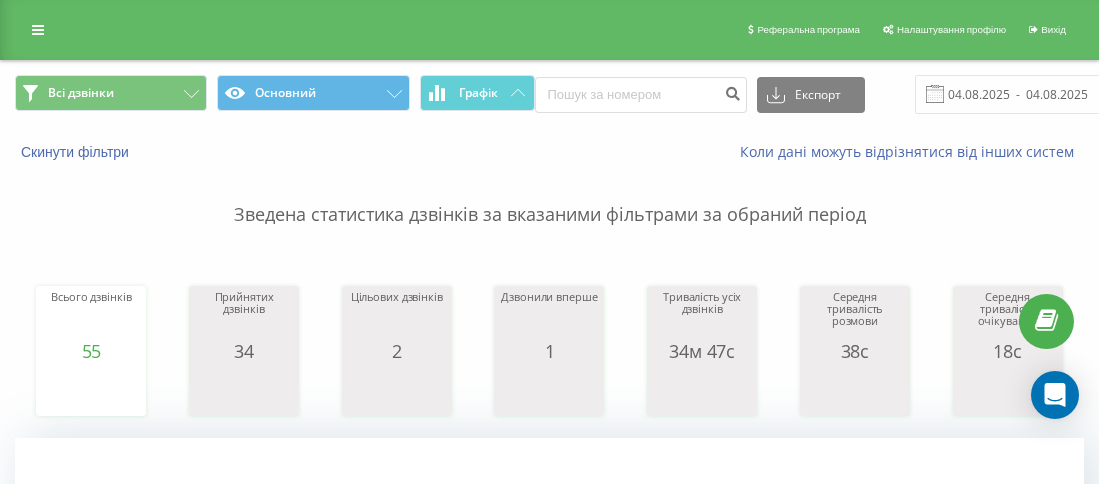scroll, scrollTop: 0, scrollLeft: 0, axis: both 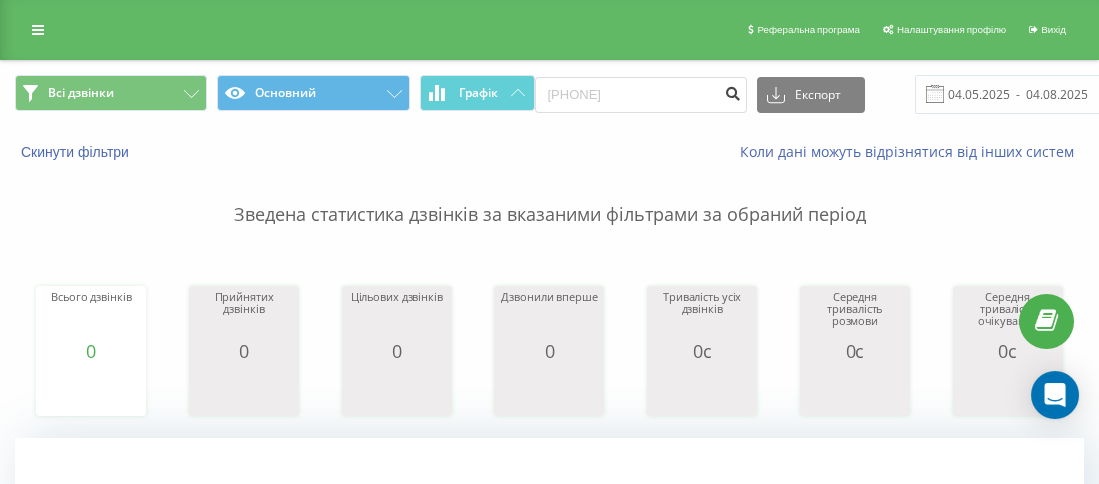 click at bounding box center (733, 91) 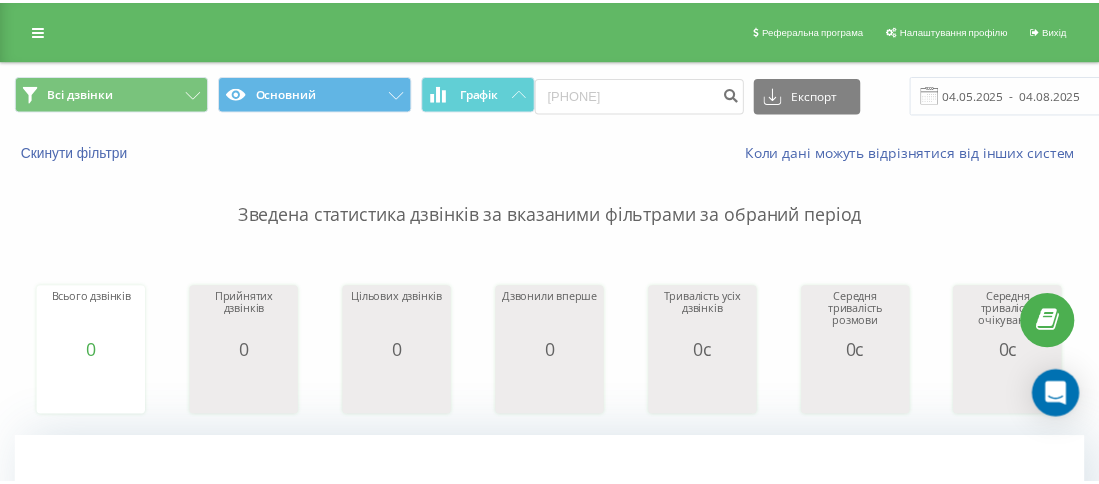 scroll, scrollTop: 0, scrollLeft: 0, axis: both 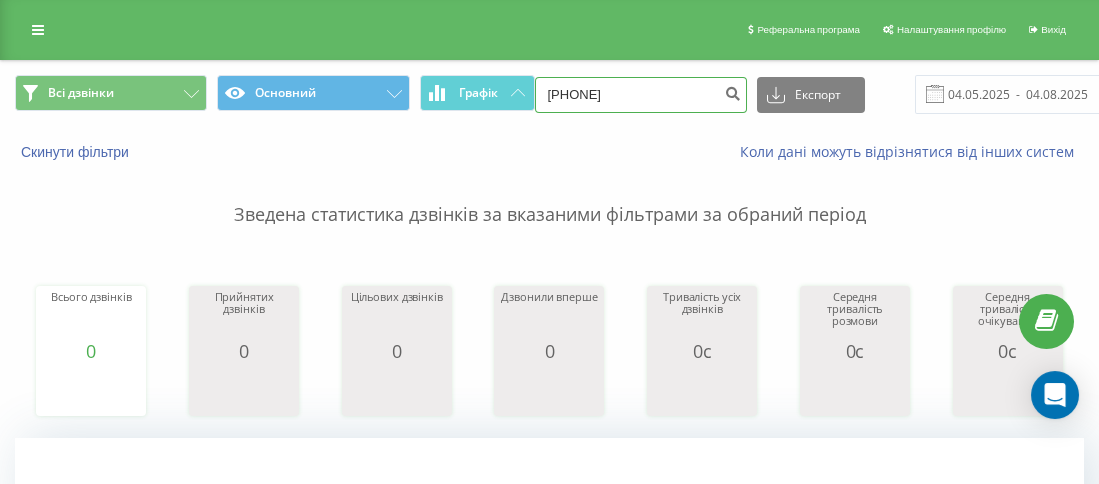 drag, startPoint x: 679, startPoint y: 92, endPoint x: 568, endPoint y: 92, distance: 111 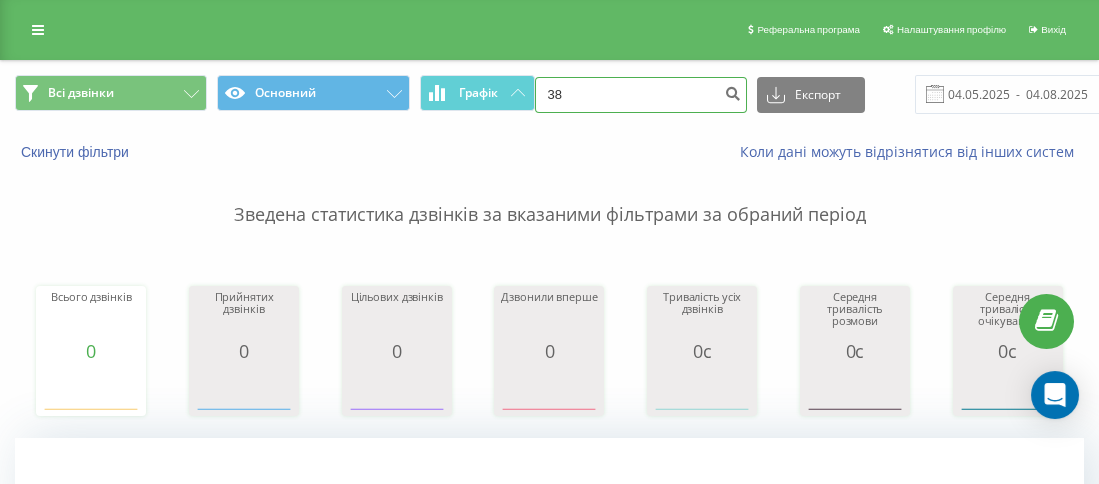 paste on "0676354954" 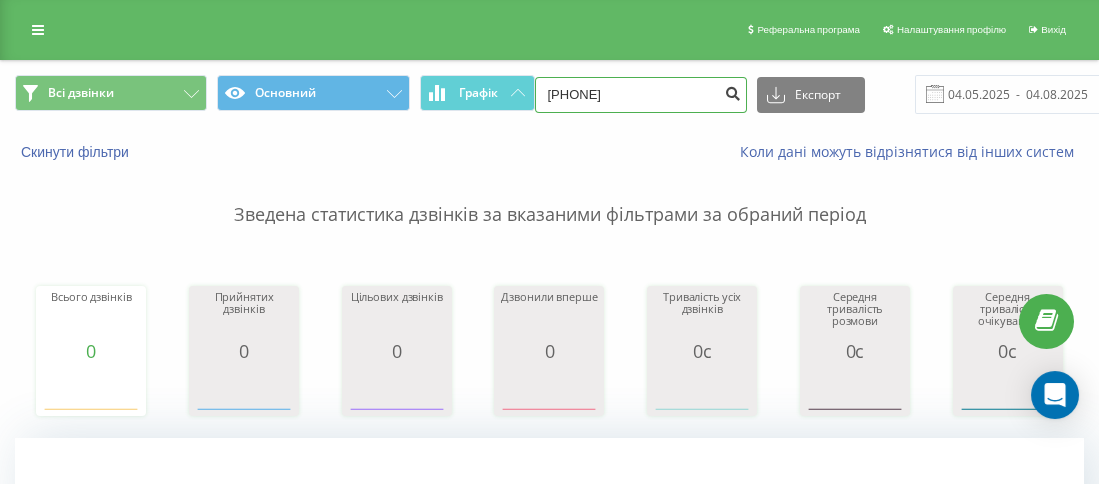 type on "[PHONE]" 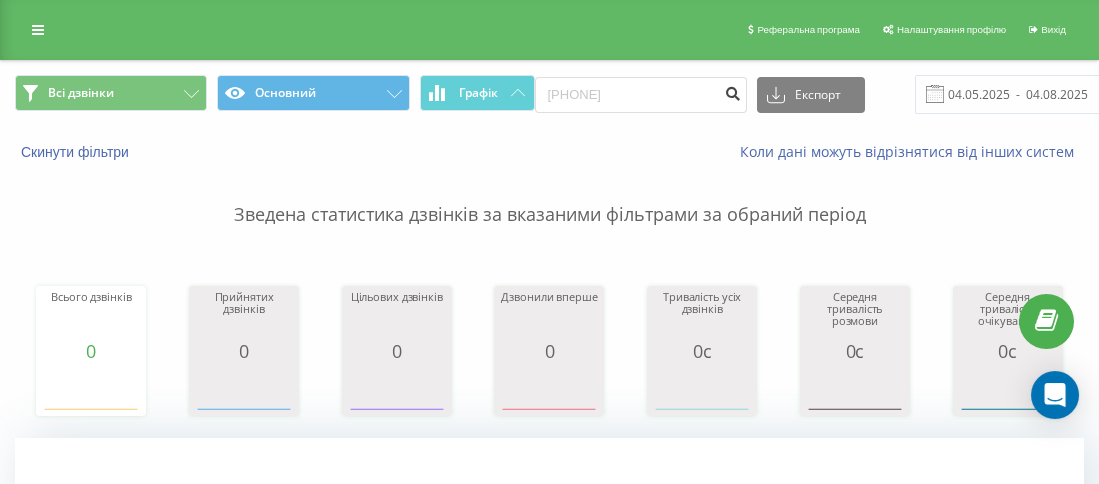 click at bounding box center (733, 91) 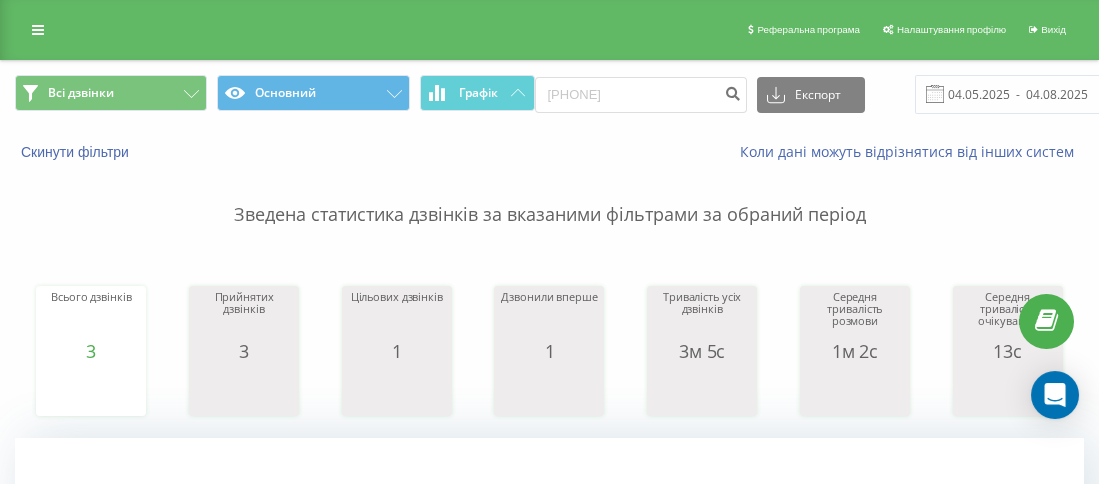 scroll, scrollTop: 700, scrollLeft: 0, axis: vertical 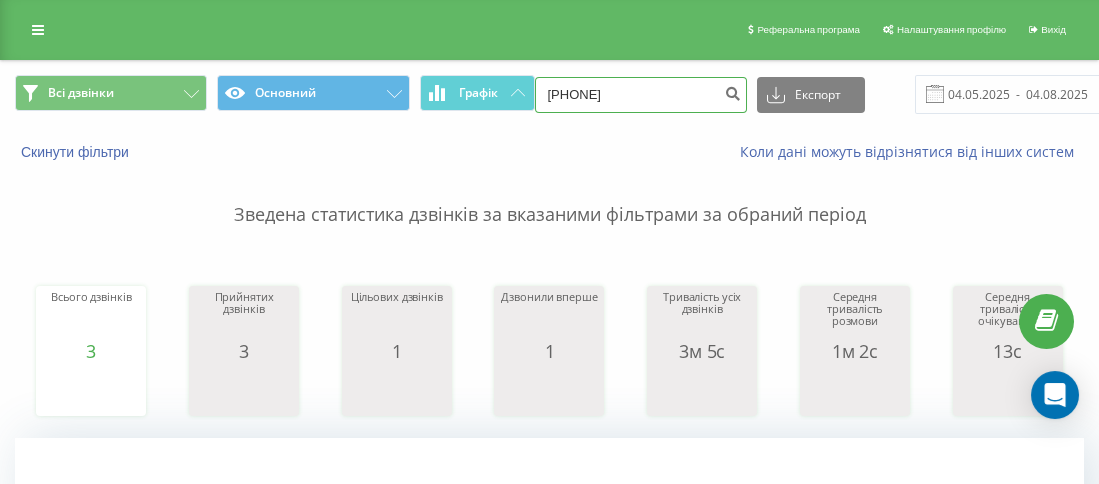 drag, startPoint x: 630, startPoint y: 98, endPoint x: 574, endPoint y: 92, distance: 56.32051 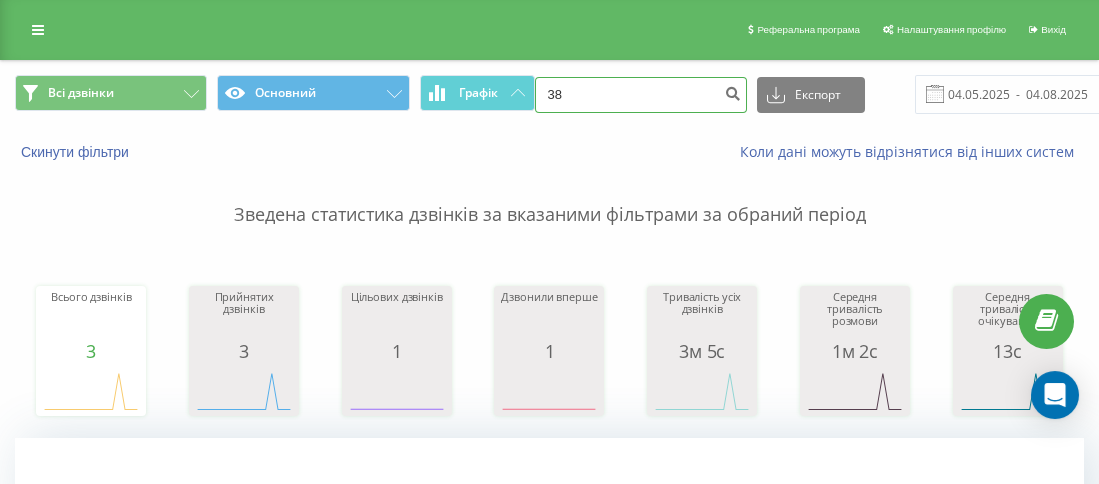 paste on "[PHONE]" 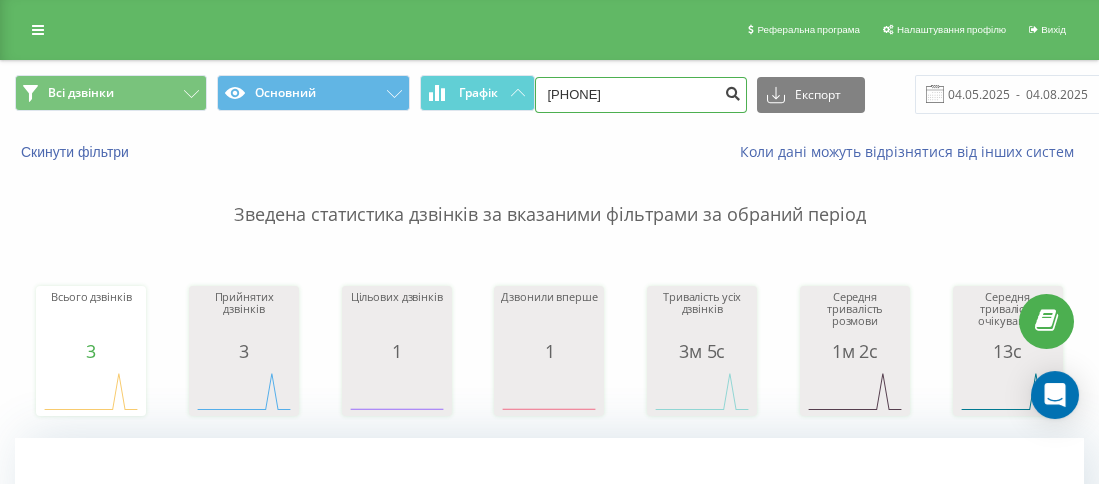 type on "[PHONE]" 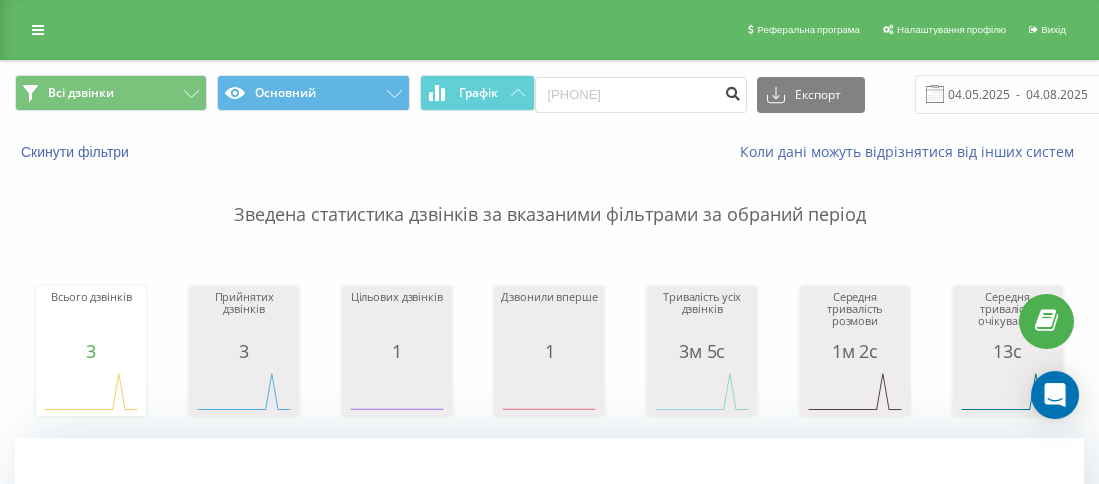 click at bounding box center [733, 91] 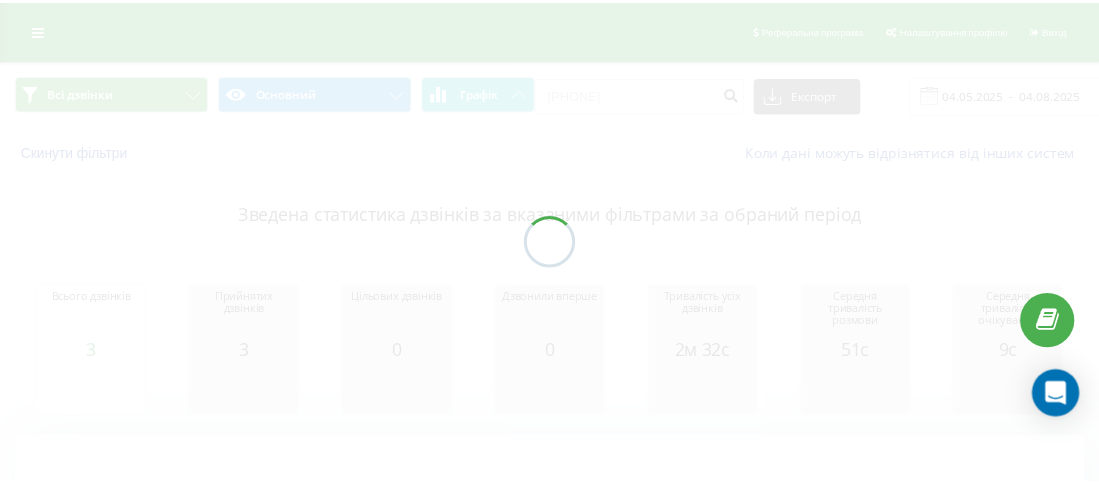 scroll, scrollTop: 0, scrollLeft: 0, axis: both 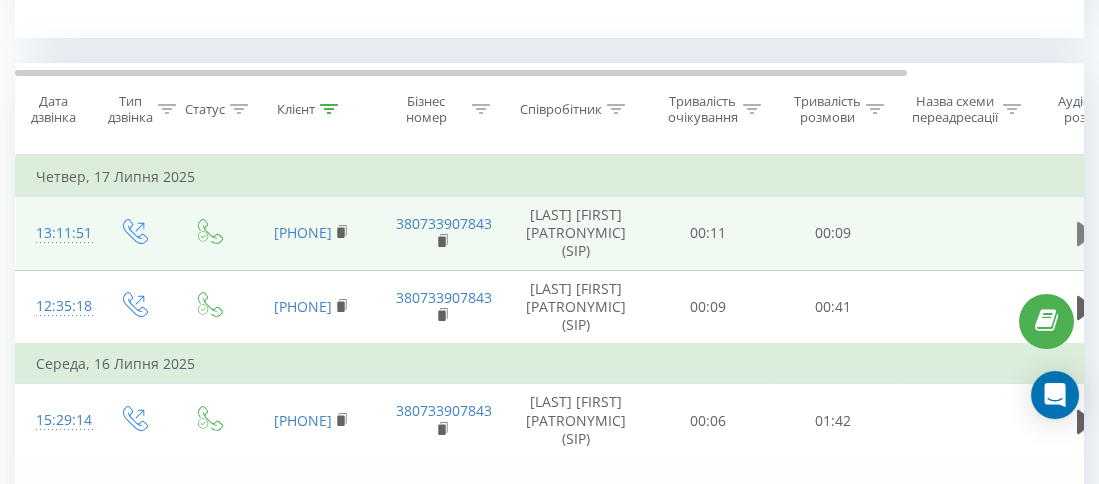 click at bounding box center (1086, 234) 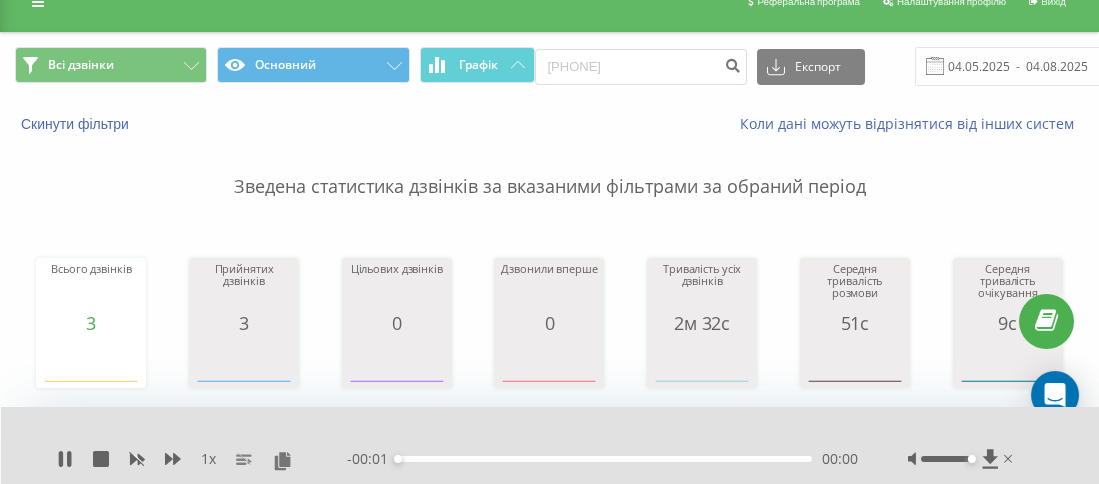 scroll, scrollTop: 0, scrollLeft: 0, axis: both 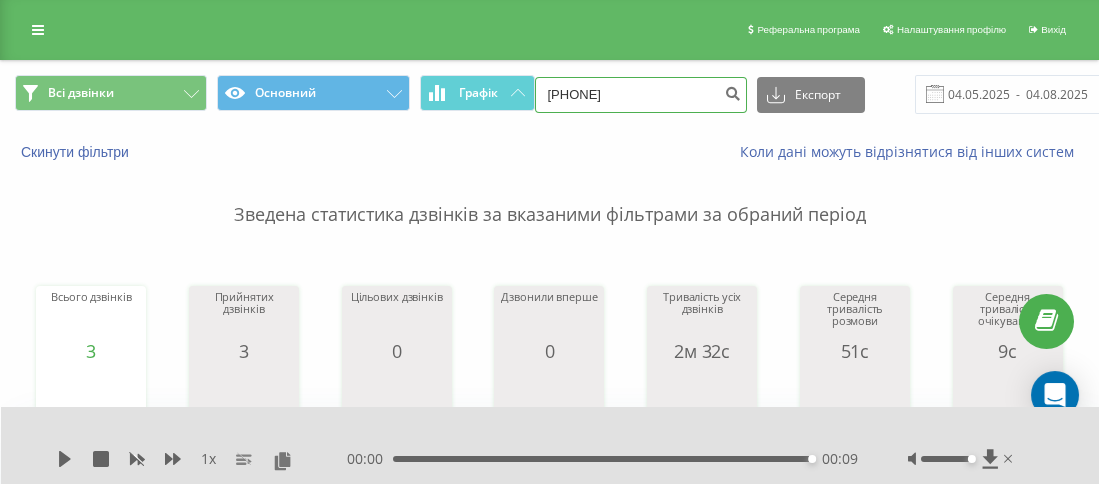 drag, startPoint x: 658, startPoint y: 107, endPoint x: 562, endPoint y: 97, distance: 96.519424 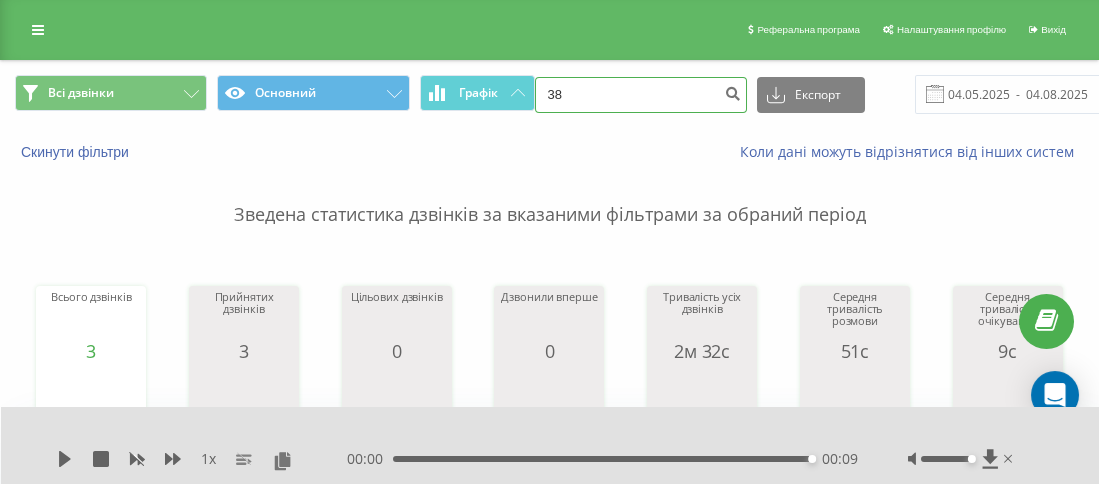 paste on "0979117040" 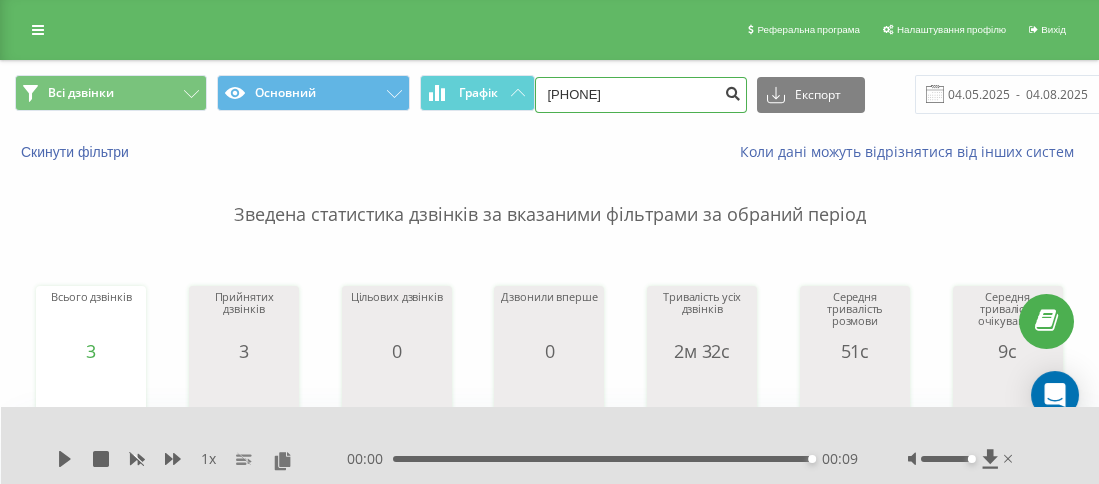 type on "380979117040" 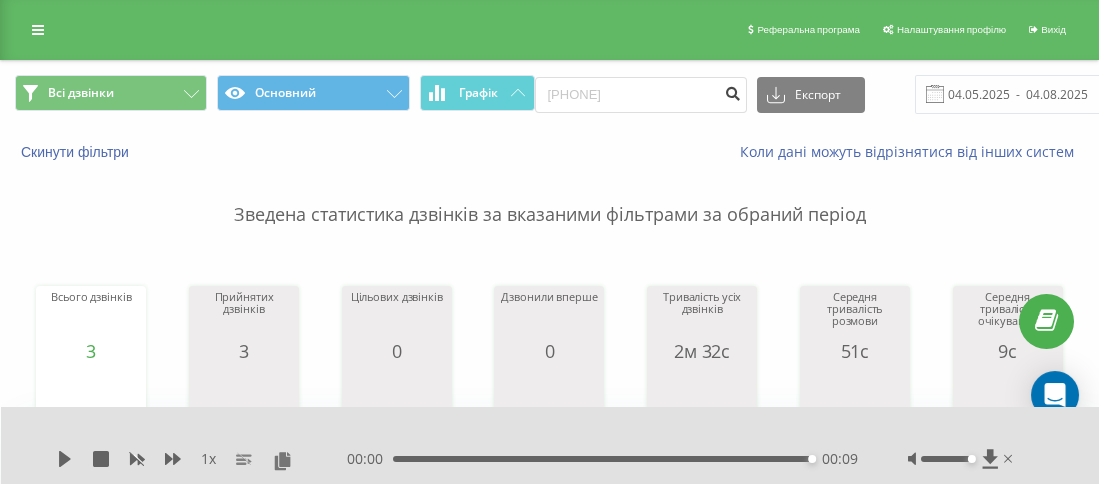click at bounding box center [733, 91] 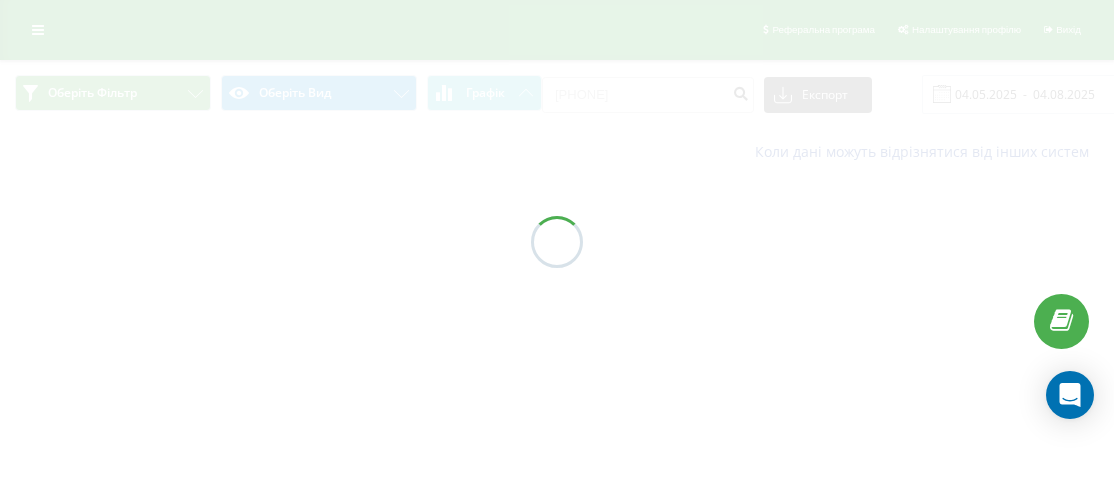scroll, scrollTop: 0, scrollLeft: 0, axis: both 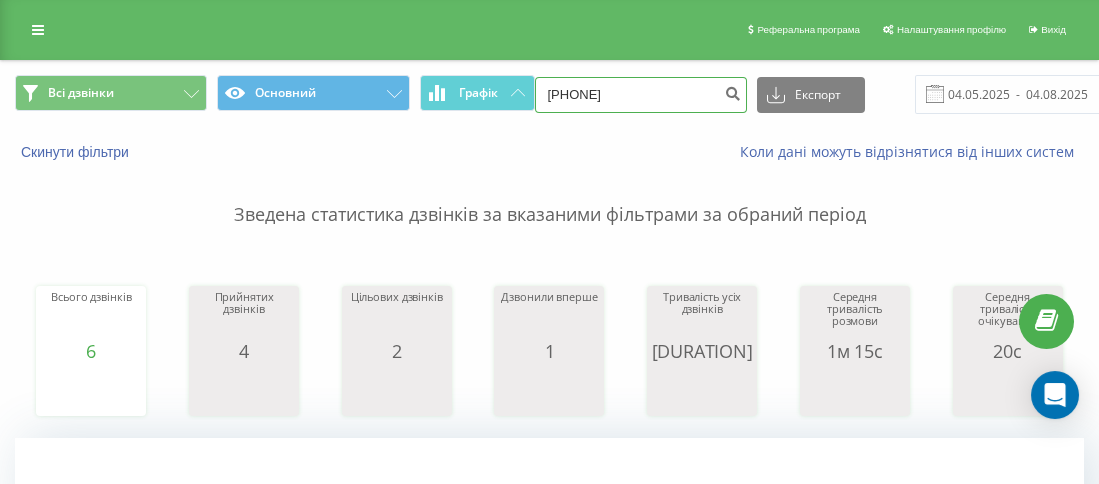 drag, startPoint x: 664, startPoint y: 92, endPoint x: 565, endPoint y: 93, distance: 99.00505 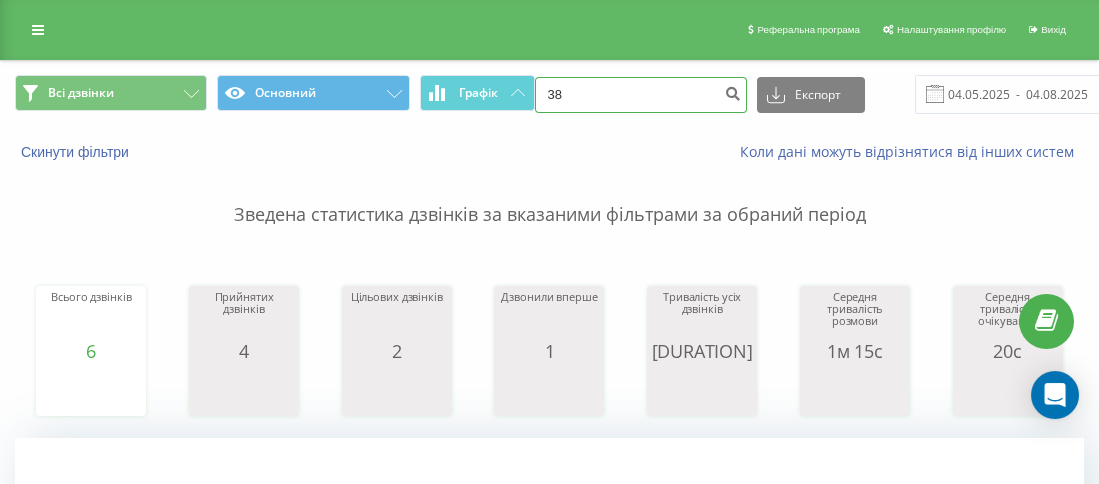 paste on "0974890134" 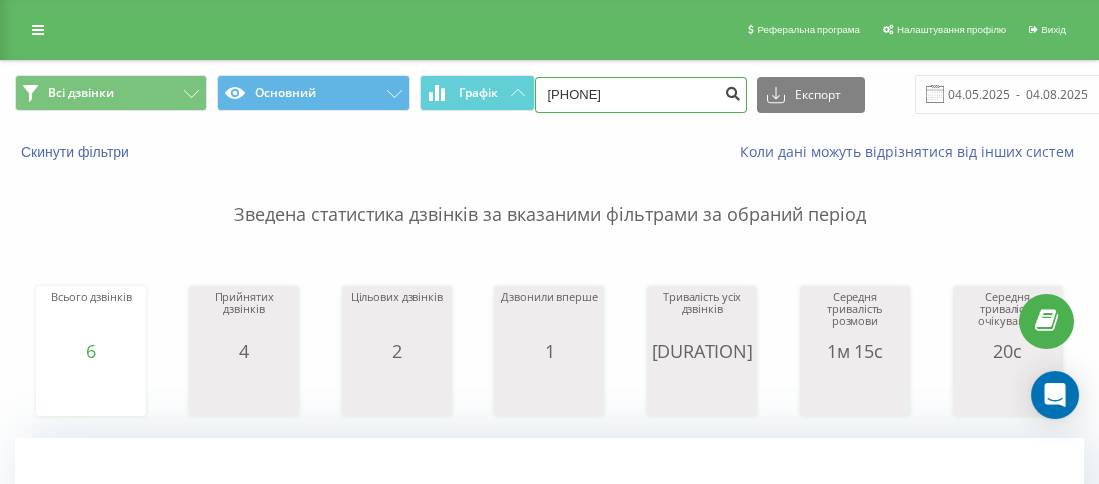 type on "380974890134" 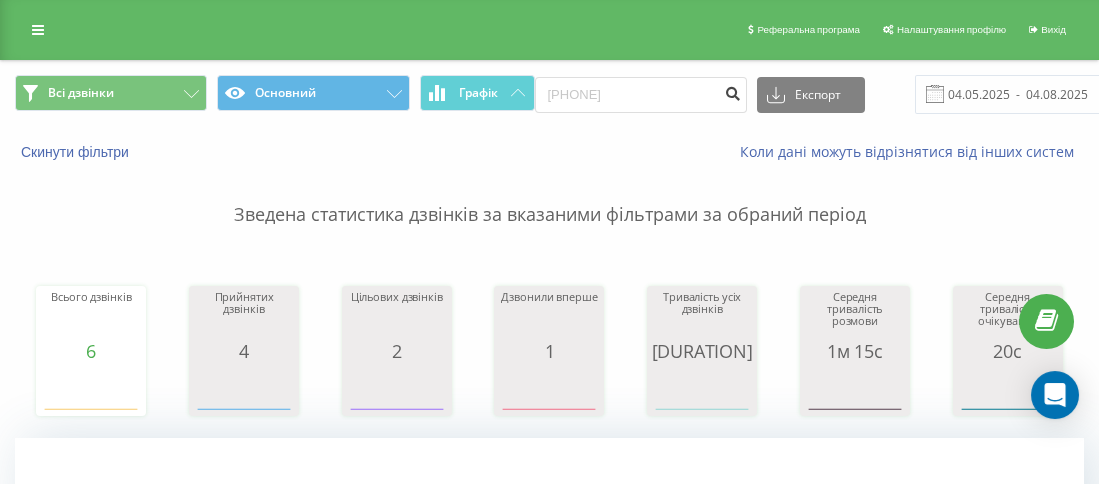 click at bounding box center (733, 91) 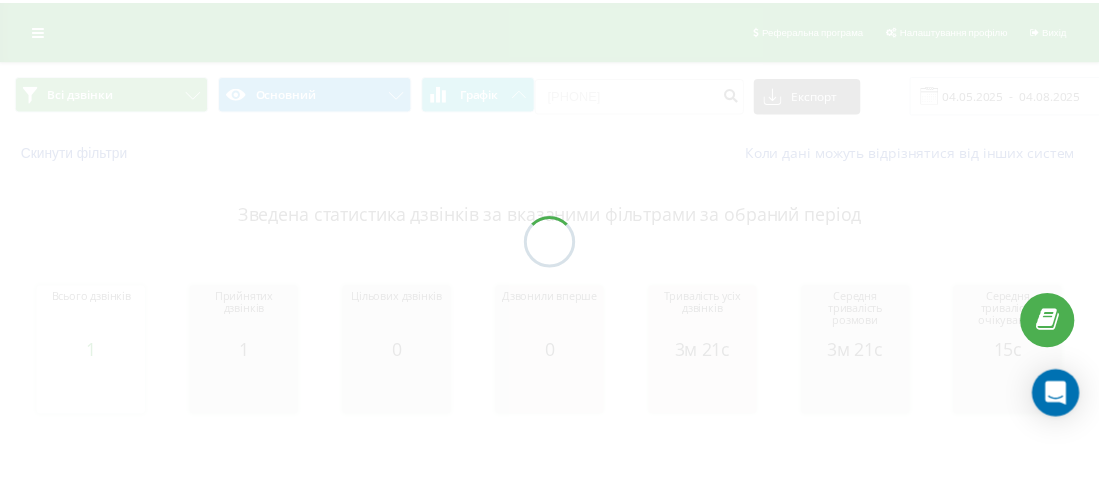 scroll, scrollTop: 0, scrollLeft: 0, axis: both 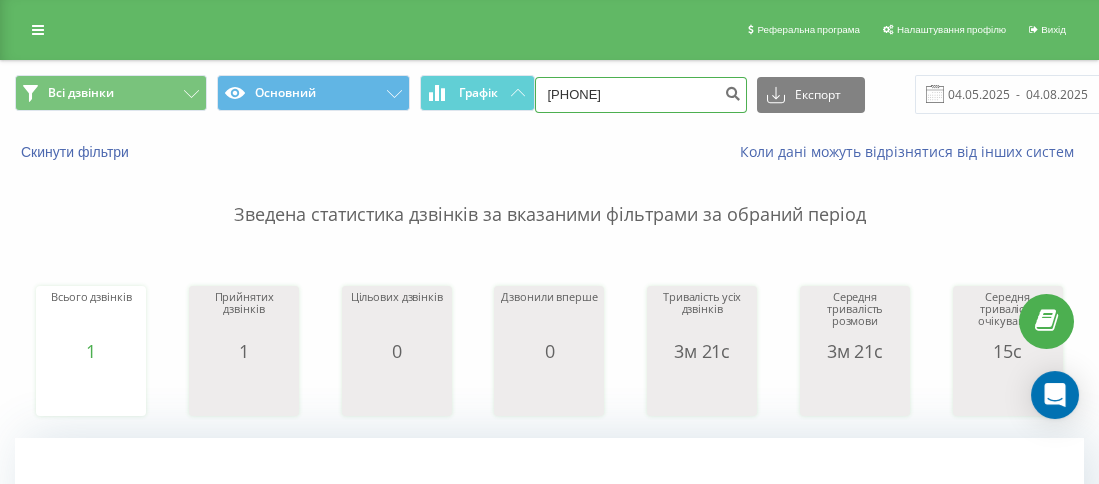 drag, startPoint x: 661, startPoint y: 94, endPoint x: 566, endPoint y: 84, distance: 95.524864 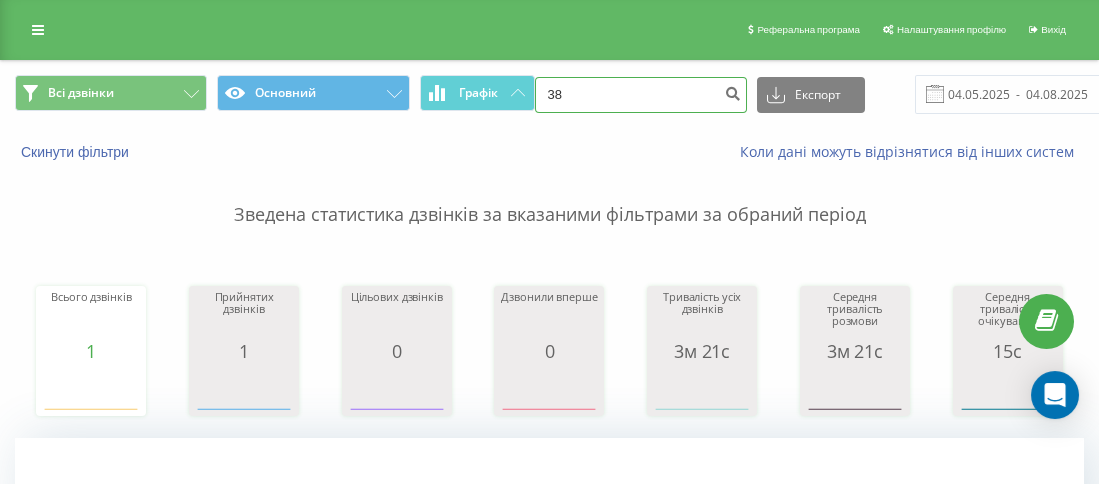 paste on "0934528988" 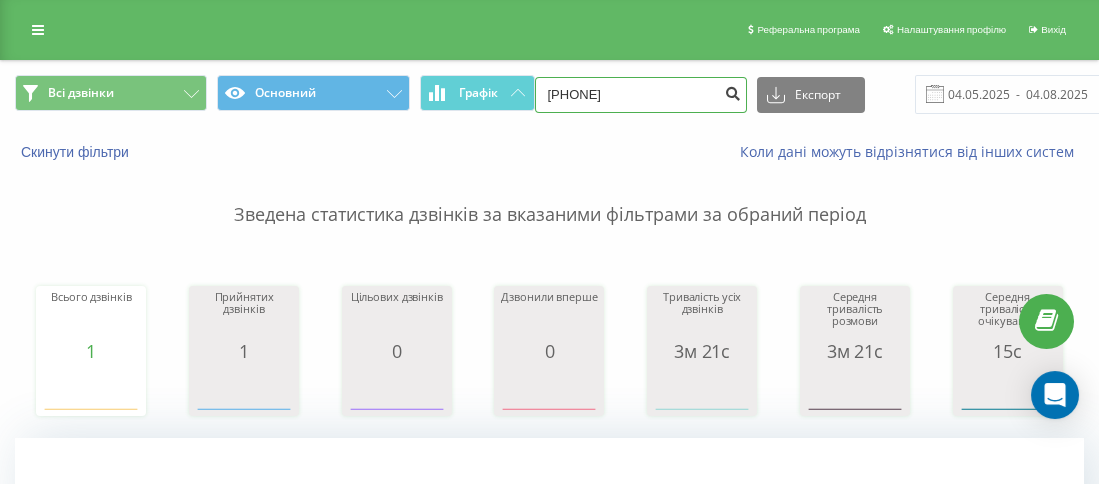 type on "[PHONE]" 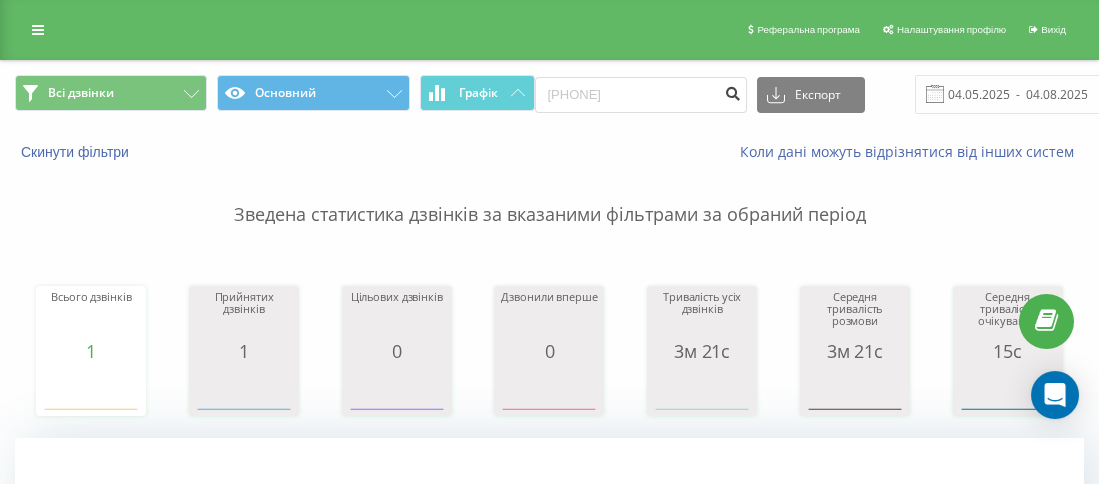 click at bounding box center [733, 91] 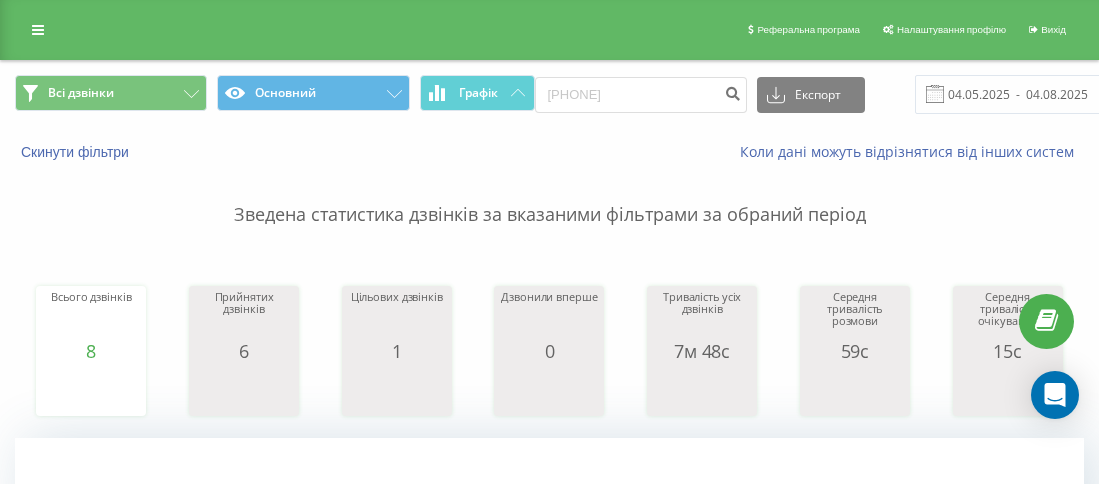 scroll, scrollTop: 820, scrollLeft: 0, axis: vertical 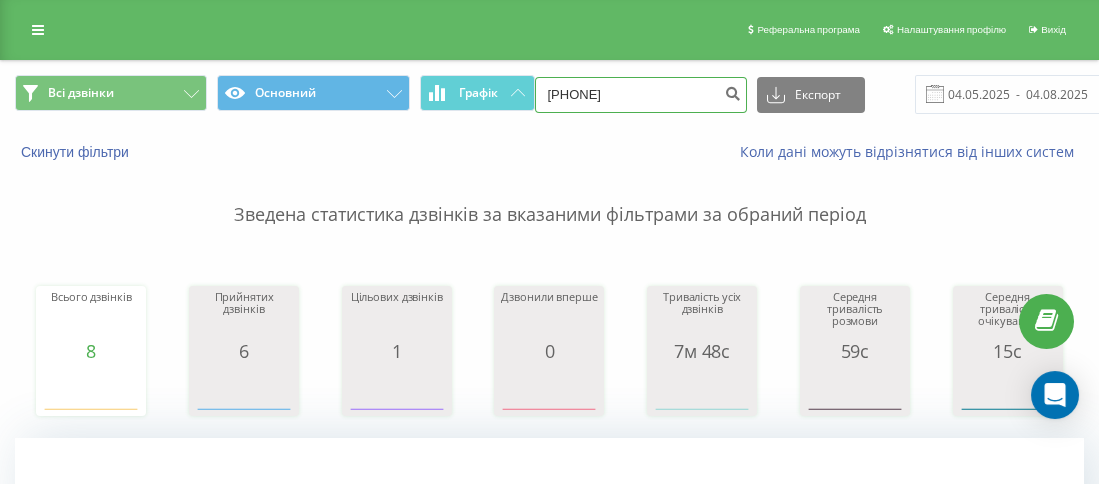 drag, startPoint x: 655, startPoint y: 94, endPoint x: 561, endPoint y: 92, distance: 94.02127 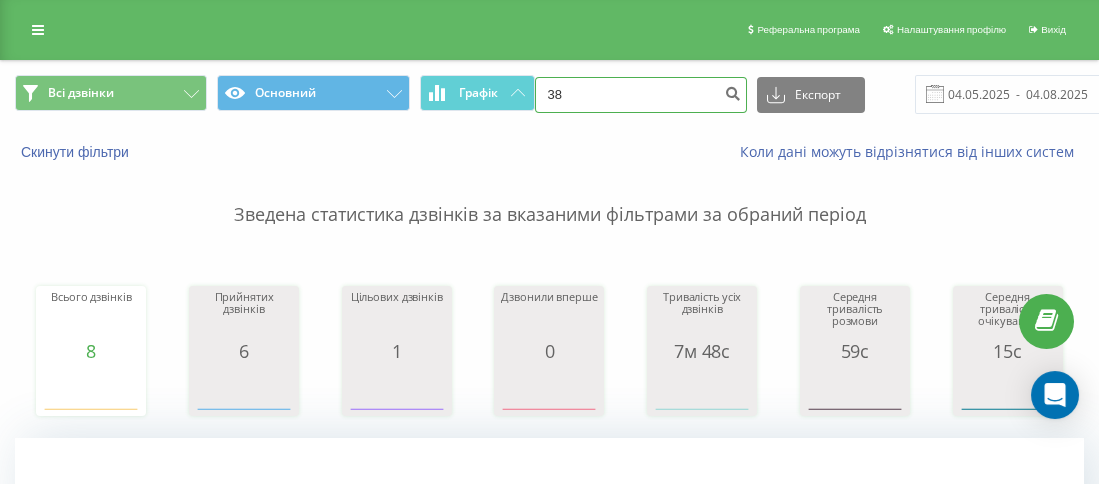 paste on "[PHONE]" 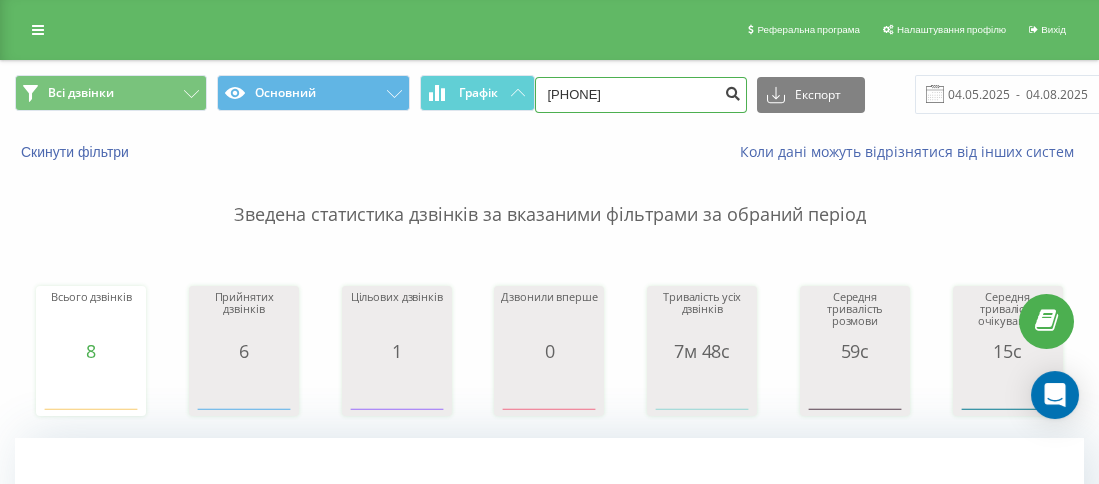 type on "[PHONE]" 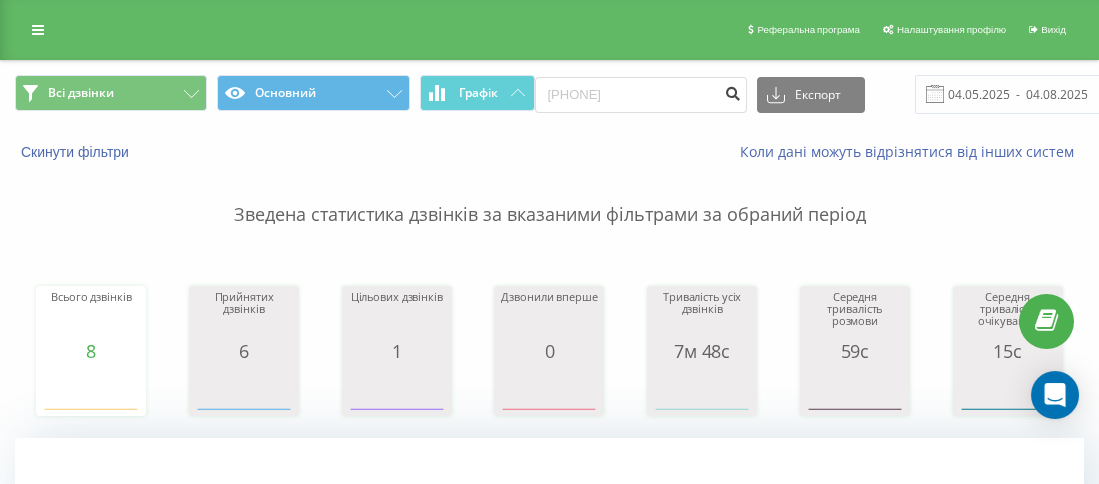 click on "[PHONE] [FILENAME] .csv .xls .xlsx [DATE]  -  [DATE]" at bounding box center [846, 94] 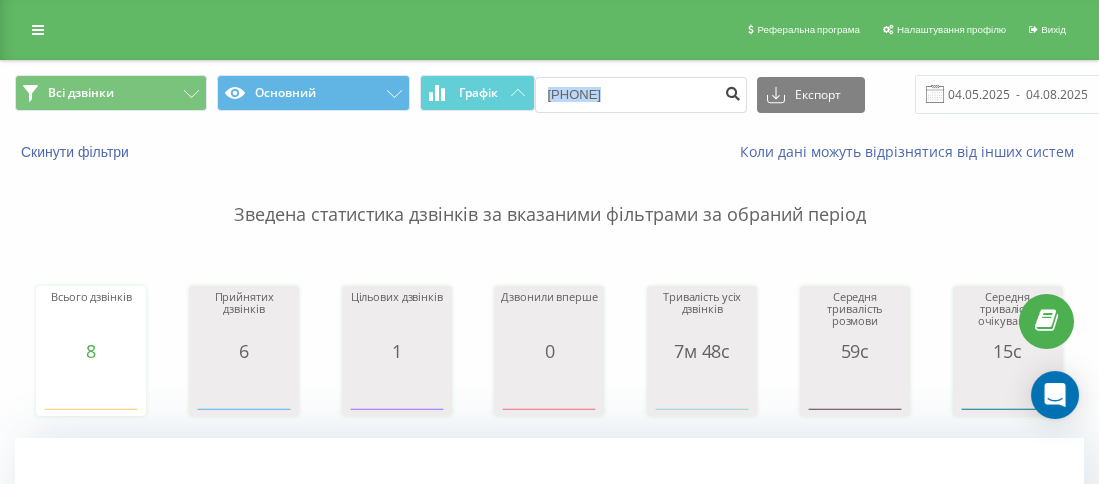 click at bounding box center [733, 91] 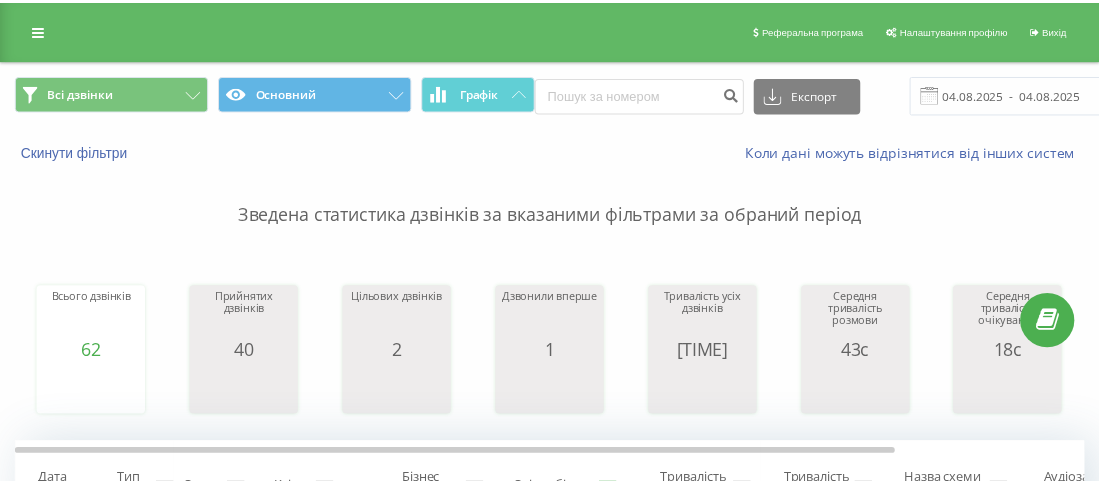 scroll, scrollTop: 0, scrollLeft: 0, axis: both 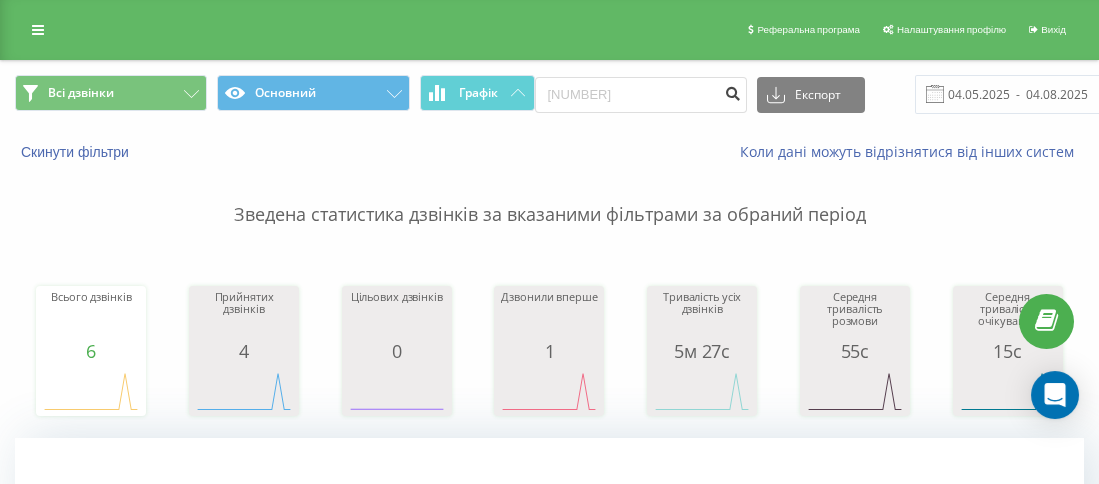 click at bounding box center (733, 91) 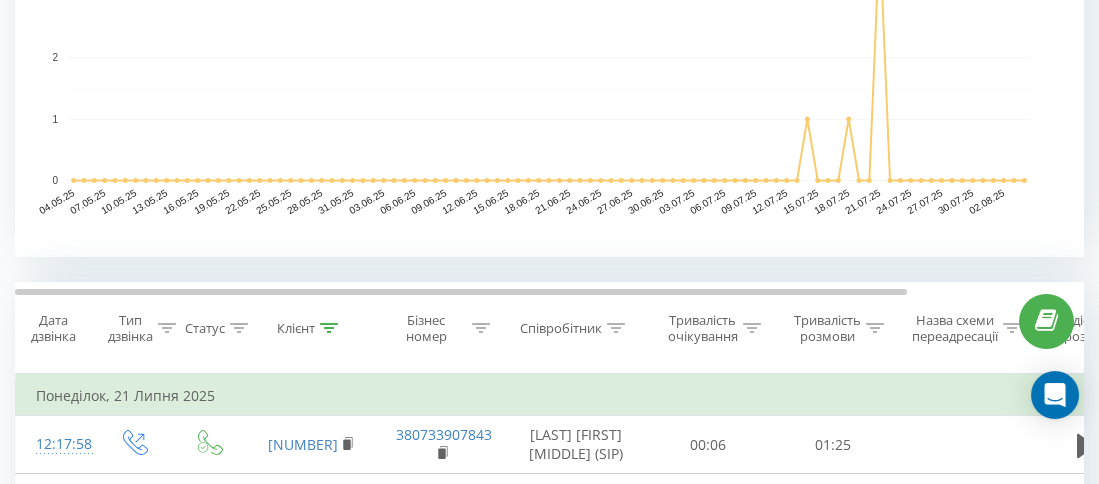 scroll, scrollTop: 700, scrollLeft: 0, axis: vertical 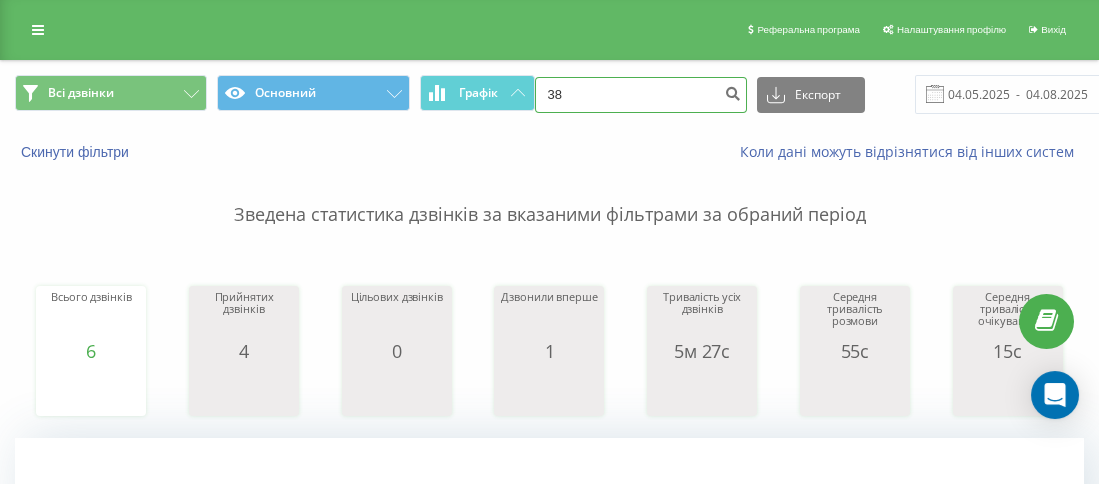 drag, startPoint x: 661, startPoint y: 101, endPoint x: 565, endPoint y: 88, distance: 96.87621 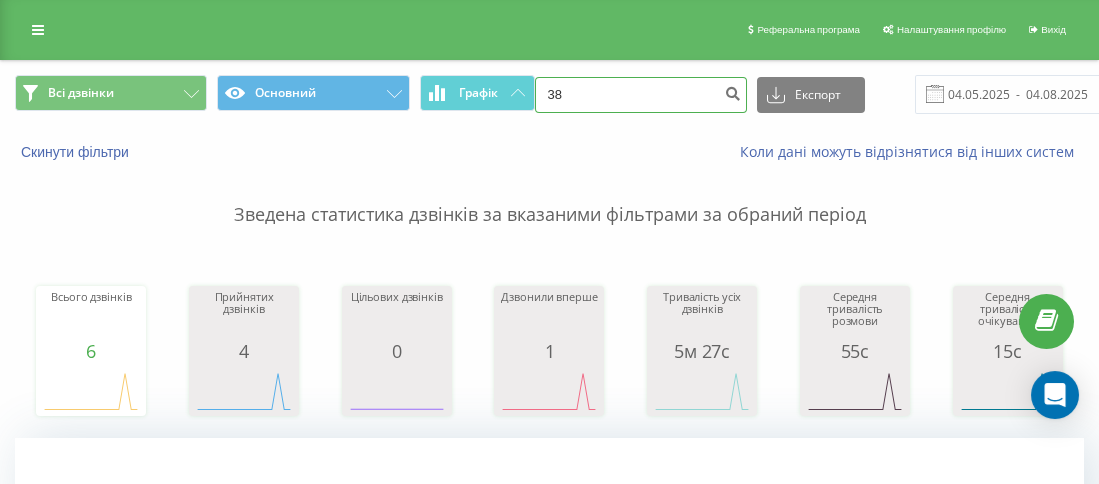 paste on "0938557224" 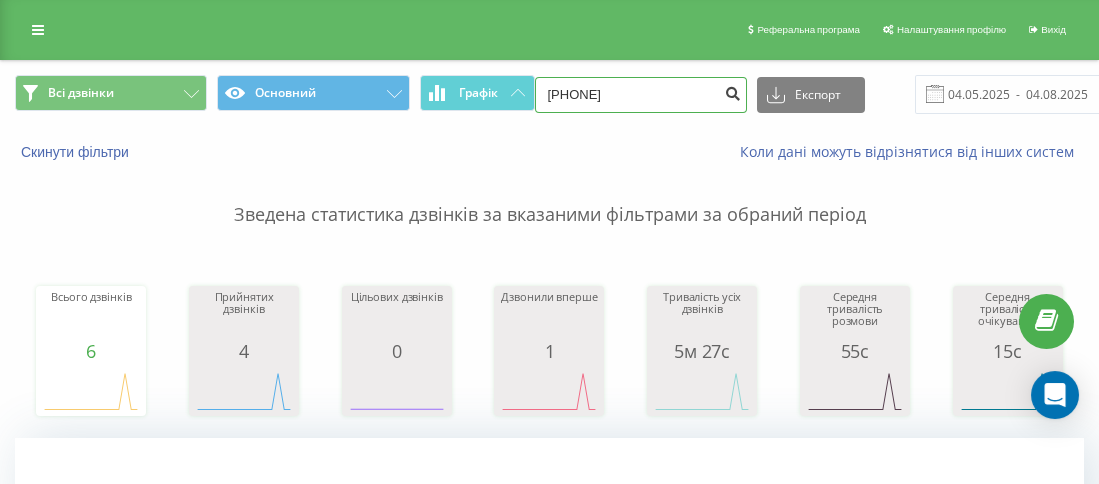 type on "380938557224" 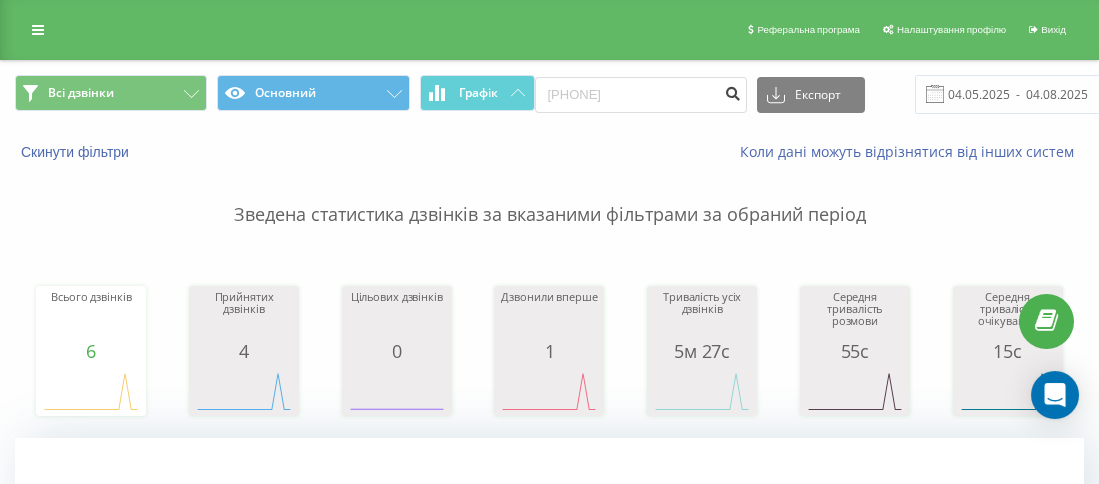 click at bounding box center [733, 91] 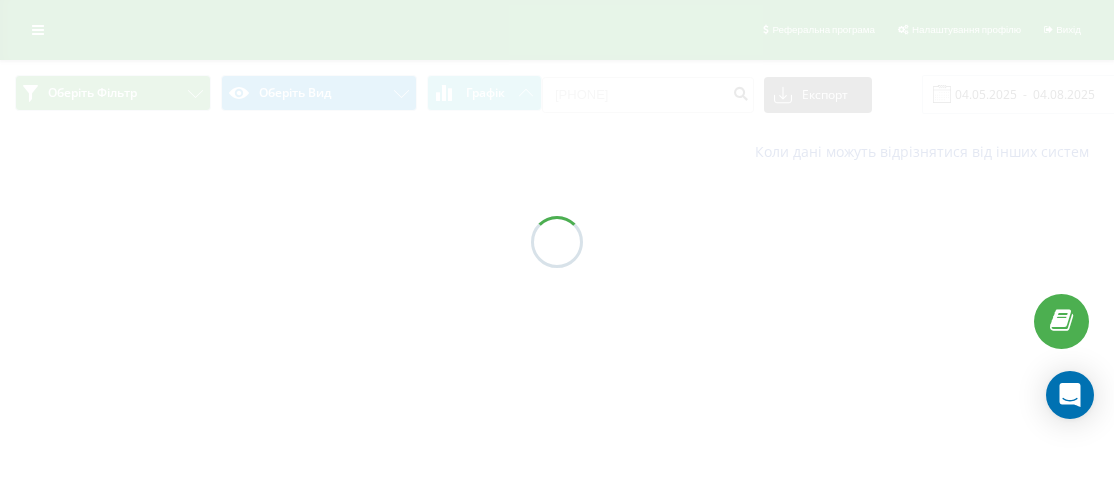 scroll, scrollTop: 0, scrollLeft: 0, axis: both 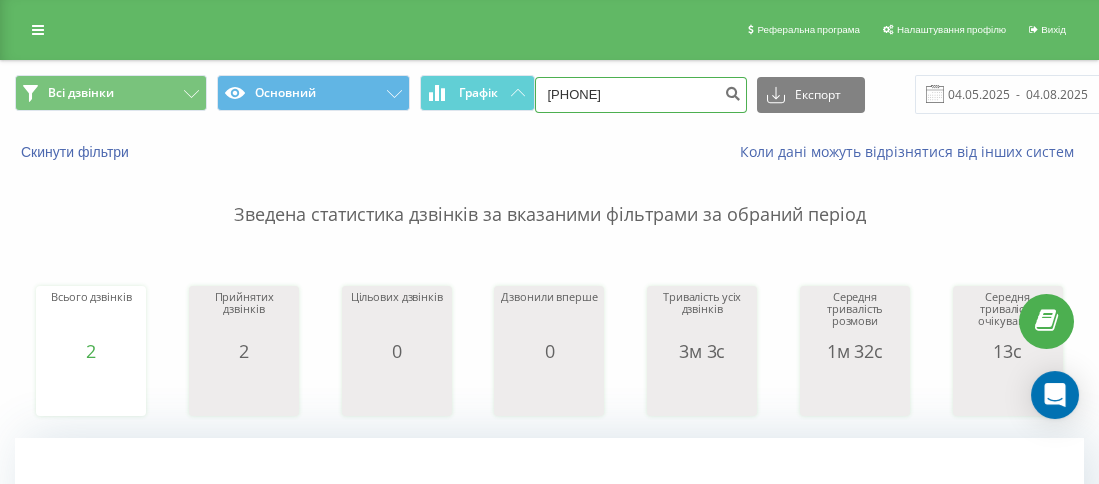 drag, startPoint x: 671, startPoint y: 102, endPoint x: 563, endPoint y: 95, distance: 108.226616 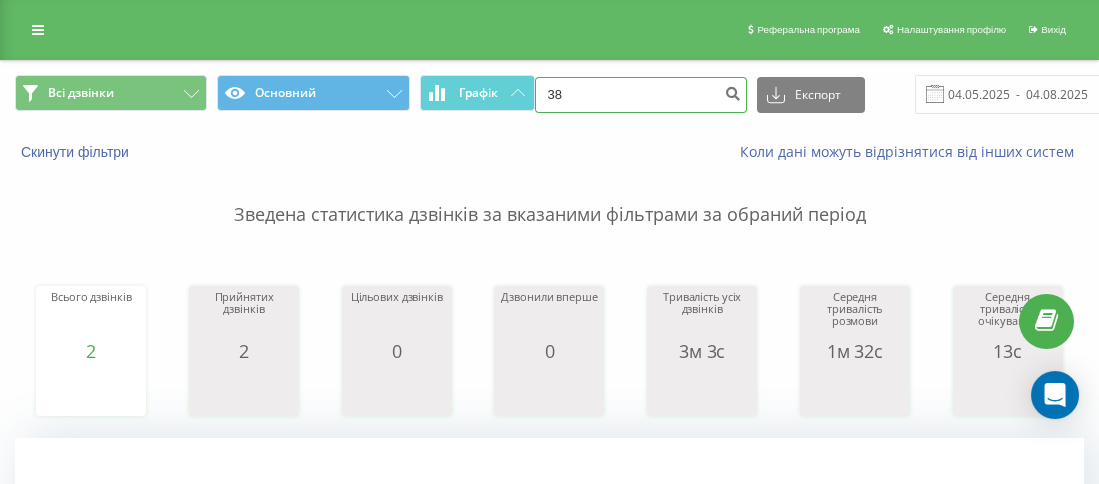 paste on "0974125055" 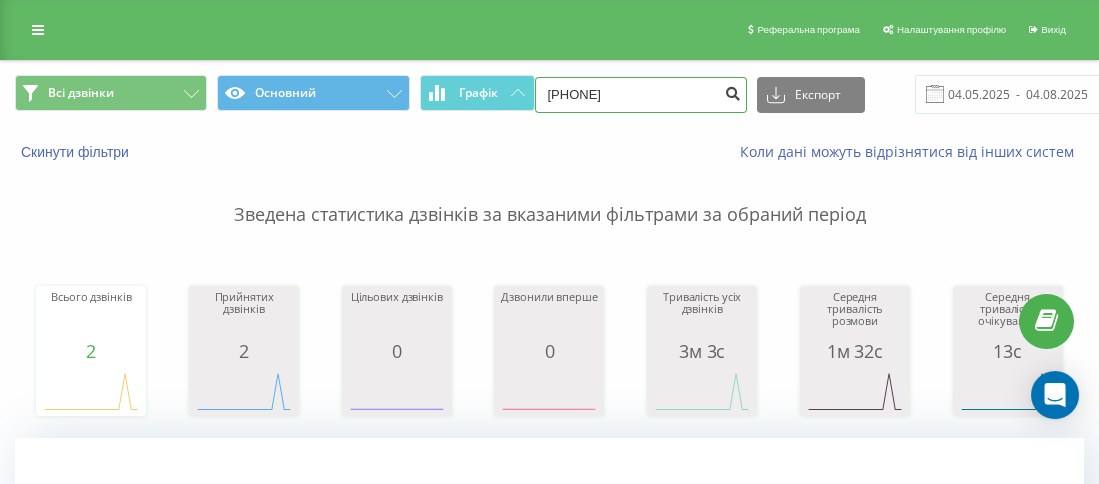 type on "[PHONE]" 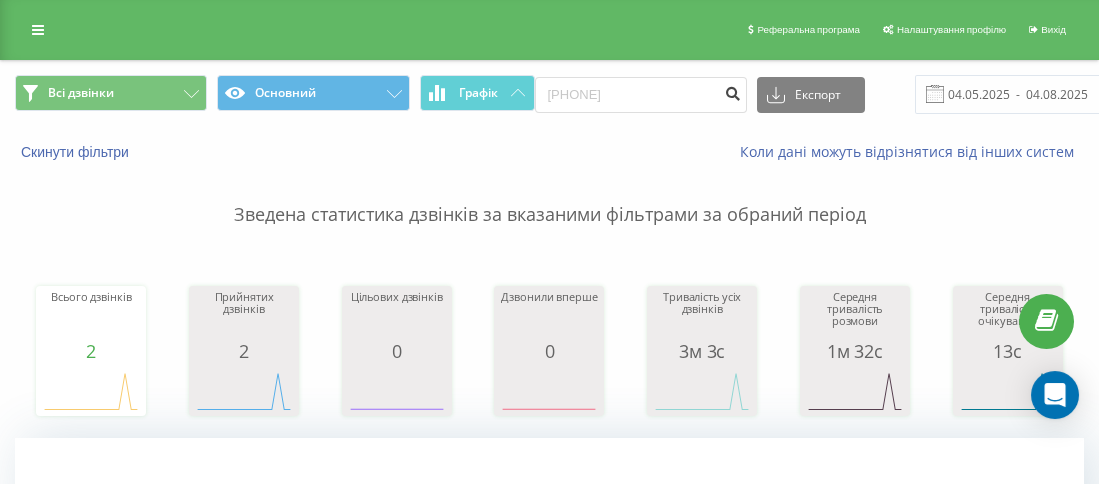 click at bounding box center [733, 91] 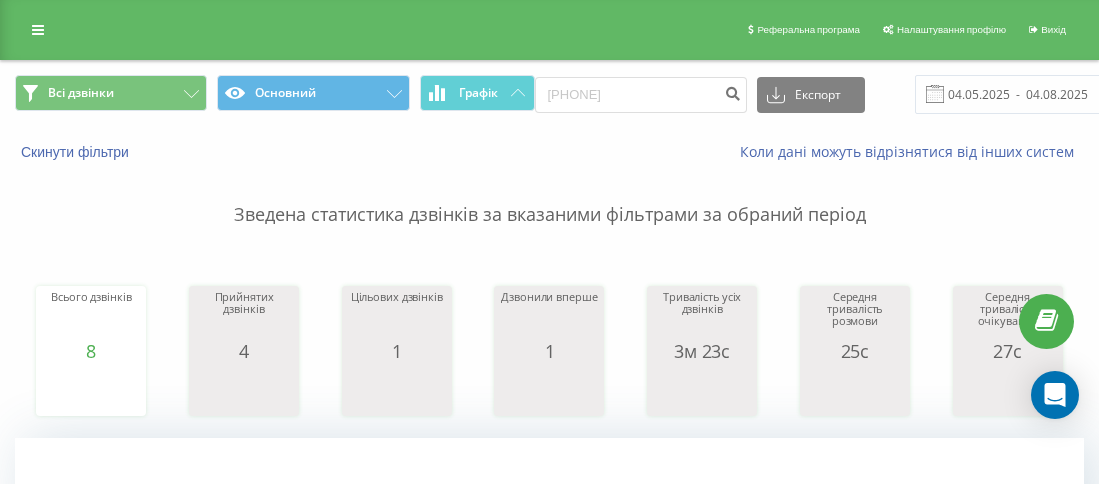 scroll, scrollTop: 0, scrollLeft: 0, axis: both 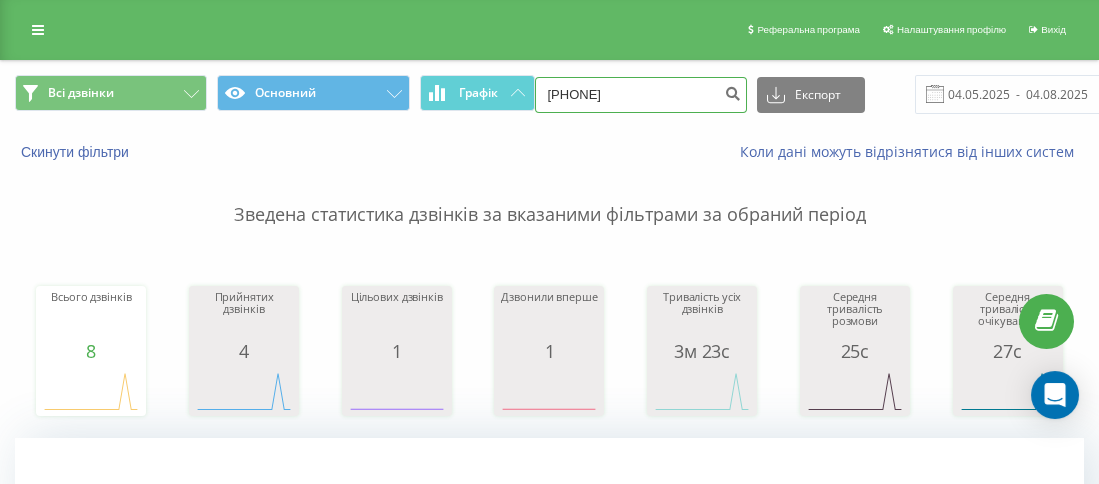 click on "[PHONE]" at bounding box center [641, 95] 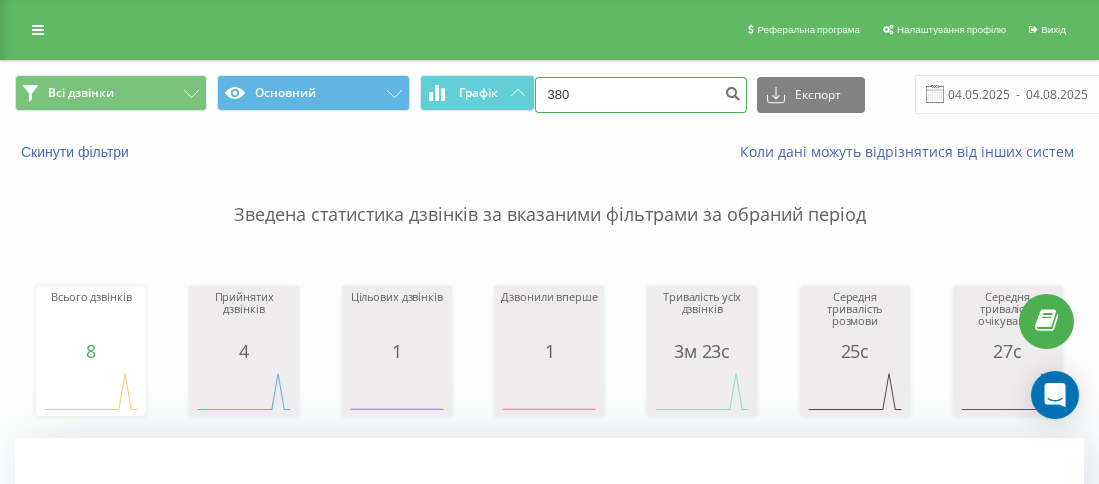 click on "380" at bounding box center (641, 95) 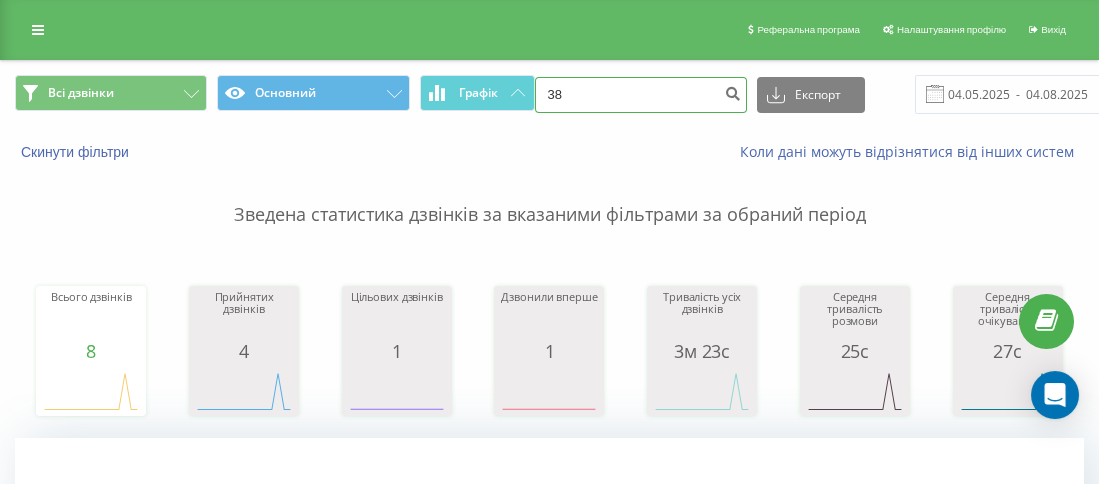 paste on "0675625519" 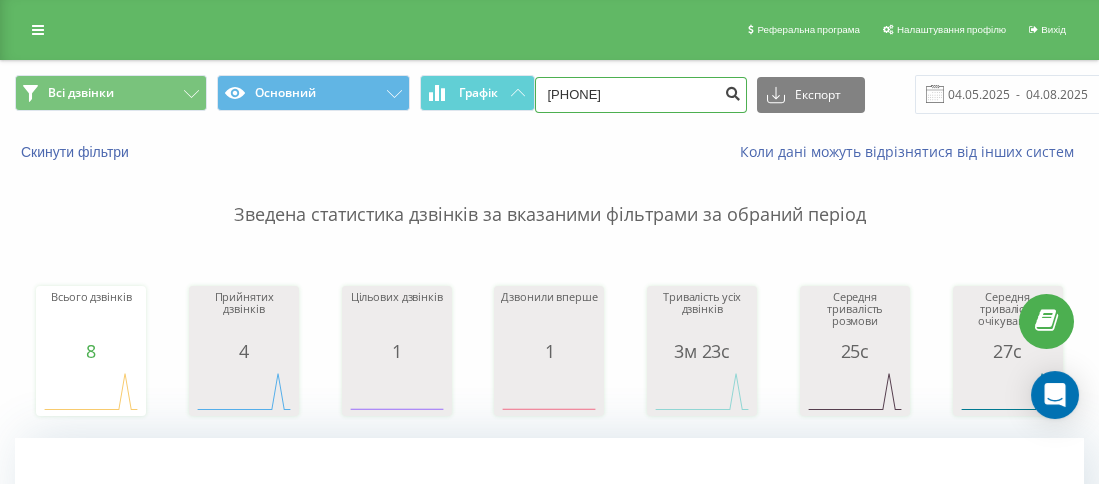 drag, startPoint x: 733, startPoint y: 76, endPoint x: 709, endPoint y: 103, distance: 36.124783 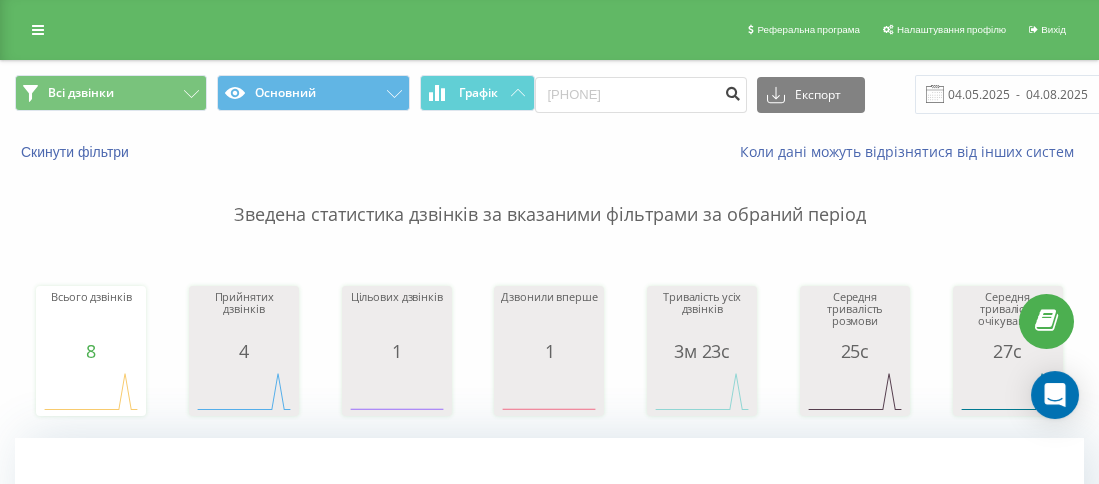 click at bounding box center (733, 91) 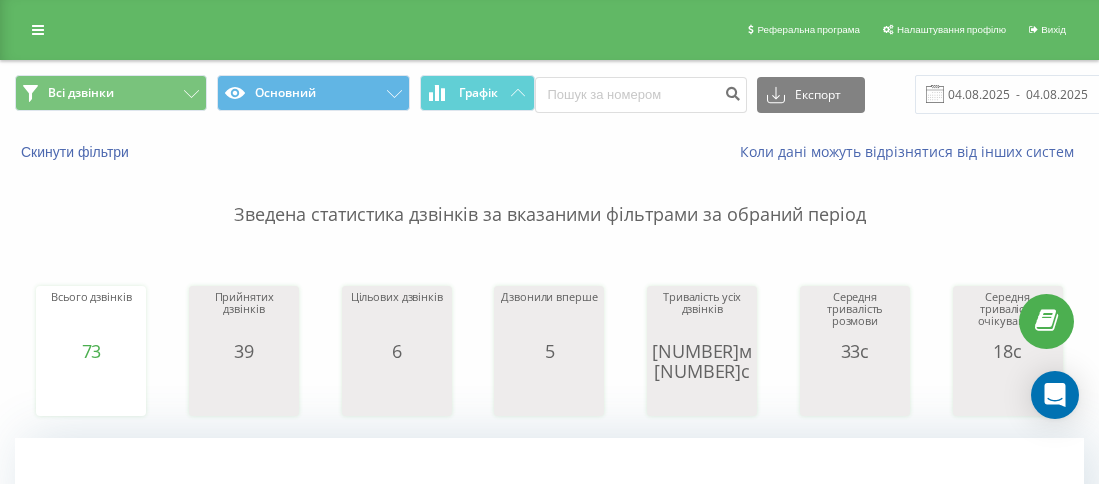 scroll, scrollTop: 0, scrollLeft: 0, axis: both 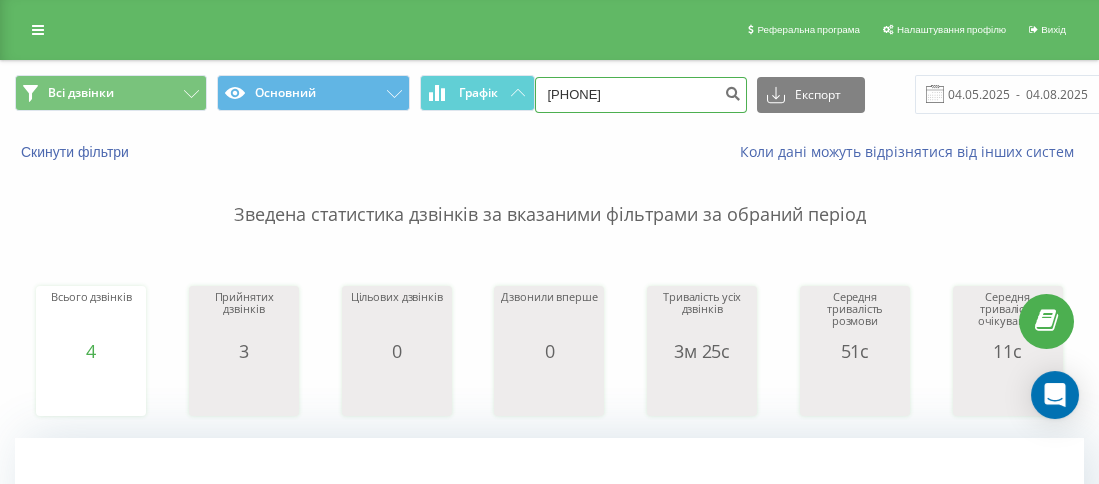 drag, startPoint x: 640, startPoint y: 85, endPoint x: 558, endPoint y: 94, distance: 82.492424 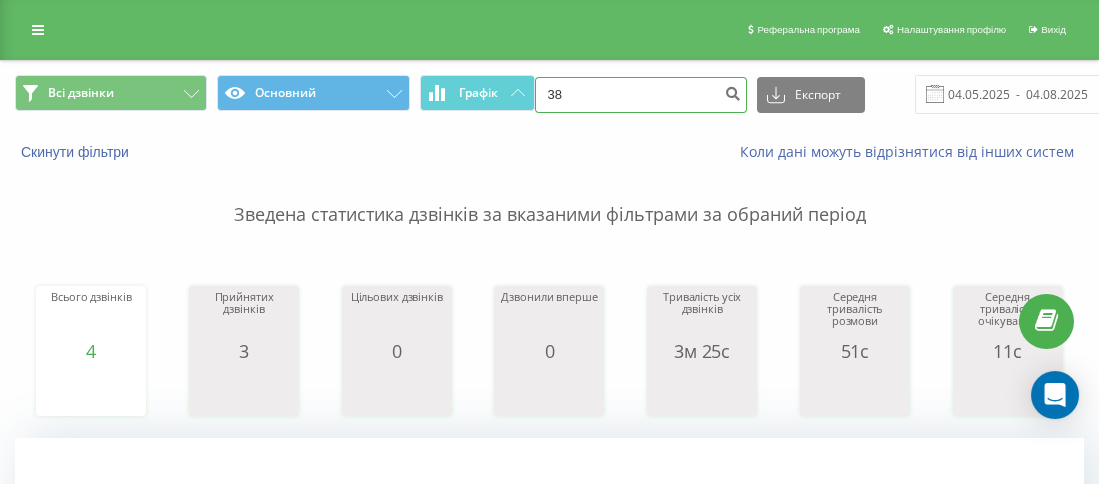 paste on "[PHONE]" 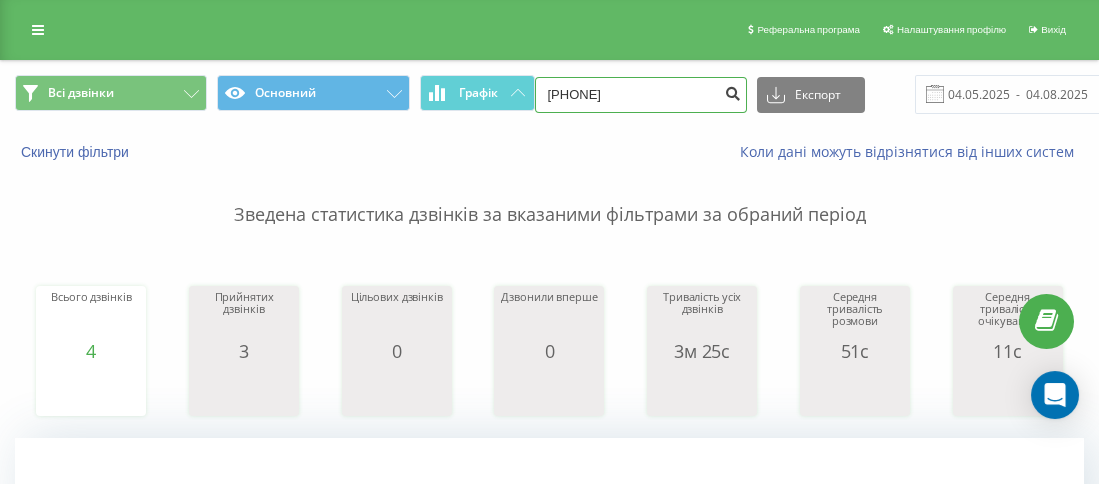 type on "[PHONE]" 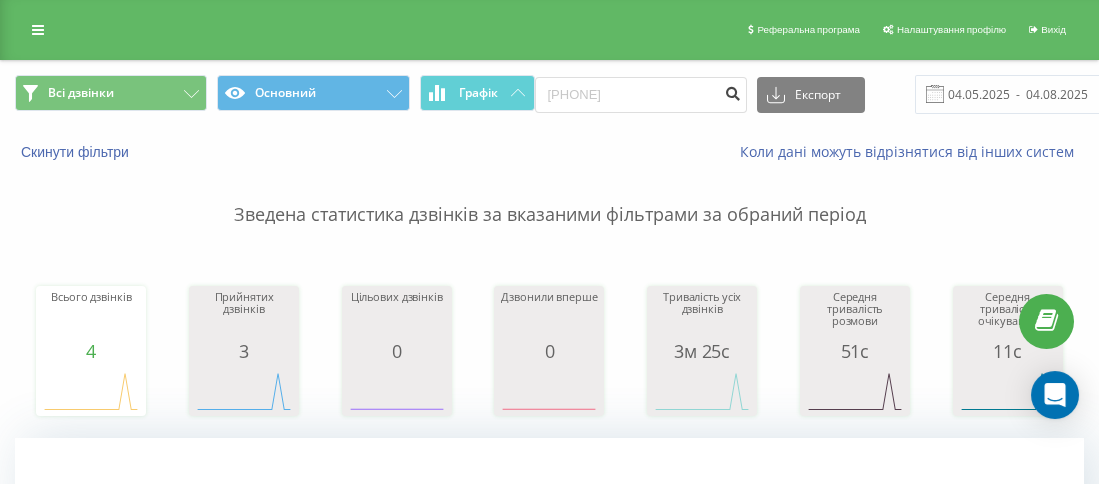 click at bounding box center (733, 95) 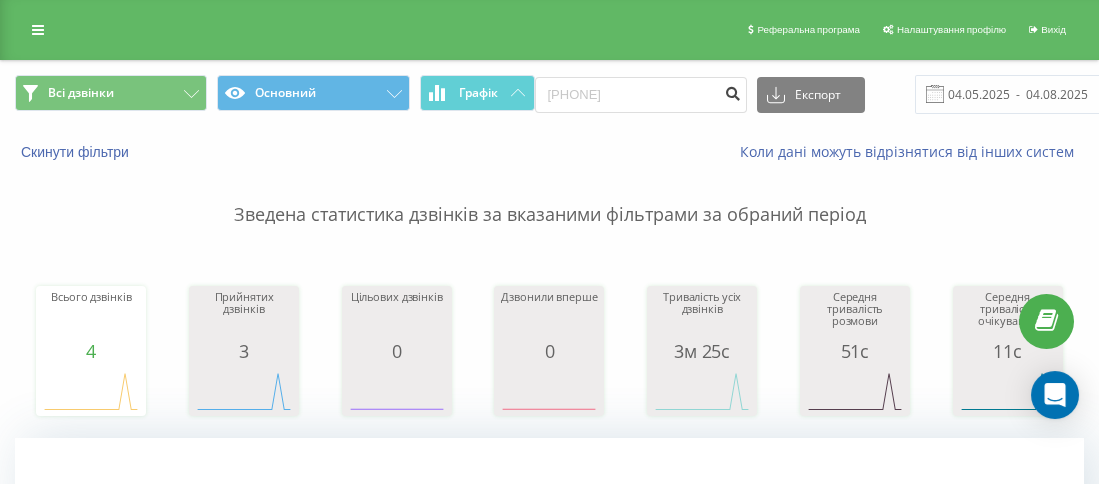 click at bounding box center (733, 91) 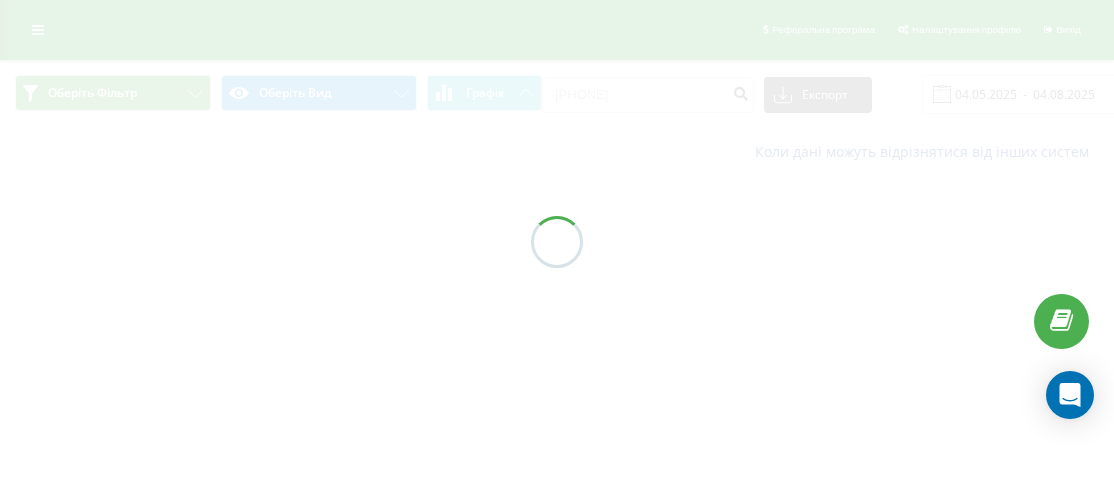 scroll, scrollTop: 0, scrollLeft: 0, axis: both 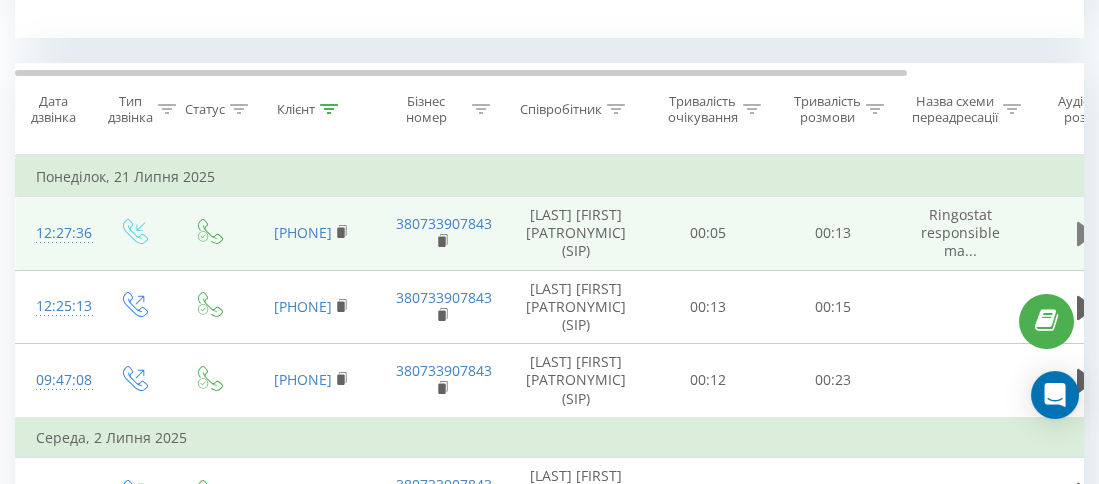 click 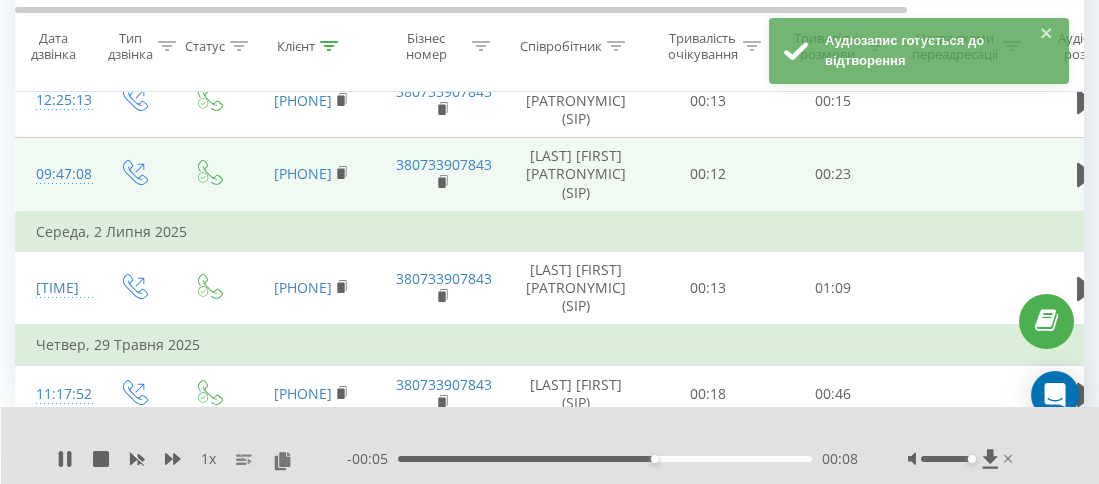 scroll, scrollTop: 1088, scrollLeft: 0, axis: vertical 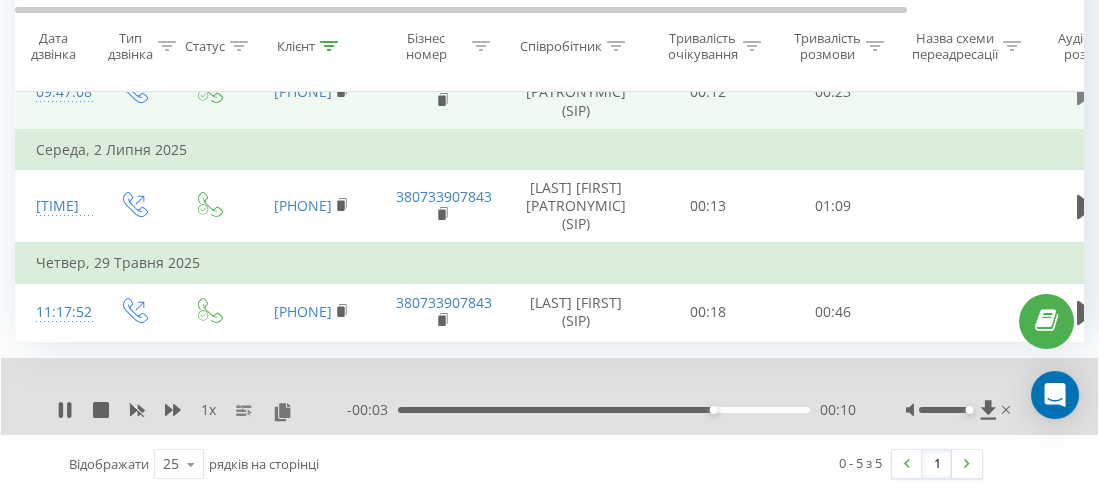 click 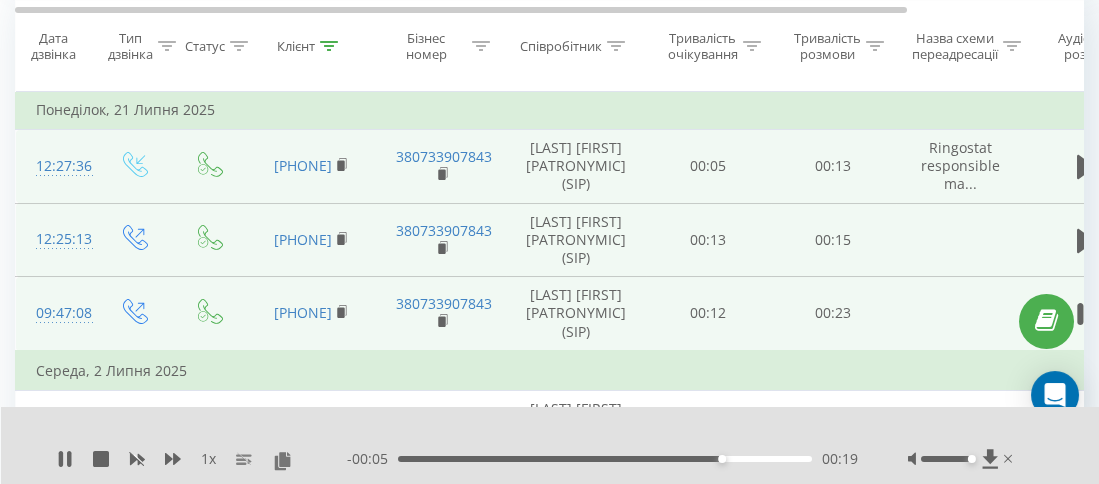 scroll, scrollTop: 888, scrollLeft: 0, axis: vertical 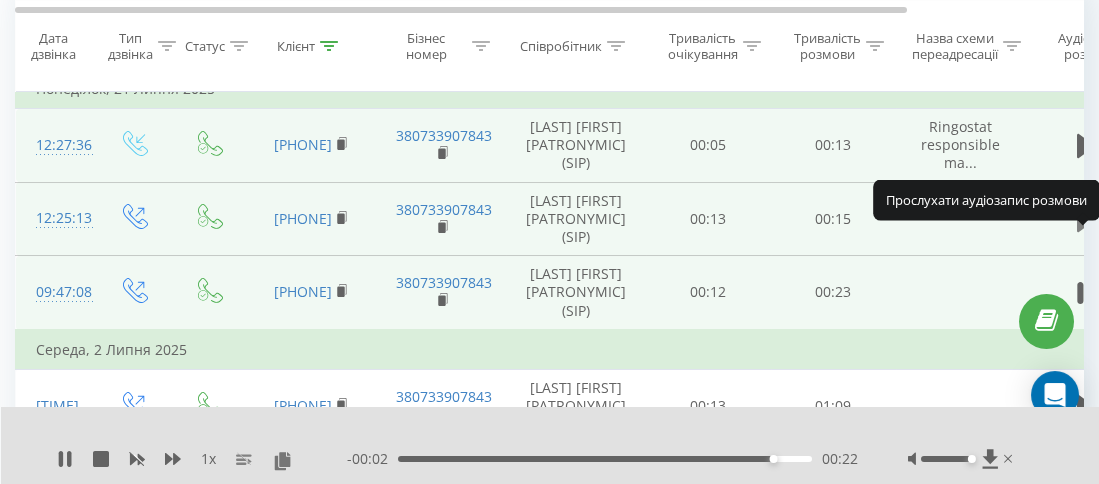 click 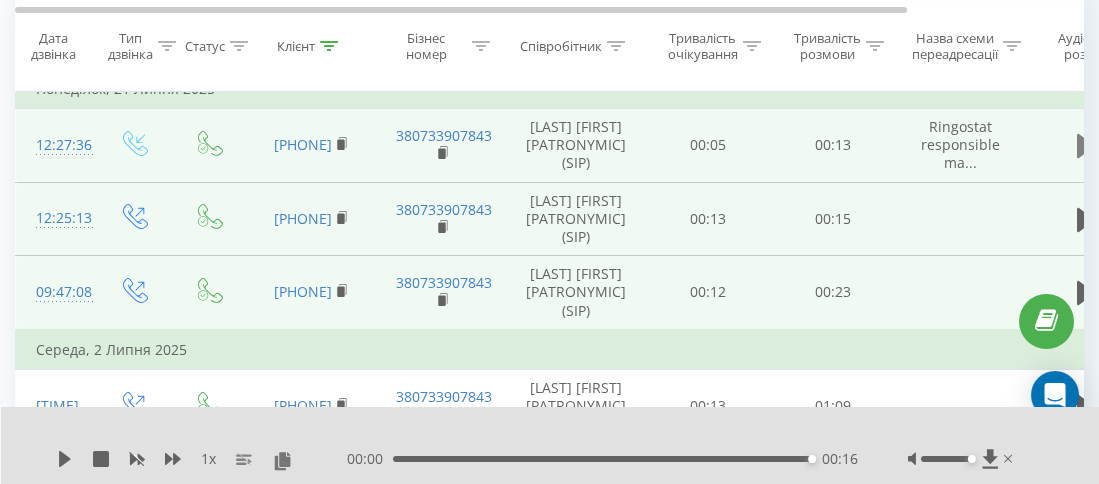 click 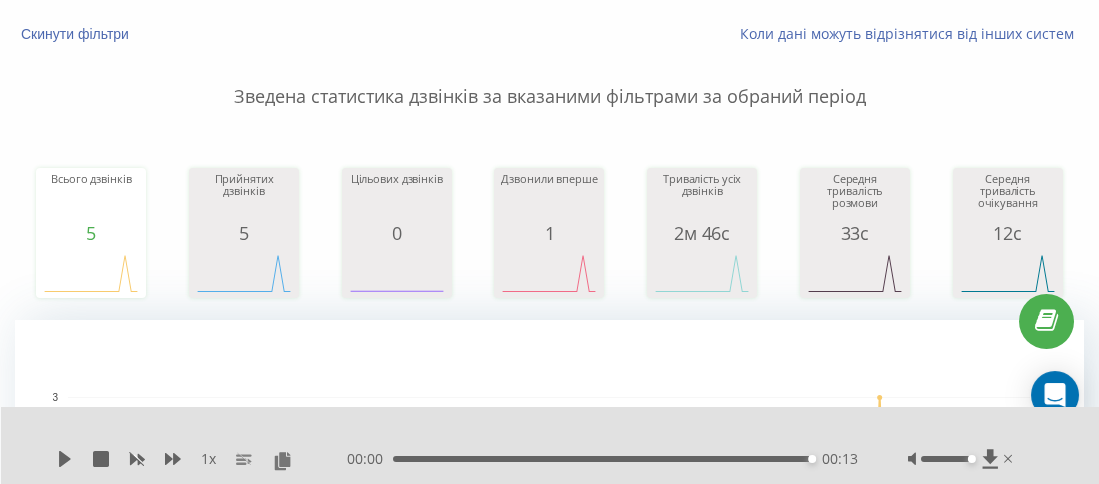 scroll, scrollTop: 0, scrollLeft: 0, axis: both 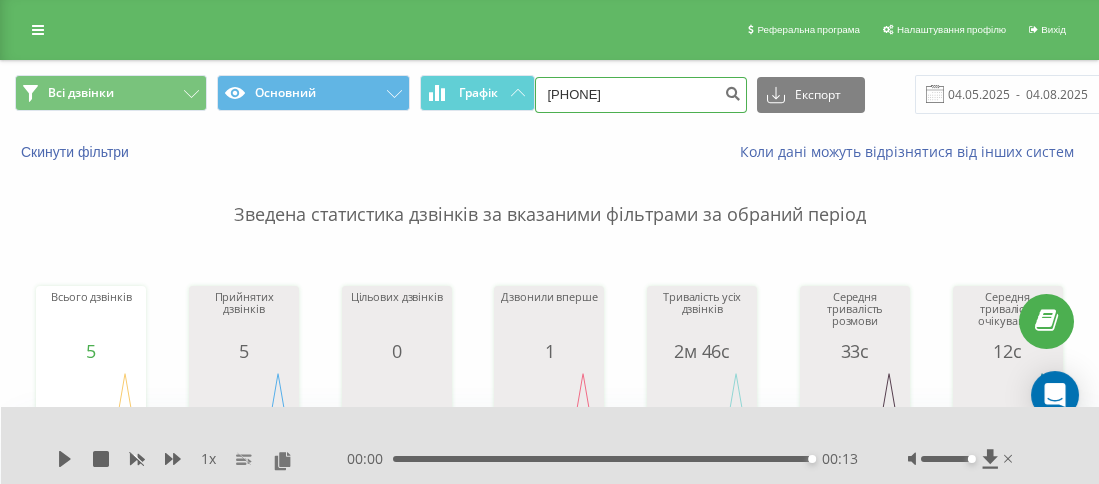 drag, startPoint x: 652, startPoint y: 88, endPoint x: 563, endPoint y: 91, distance: 89.050545 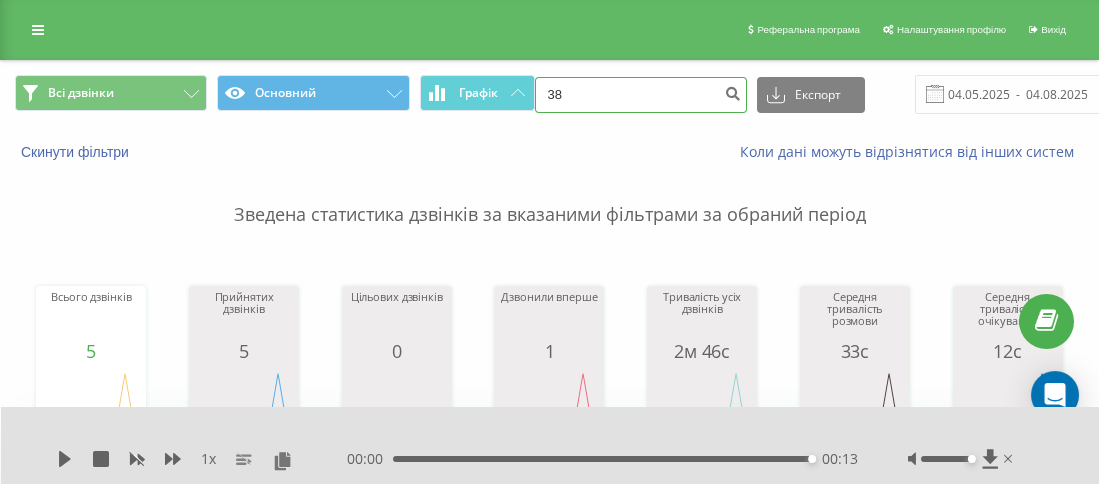 paste on "0980902222" 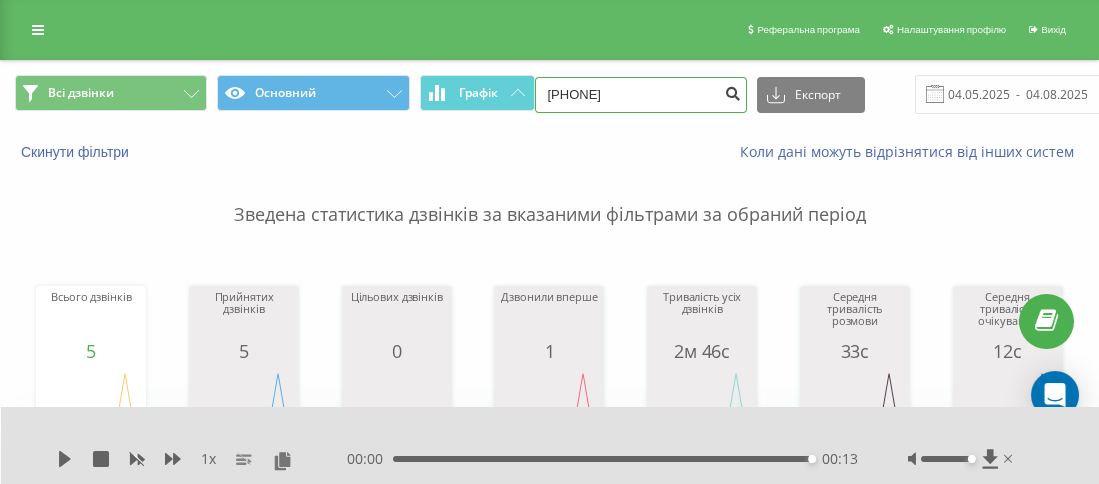 type on "[PHONE]" 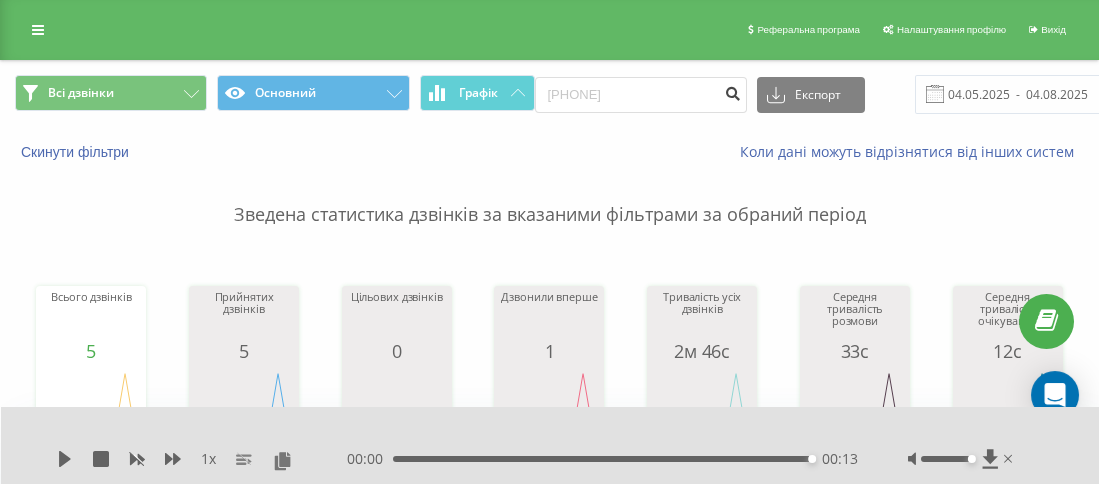click at bounding box center [733, 91] 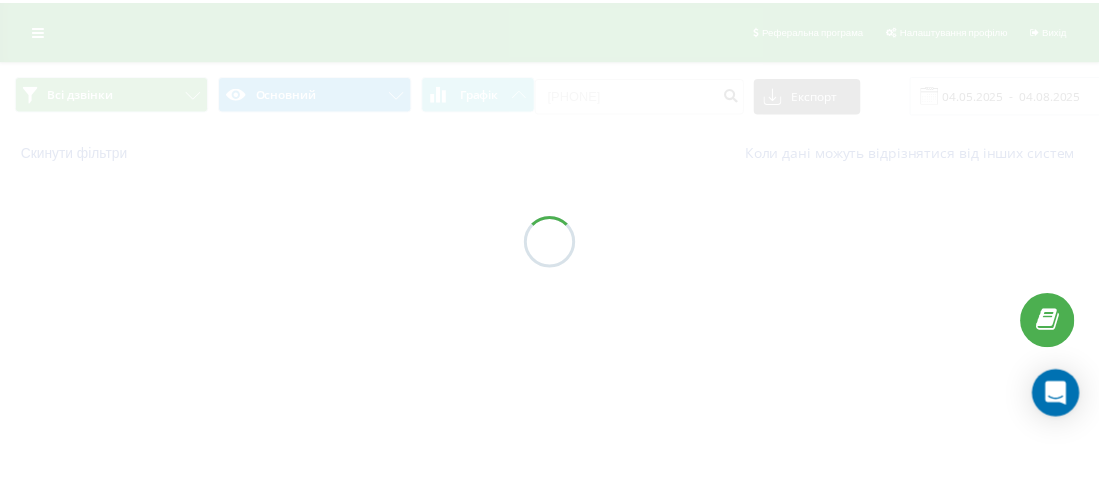 scroll, scrollTop: 0, scrollLeft: 0, axis: both 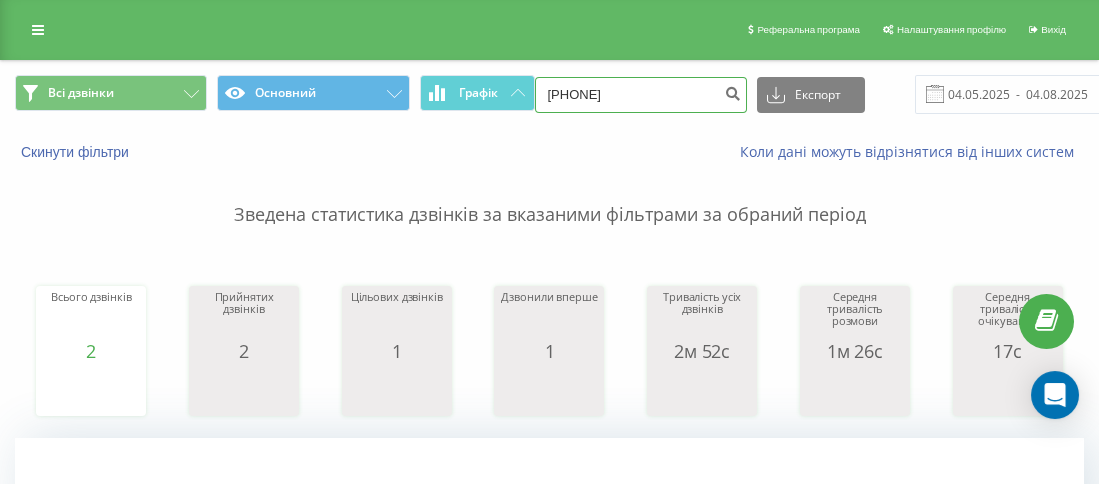 drag, startPoint x: 679, startPoint y: 96, endPoint x: 569, endPoint y: 91, distance: 110.11358 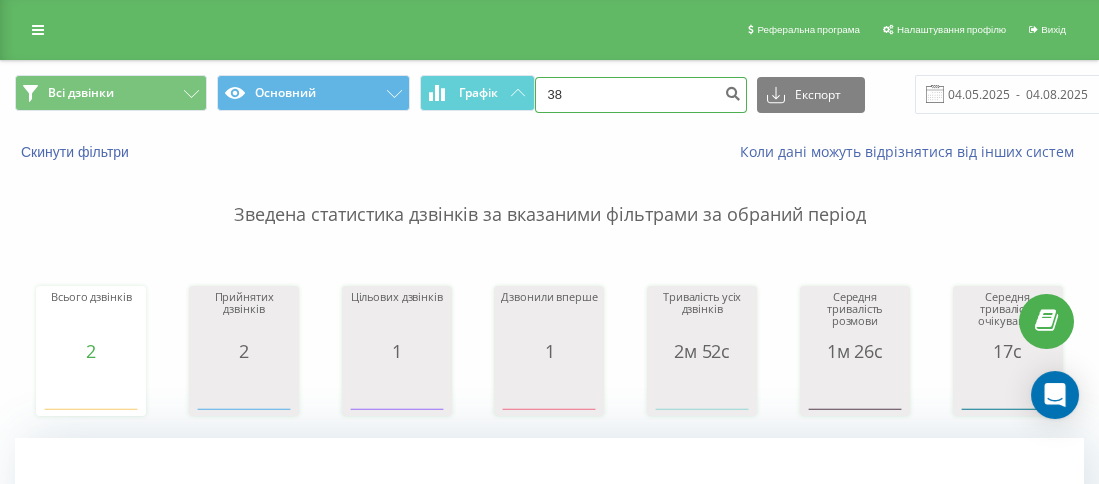 paste on "[PHONE]" 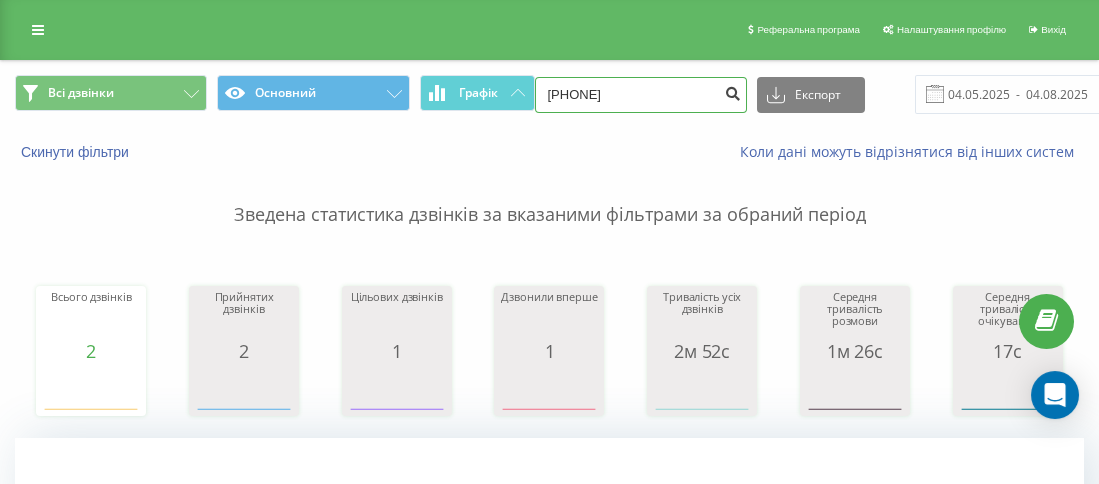 type on "[PHONE]" 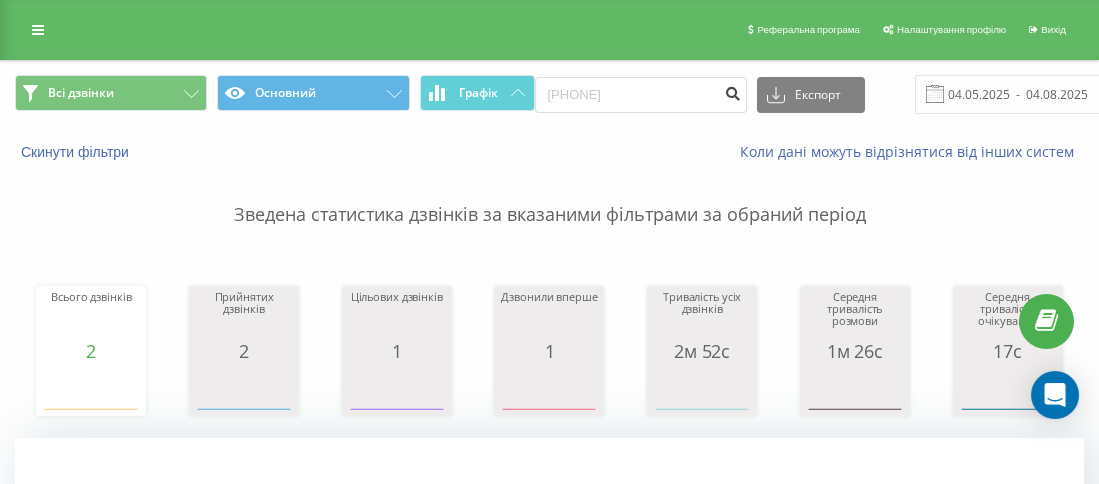 click at bounding box center [733, 95] 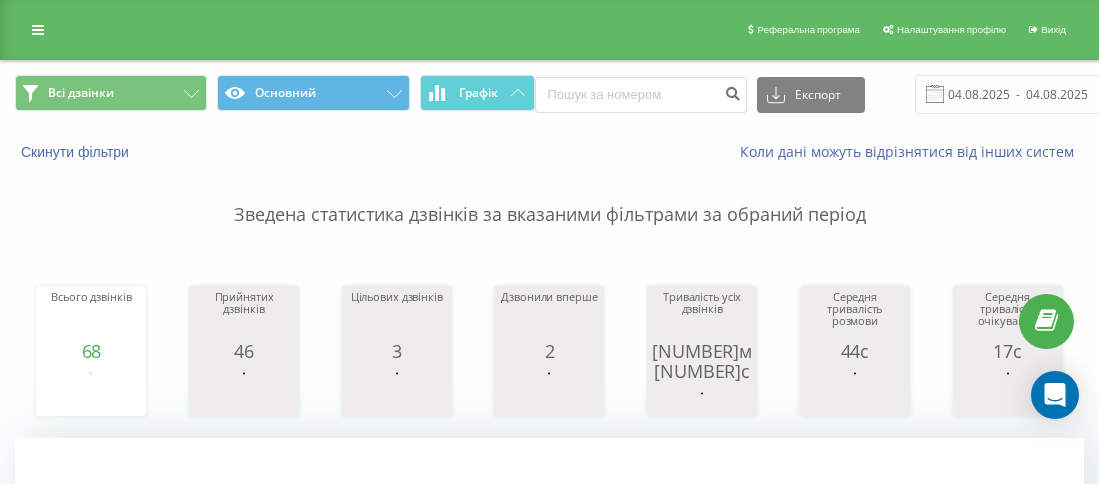 scroll, scrollTop: 499, scrollLeft: 0, axis: vertical 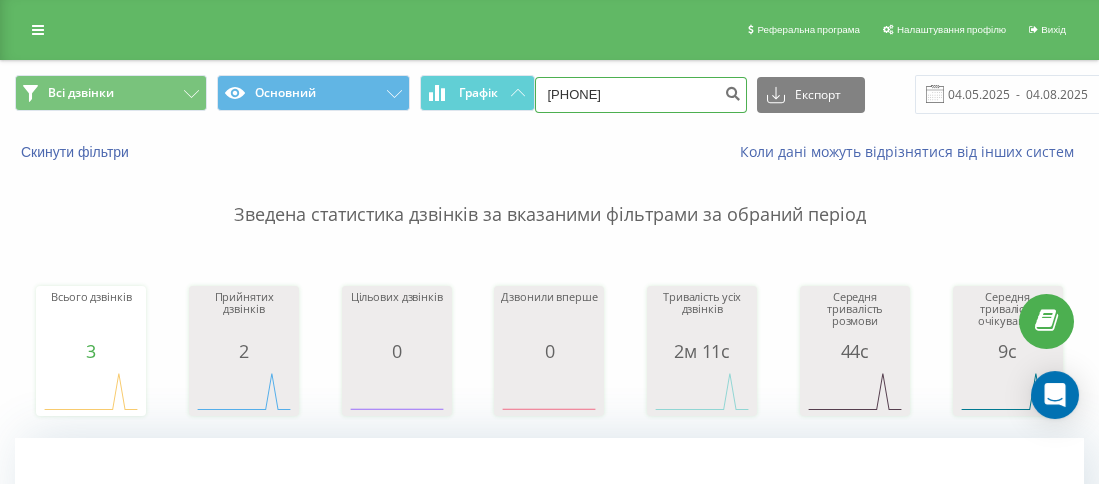 drag, startPoint x: 662, startPoint y: 95, endPoint x: 572, endPoint y: 89, distance: 90.199776 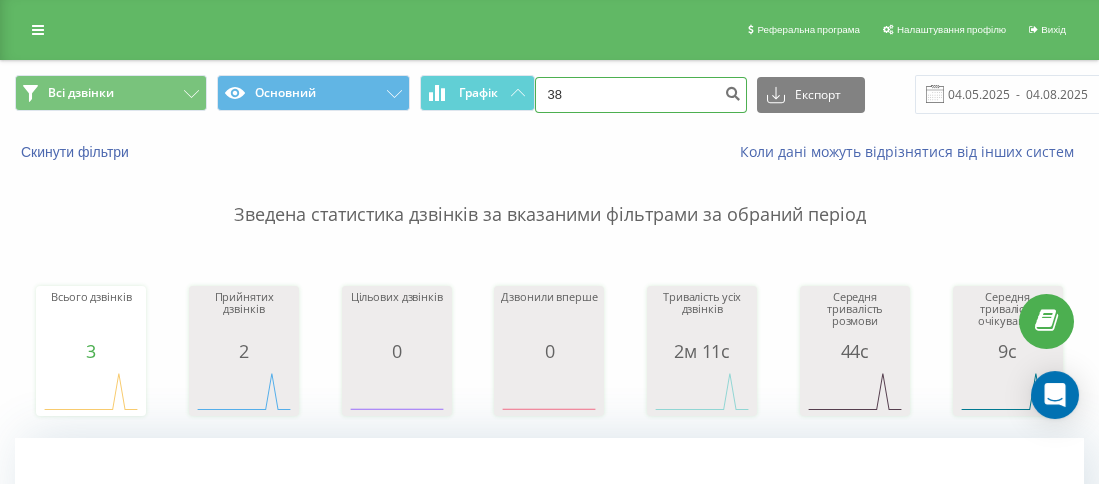 paste on "0664871097" 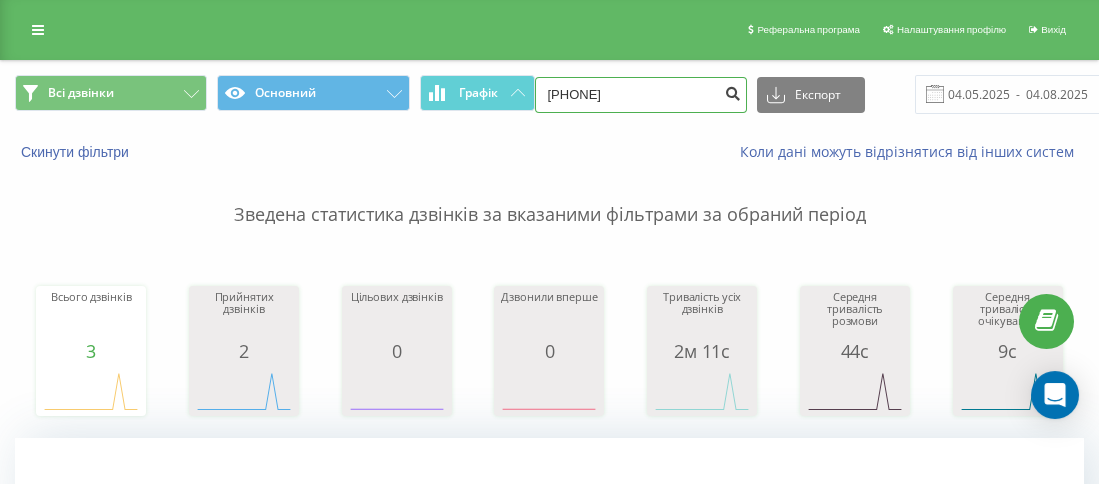 type on "380664871097" 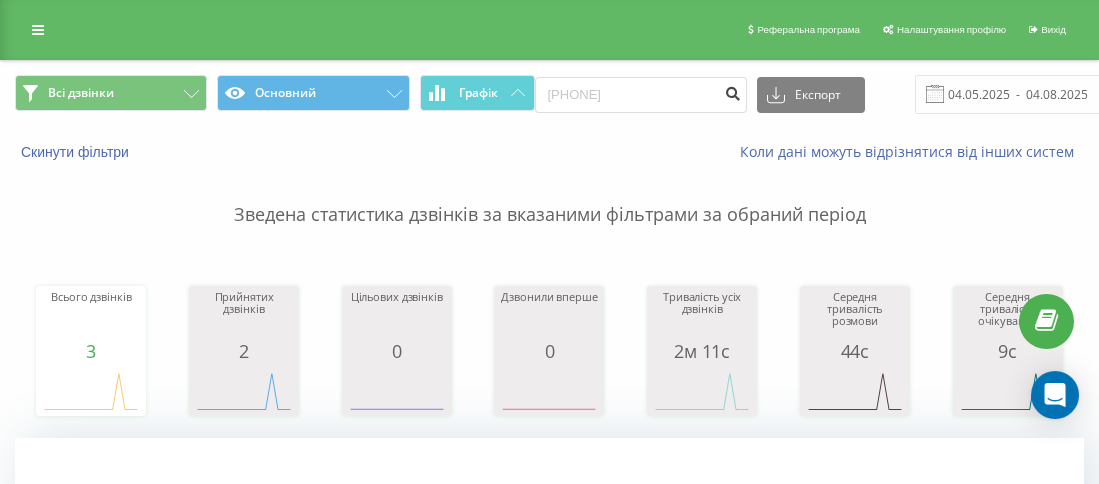 click at bounding box center [733, 95] 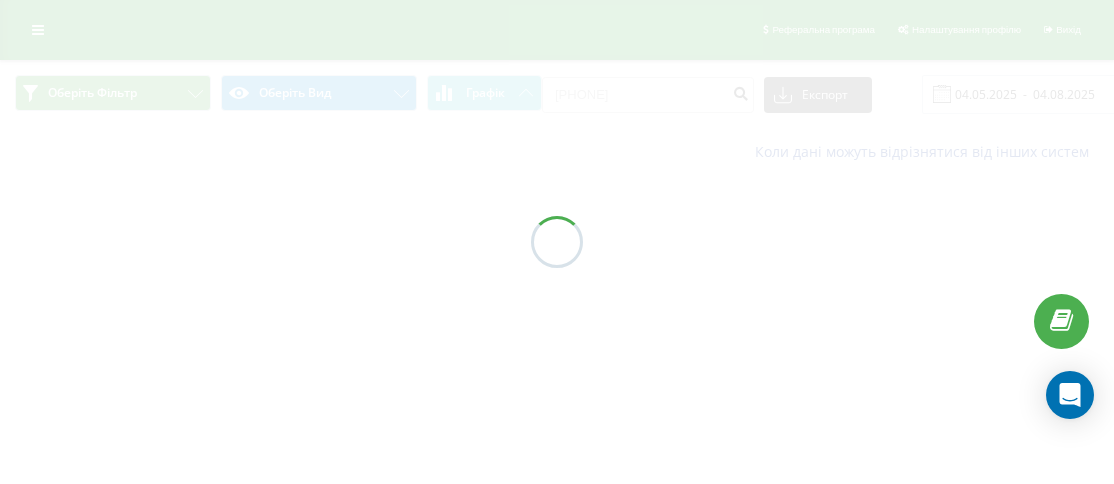 scroll, scrollTop: 0, scrollLeft: 0, axis: both 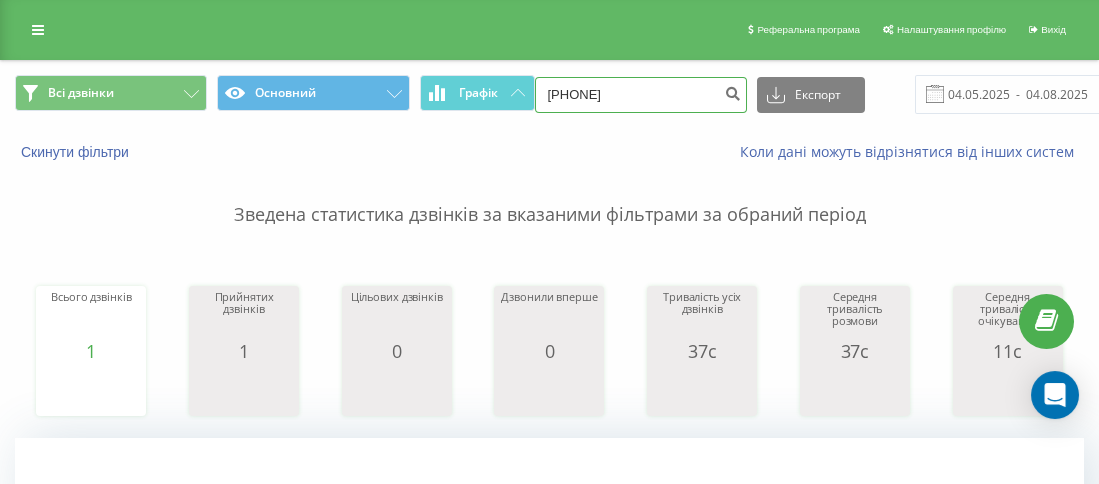 drag, startPoint x: 666, startPoint y: 103, endPoint x: 566, endPoint y: 92, distance: 100.60318 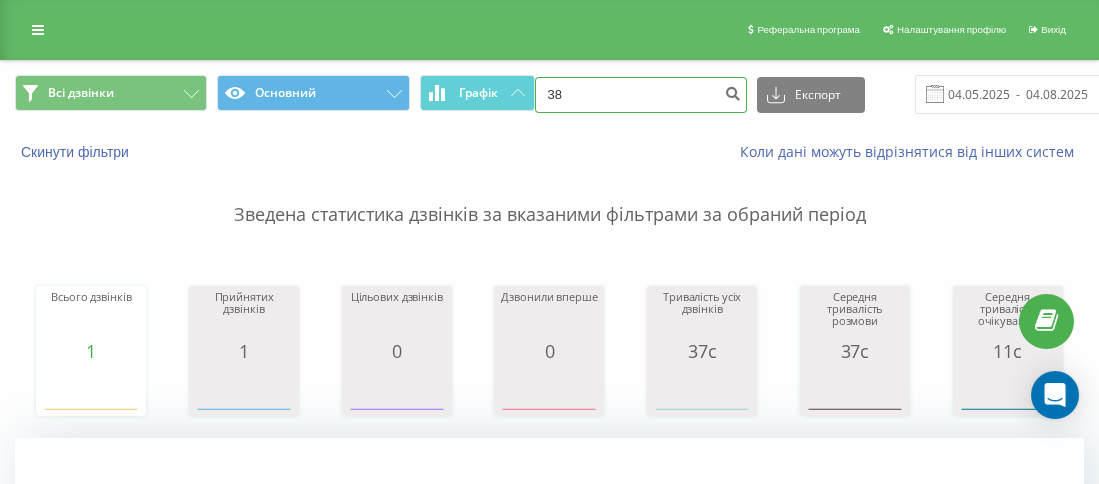 paste on "0999026260" 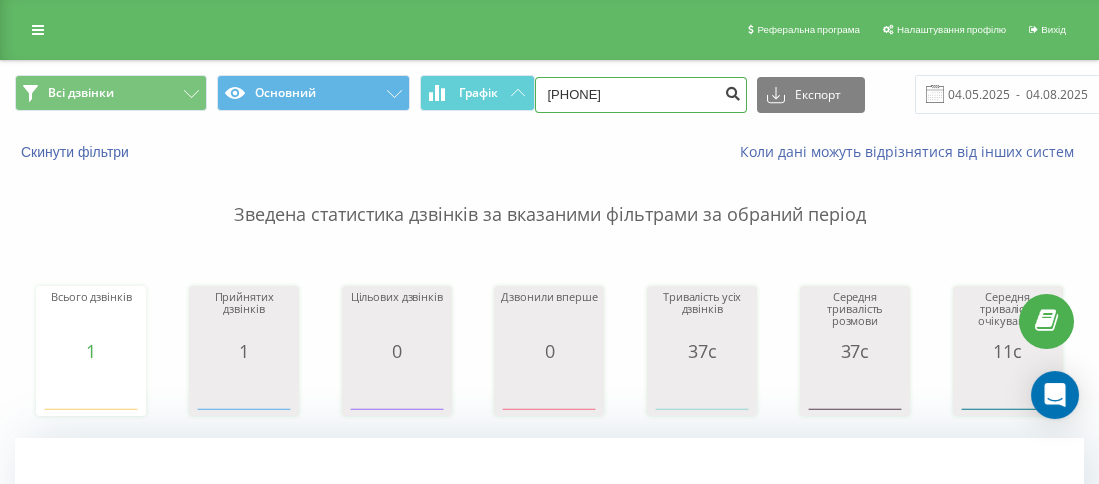 type on "380999026260" 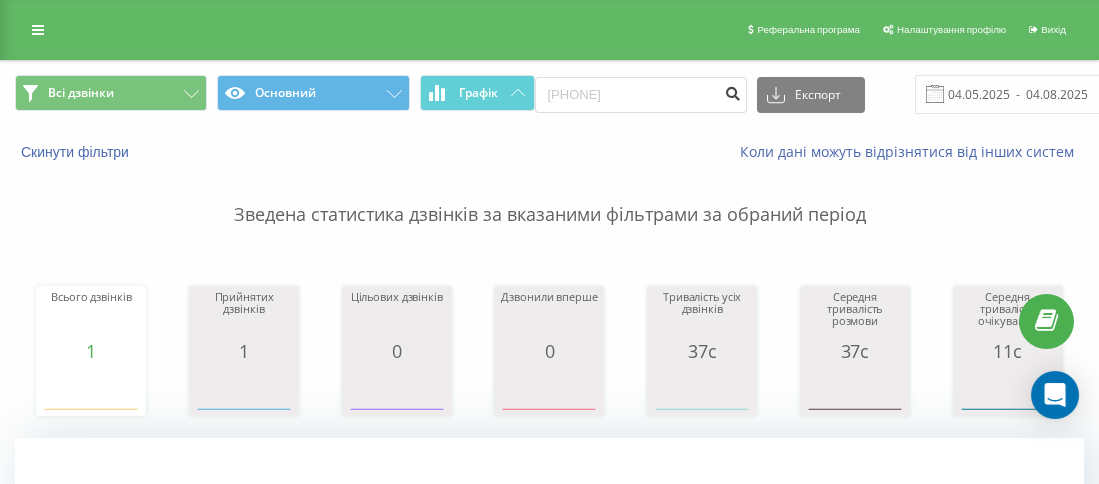 click at bounding box center (733, 91) 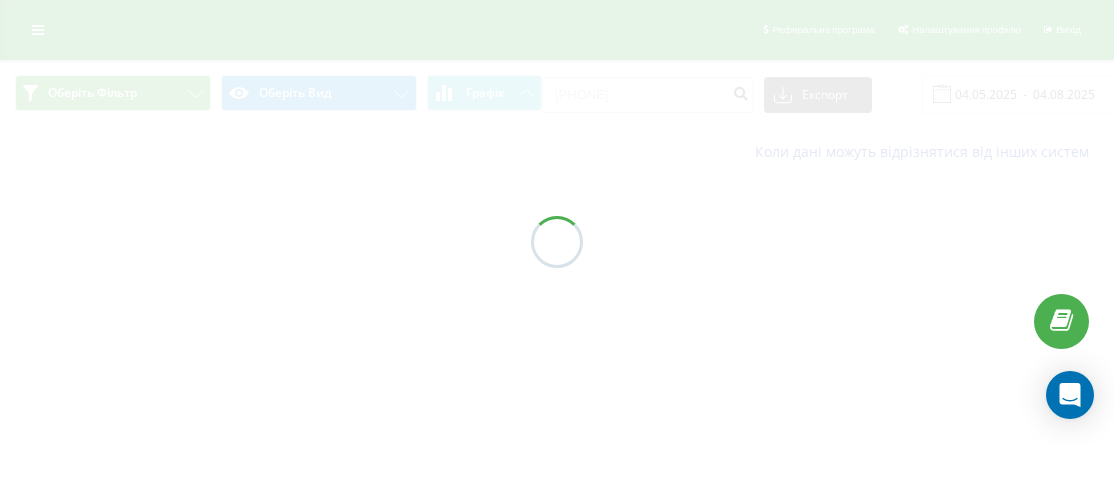 scroll, scrollTop: 0, scrollLeft: 0, axis: both 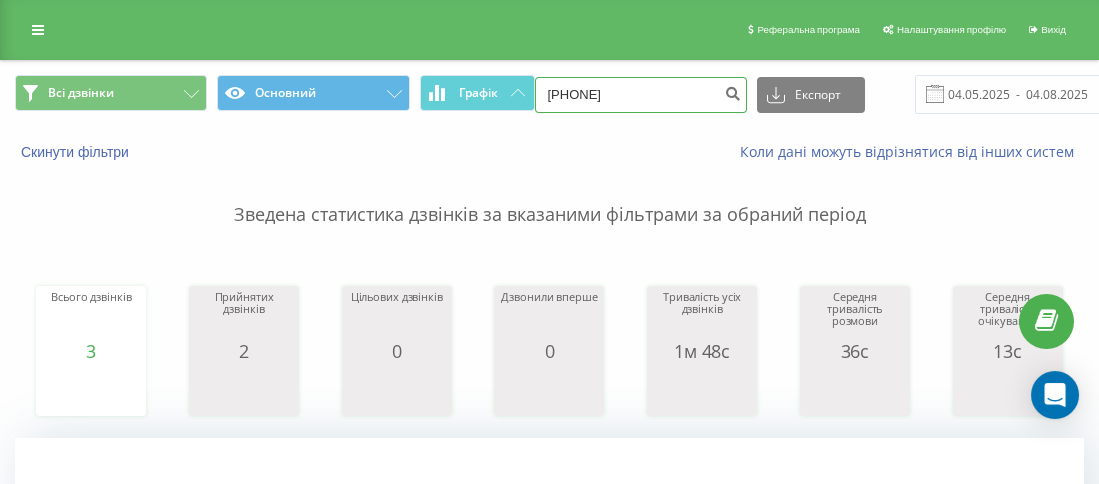 drag, startPoint x: 579, startPoint y: 85, endPoint x: 560, endPoint y: 85, distance: 19 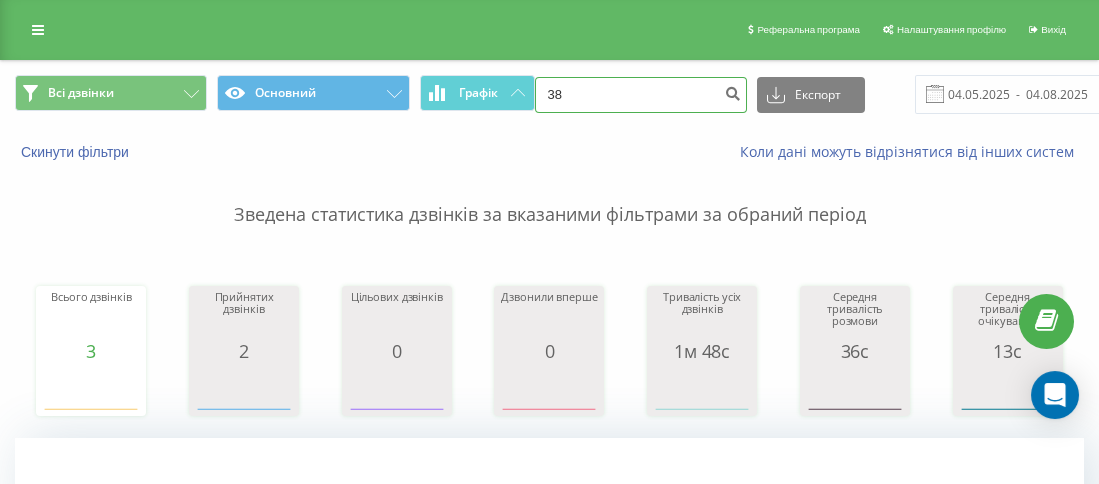 click on "38" at bounding box center [641, 95] 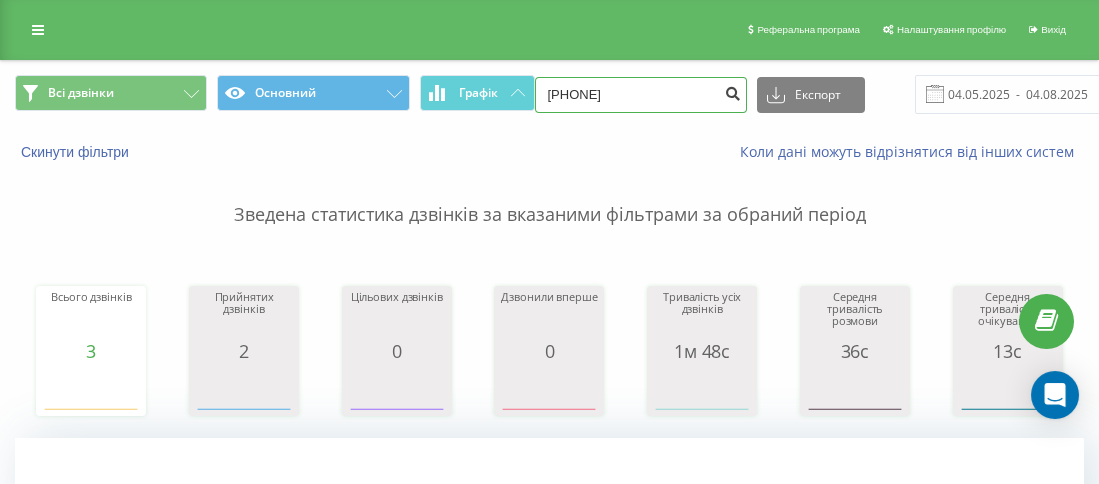 type on "[PHONE]" 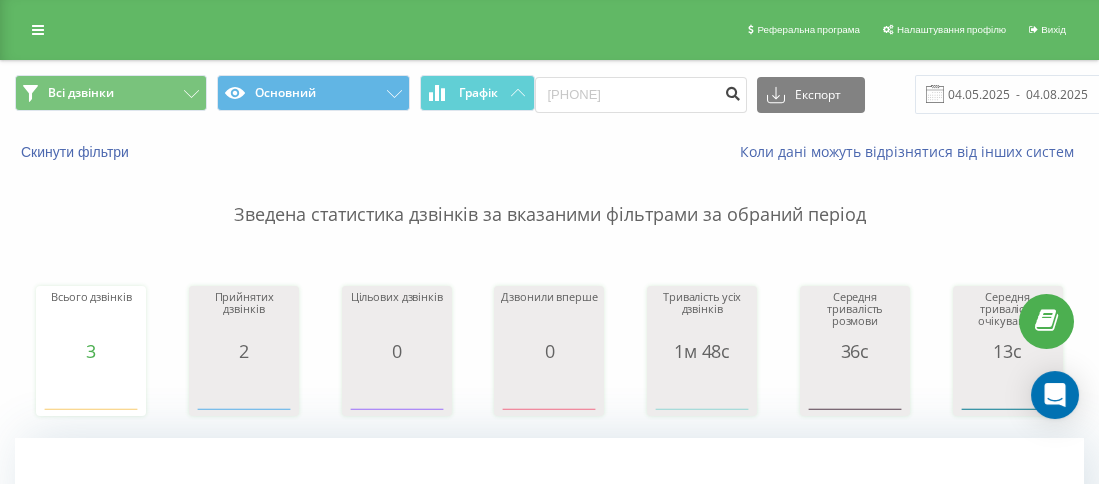 click at bounding box center [733, 95] 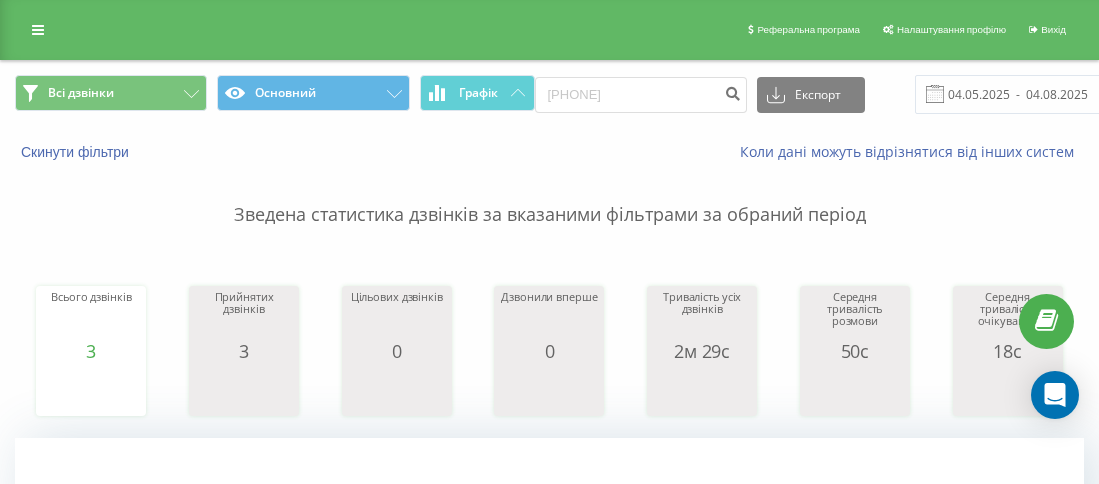 scroll, scrollTop: 0, scrollLeft: 0, axis: both 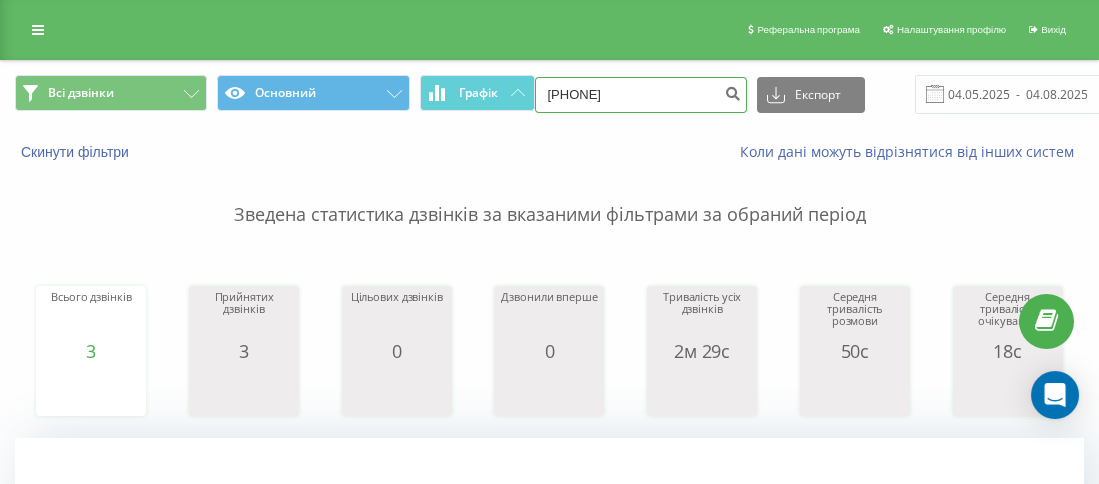 drag, startPoint x: 592, startPoint y: 95, endPoint x: 565, endPoint y: 89, distance: 27.658634 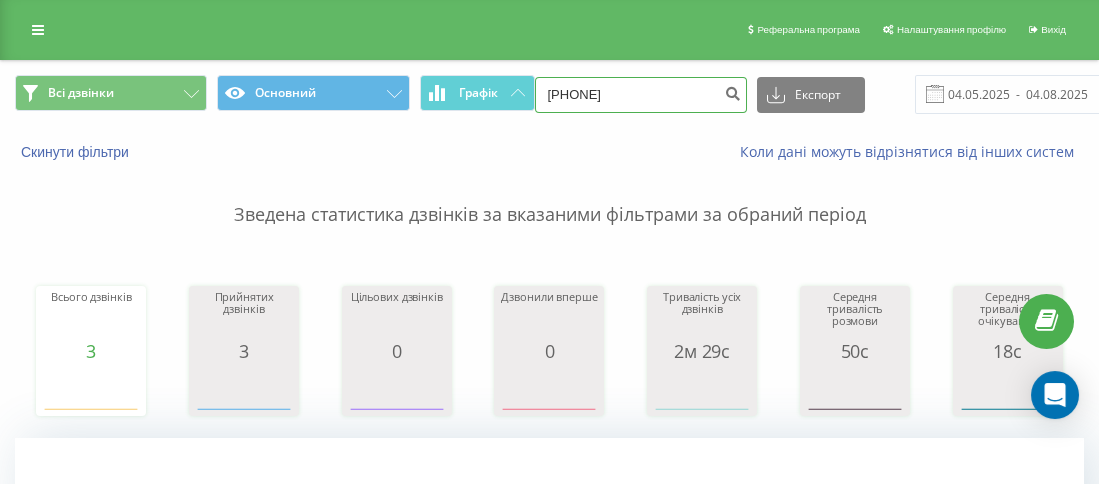 click on "[PHONE]" at bounding box center (641, 95) 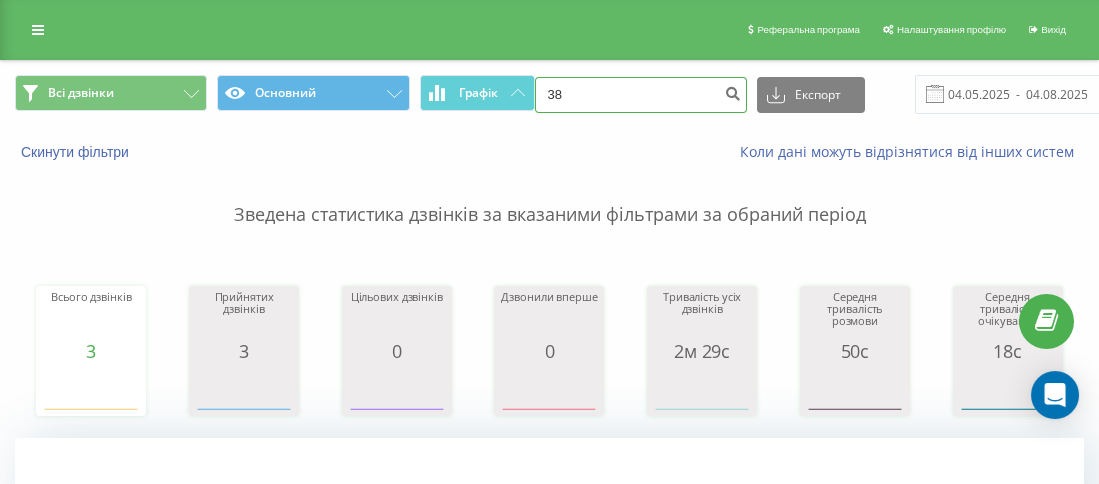 paste on "[PHONE]" 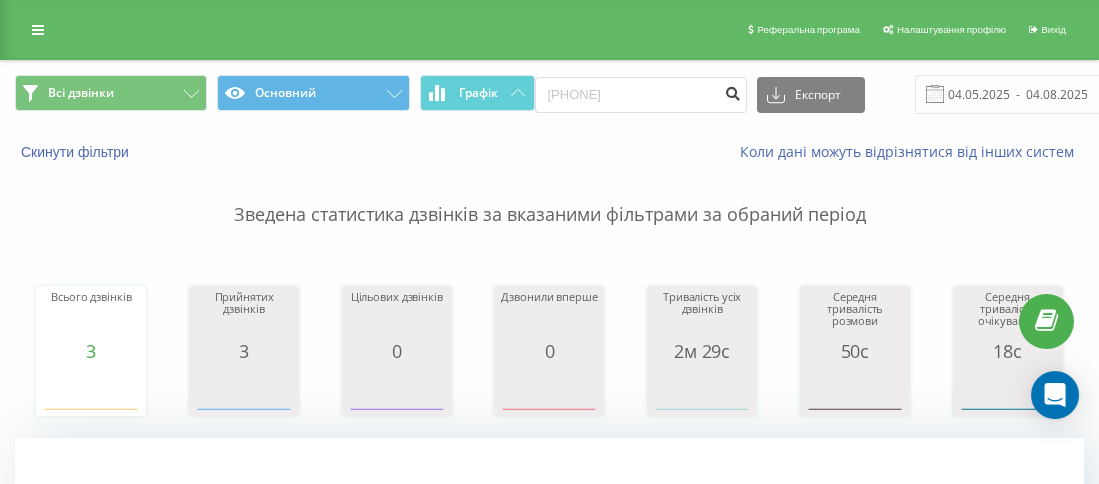click at bounding box center [733, 95] 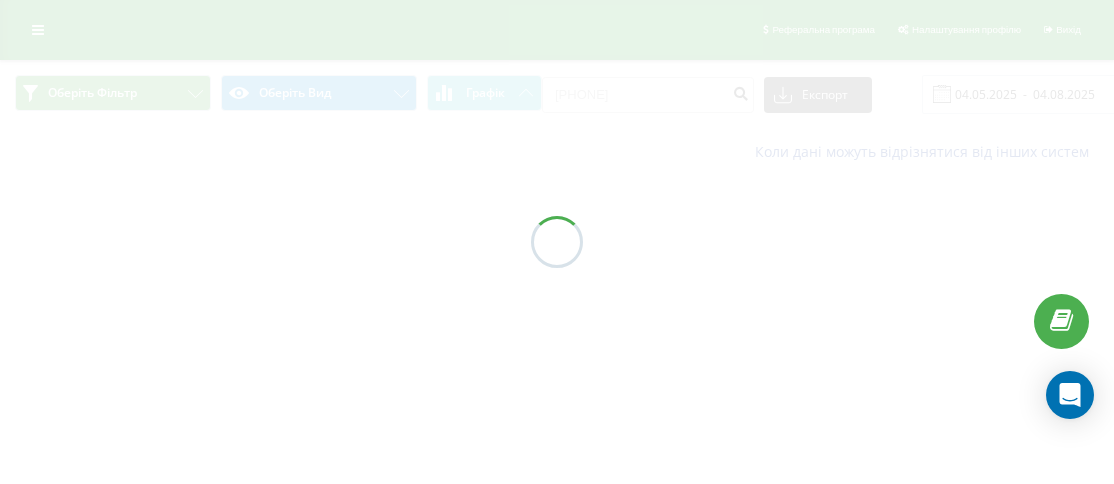 scroll, scrollTop: 0, scrollLeft: 0, axis: both 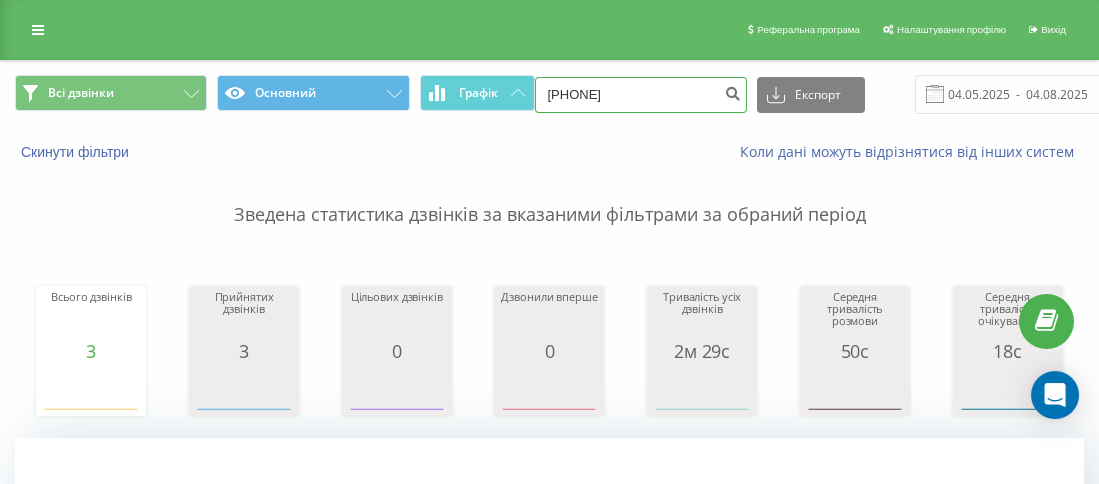 drag, startPoint x: 615, startPoint y: 91, endPoint x: 559, endPoint y: 89, distance: 56.0357 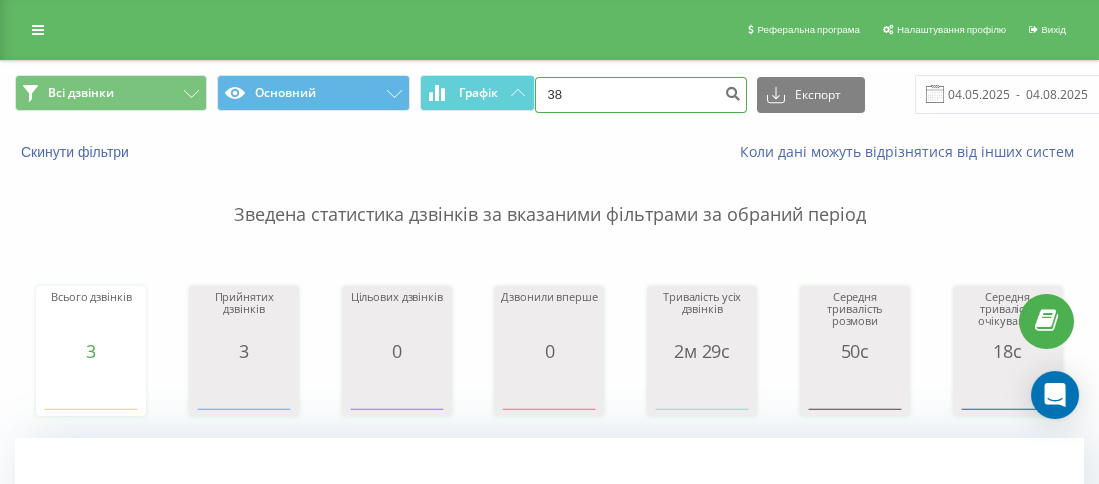 paste on "0668611291" 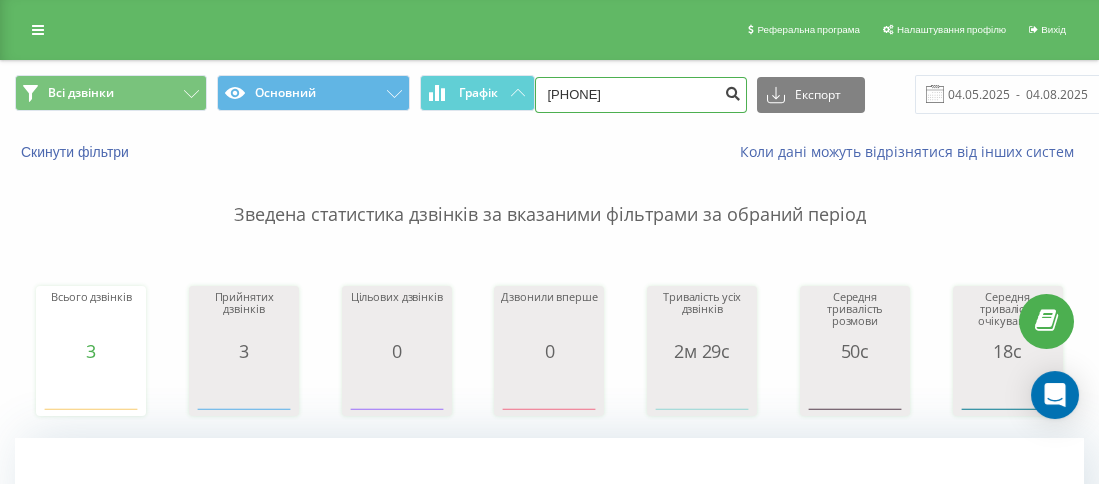 type on "380668611291" 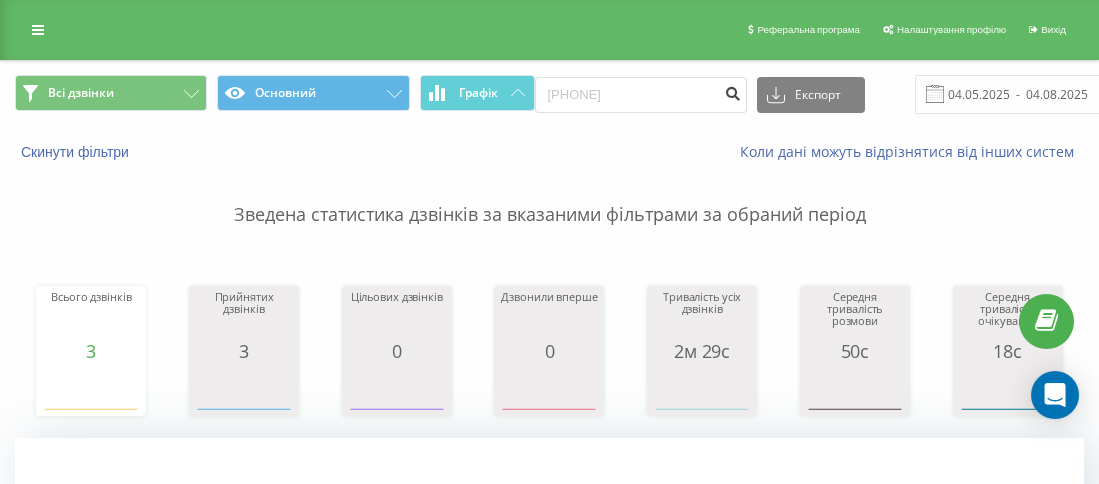 click at bounding box center [733, 91] 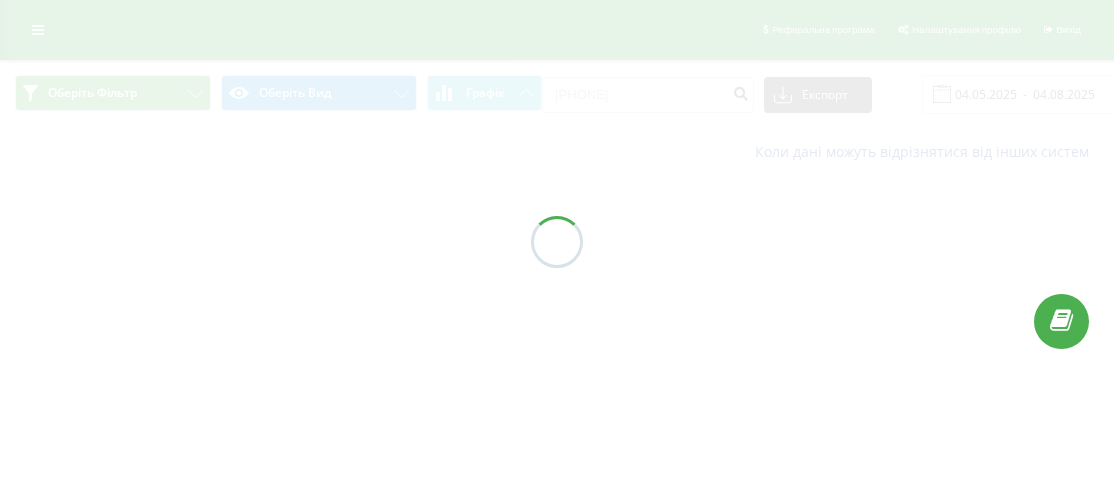 scroll, scrollTop: 0, scrollLeft: 0, axis: both 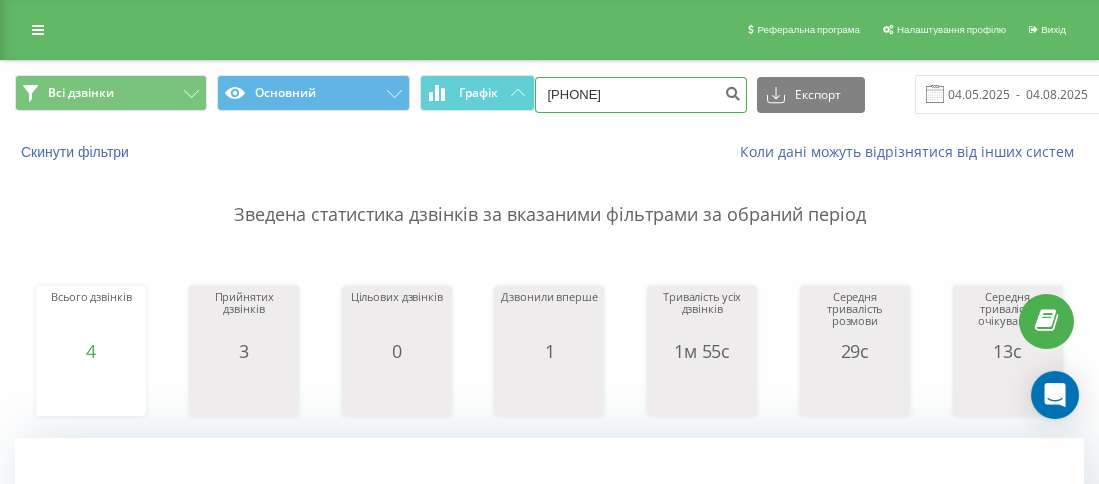 drag, startPoint x: 578, startPoint y: 91, endPoint x: 561, endPoint y: 87, distance: 17.464249 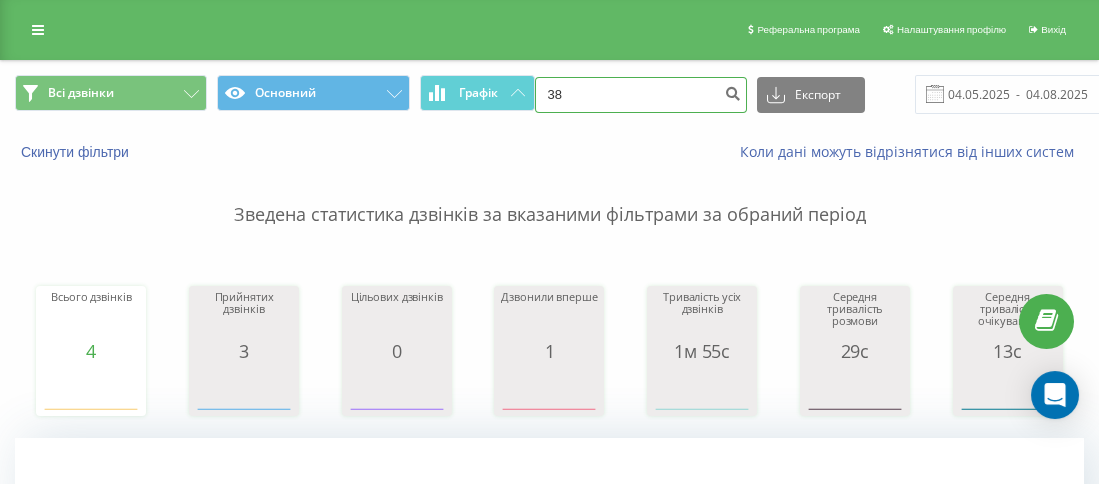 paste on "0673064592" 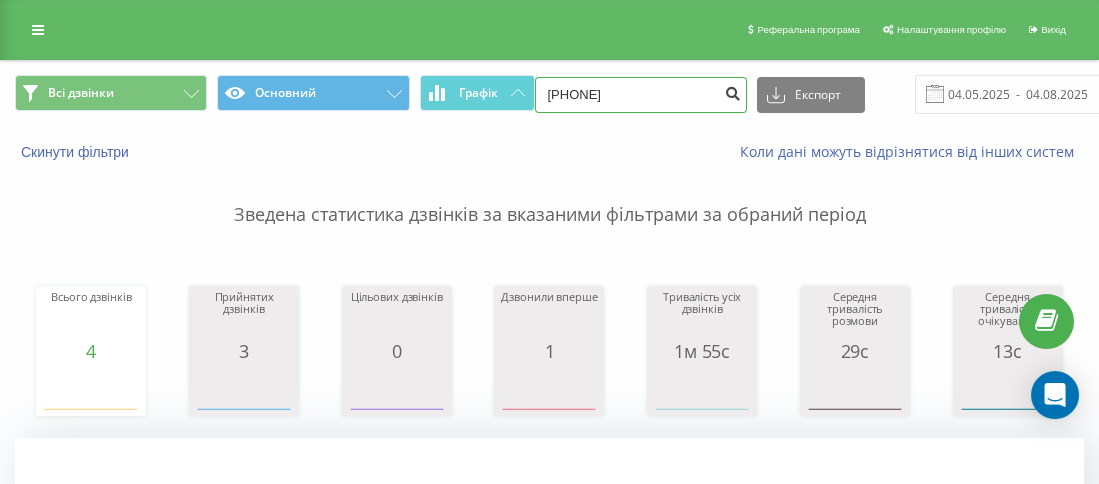 type on "[PHONE]" 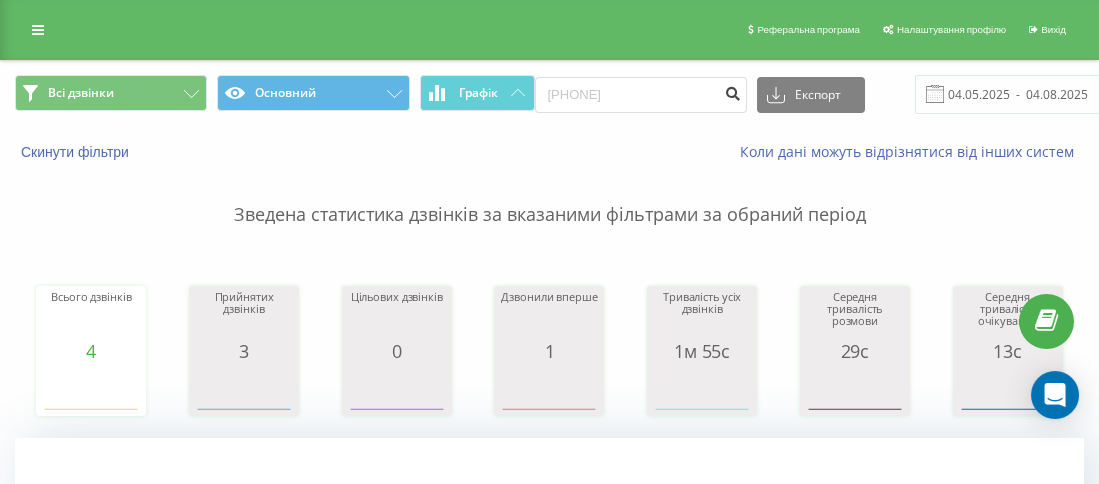 click at bounding box center [733, 91] 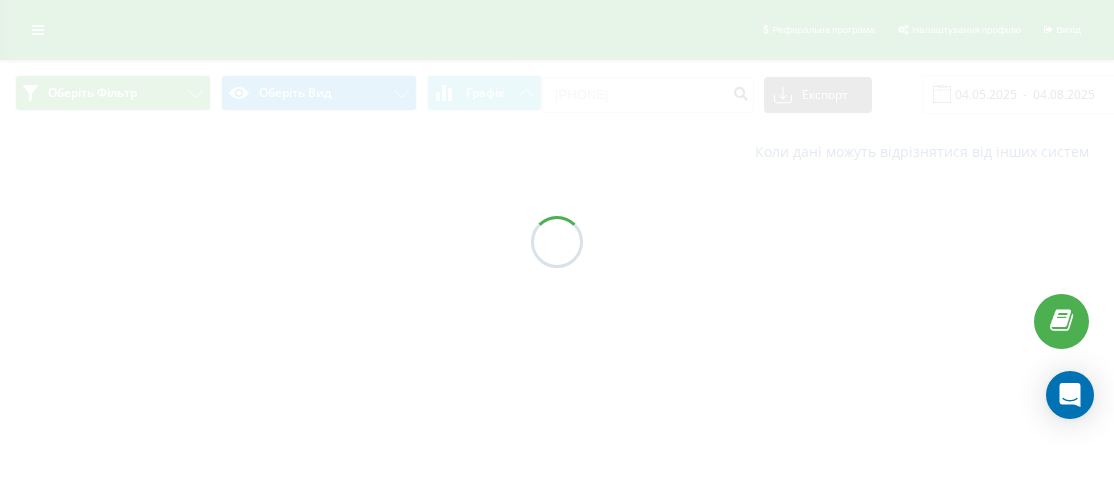 scroll, scrollTop: 0, scrollLeft: 0, axis: both 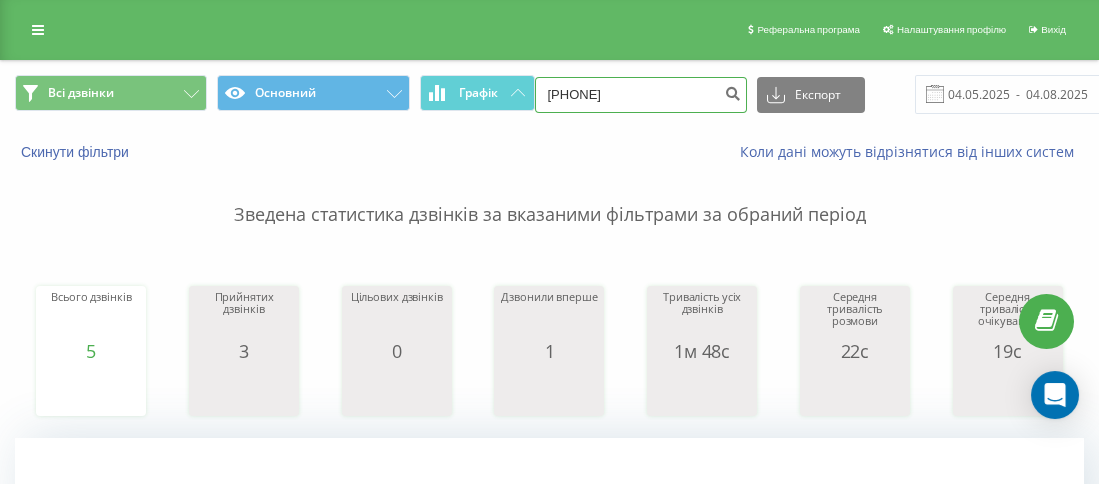 drag, startPoint x: 626, startPoint y: 94, endPoint x: 578, endPoint y: 98, distance: 48.166378 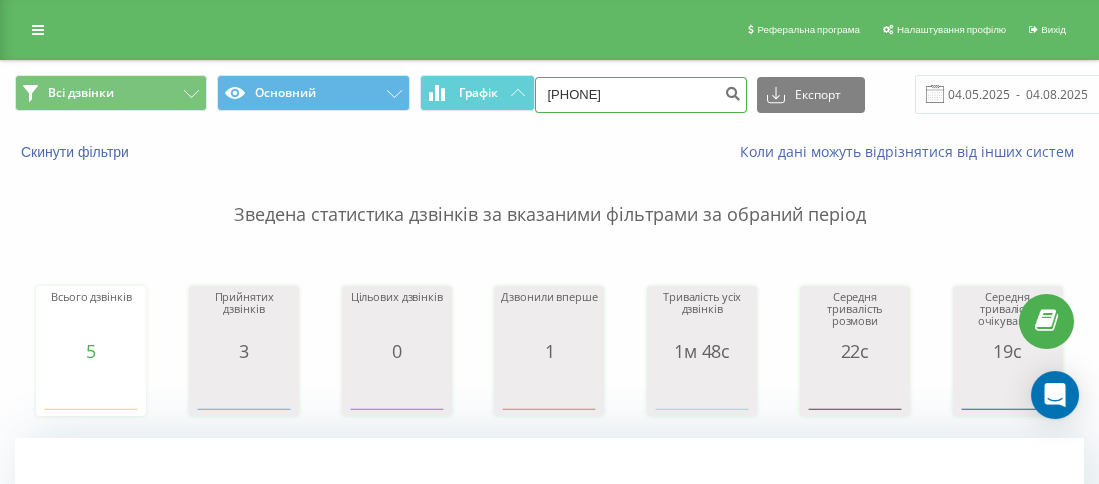 click on "[PHONE]" at bounding box center (641, 95) 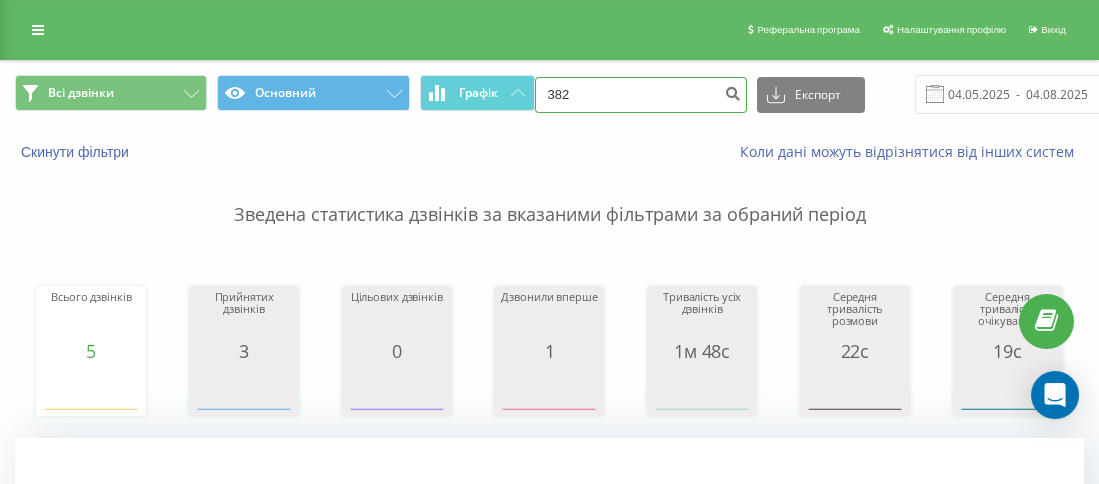 click on "382" at bounding box center (641, 95) 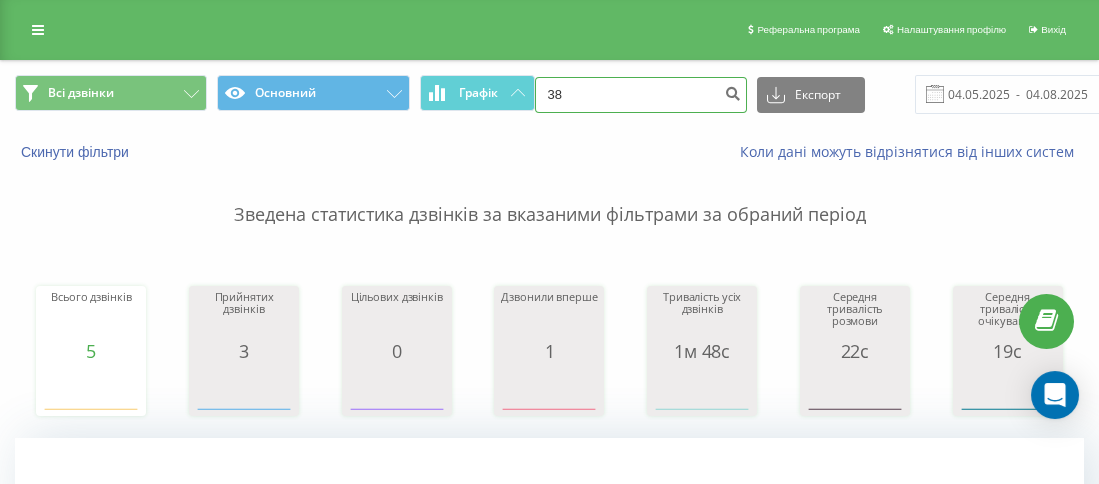 paste on "0978915882" 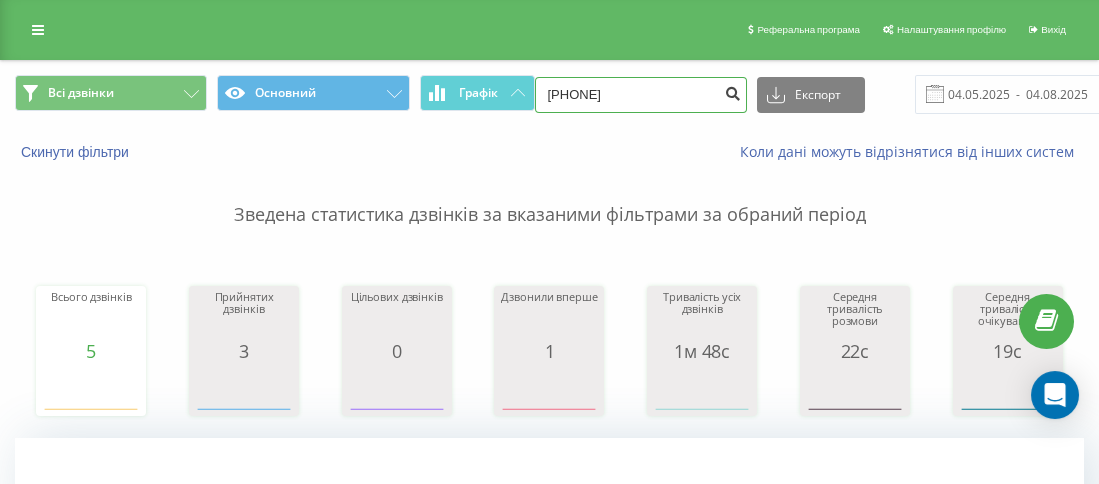 type on "[PHONE]" 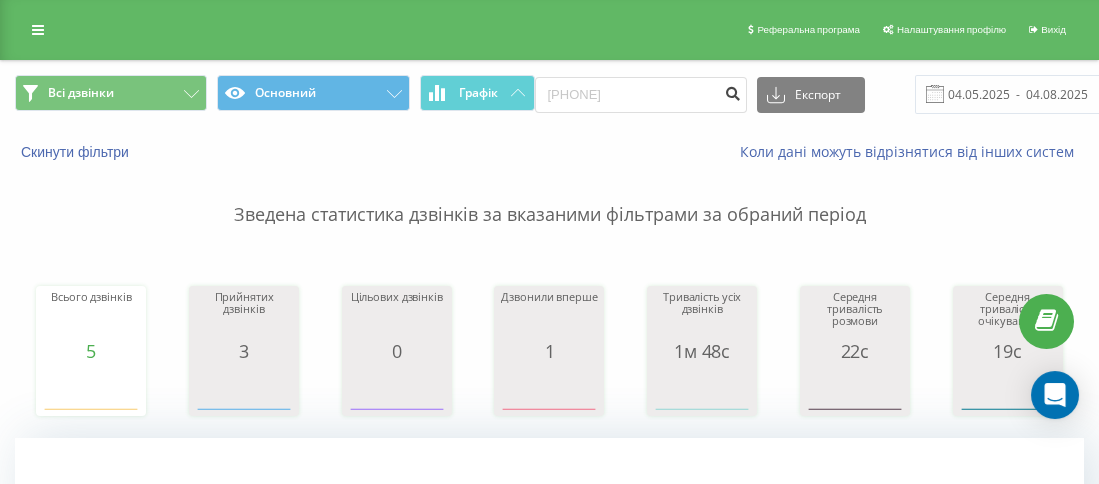 click at bounding box center [733, 91] 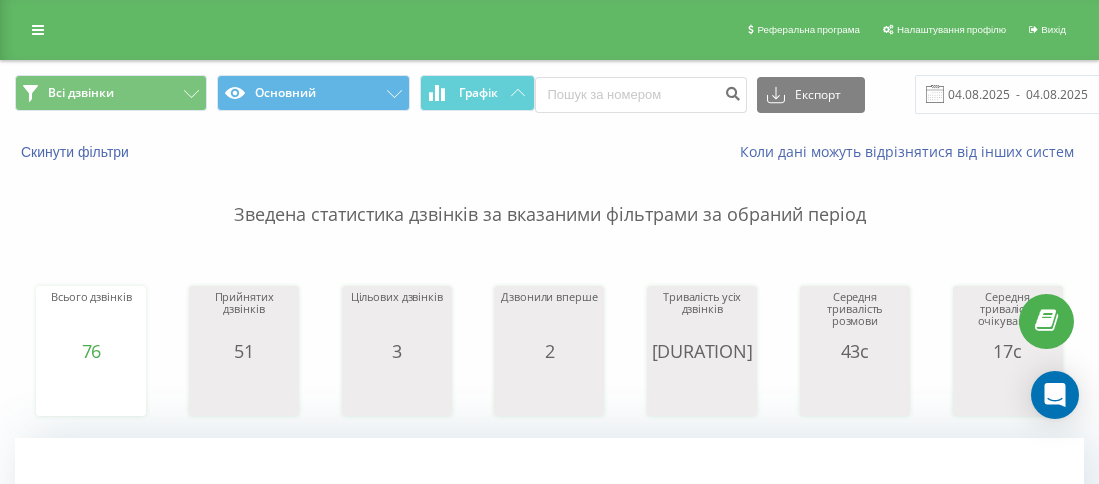 scroll, scrollTop: 0, scrollLeft: 0, axis: both 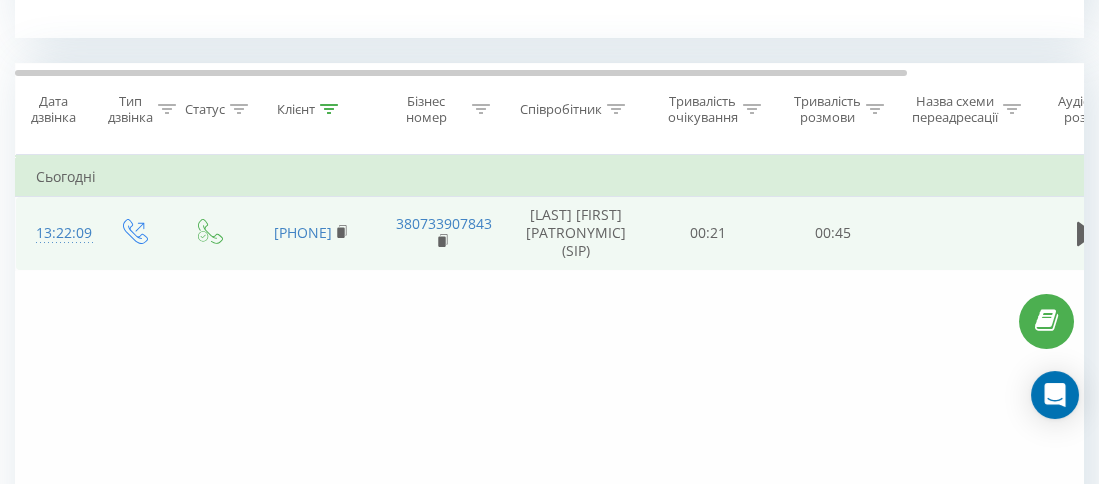 click 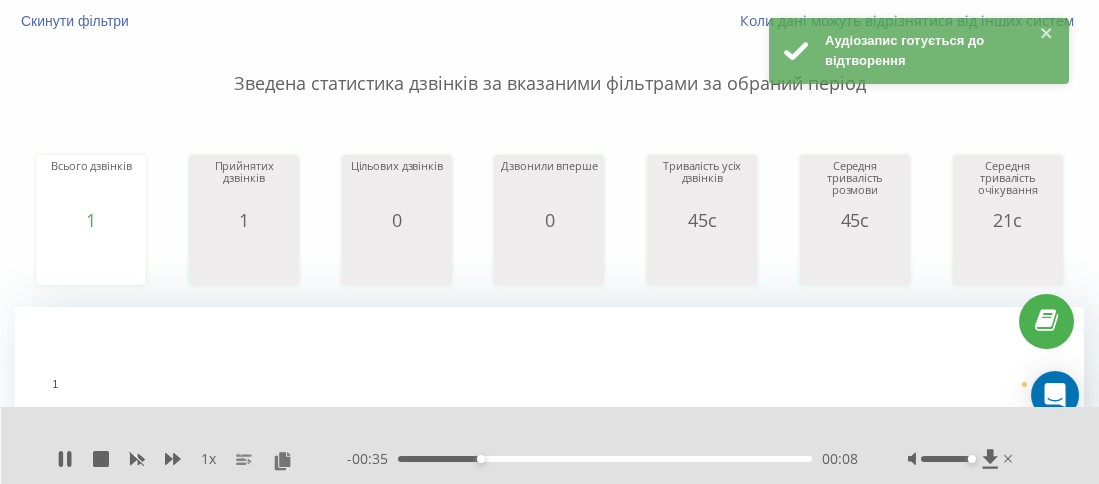 scroll, scrollTop: 0, scrollLeft: 0, axis: both 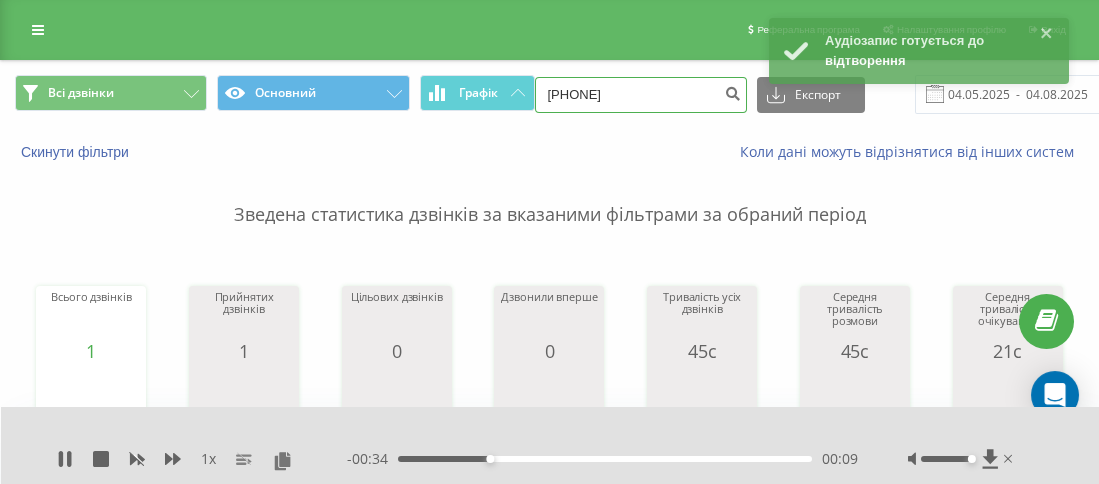 drag, startPoint x: 654, startPoint y: 106, endPoint x: 561, endPoint y: 94, distance: 93.770996 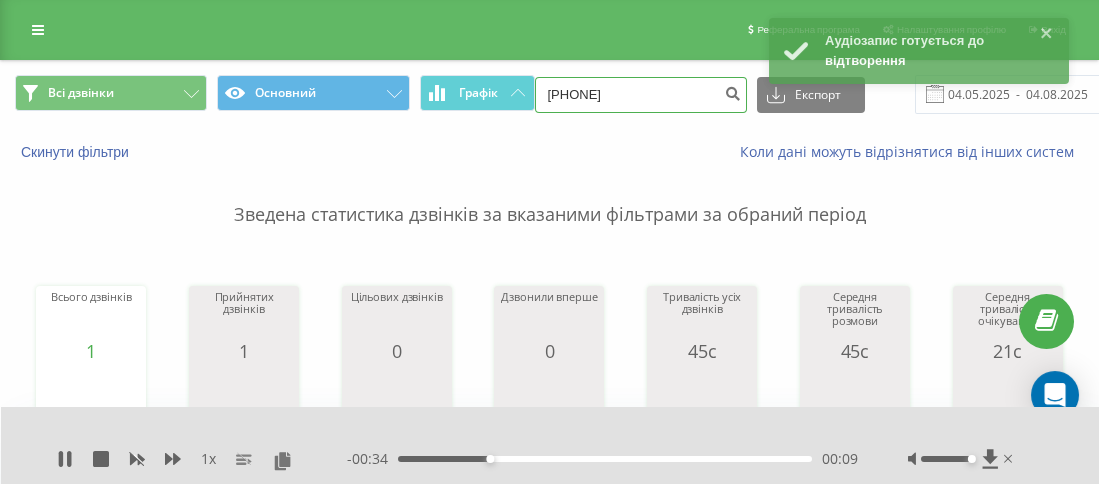 click on "[PHONE]" at bounding box center (641, 95) 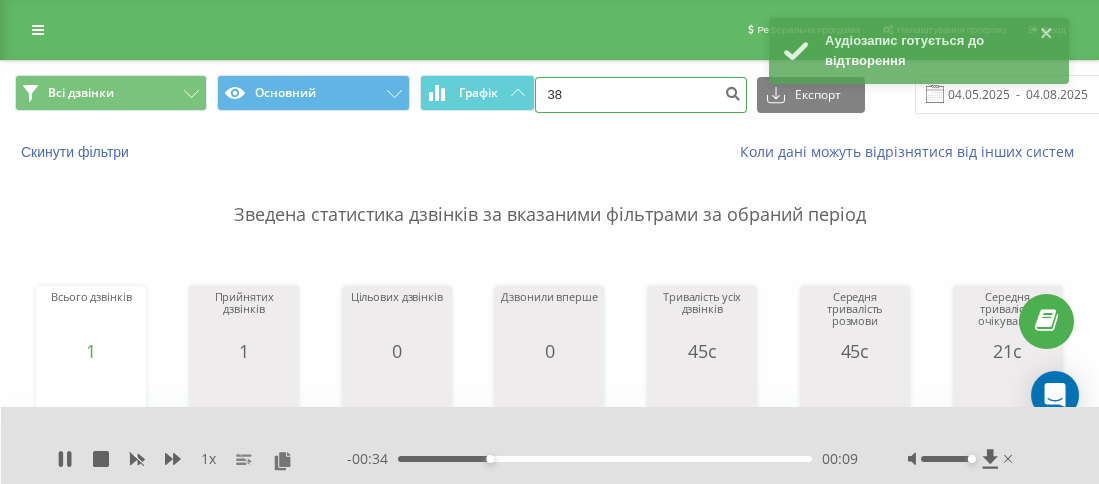paste on "0671112205" 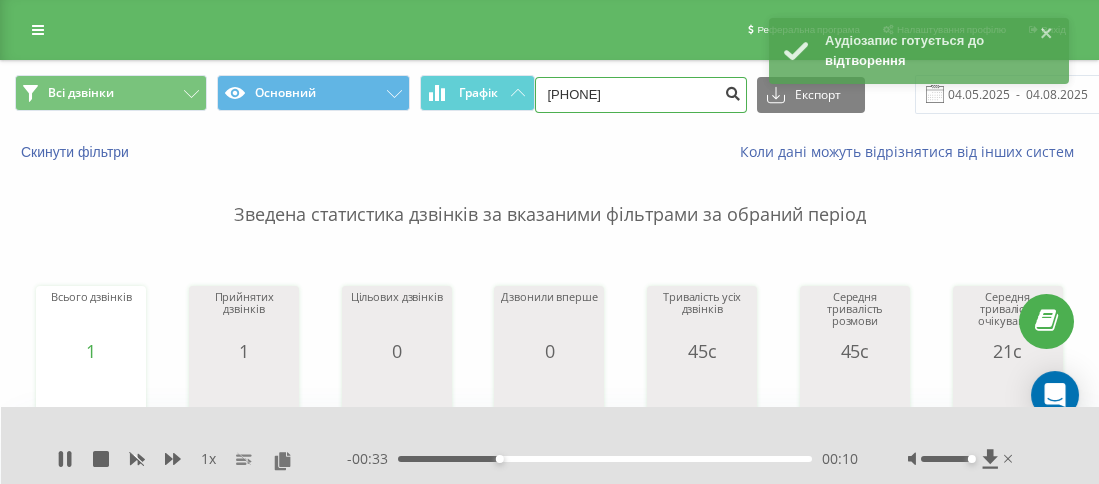 type on "380671112205" 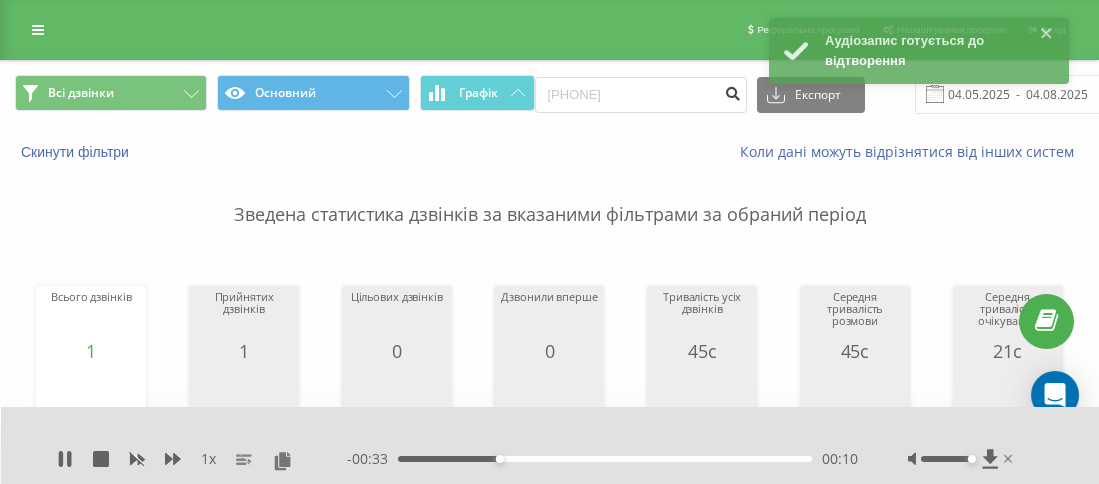 click at bounding box center (733, 91) 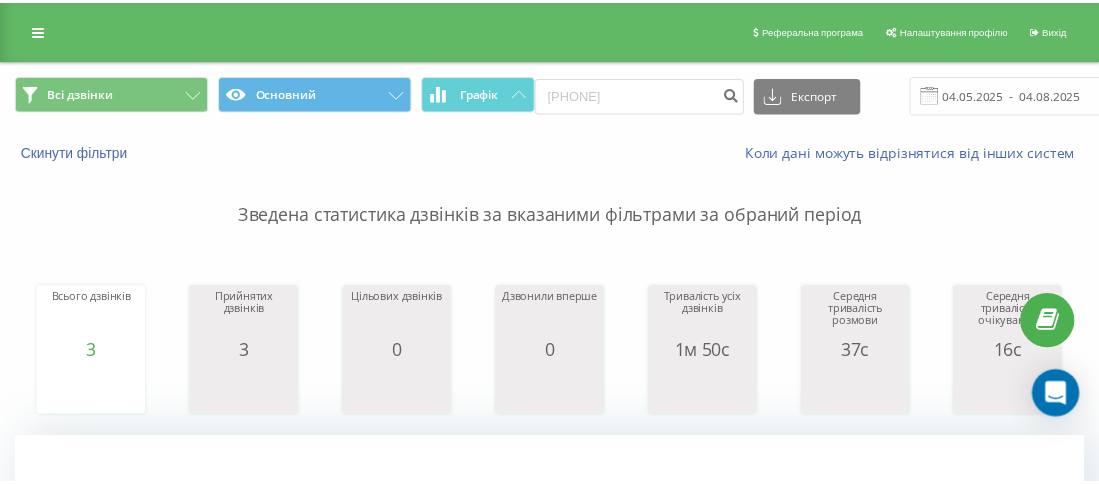 scroll, scrollTop: 0, scrollLeft: 0, axis: both 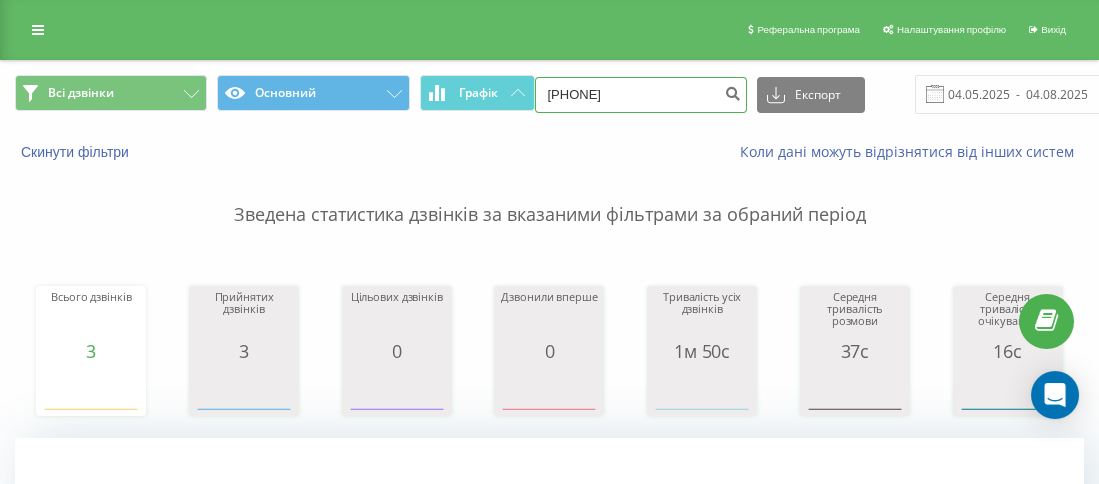 drag, startPoint x: 571, startPoint y: 79, endPoint x: 575, endPoint y: 89, distance: 10.770329 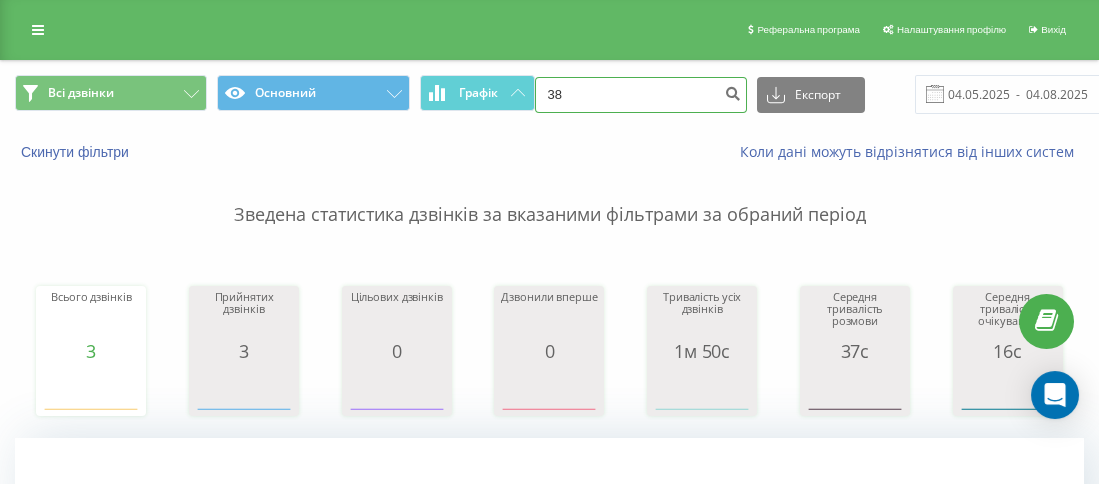 paste on "0935127750" 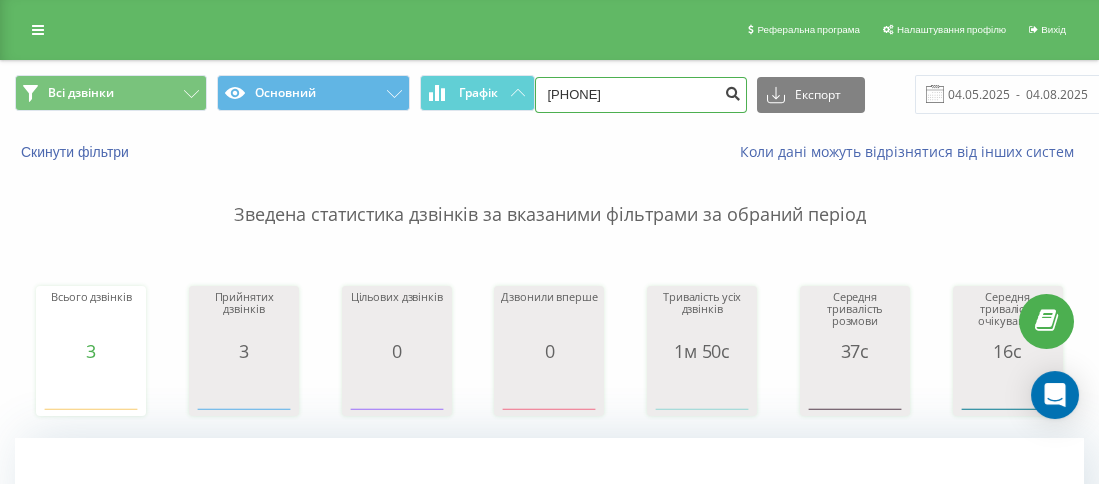 type on "380935127750" 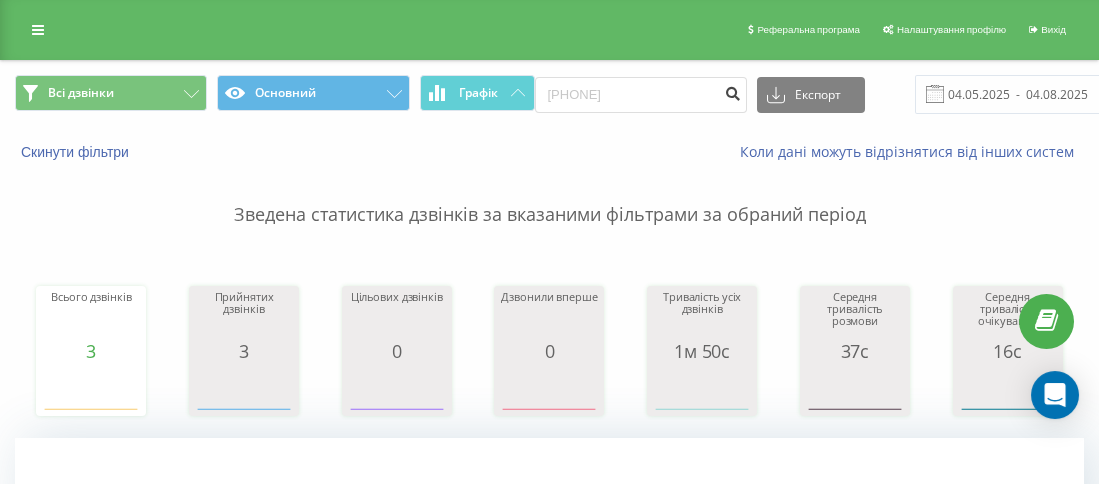 click at bounding box center [733, 91] 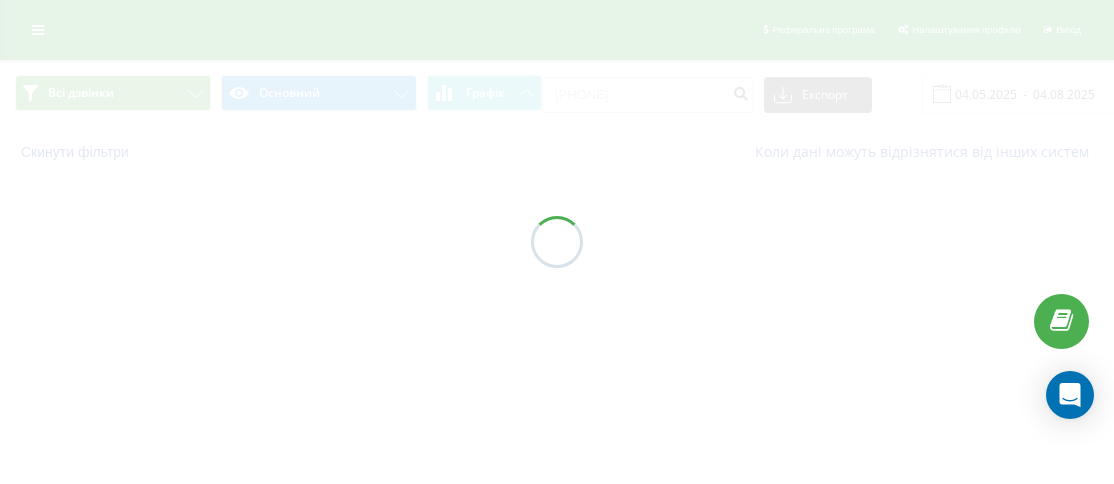 scroll, scrollTop: 0, scrollLeft: 0, axis: both 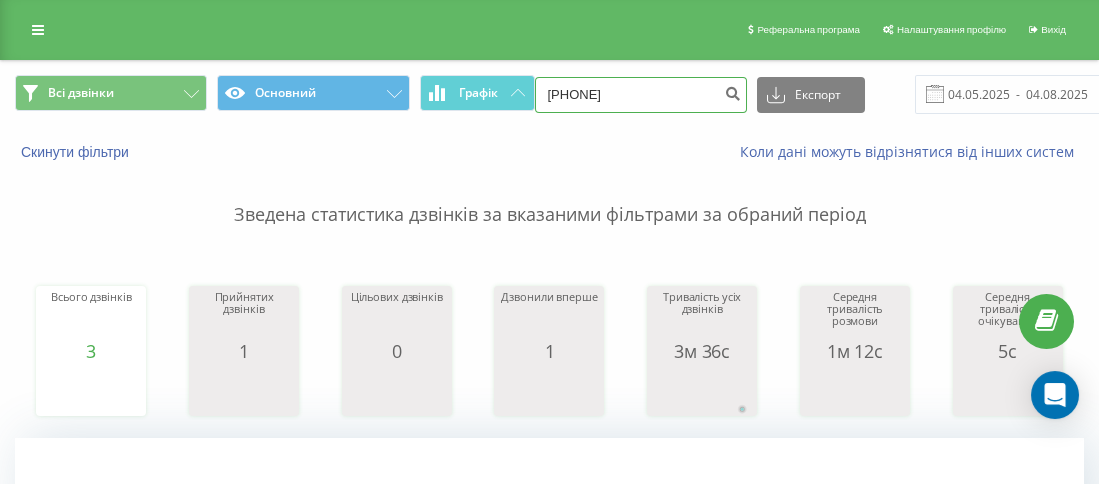 drag, startPoint x: 586, startPoint y: 93, endPoint x: 558, endPoint y: 89, distance: 28.284271 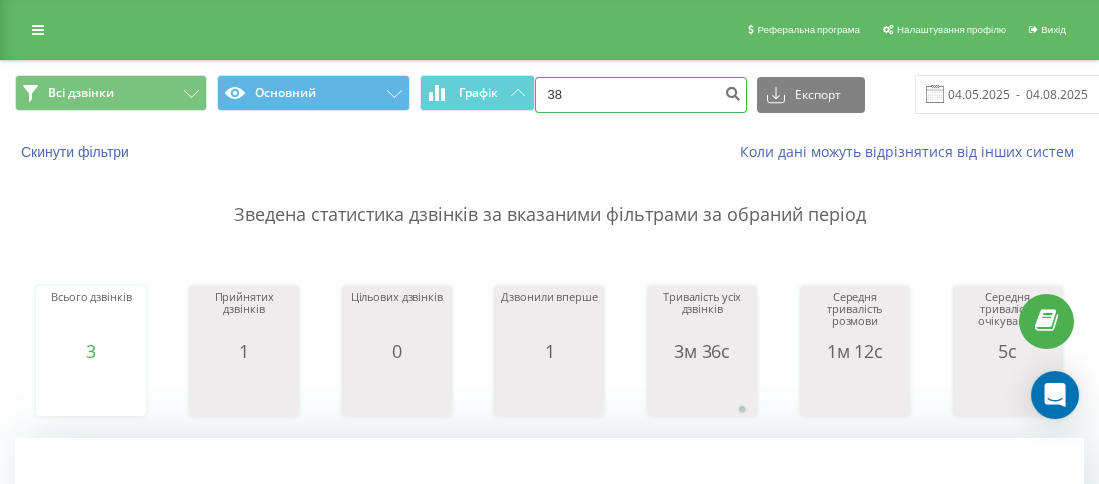 paste on "[PHONE]" 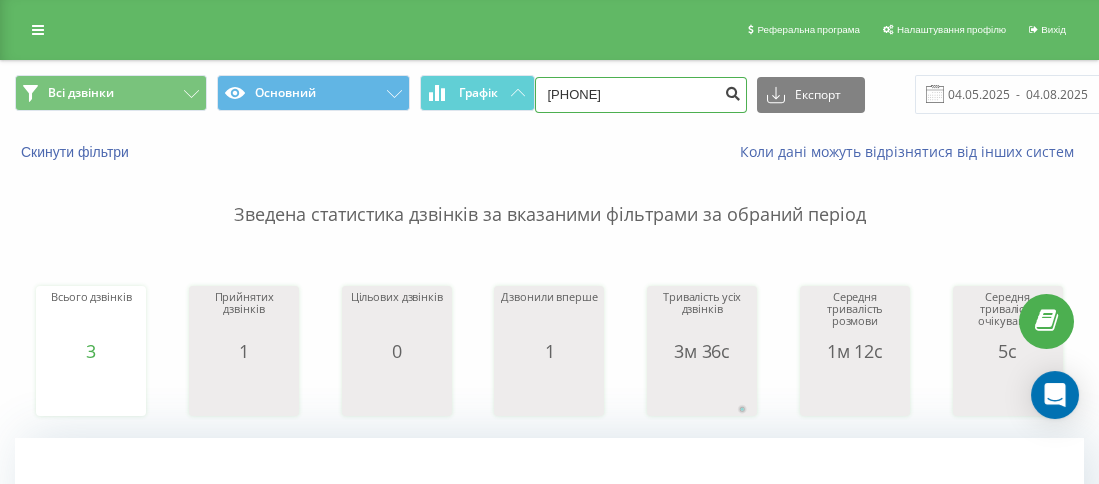 type on "[PHONE]" 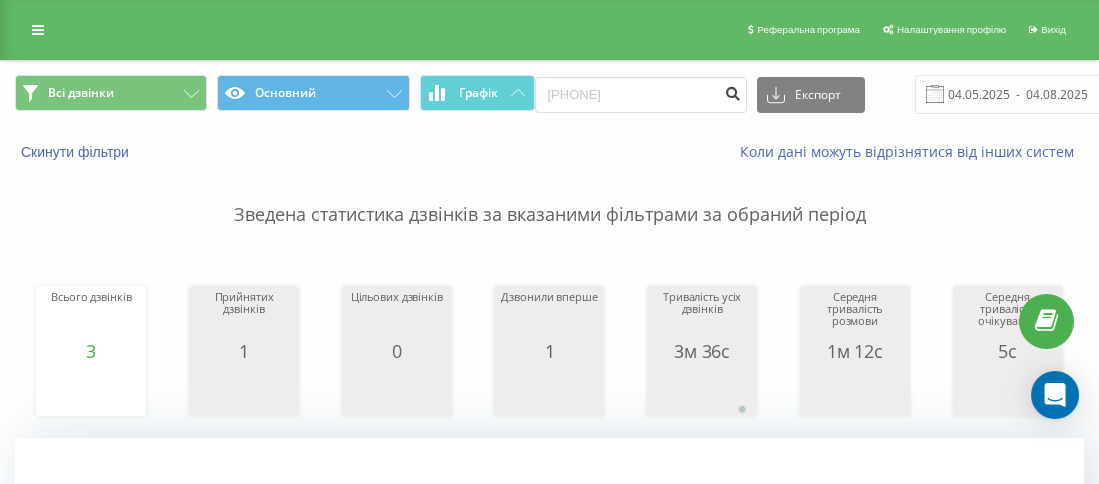click at bounding box center [733, 91] 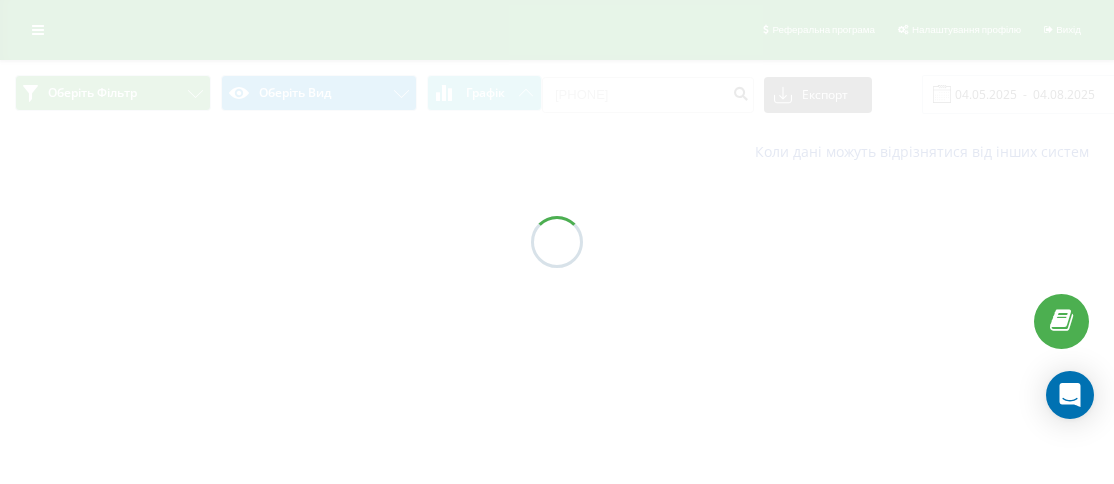 scroll, scrollTop: 0, scrollLeft: 0, axis: both 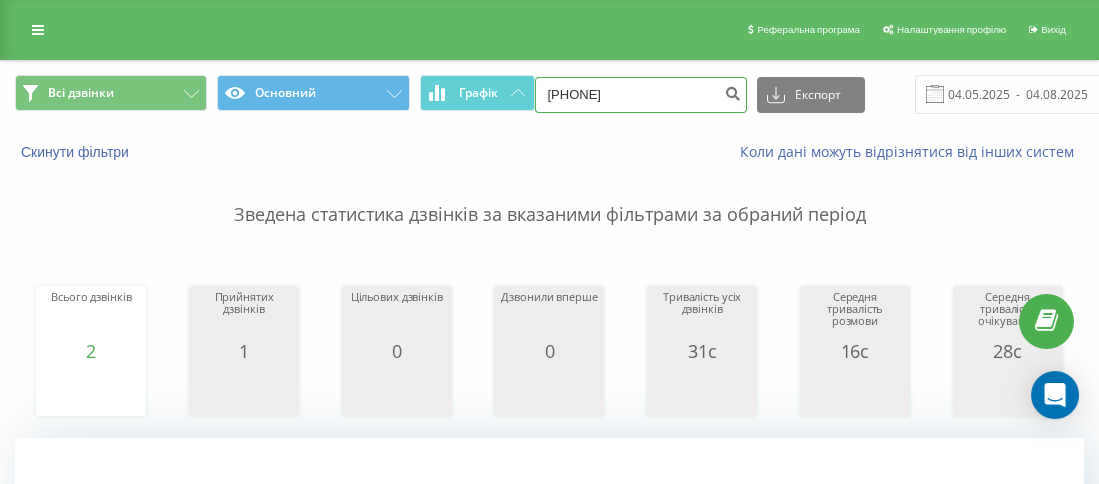 drag, startPoint x: 685, startPoint y: 85, endPoint x: 561, endPoint y: 90, distance: 124.10077 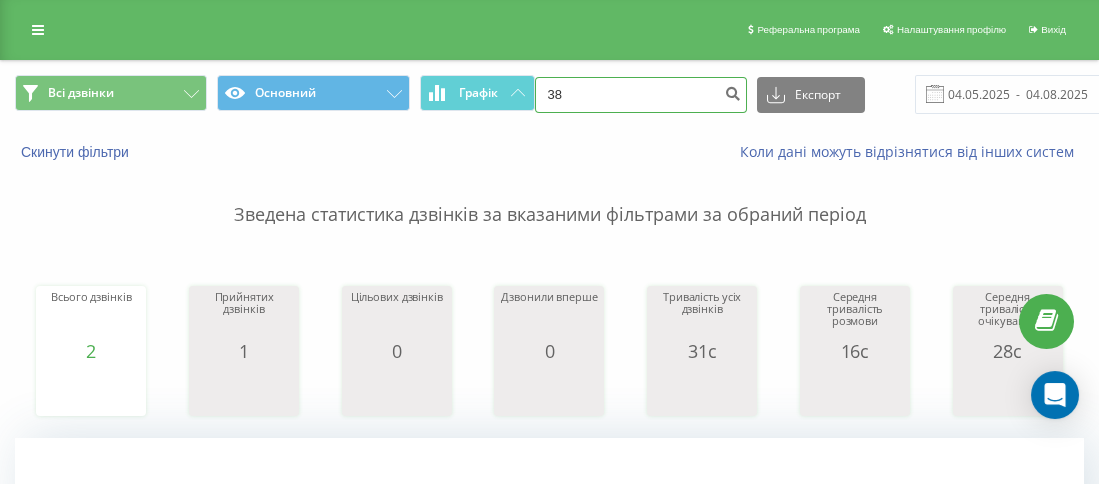 paste on "0930496994" 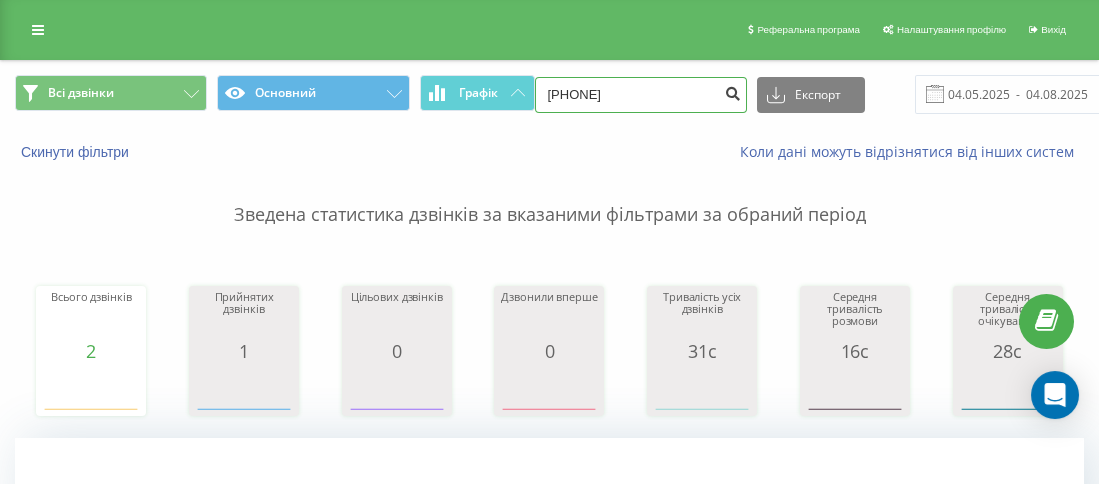 type on "[PHONE]" 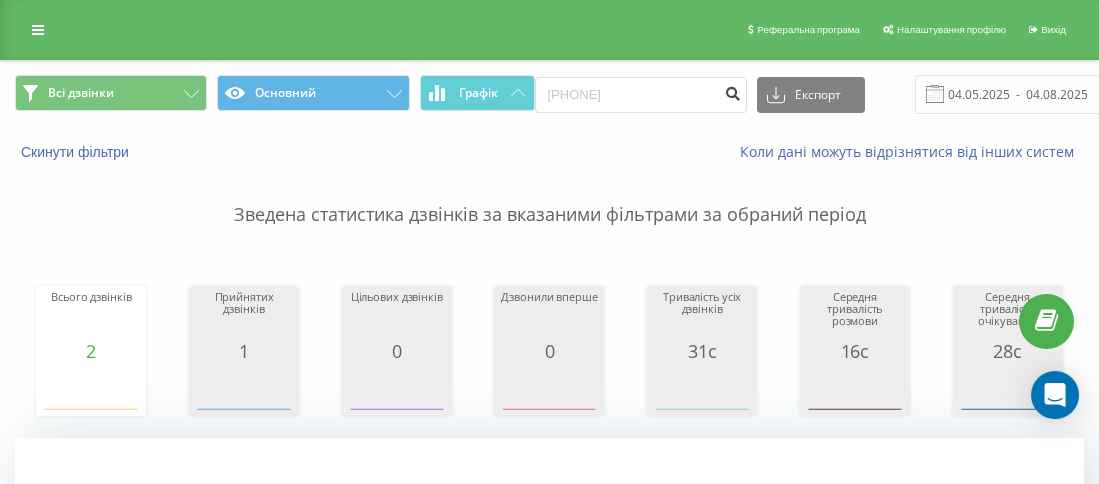 click at bounding box center (733, 91) 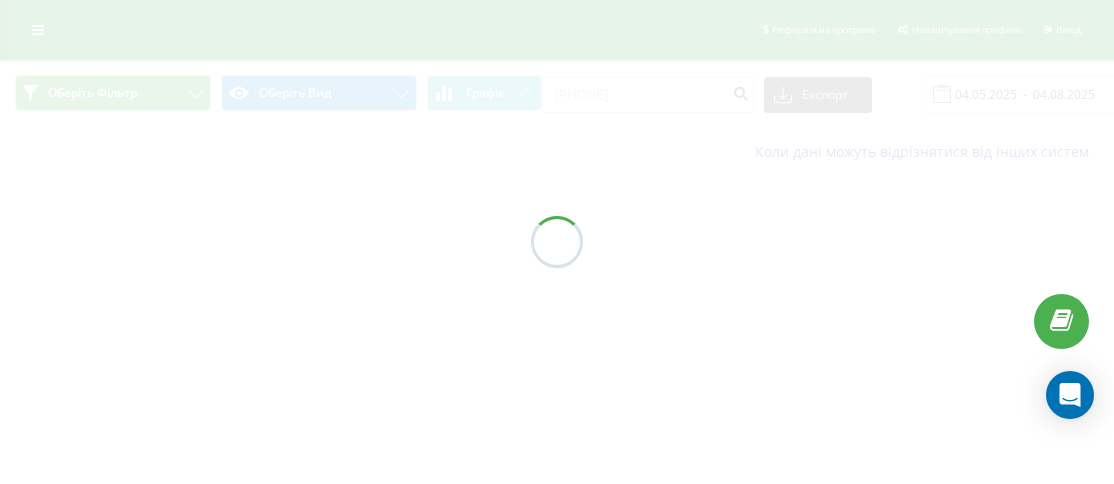scroll, scrollTop: 0, scrollLeft: 0, axis: both 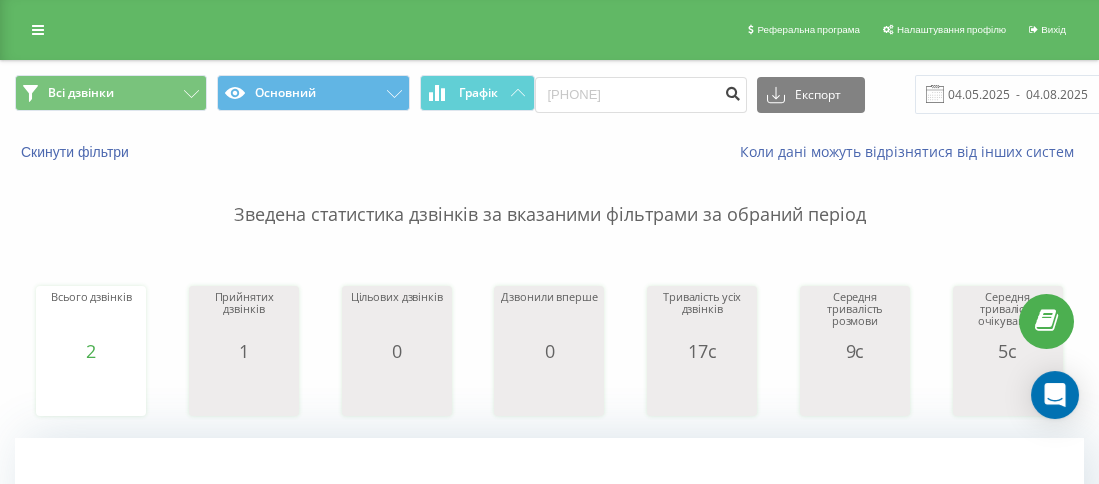 drag, startPoint x: 583, startPoint y: 89, endPoint x: 673, endPoint y: 90, distance: 90.005554 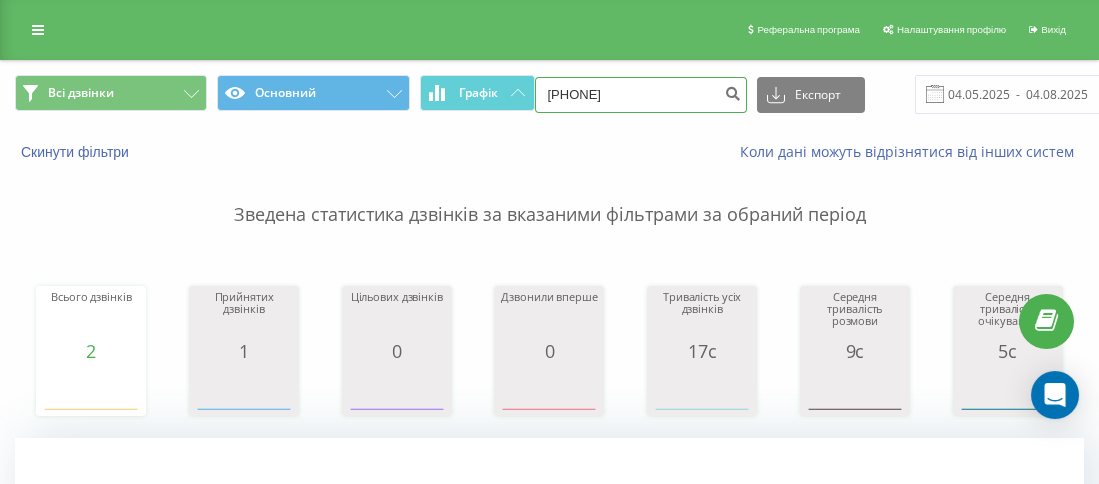 drag, startPoint x: 617, startPoint y: 91, endPoint x: 566, endPoint y: 89, distance: 51.0392 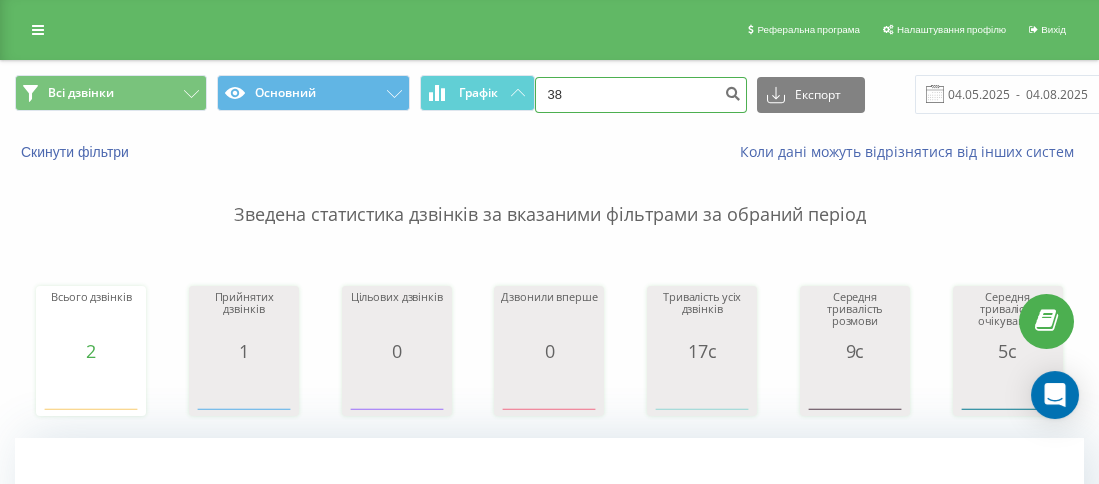 paste on "[PHONE]" 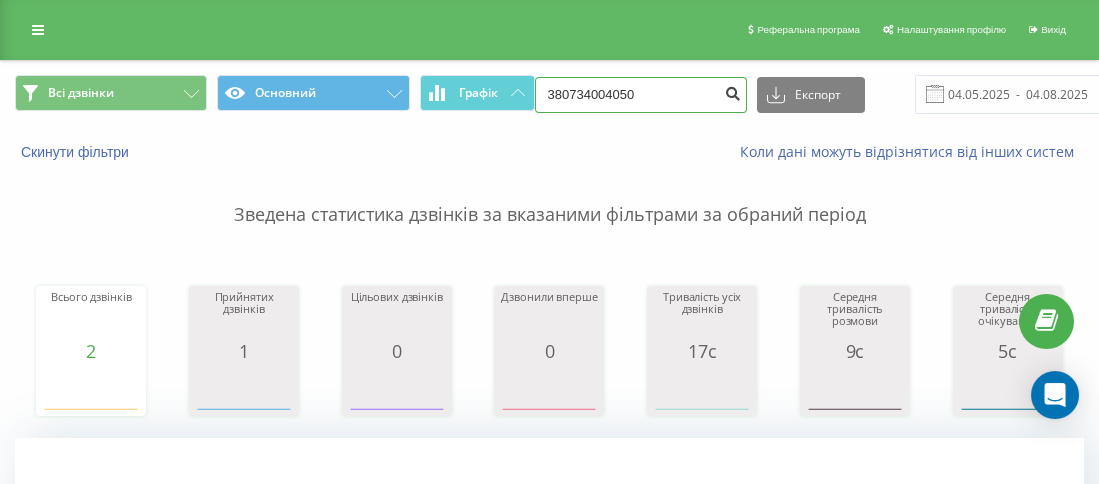 type on "380734004050" 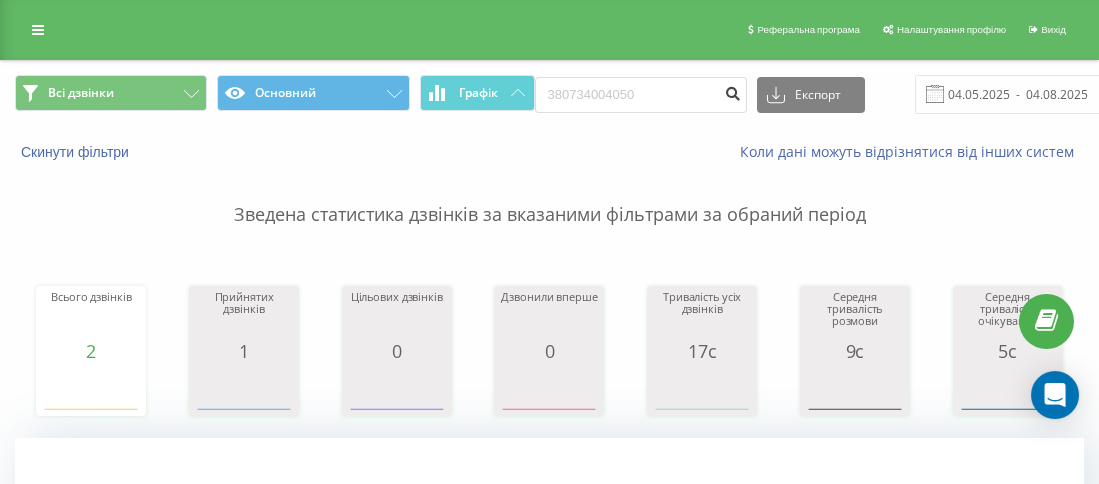 click at bounding box center [733, 91] 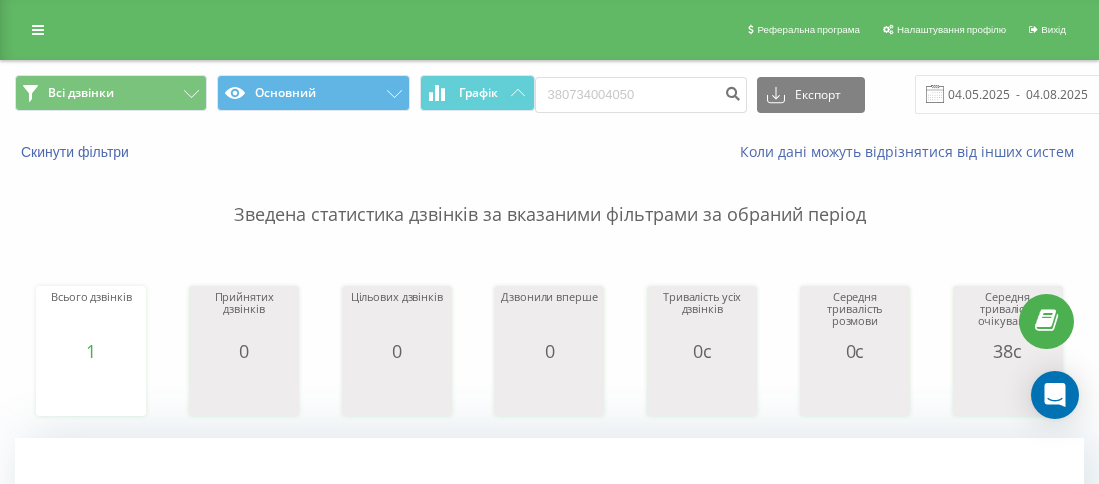 scroll, scrollTop: 0, scrollLeft: 0, axis: both 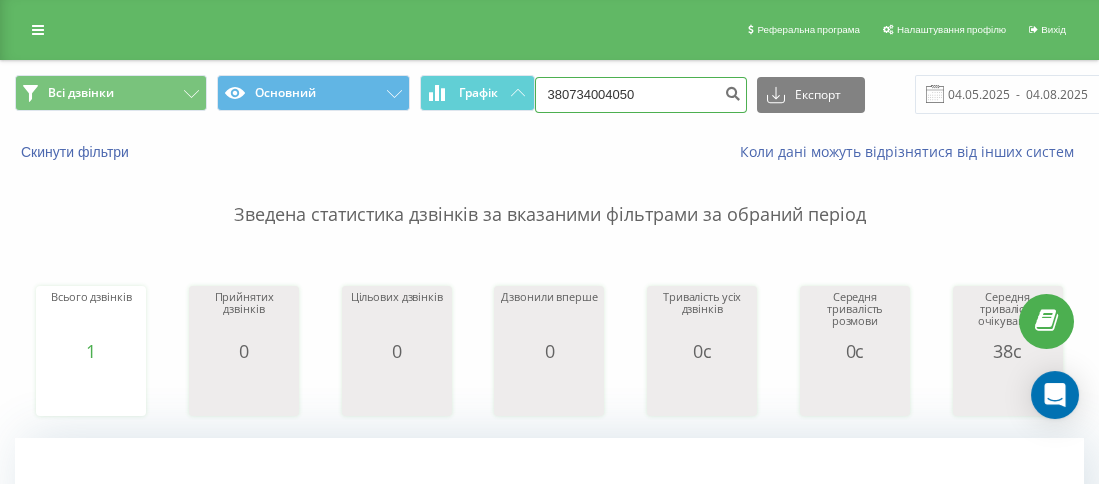 drag, startPoint x: 610, startPoint y: 84, endPoint x: 564, endPoint y: 85, distance: 46.010868 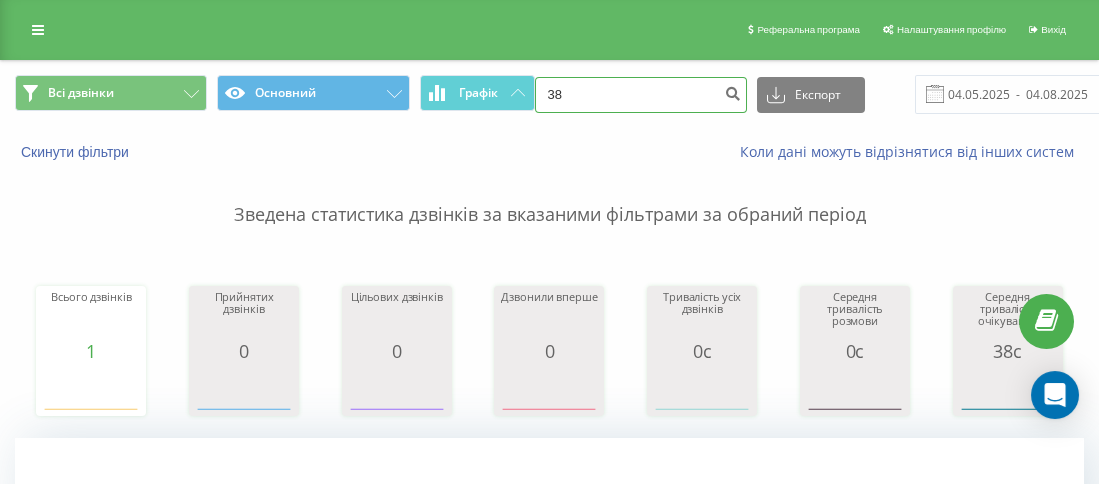 paste on "0958387524" 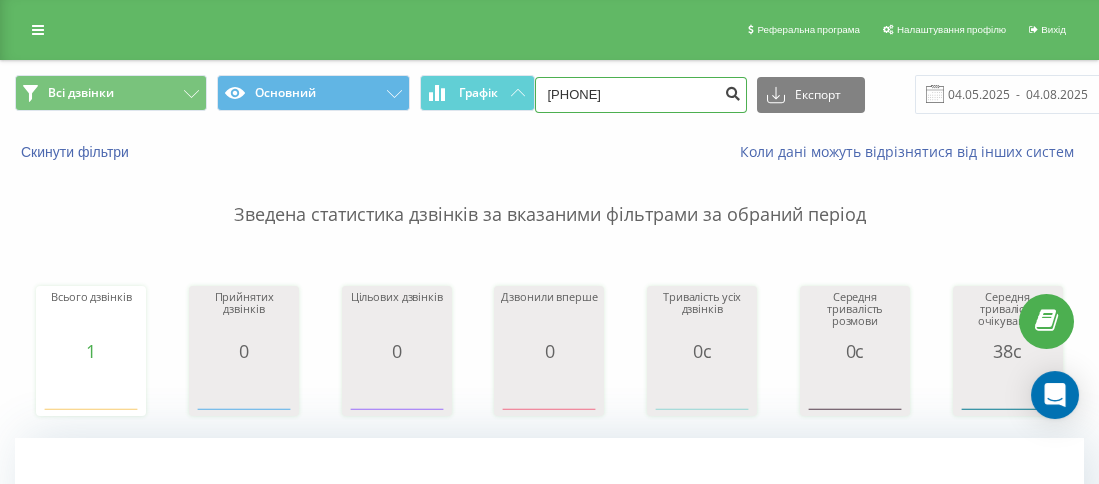 type on "[PHONE]" 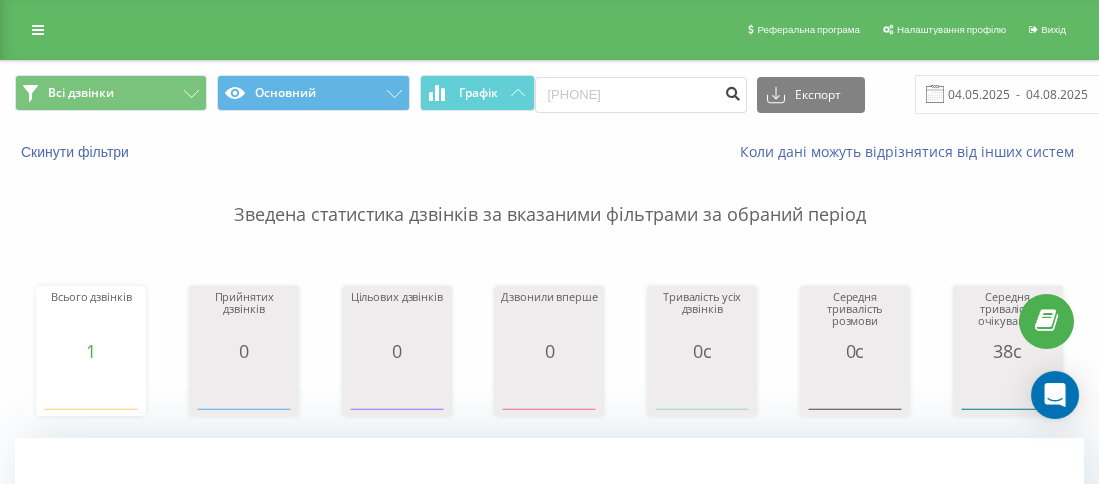 click at bounding box center (733, 91) 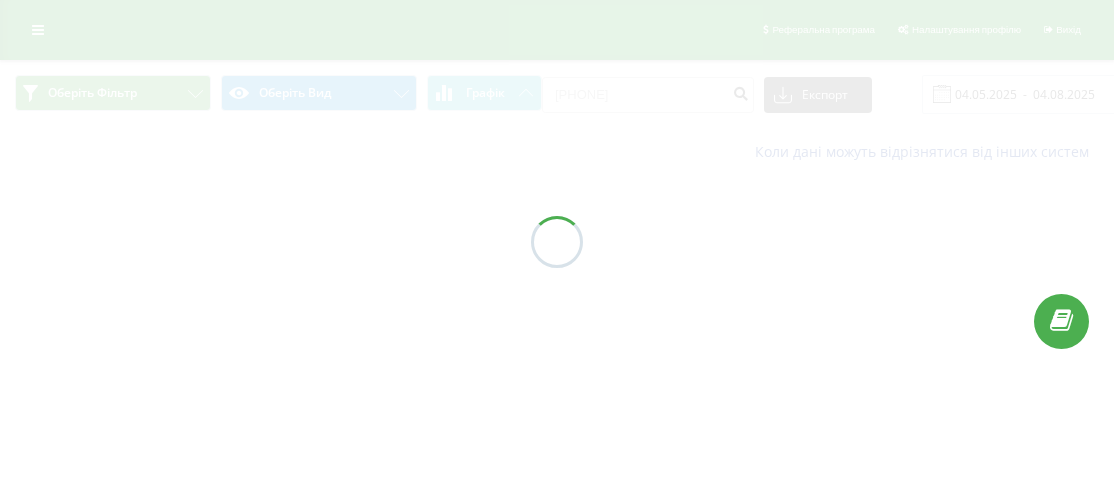 scroll, scrollTop: 0, scrollLeft: 0, axis: both 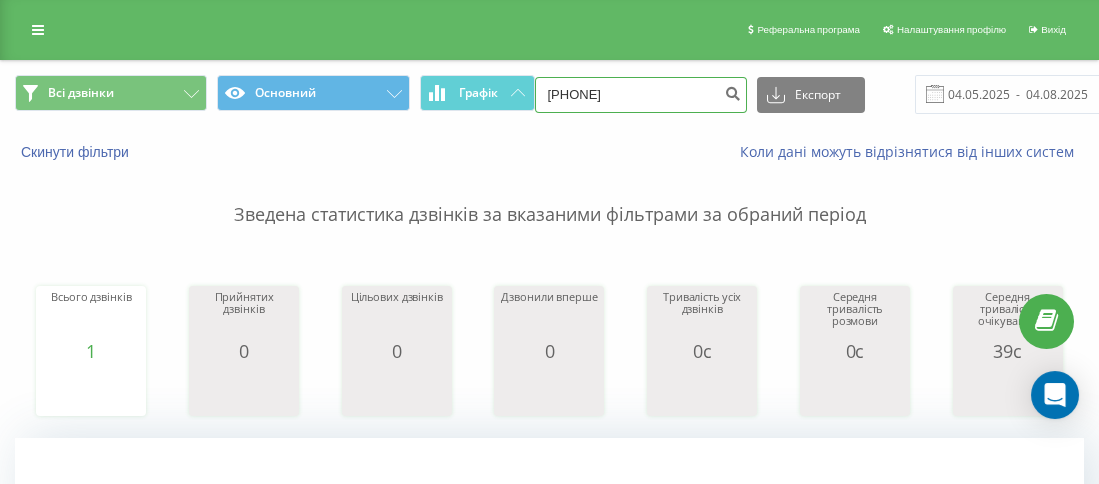 drag, startPoint x: 651, startPoint y: 87, endPoint x: 573, endPoint y: 89, distance: 78.025635 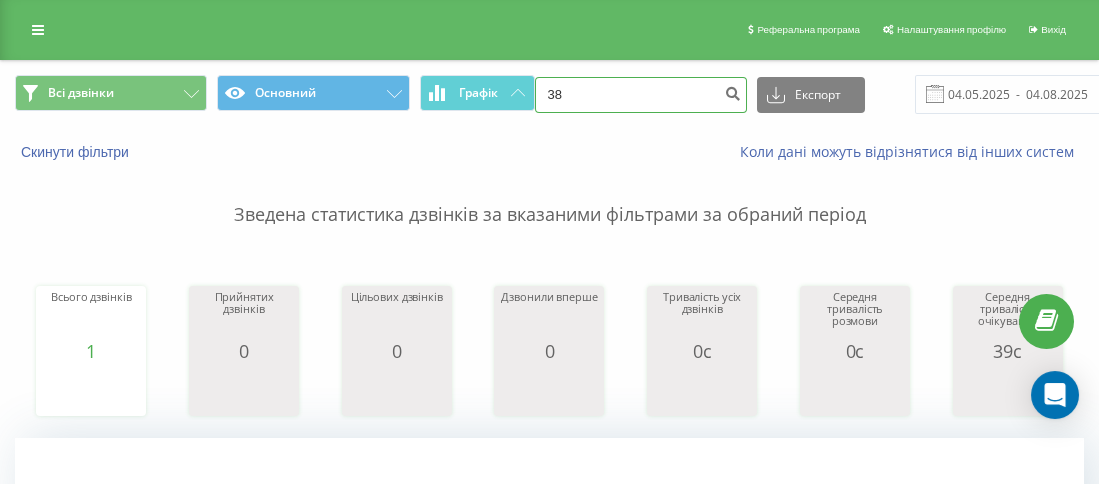 paste on "[PHONE]" 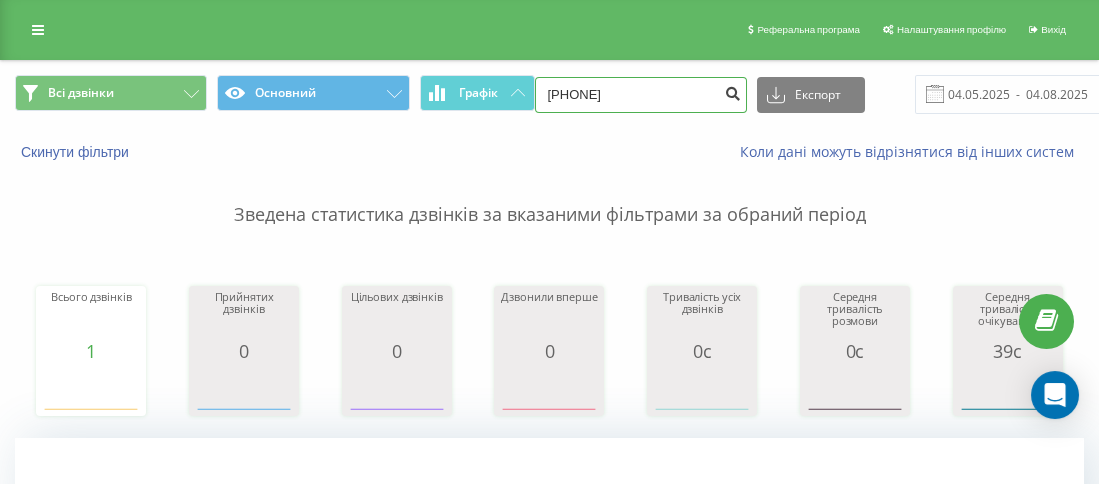 type on "[PHONE]" 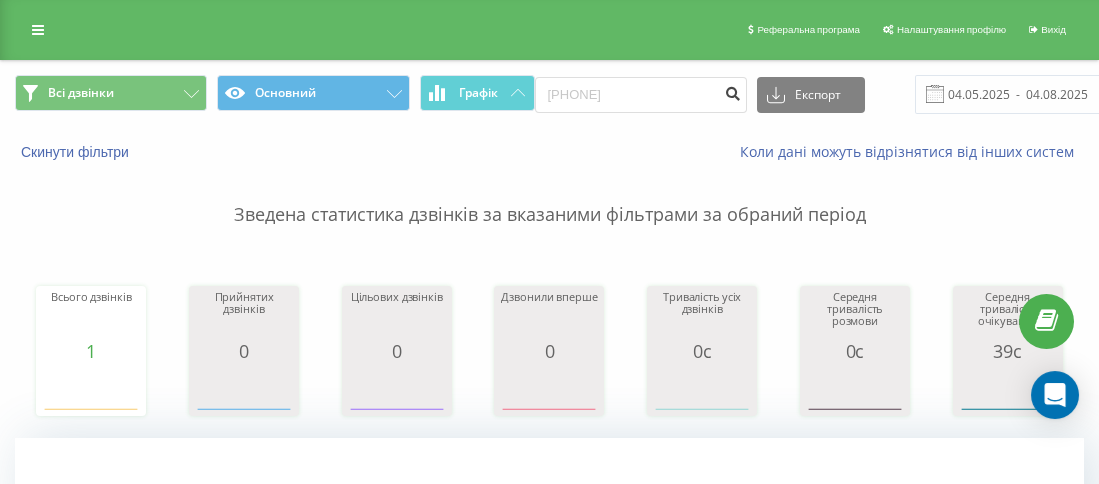 click at bounding box center [733, 91] 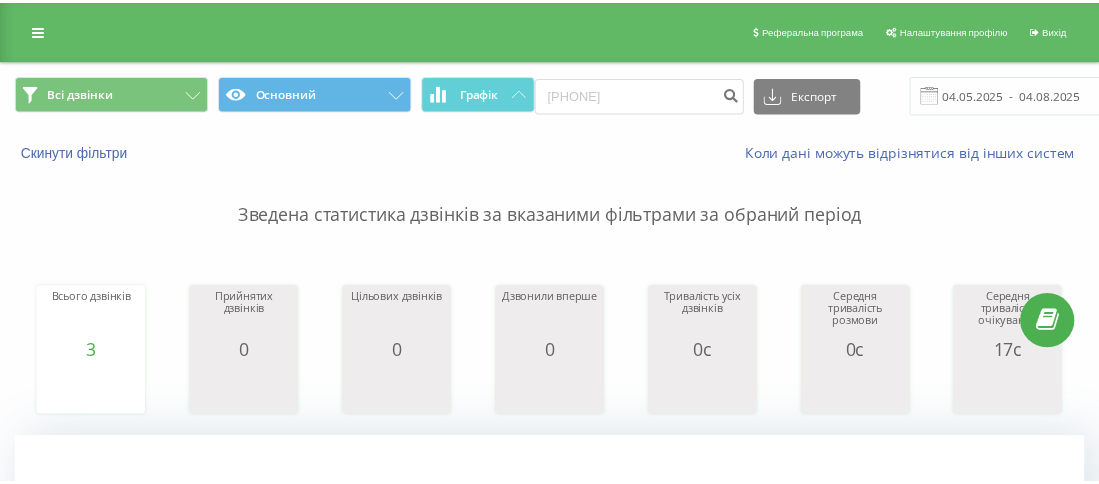 scroll, scrollTop: 0, scrollLeft: 0, axis: both 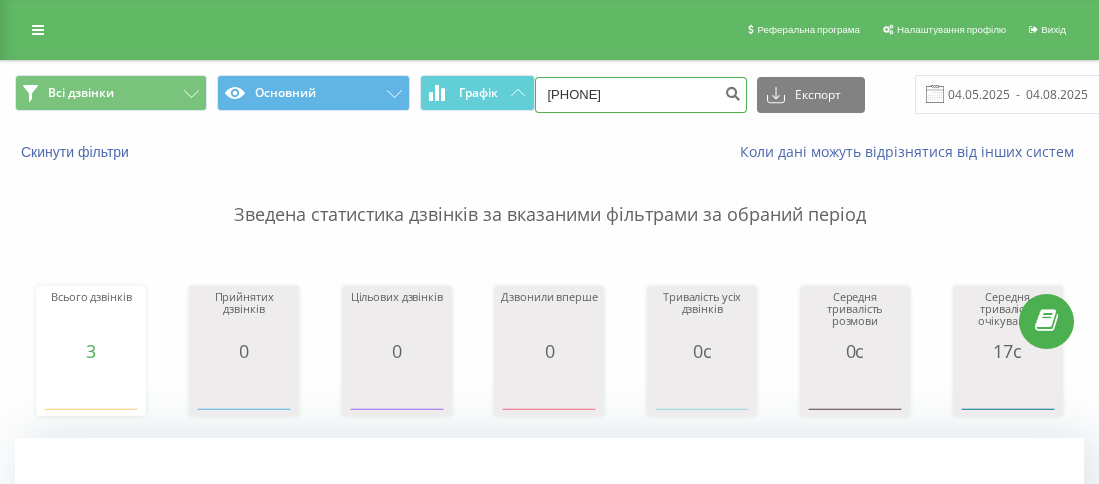 drag, startPoint x: 673, startPoint y: 104, endPoint x: 561, endPoint y: 94, distance: 112.44554 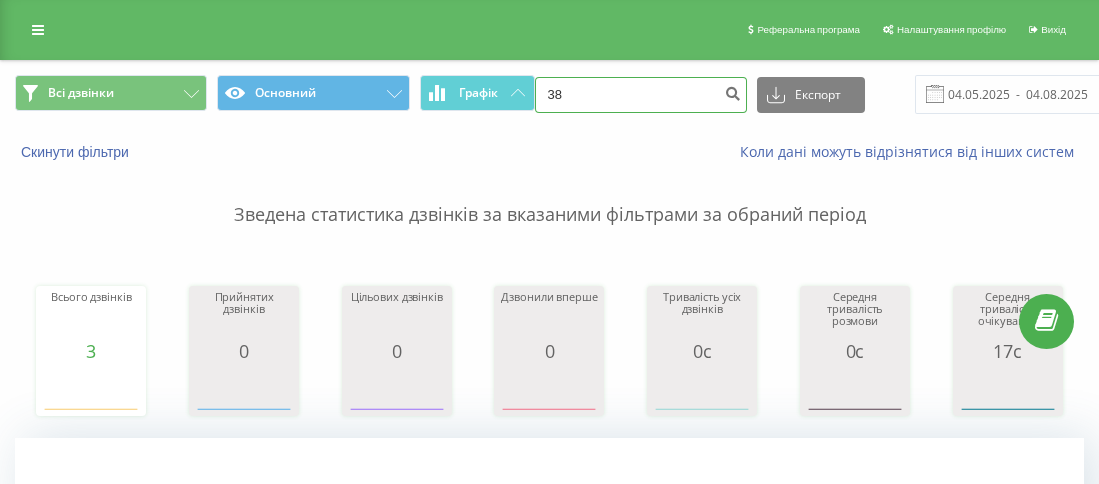 paste on "0936473077" 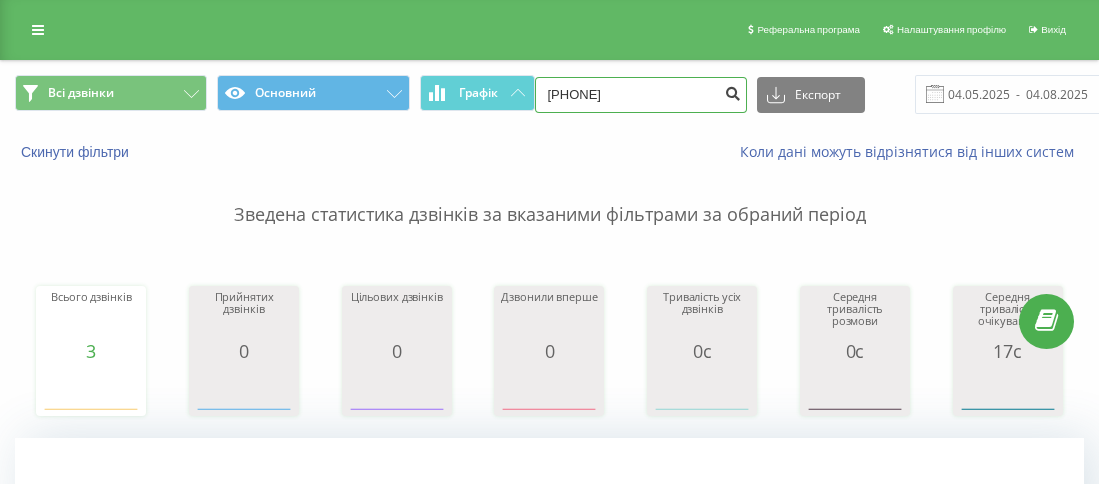 type on "[PHONE]" 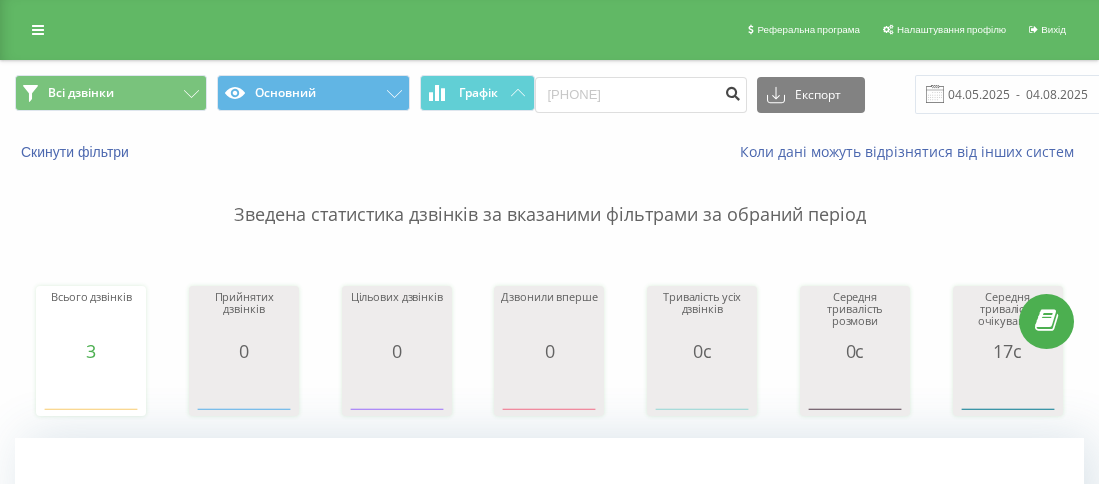 click at bounding box center [733, 91] 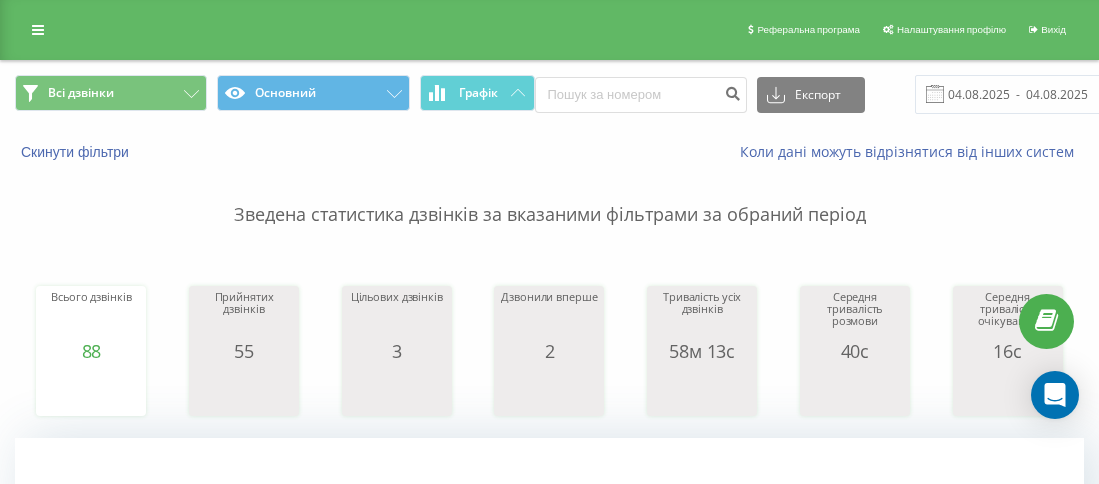scroll, scrollTop: 0, scrollLeft: 0, axis: both 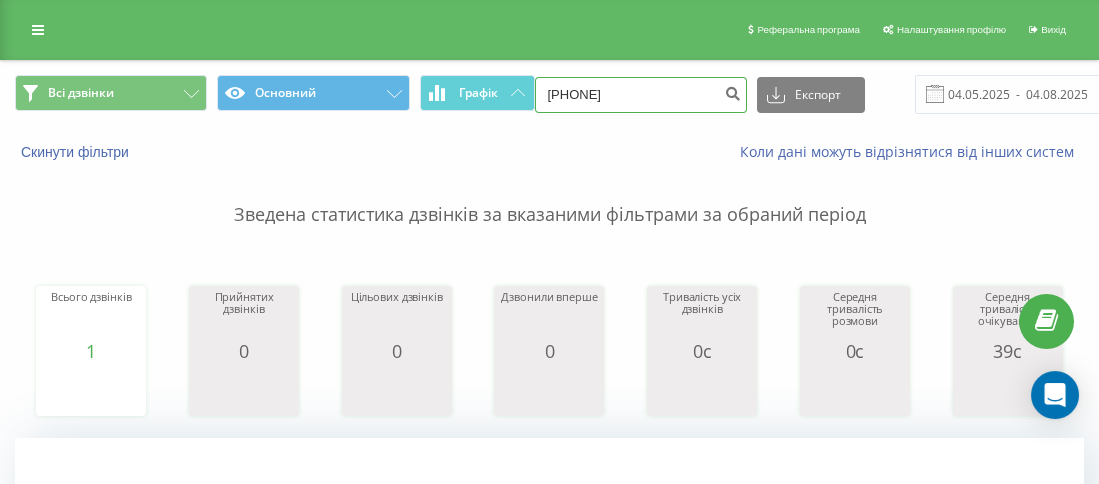 drag, startPoint x: 657, startPoint y: 94, endPoint x: 564, endPoint y: 88, distance: 93.193344 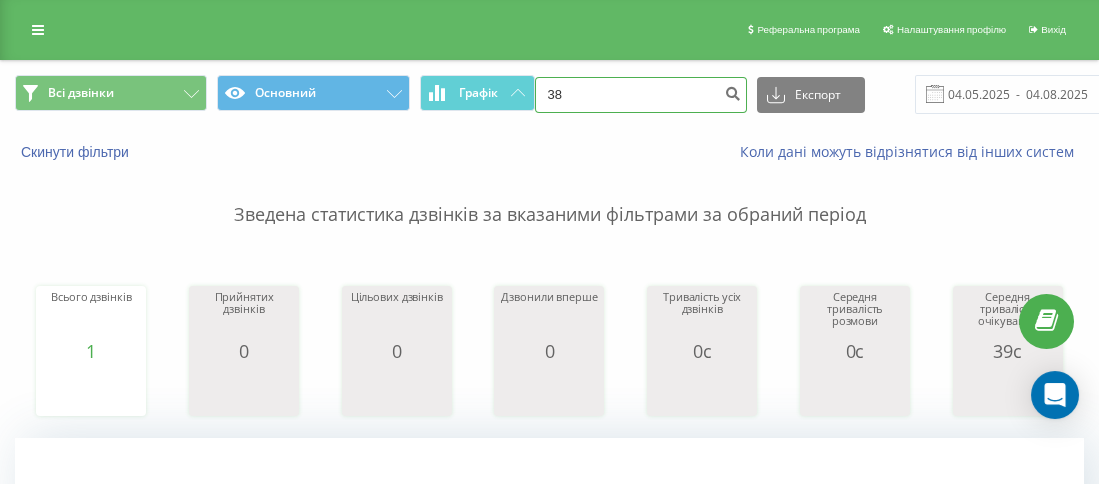 paste on "[PHONE]" 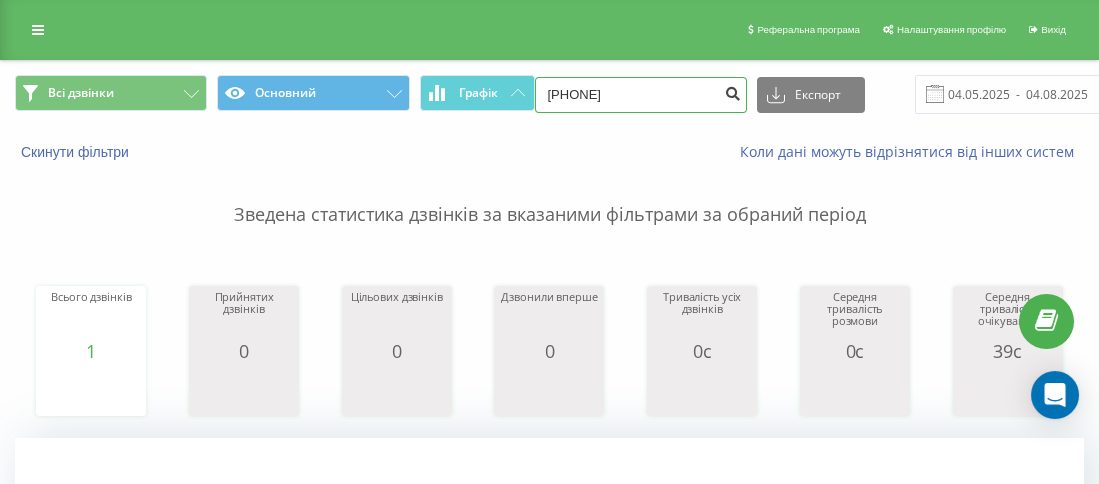 type on "[PHONE]" 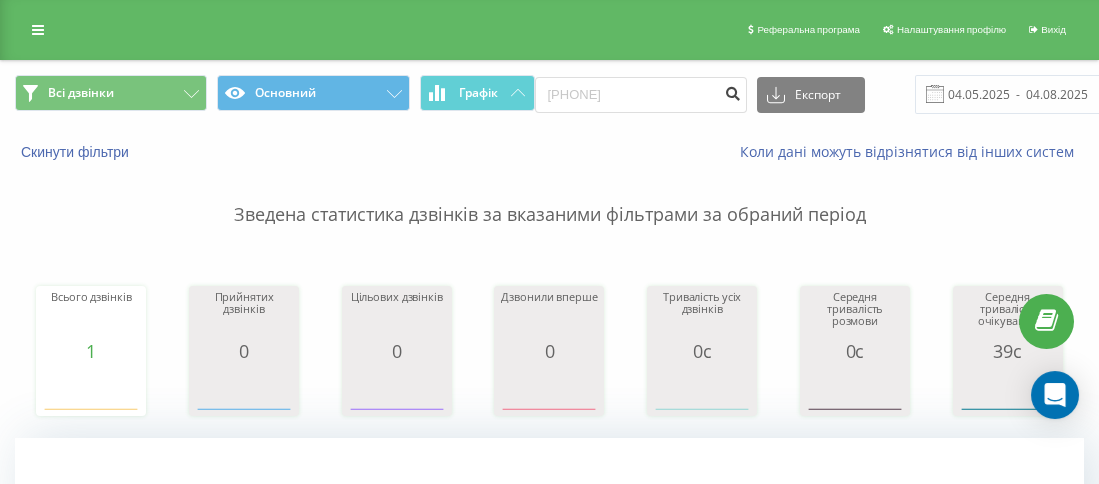 click at bounding box center [733, 91] 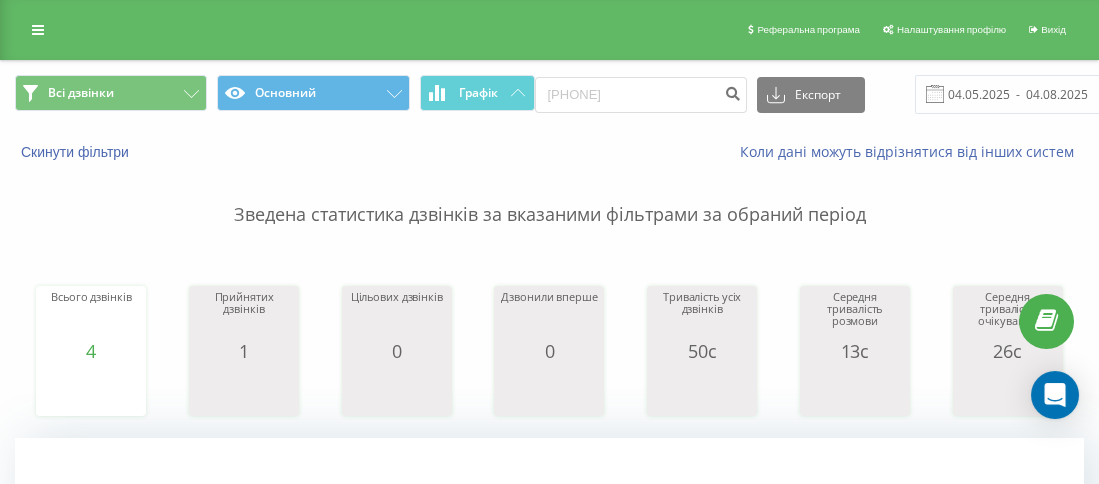 scroll, scrollTop: 499, scrollLeft: 0, axis: vertical 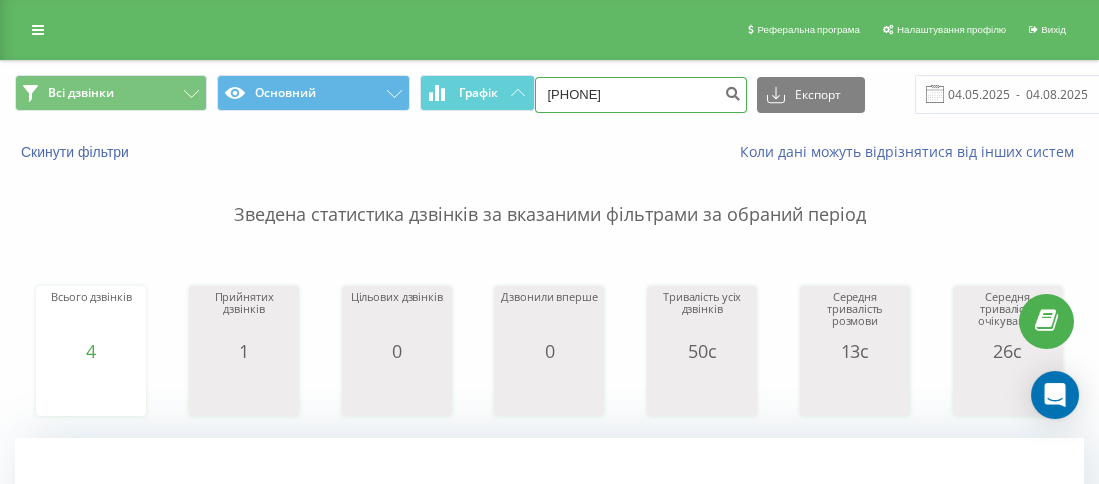 drag, startPoint x: 677, startPoint y: 99, endPoint x: 562, endPoint y: 95, distance: 115.06954 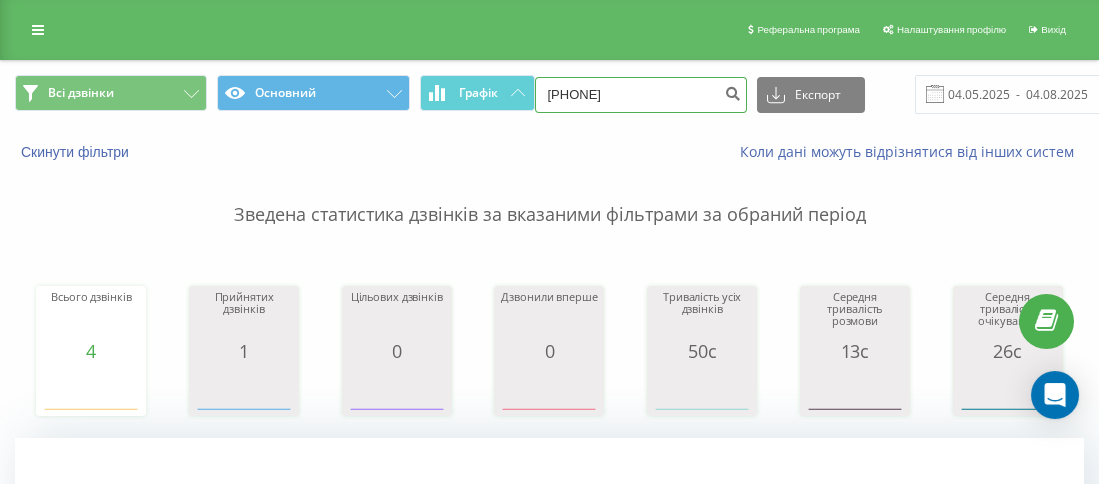 click on "380637266183" at bounding box center [641, 95] 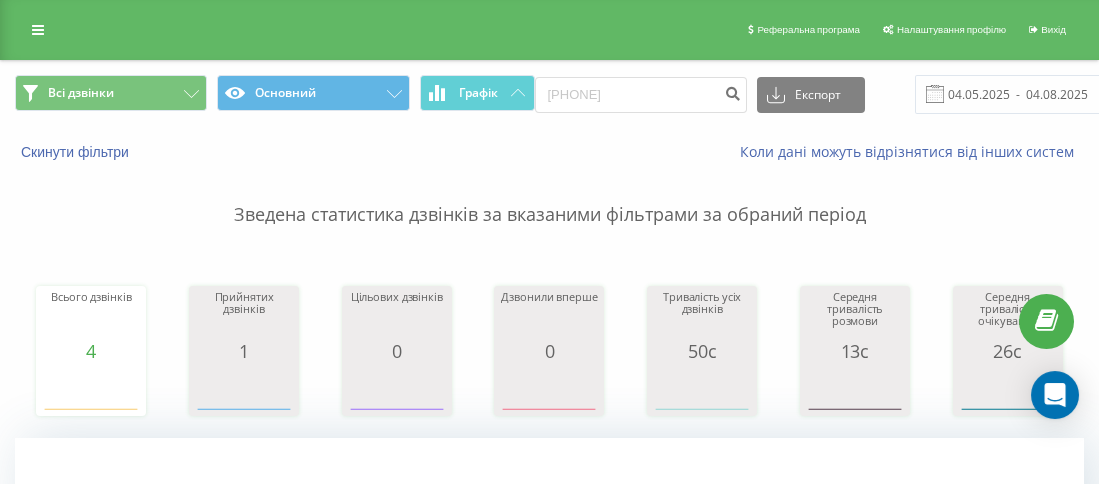drag, startPoint x: 579, startPoint y: 91, endPoint x: 591, endPoint y: 73, distance: 21.633308 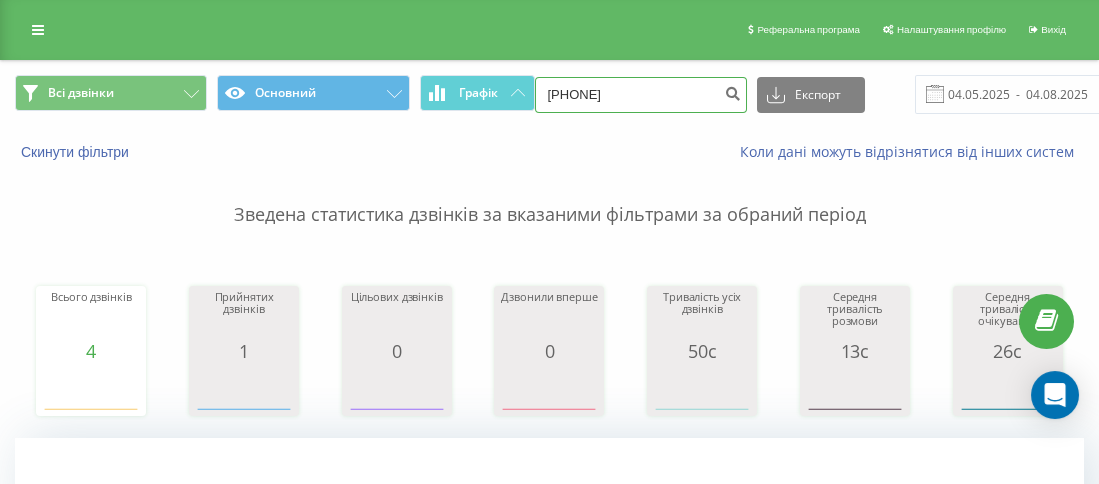 drag, startPoint x: 664, startPoint y: 94, endPoint x: 566, endPoint y: 94, distance: 98 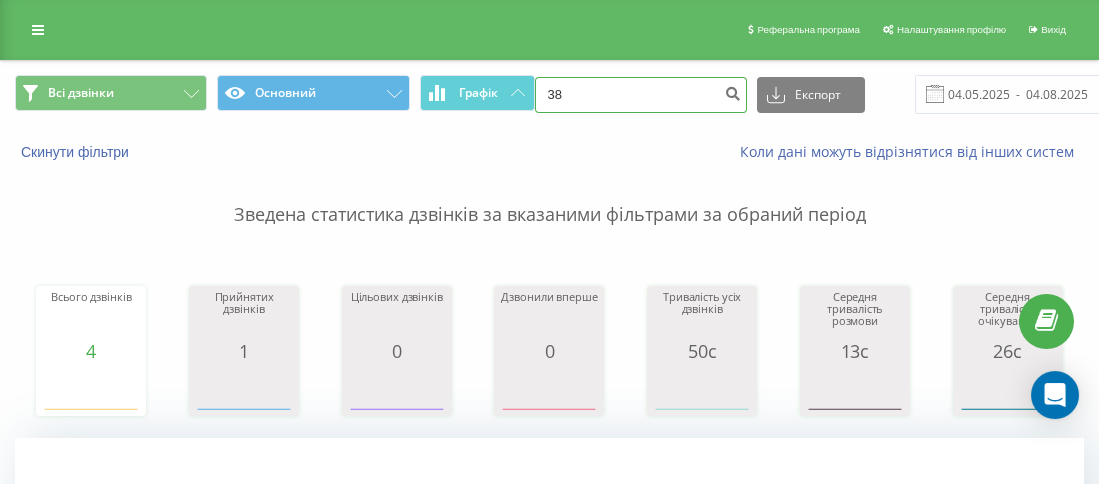 paste on "0637266183" 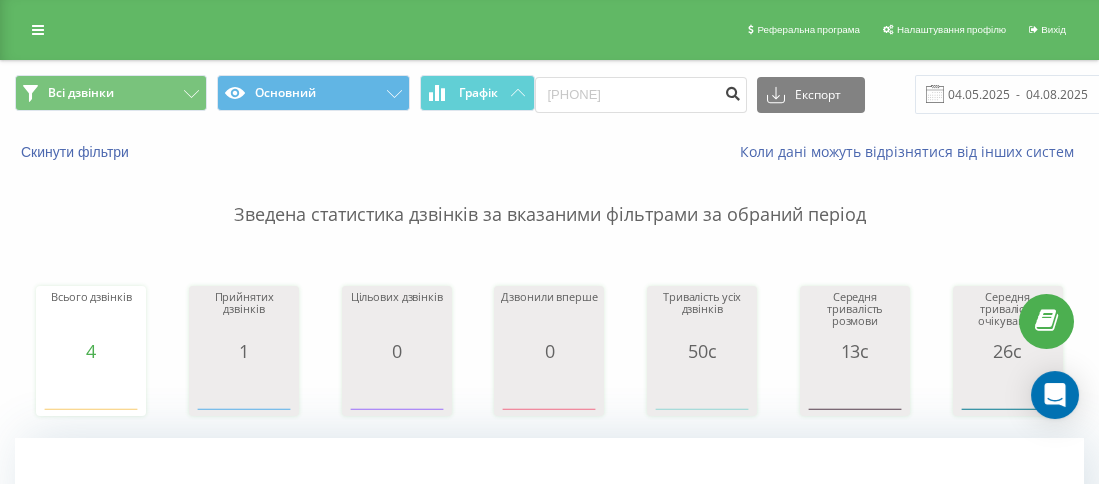 click at bounding box center (733, 91) 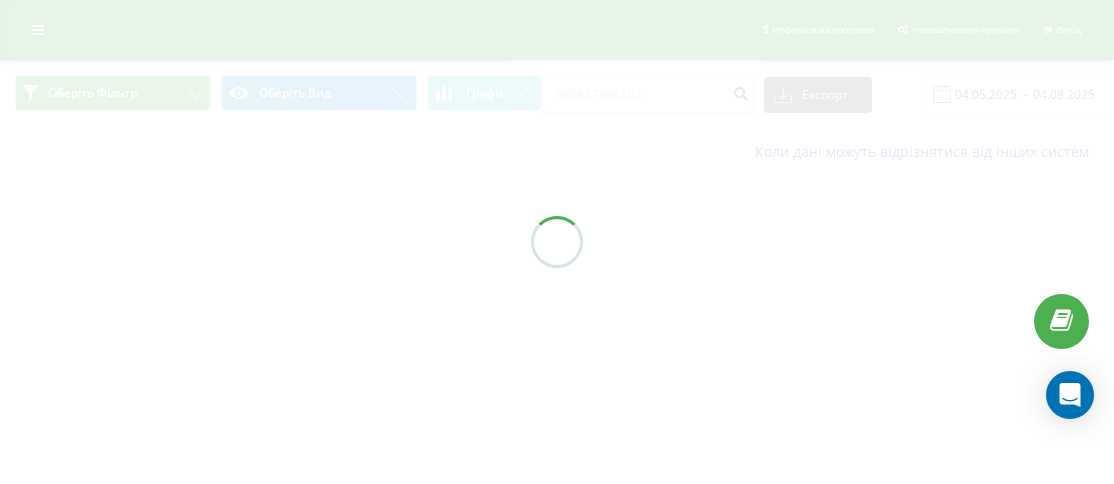 scroll, scrollTop: 0, scrollLeft: 0, axis: both 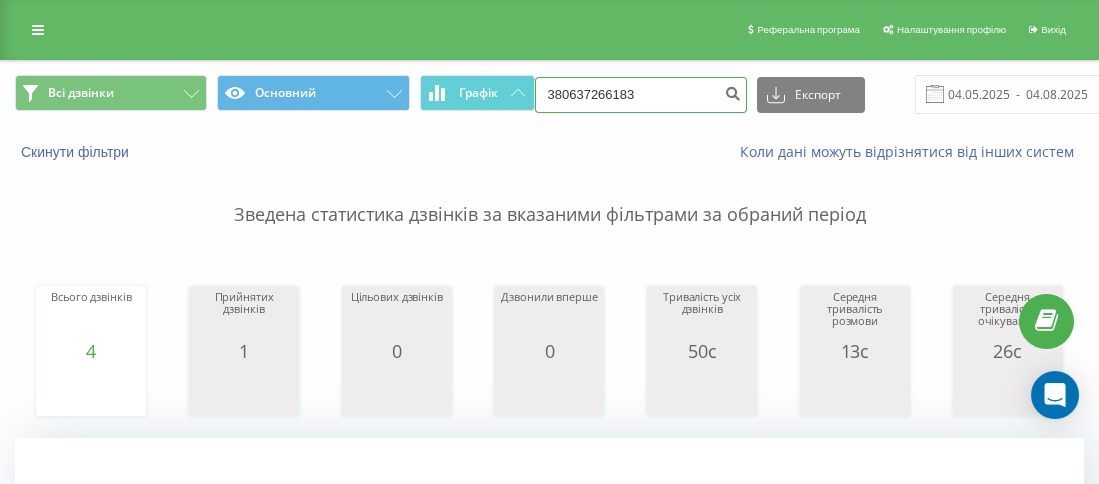 drag, startPoint x: 581, startPoint y: 94, endPoint x: 568, endPoint y: 91, distance: 13.341664 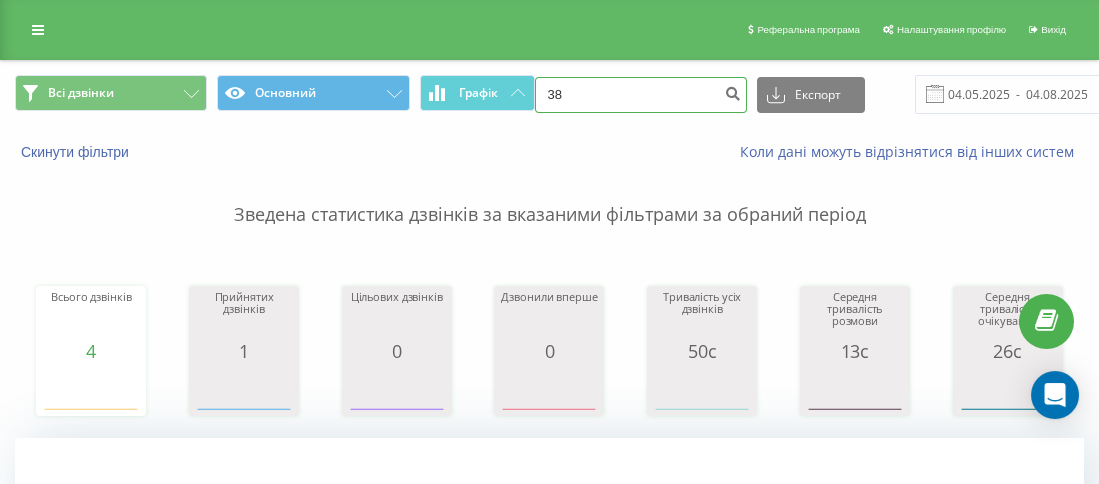 paste on "0967762616" 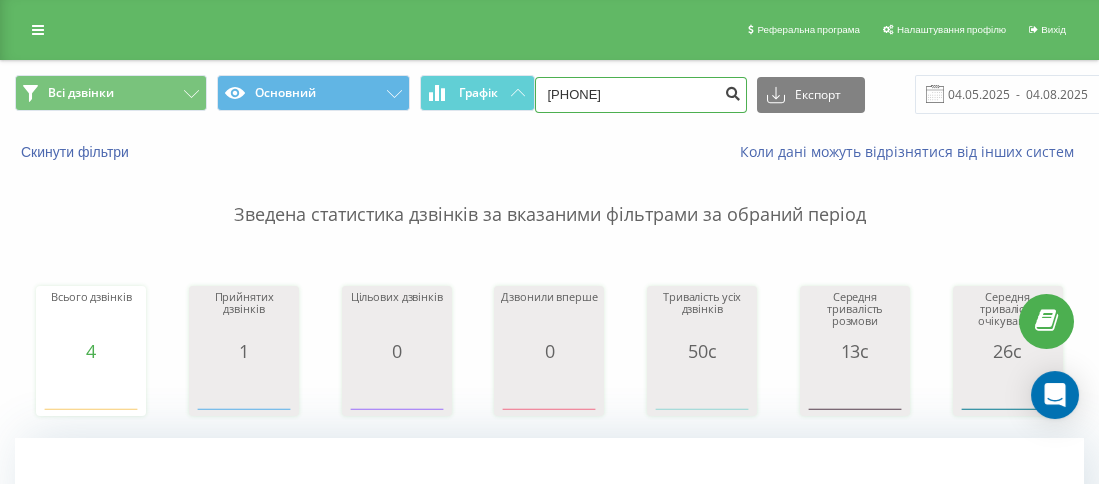 type on "[PHONE]" 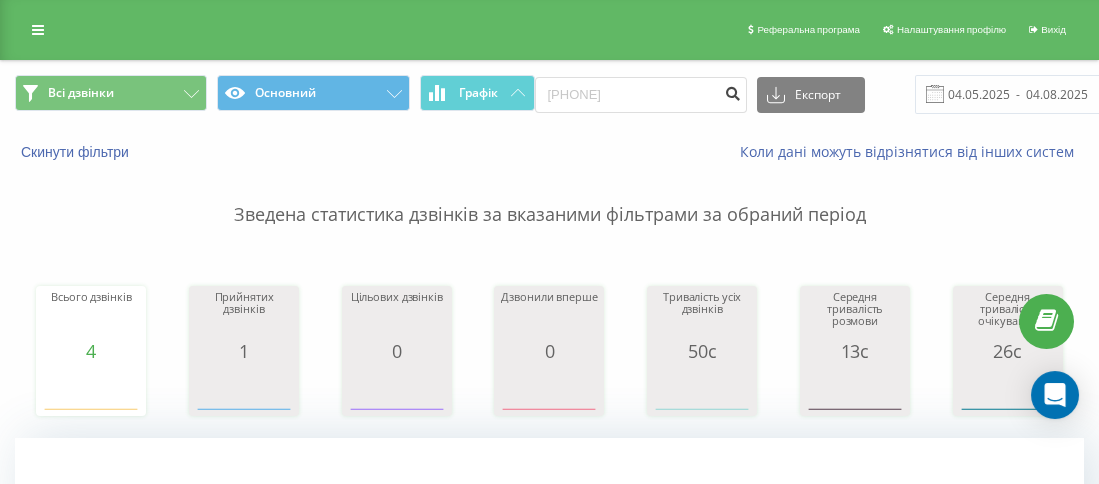 click at bounding box center [733, 95] 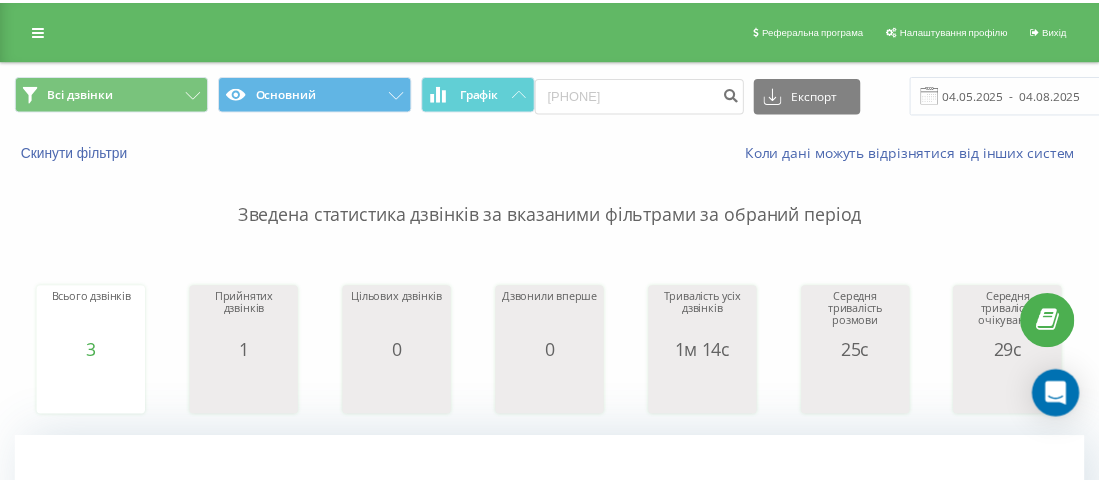 scroll, scrollTop: 0, scrollLeft: 0, axis: both 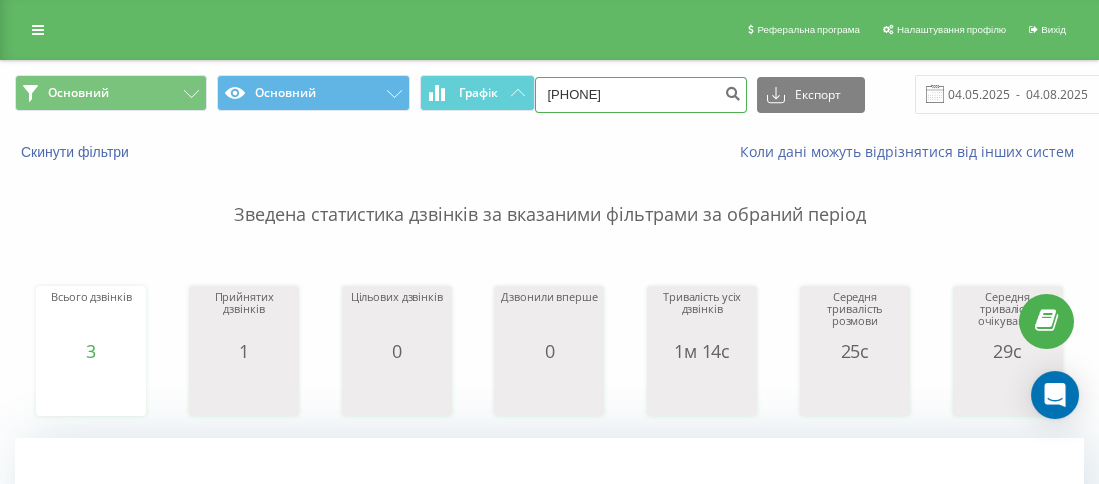 drag, startPoint x: 657, startPoint y: 101, endPoint x: 563, endPoint y: 95, distance: 94.19129 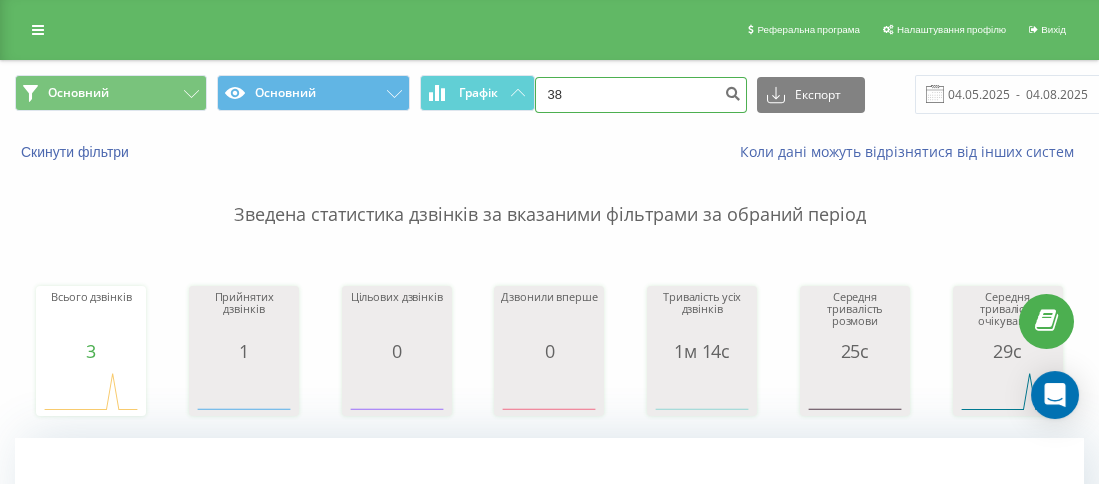 paste on "[PHONE]" 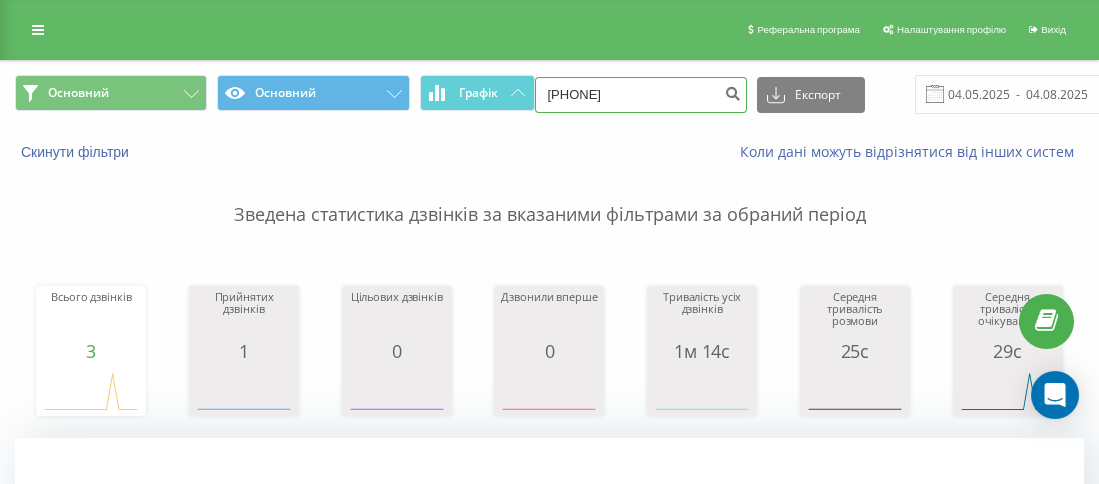 type on "[PHONE]" 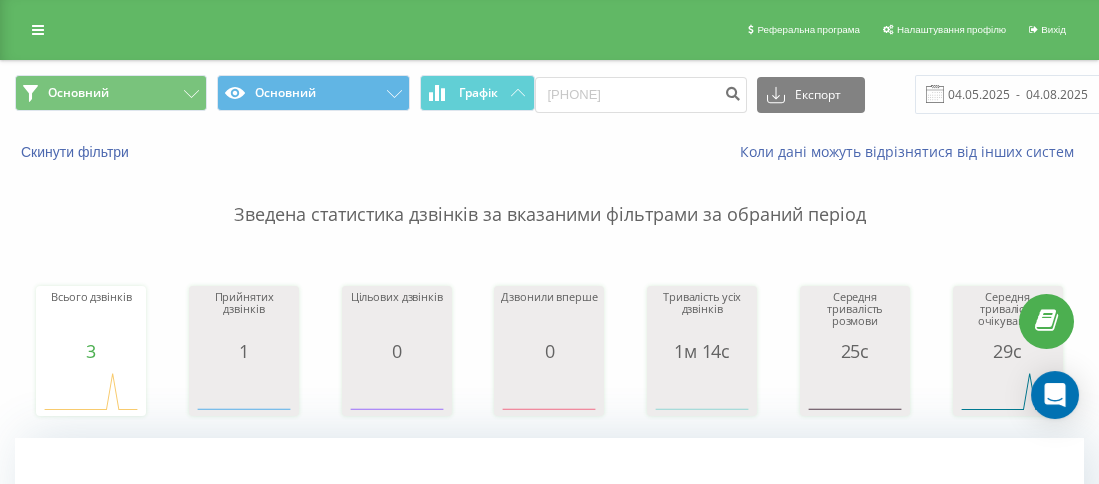 click on "[PHONE] Експорт .csv .xls .xlsx [DATE]  -  [DATE]" at bounding box center (846, 94) 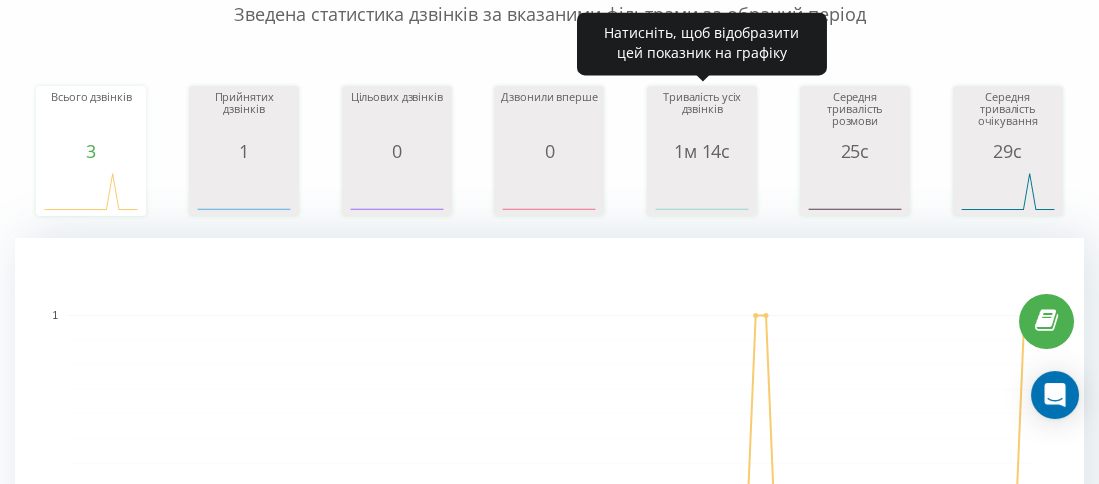 scroll, scrollTop: 0, scrollLeft: 0, axis: both 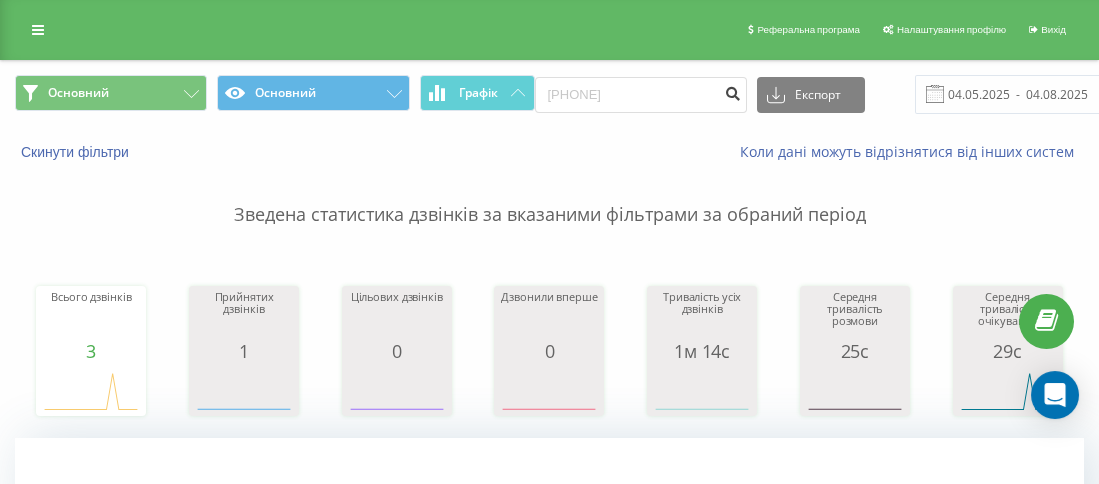 click at bounding box center [733, 91] 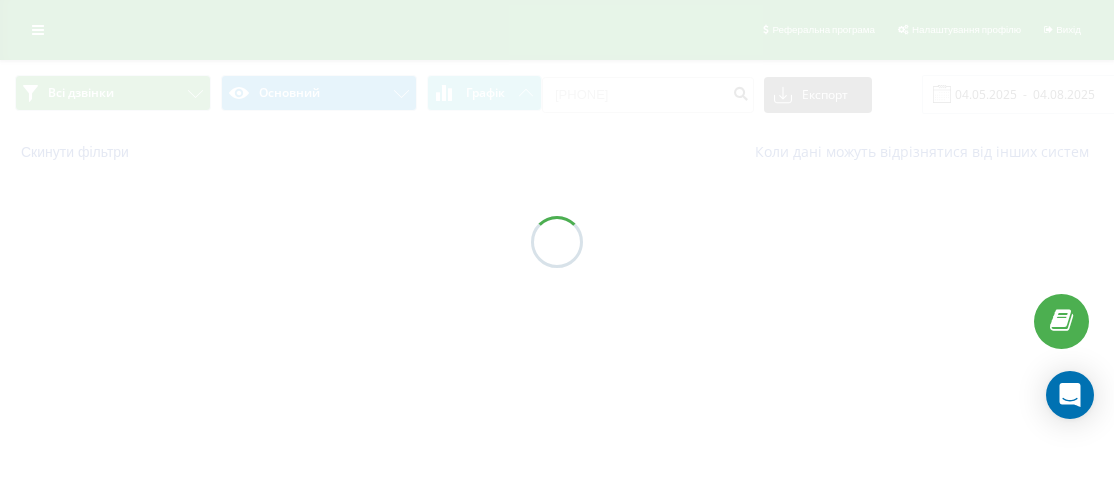 scroll, scrollTop: 0, scrollLeft: 0, axis: both 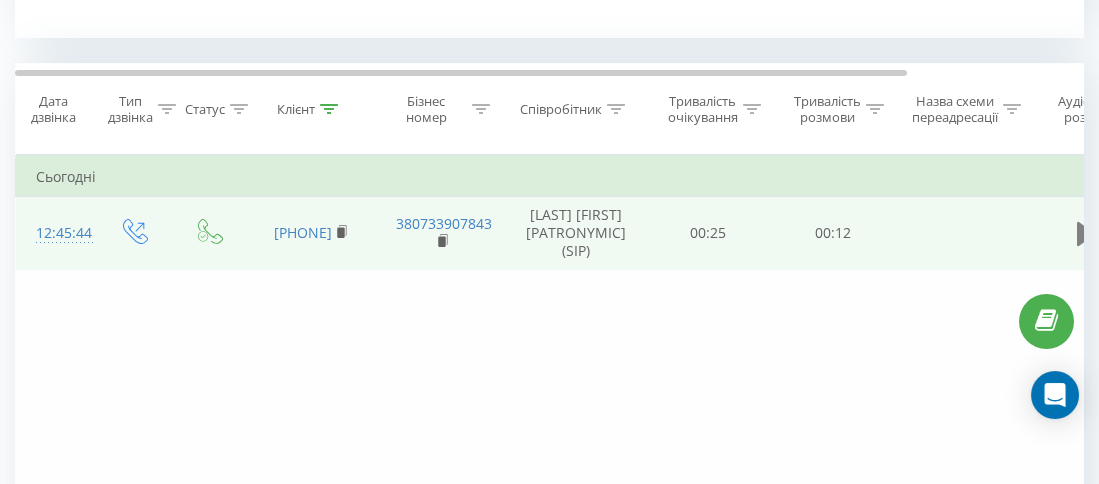 click 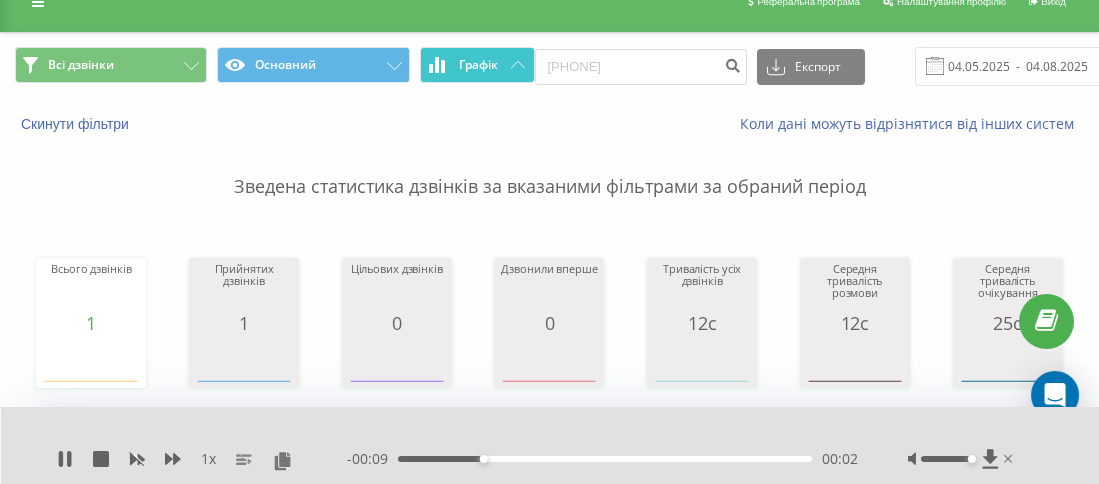 scroll, scrollTop: 0, scrollLeft: 0, axis: both 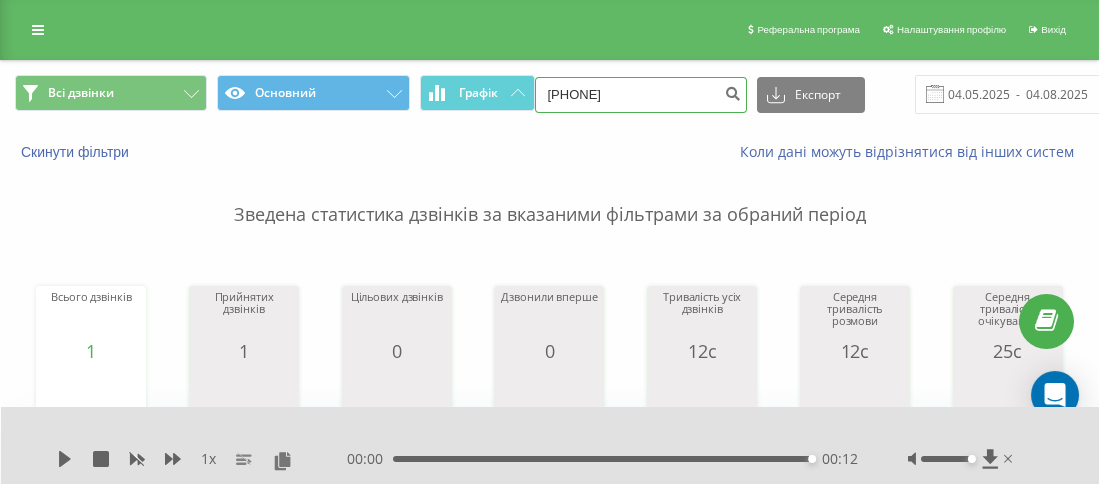 drag, startPoint x: 658, startPoint y: 101, endPoint x: 558, endPoint y: 94, distance: 100.2447 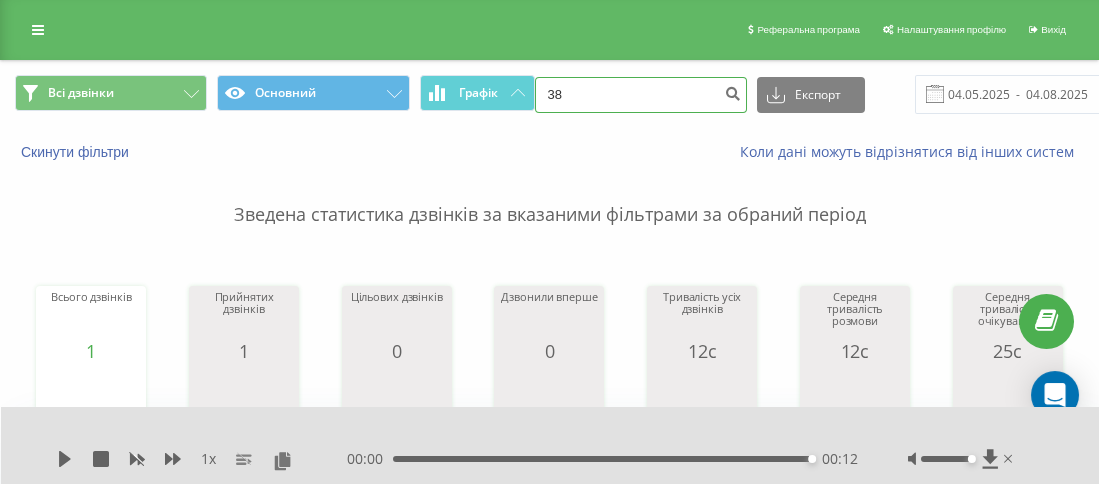 paste on "0961115409" 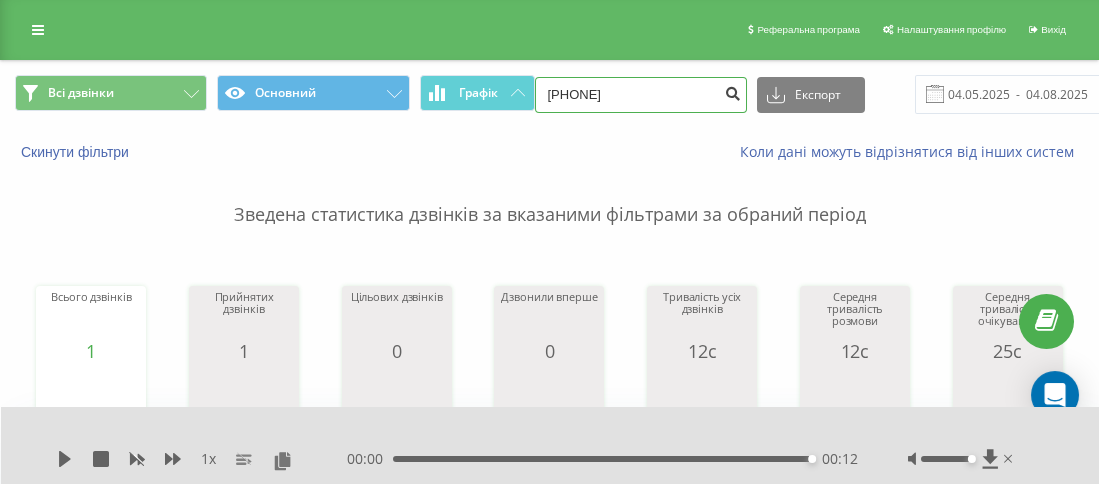 type on "[PHONE]" 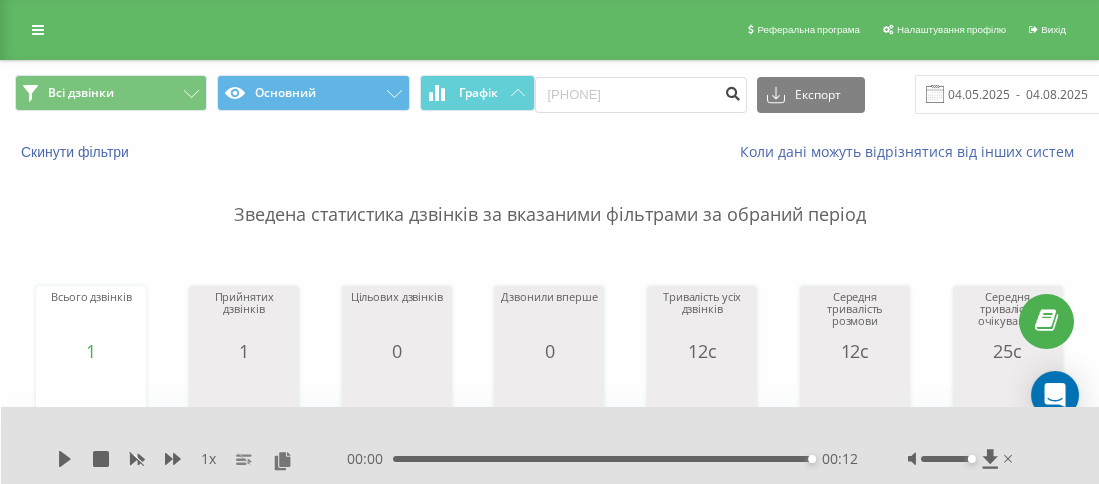 click at bounding box center [733, 91] 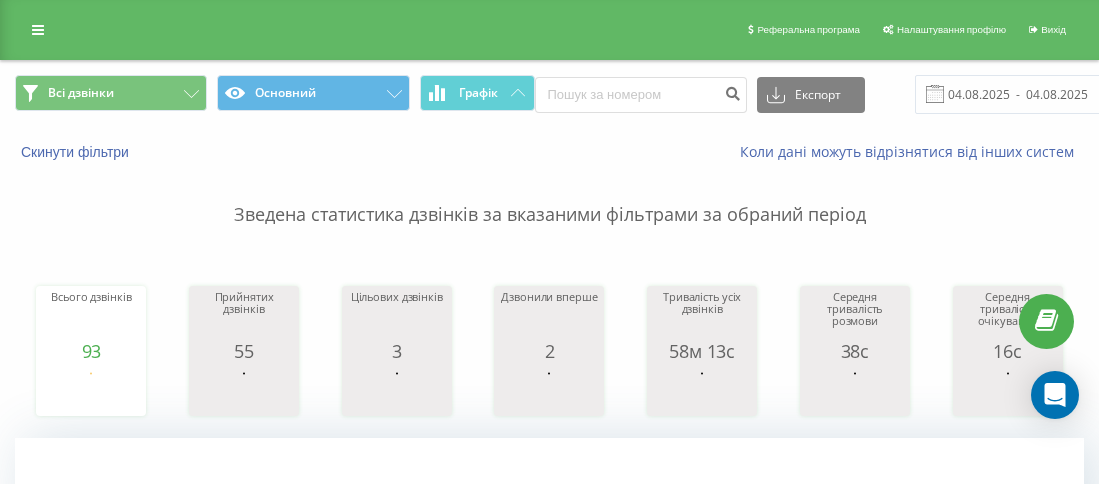 scroll, scrollTop: 0, scrollLeft: 0, axis: both 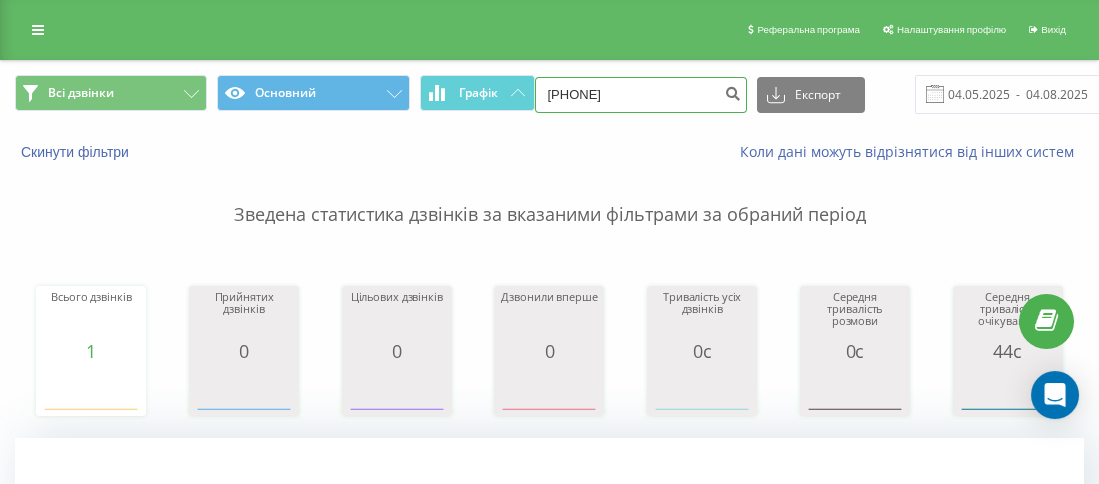 drag, startPoint x: 595, startPoint y: 88, endPoint x: 559, endPoint y: 88, distance: 36 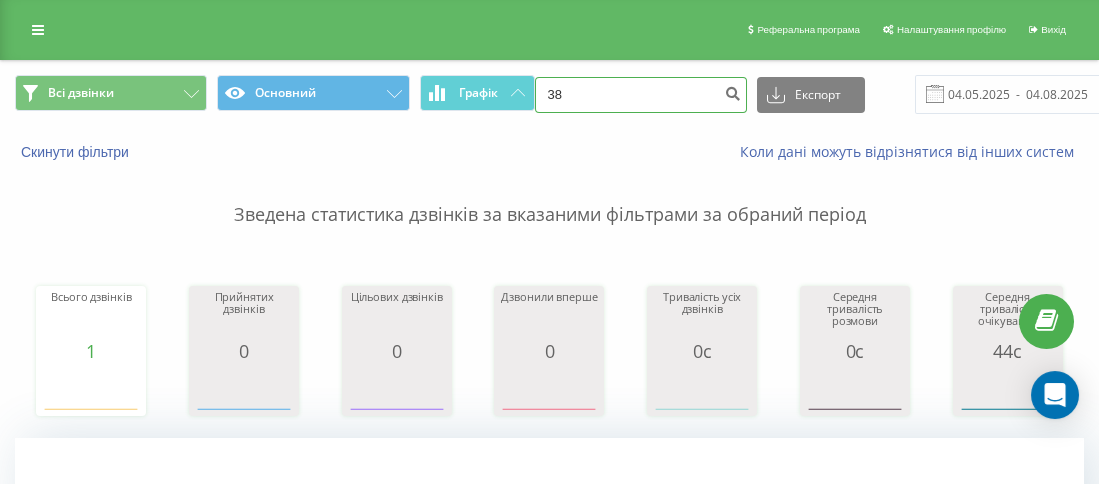 paste on "[PHONE]" 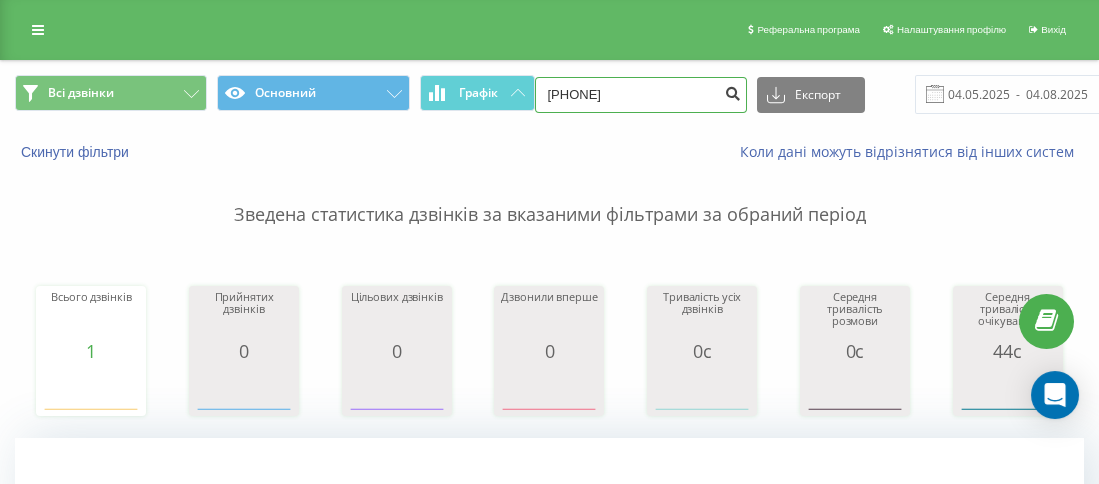 type on "[PHONE]" 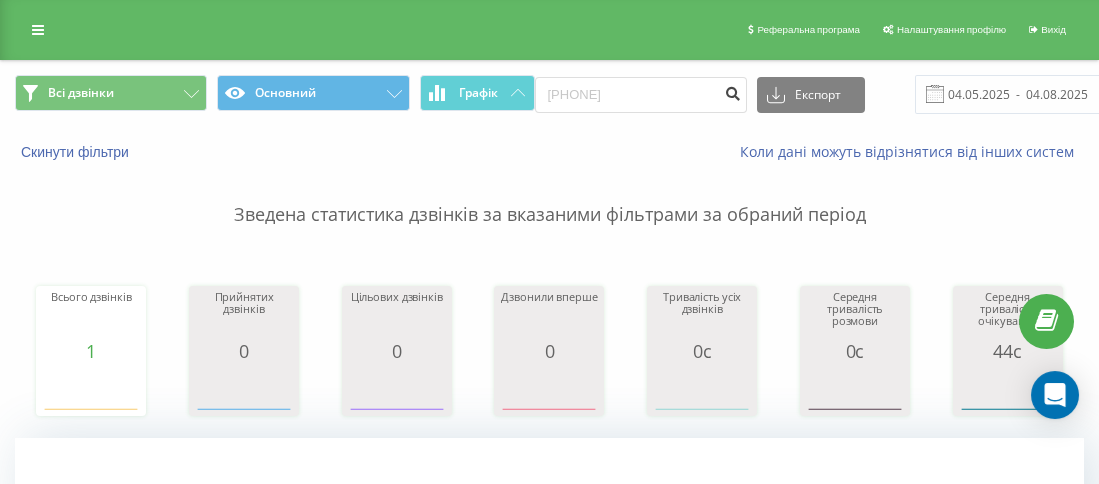 click at bounding box center (733, 91) 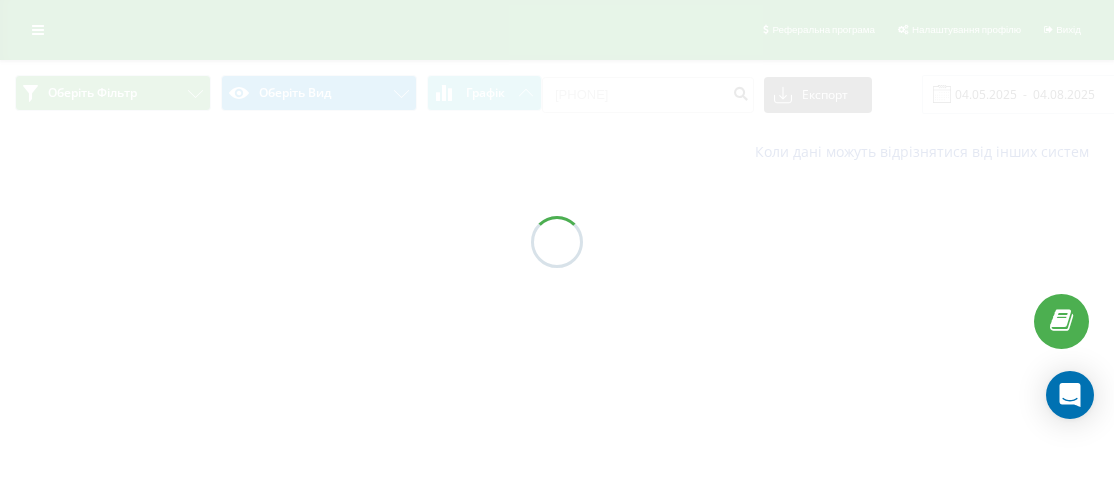 scroll, scrollTop: 0, scrollLeft: 0, axis: both 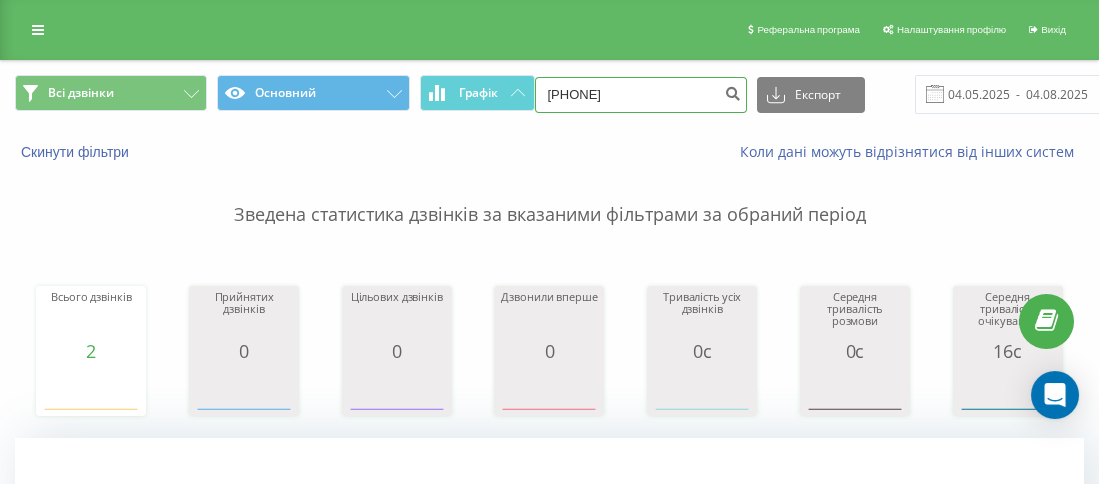 drag, startPoint x: 618, startPoint y: 104, endPoint x: 563, endPoint y: 99, distance: 55.226807 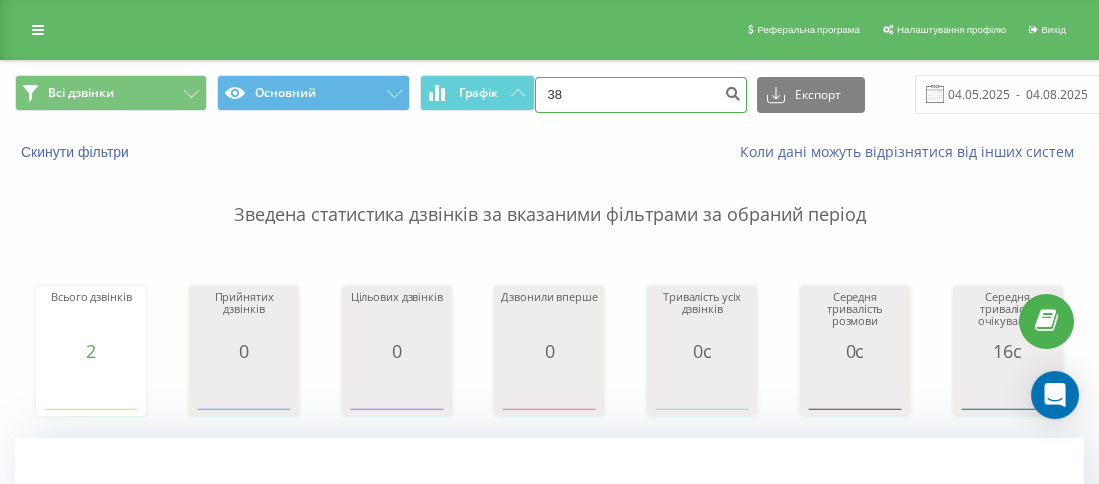 paste on "0953114599" 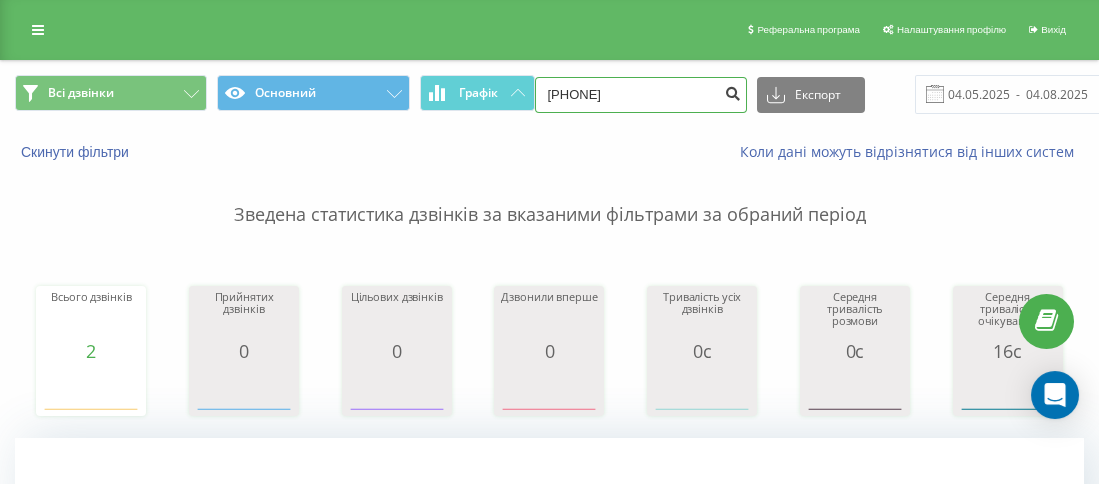 type on "380953114599" 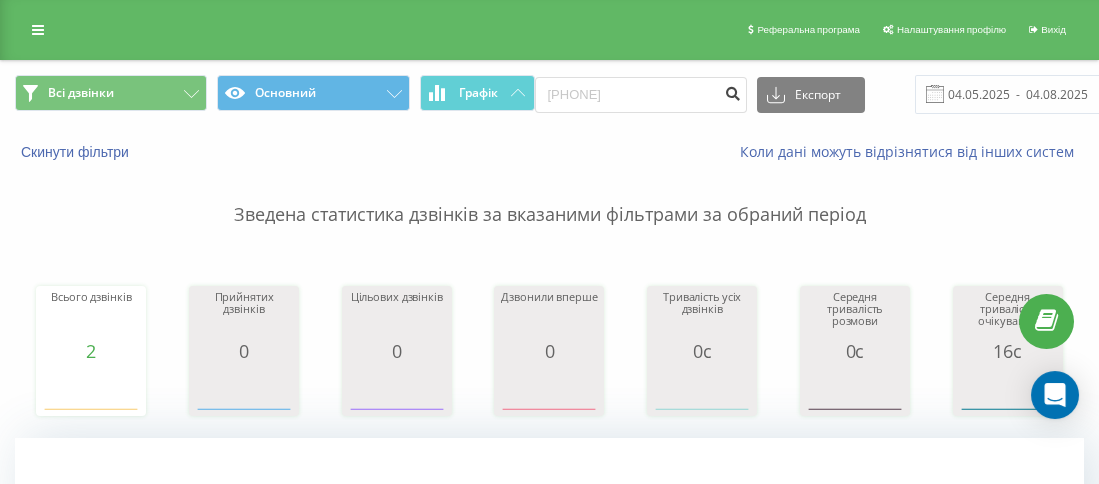 click at bounding box center (733, 91) 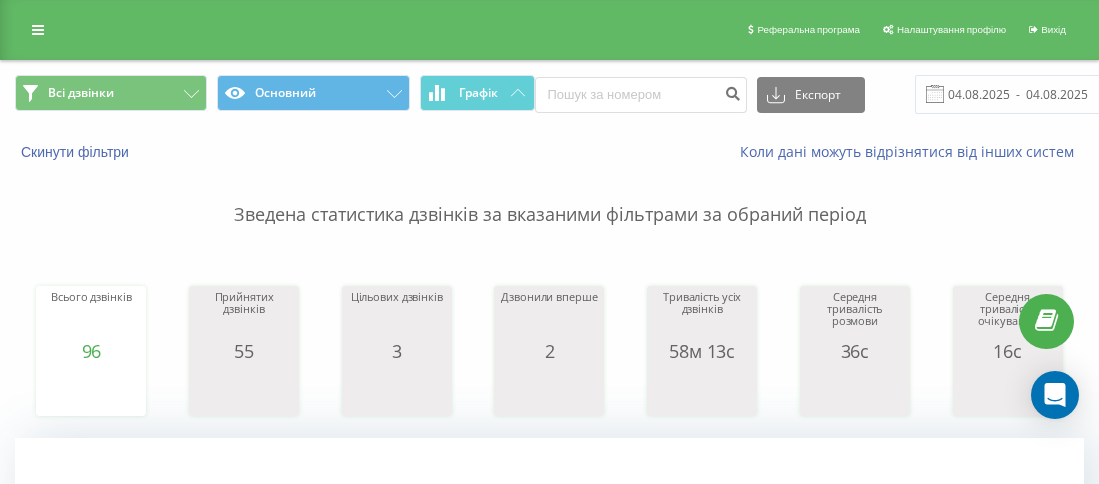 scroll, scrollTop: 0, scrollLeft: 0, axis: both 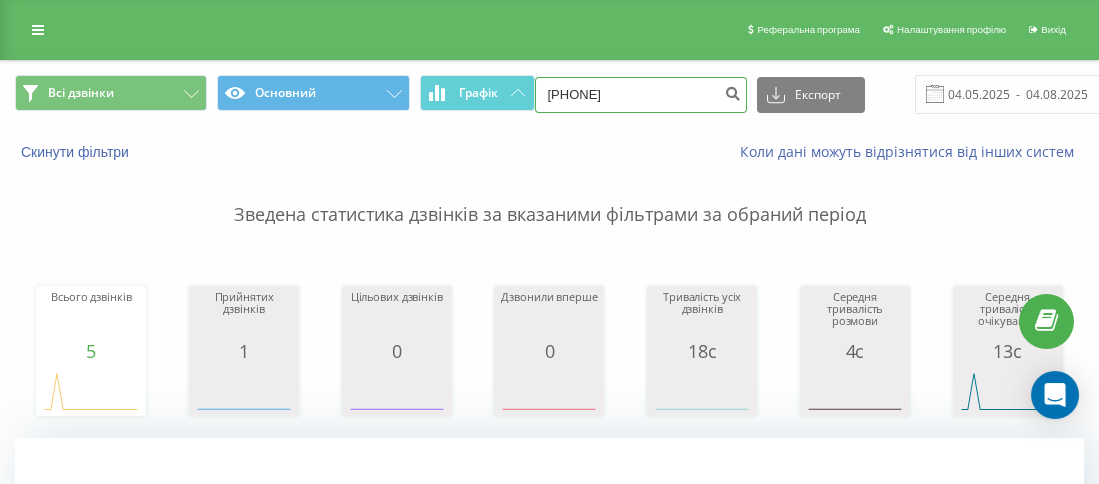 drag, startPoint x: 628, startPoint y: 87, endPoint x: 574, endPoint y: 92, distance: 54.230988 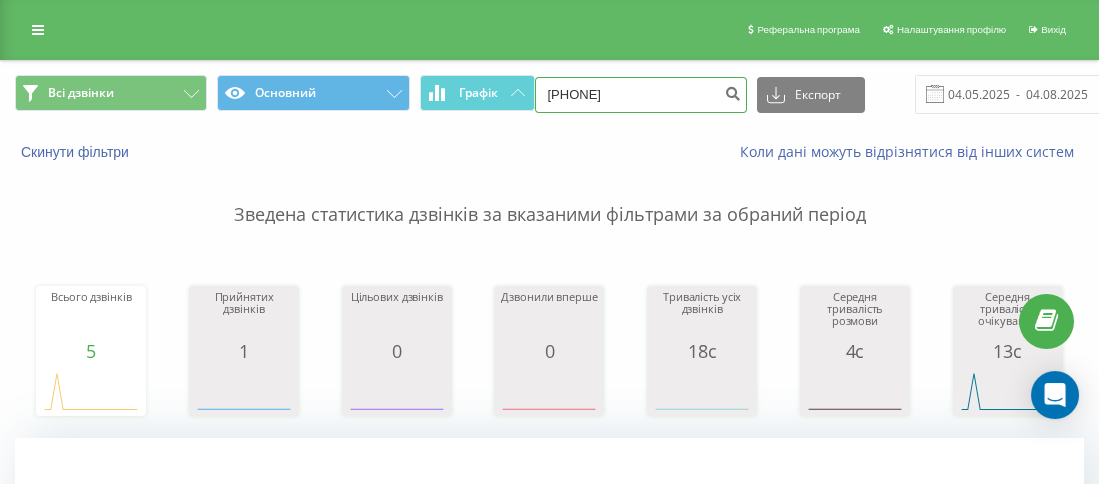 click on "380953114599" at bounding box center [641, 95] 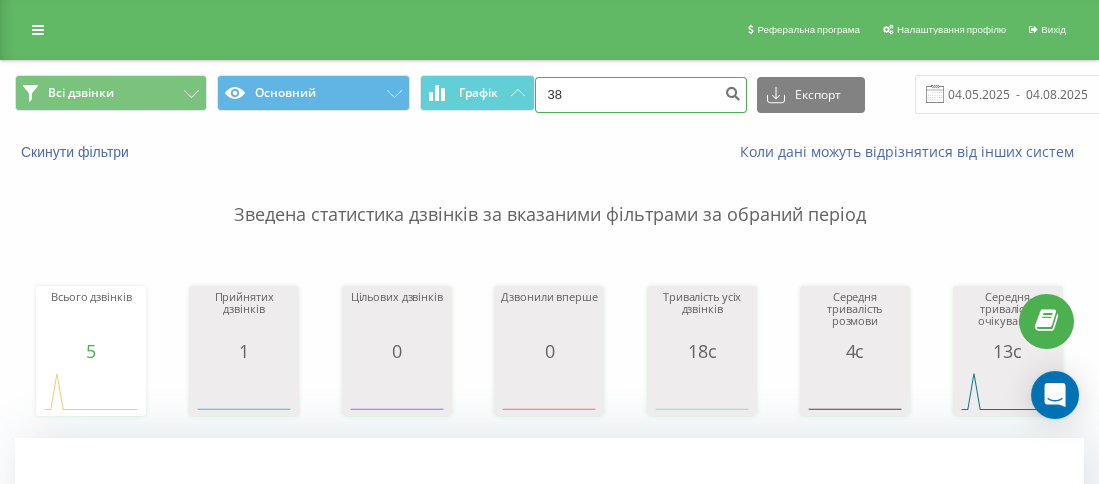paste on "0672982094" 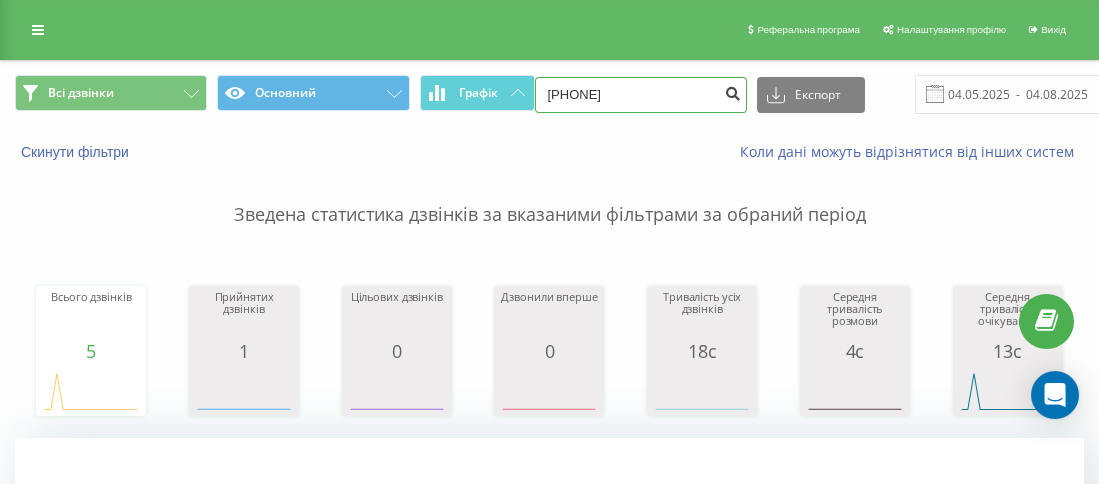 type on "[PHONE]" 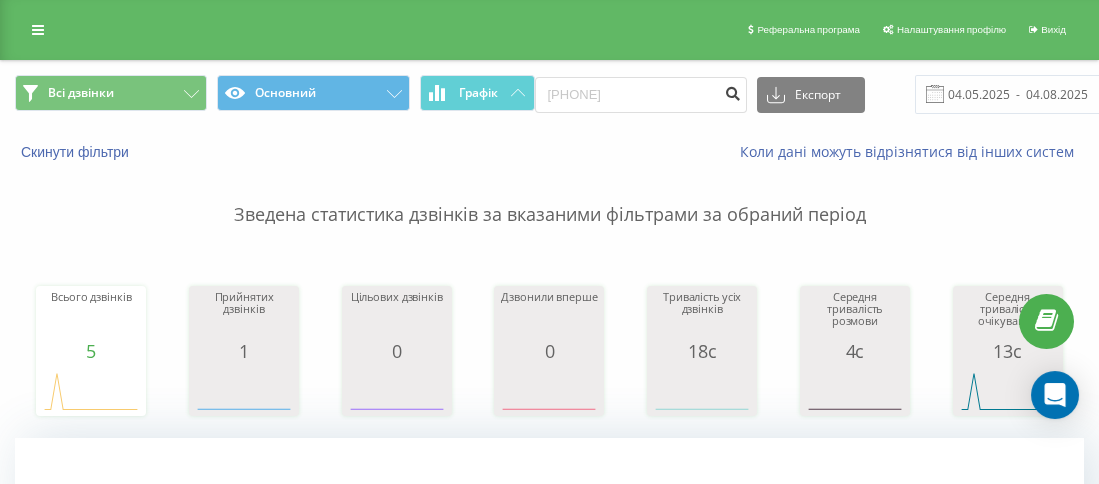 click at bounding box center [733, 95] 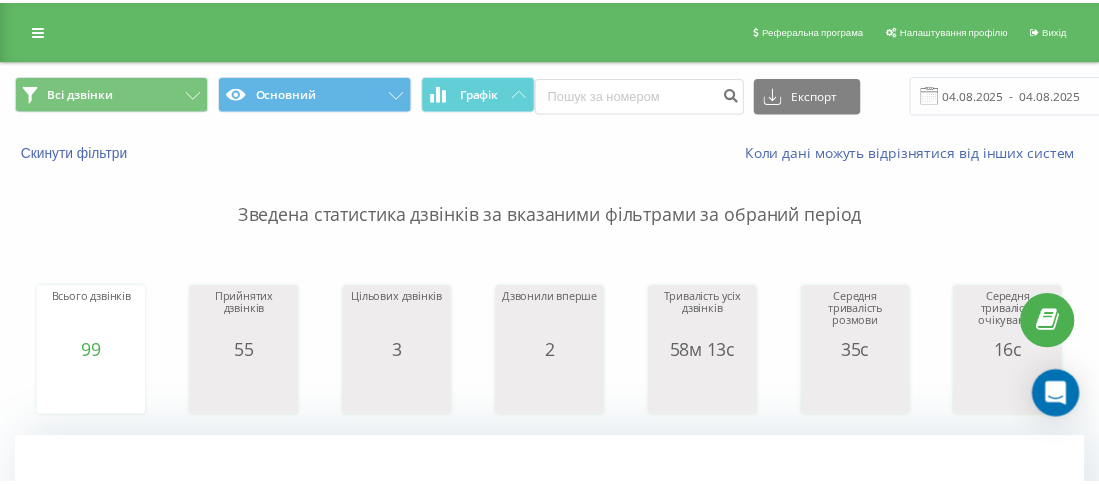 scroll, scrollTop: 0, scrollLeft: 0, axis: both 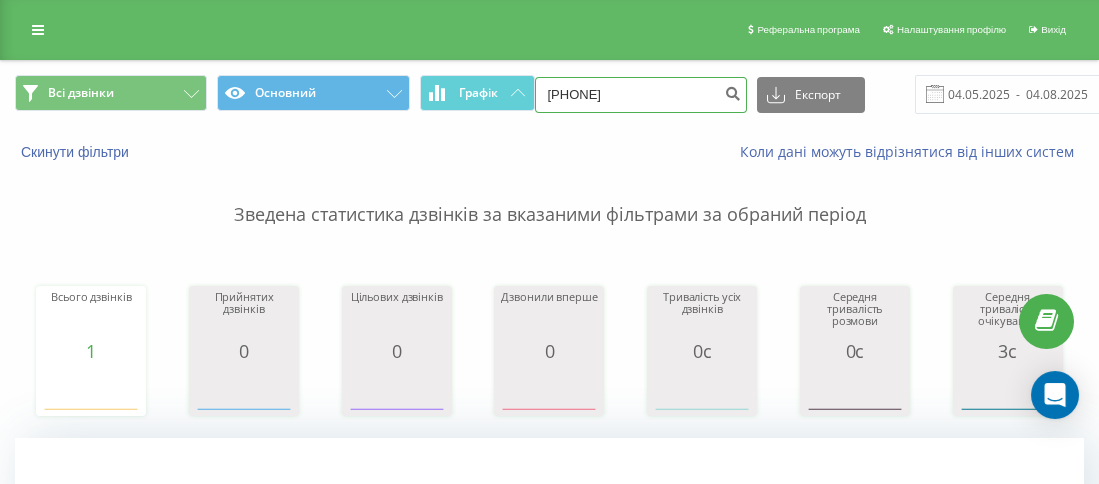 drag, startPoint x: 703, startPoint y: 95, endPoint x: 564, endPoint y: 87, distance: 139.23003 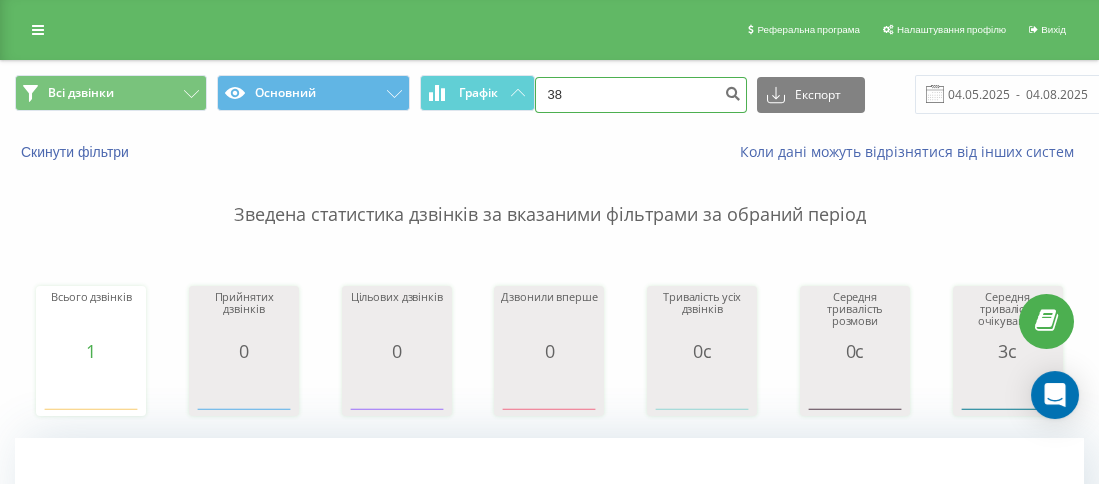 paste on "0675963731" 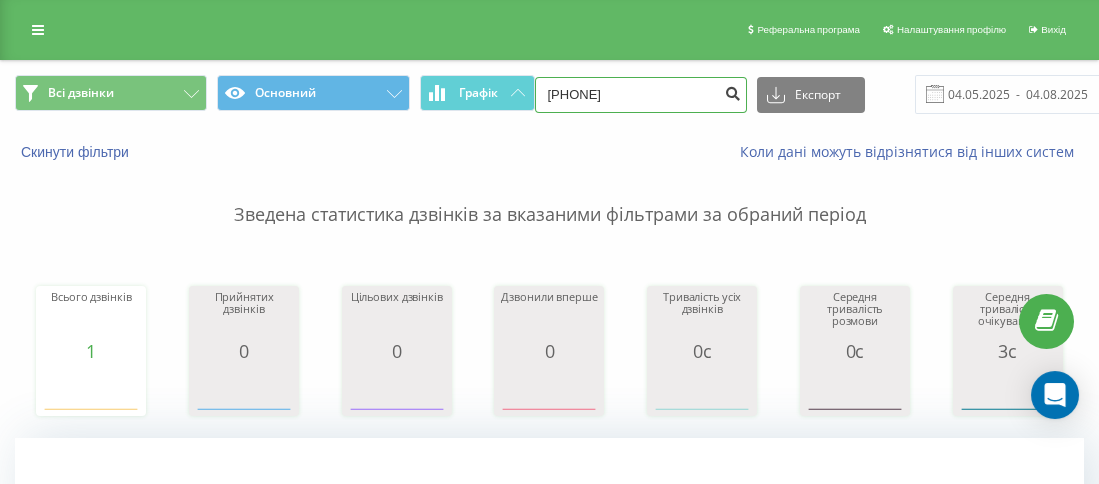 type on "380675963731" 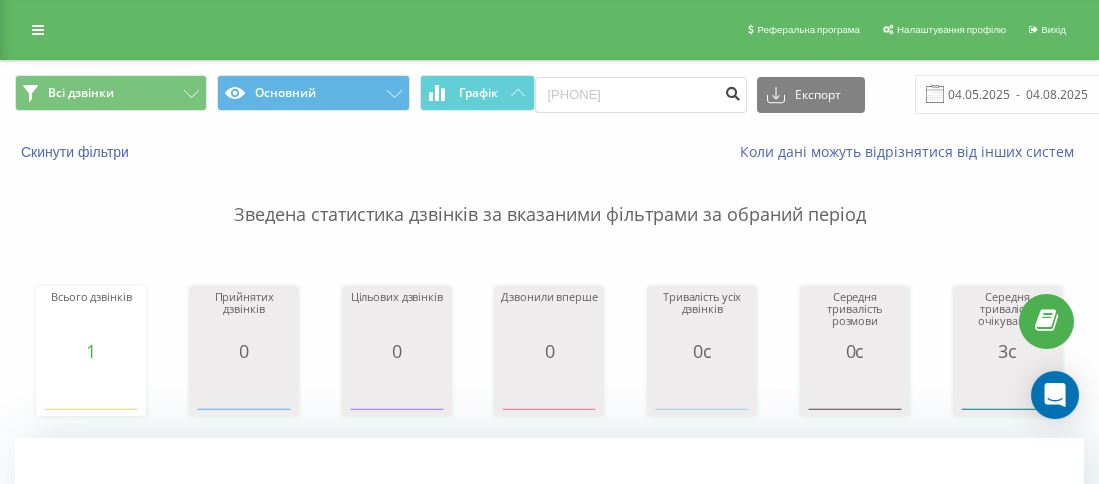 click at bounding box center (733, 95) 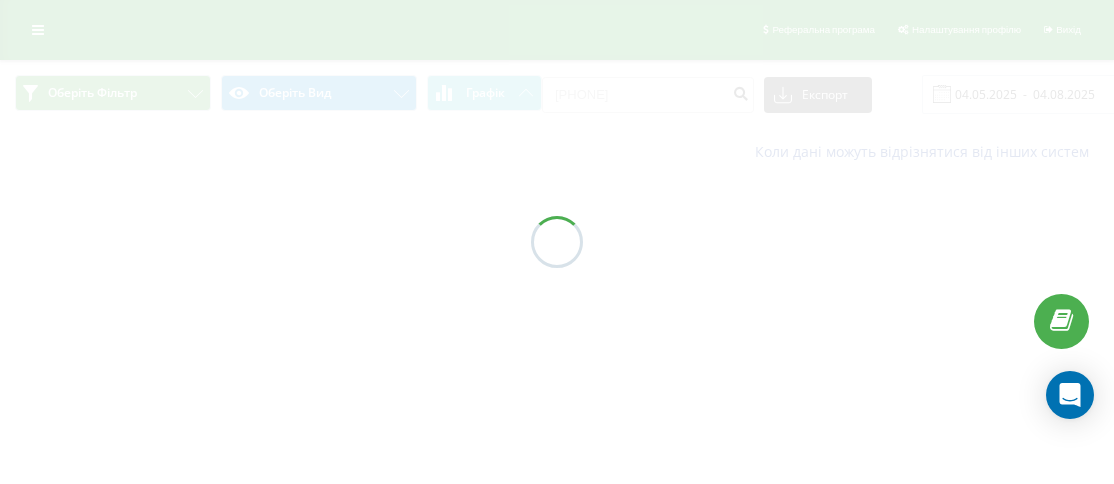 scroll, scrollTop: 0, scrollLeft: 0, axis: both 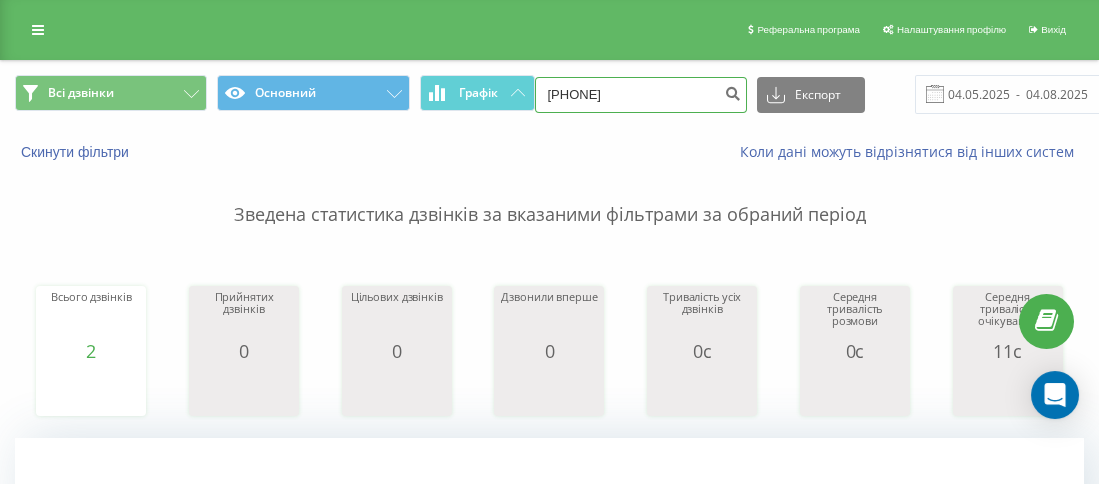 drag, startPoint x: 665, startPoint y: 98, endPoint x: 567, endPoint y: 95, distance: 98.045906 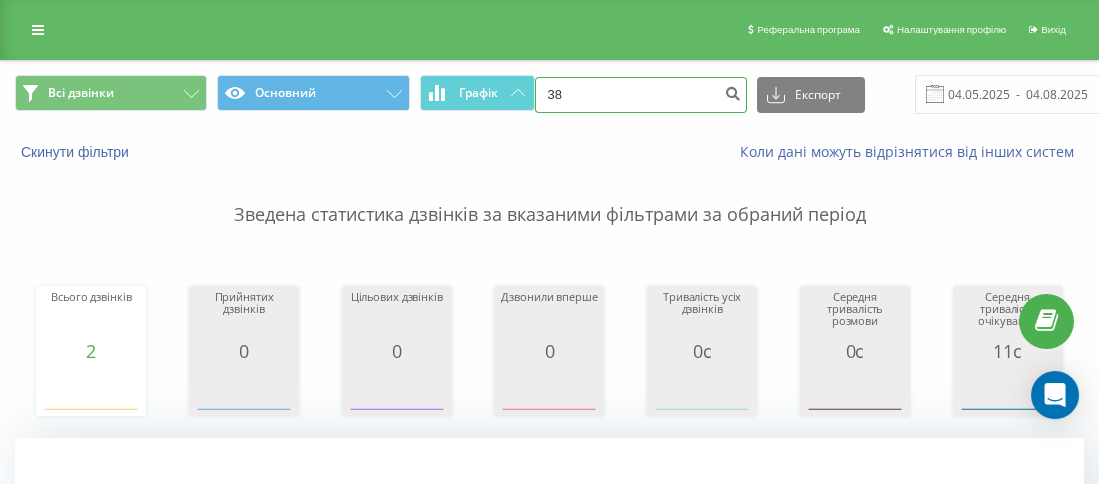 paste on "[PHONE]" 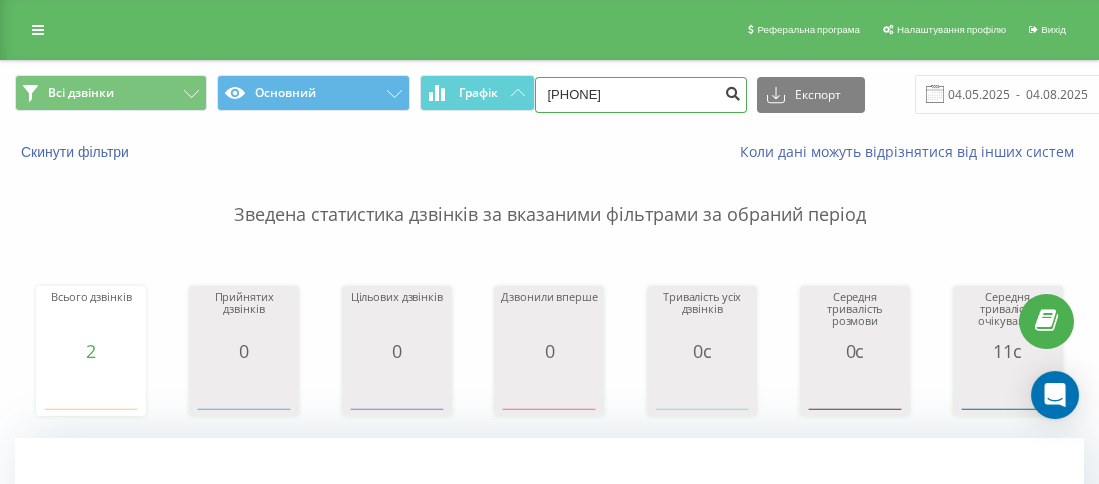 type on "[PHONE]" 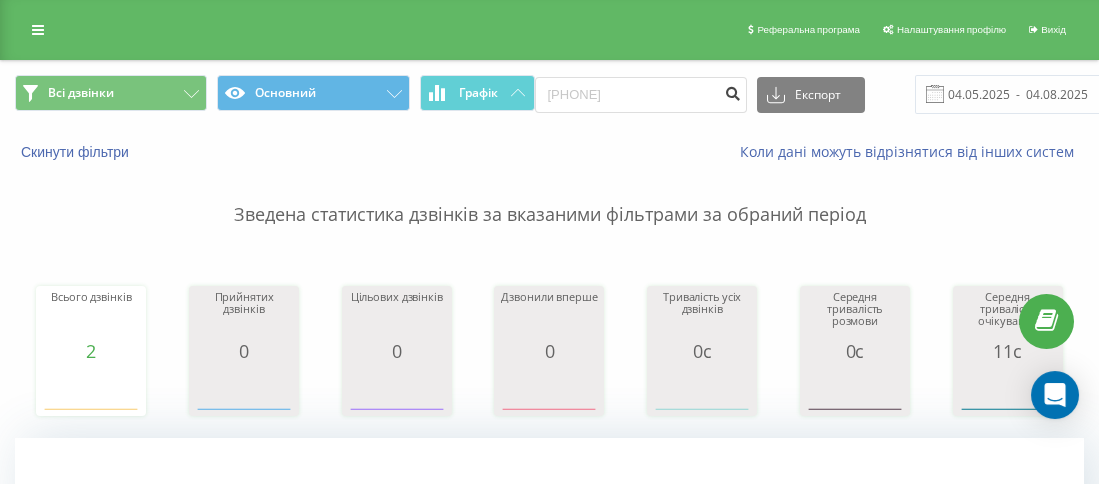 click at bounding box center (733, 91) 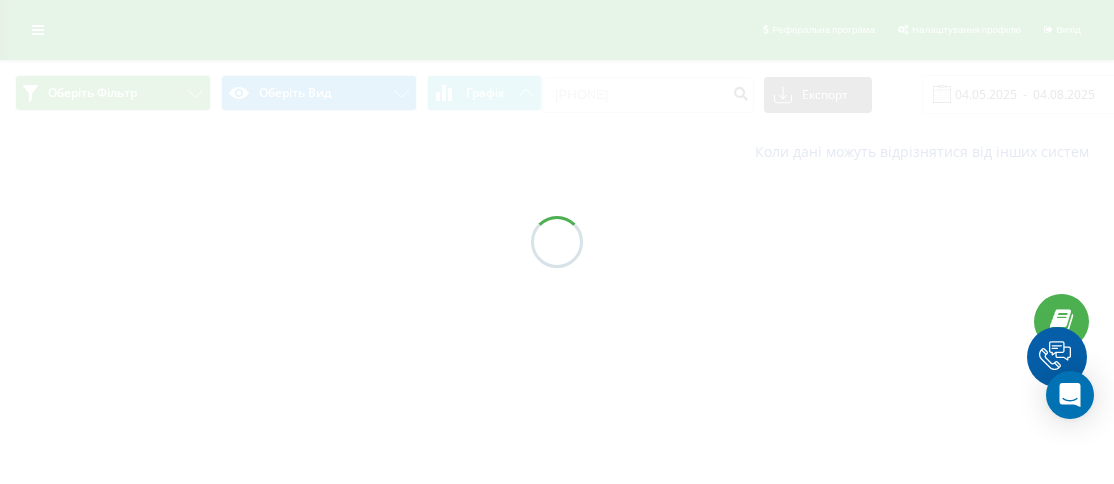 scroll, scrollTop: 0, scrollLeft: 0, axis: both 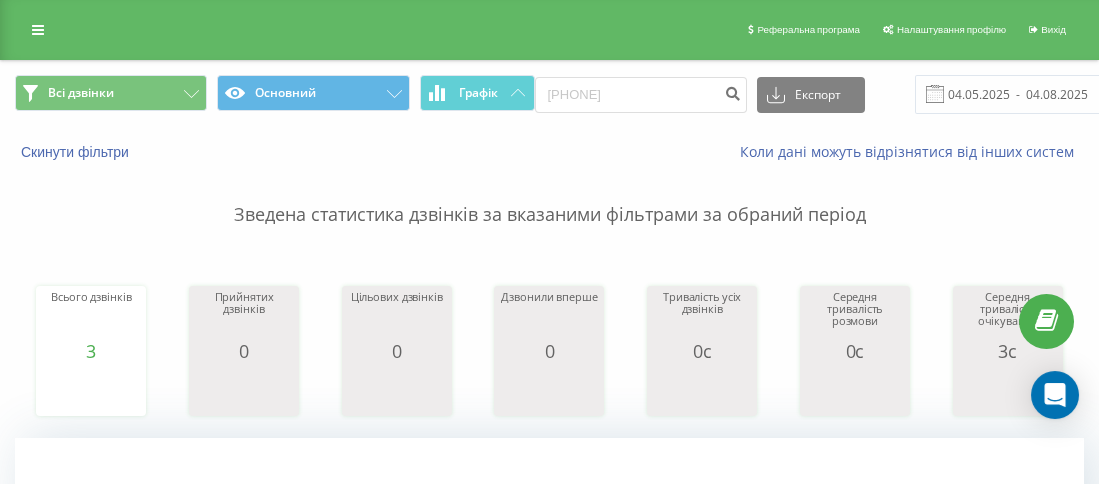 drag, startPoint x: 669, startPoint y: 55, endPoint x: 656, endPoint y: 64, distance: 15.811388 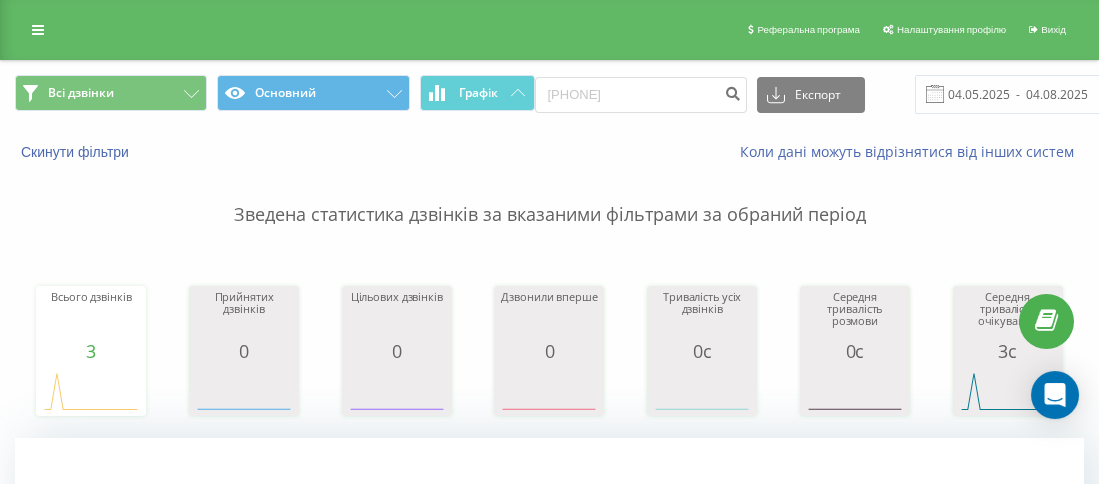 click on "Реферальна програма Налаштування профілю Вихід Всі дзвінки Основний Графік [PHONE] Експорт .csv .xls .xlsx [DATE]  -  [DATE] Скинути фільтри Коли дані можуть відрізнятися вiд інших систем Зведена статистика дзвінків за вказаними фільтрами за обраний період Всього дзвінків 0 date totalCalls [DATE] 0 [DATE] 0 [DATE] 0 [DATE] 0 [DATE] 0 [DATE] 0 [DATE] 0 [DATE] 0 [DATE] 0 [DATE] 0 [DATE] 0 [DATE] 0 [DATE] 0 [DATE] 0 [DATE] 0 [DATE] 0 [DATE] 0 Прийнятих дзвінків 0 date answeredCalls [DATE] 0 [DATE] 0 [DATE] 0 [DATE] 0 [DATE] 0 [DATE] 0 [DATE] 0 [DATE] 0 [DATE] 0 [DATE] 0 [DATE] 0 [DATE] 0 [DATE] 0 [DATE] 0 [DATE] 0 [DATE] 0 [DATE] 0 Цільових дзвінків 0 date properCalls [DATE] 0 [DATE] 0 [DATE] 0 [DATE] 0" at bounding box center (549, 740) 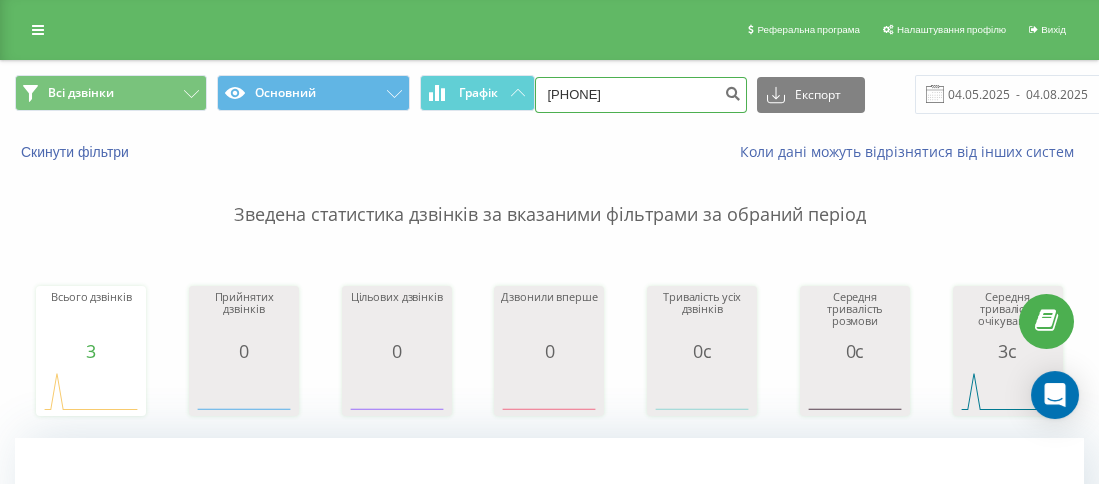 drag, startPoint x: 656, startPoint y: 64, endPoint x: 637, endPoint y: 87, distance: 29.832869 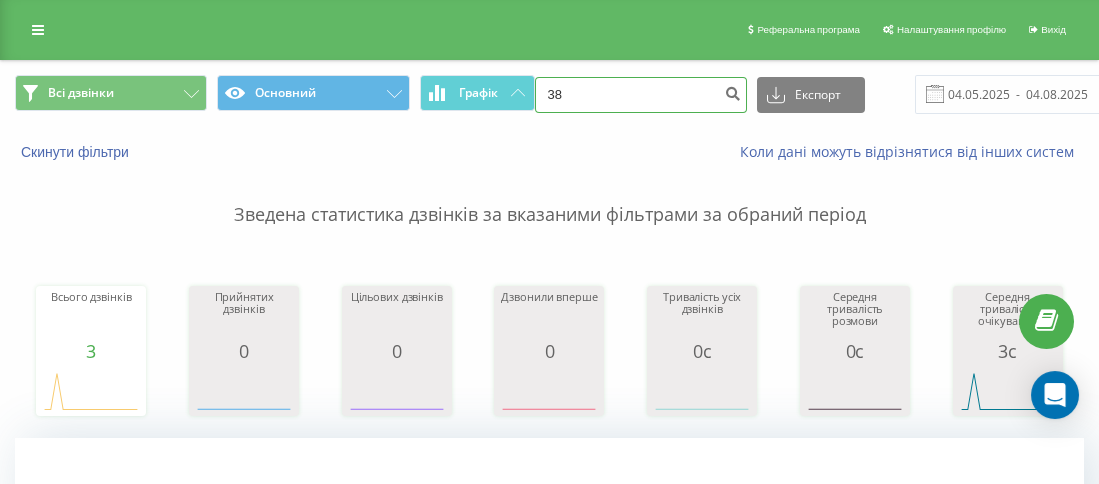 paste on "[PHONE]" 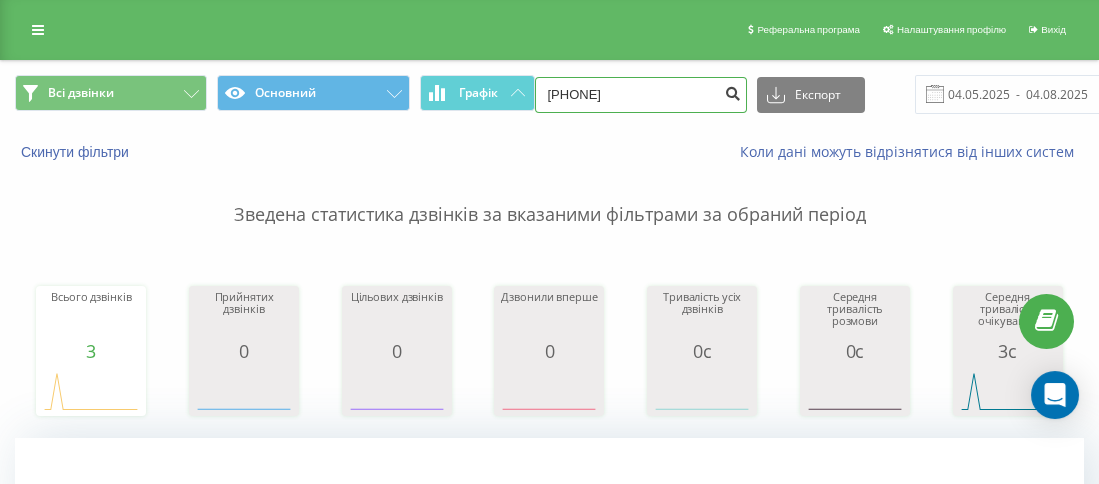 type on "[PHONE]" 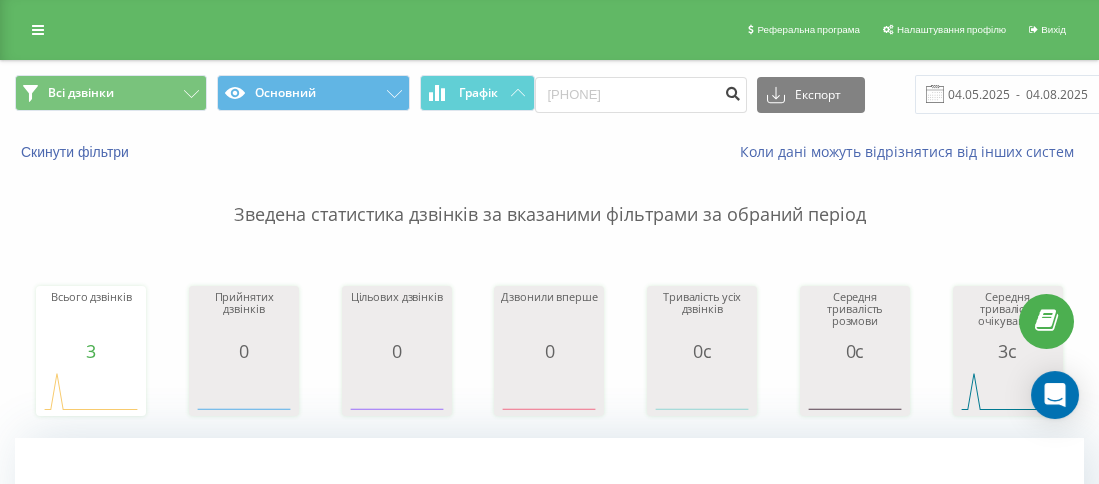click at bounding box center [733, 91] 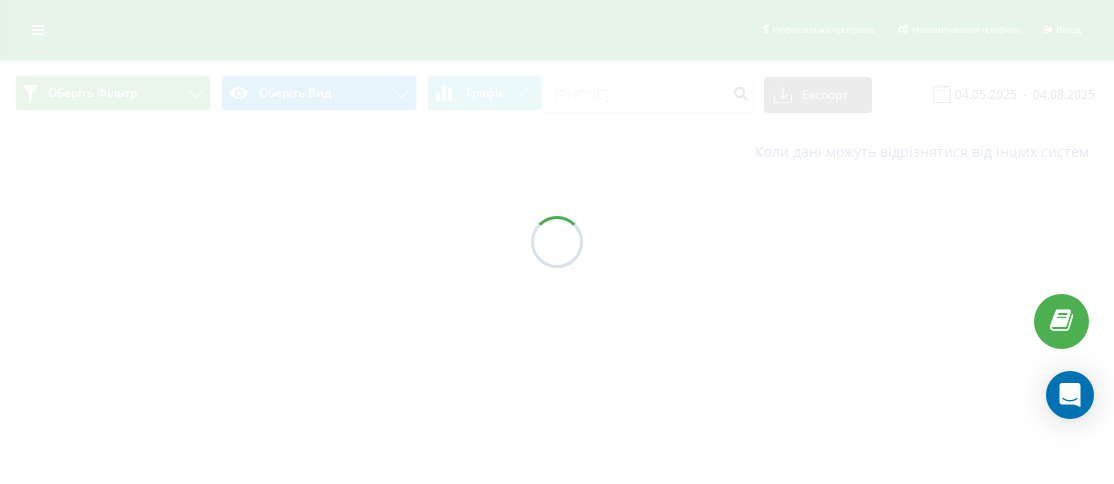 scroll, scrollTop: 0, scrollLeft: 0, axis: both 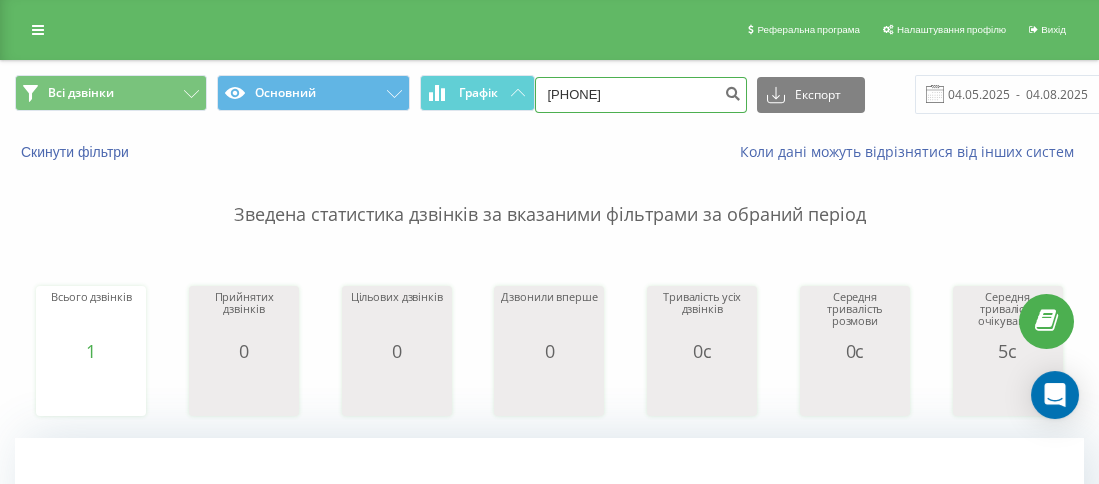 drag, startPoint x: 611, startPoint y: 99, endPoint x: 558, endPoint y: 95, distance: 53.15073 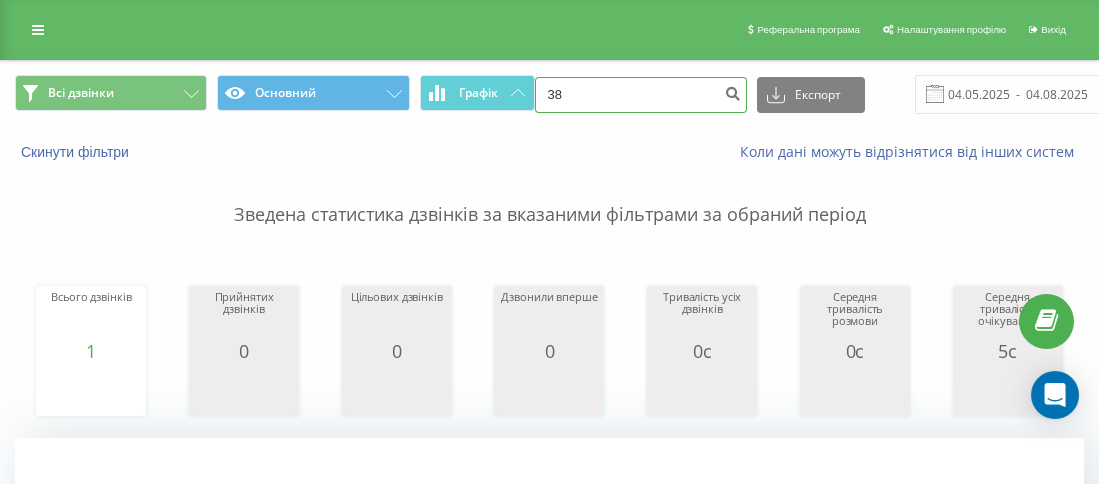 paste on "0686823445" 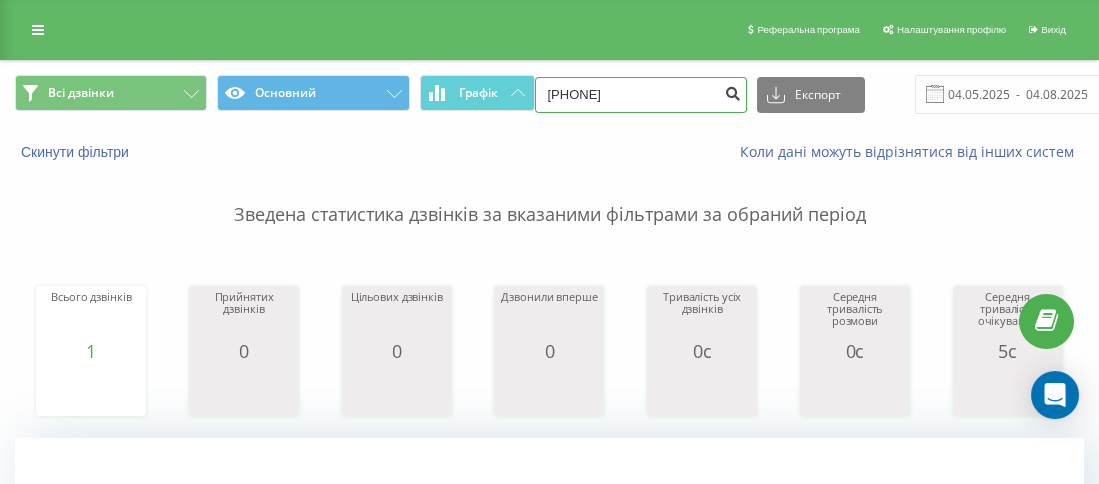 type on "[PHONE]" 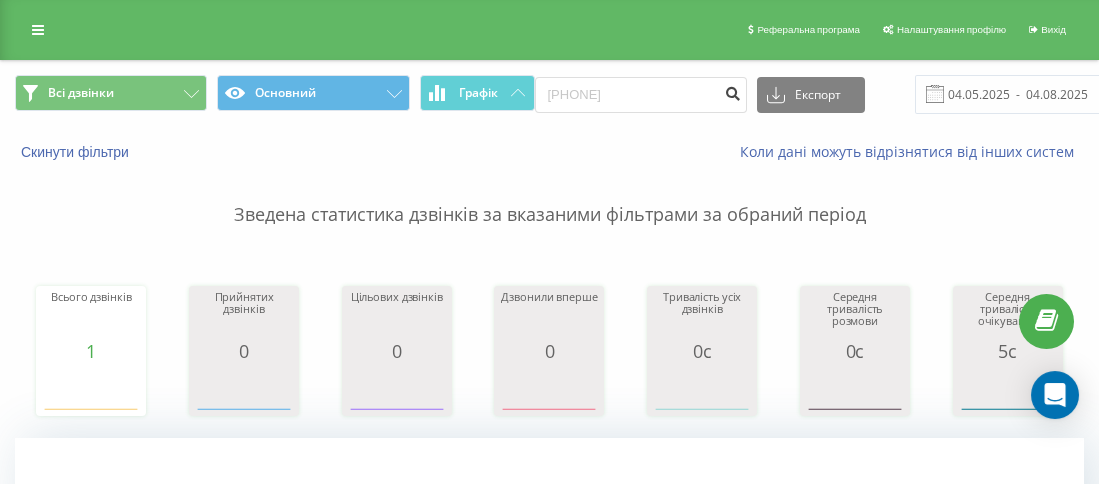 click at bounding box center (733, 91) 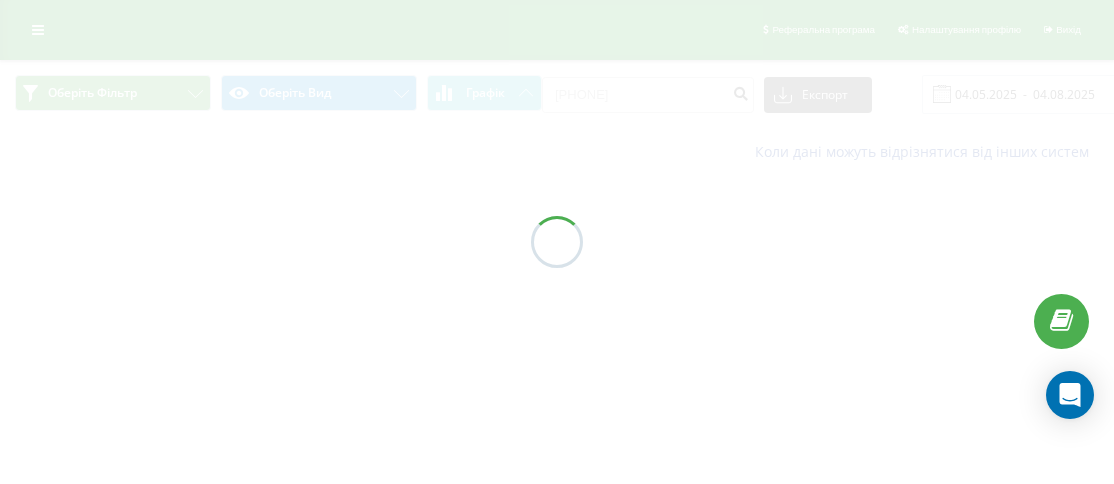 scroll, scrollTop: 0, scrollLeft: 0, axis: both 